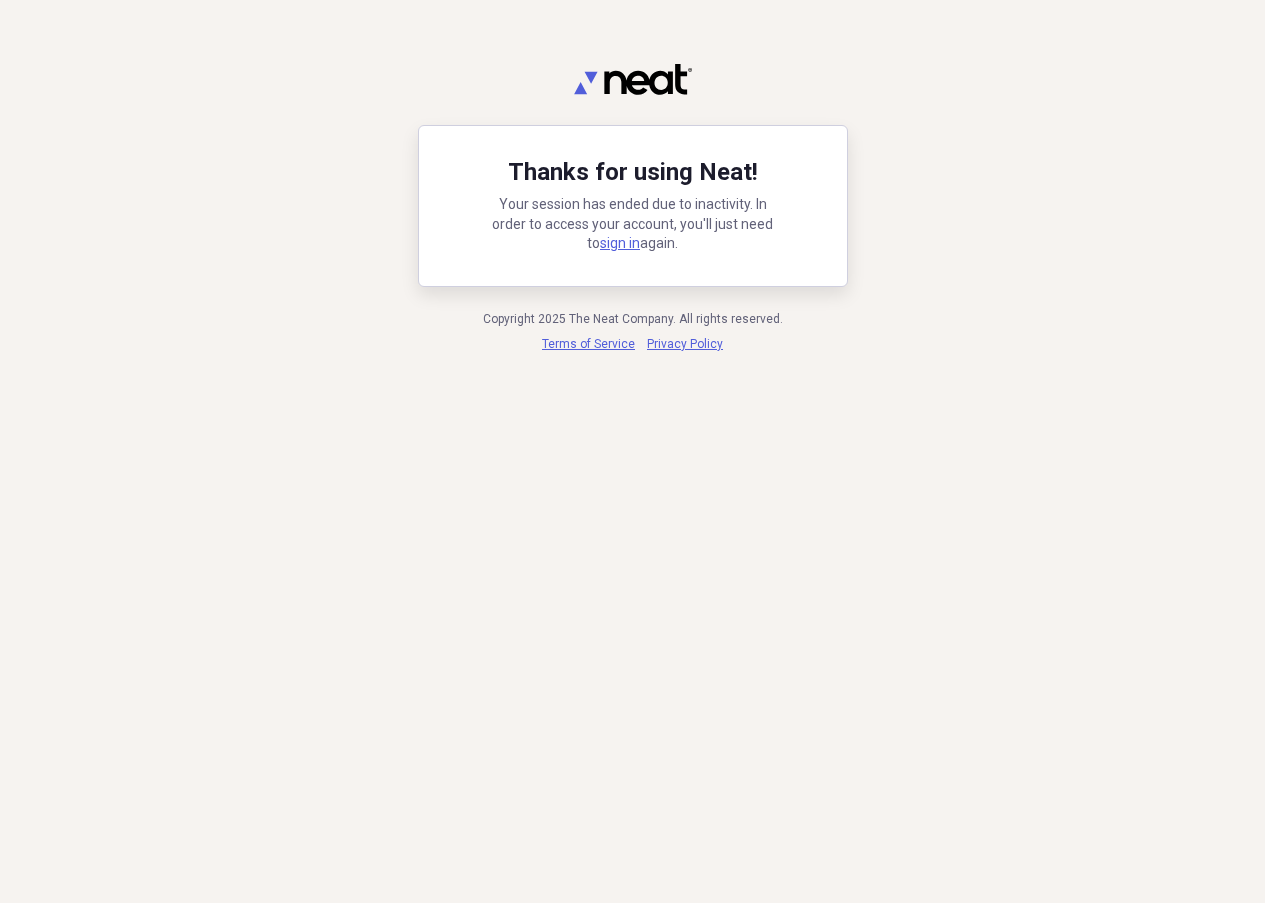 scroll, scrollTop: 0, scrollLeft: 0, axis: both 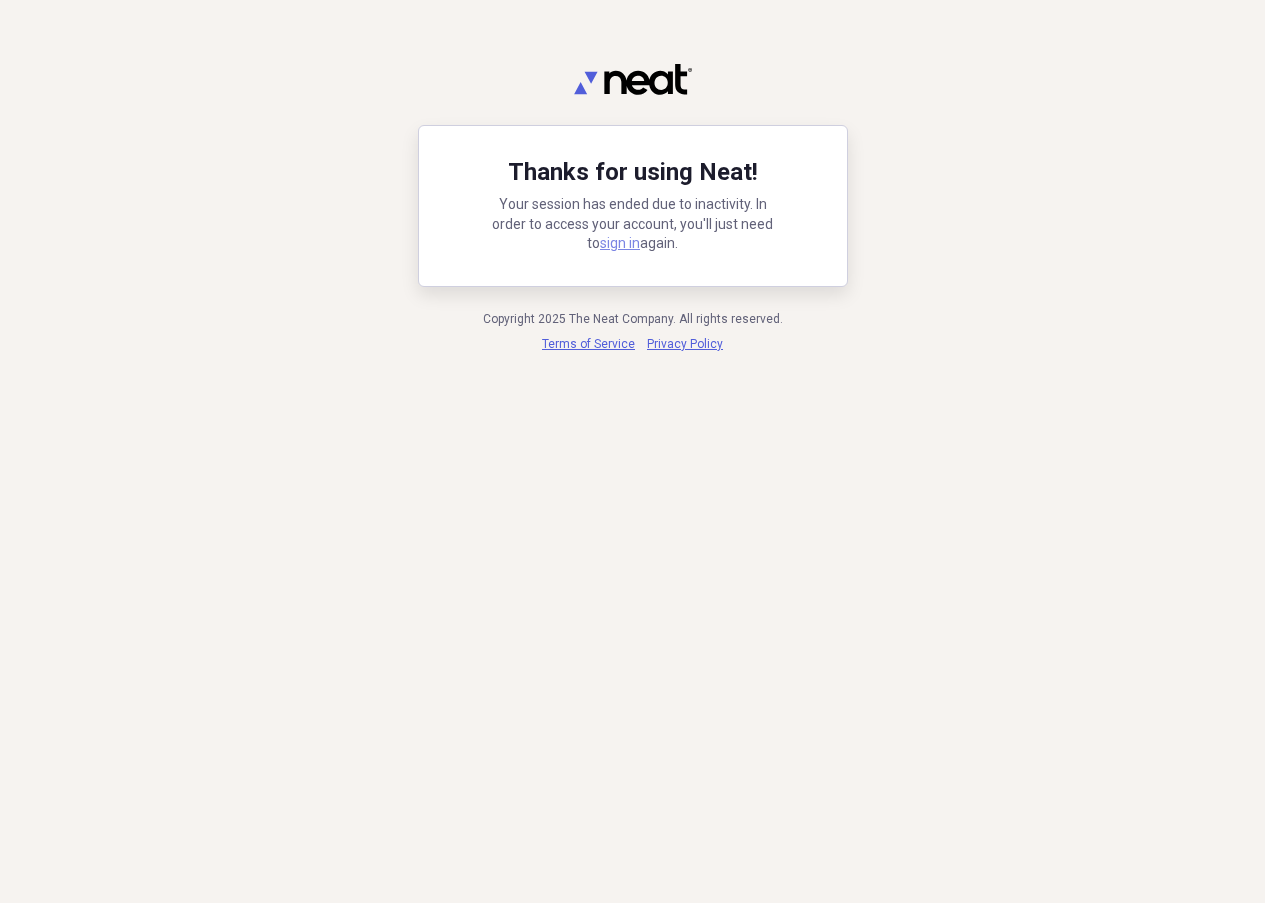 click on "sign in" at bounding box center [620, 243] 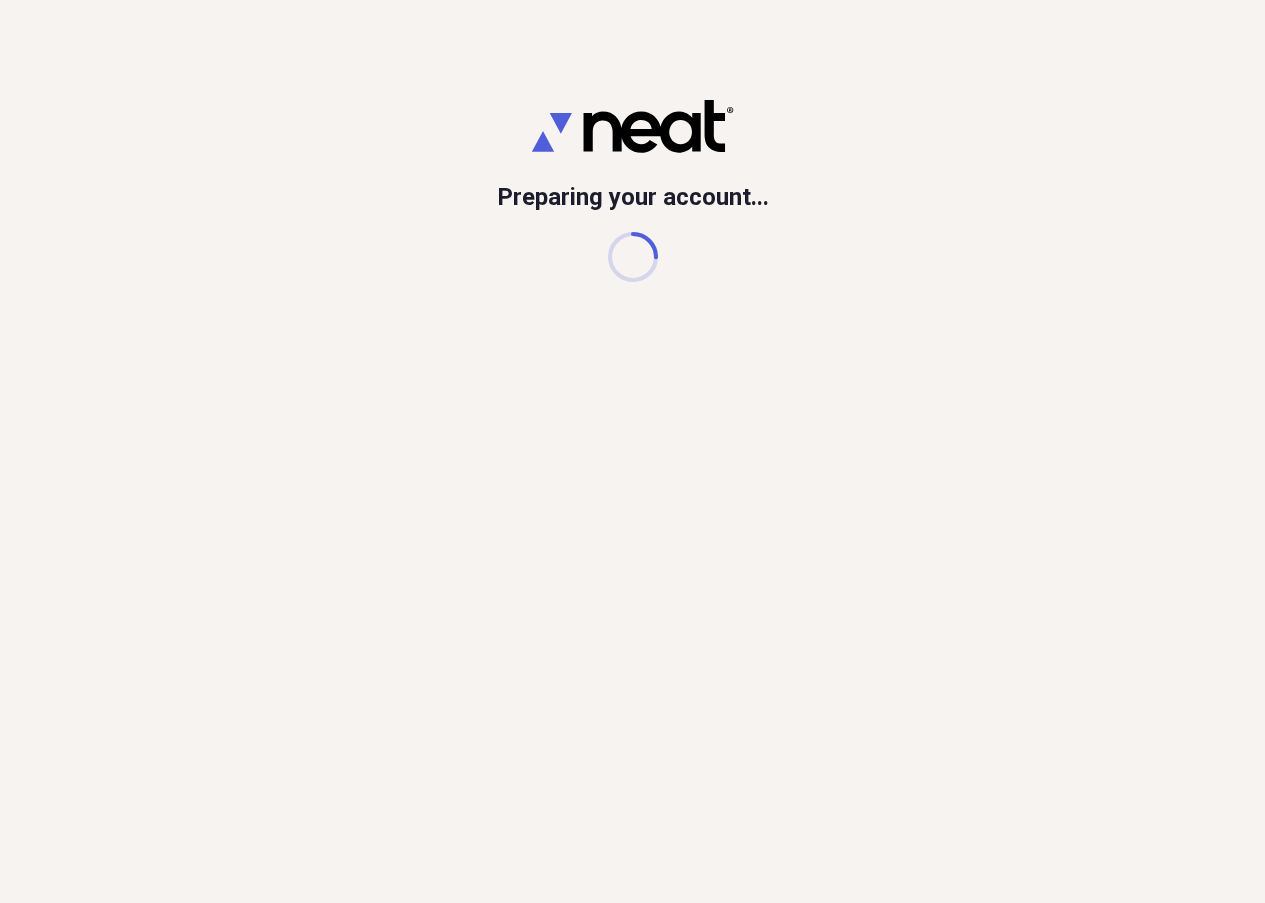 scroll, scrollTop: 0, scrollLeft: 0, axis: both 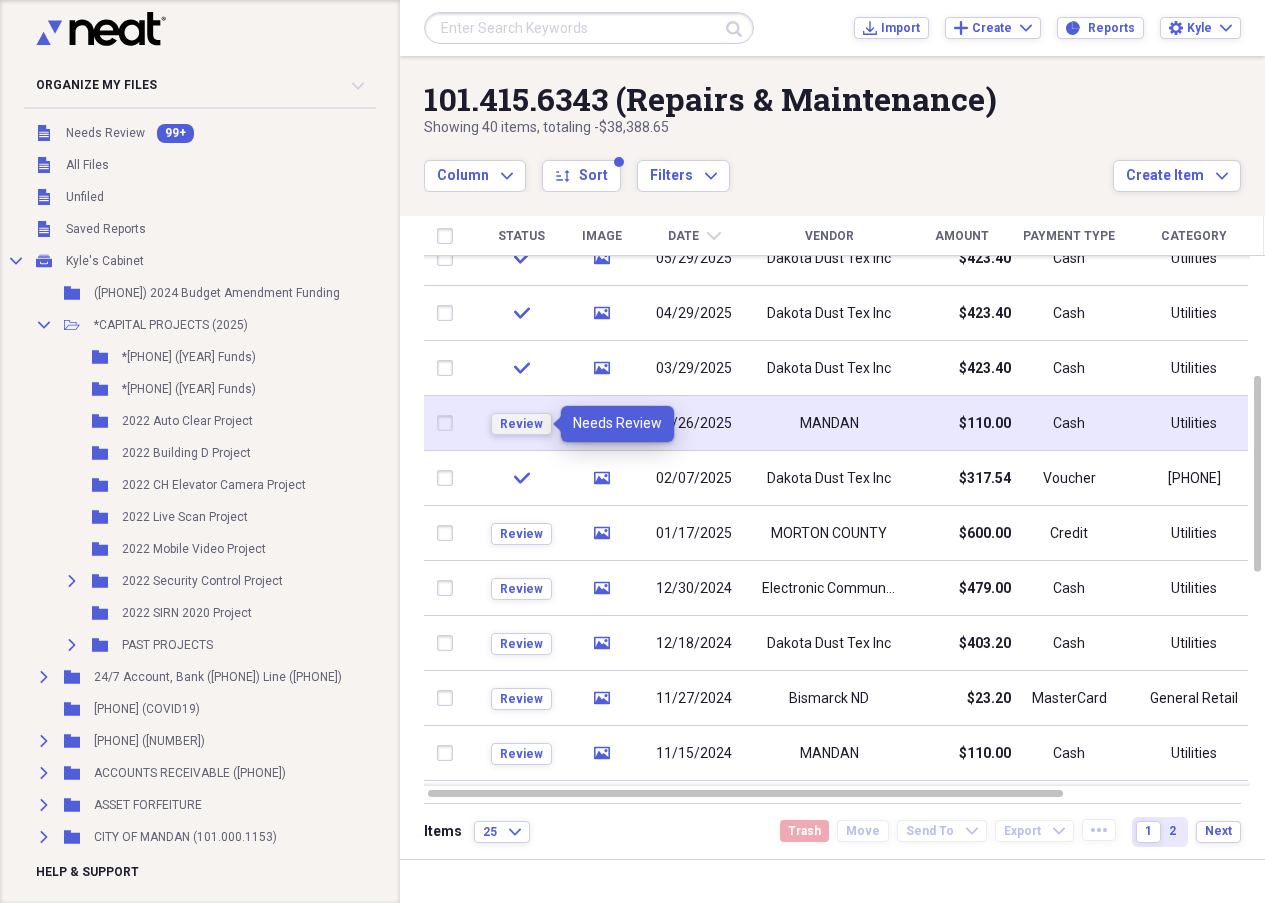 click on "Review" at bounding box center (521, 424) 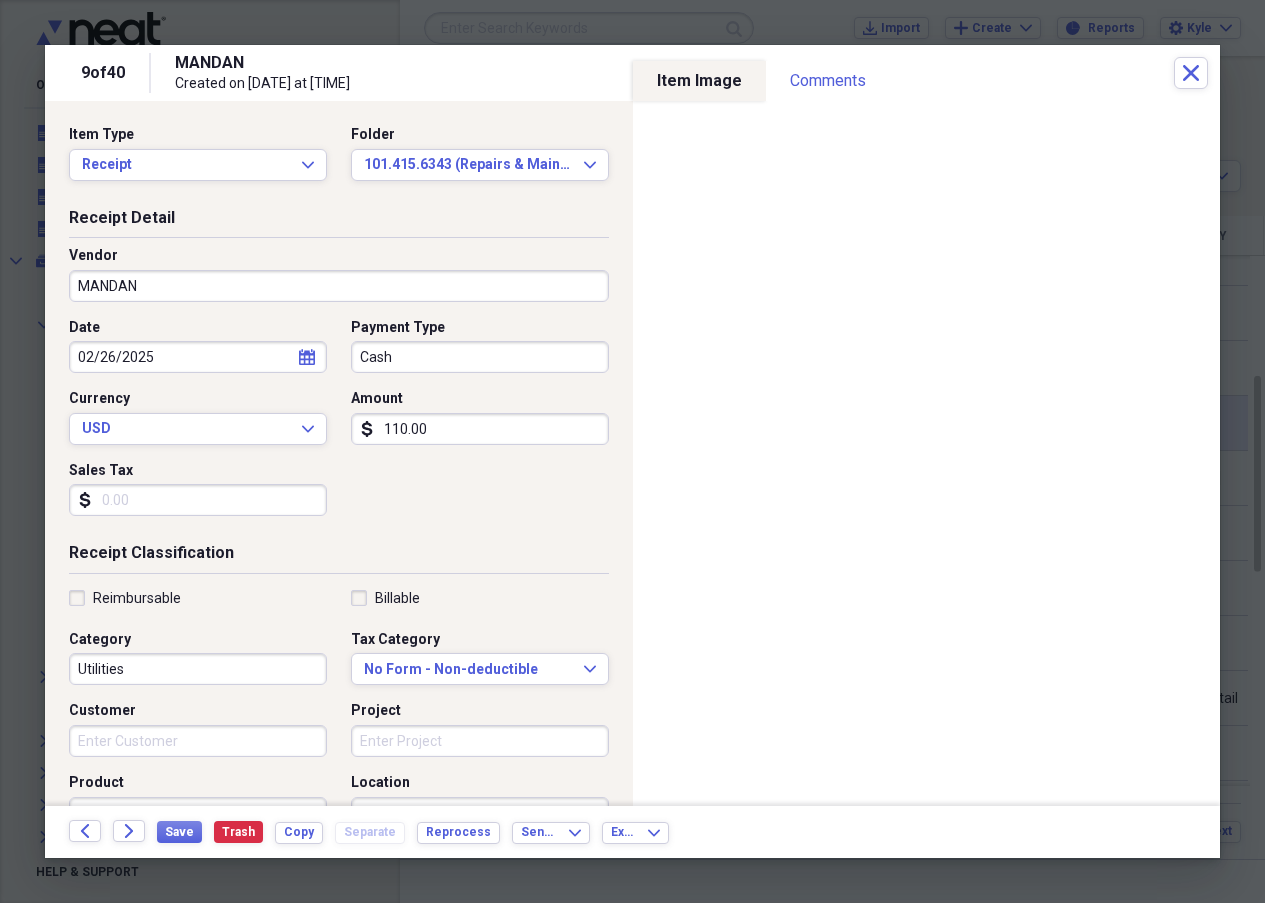 click on "MANDAN" at bounding box center [339, 286] 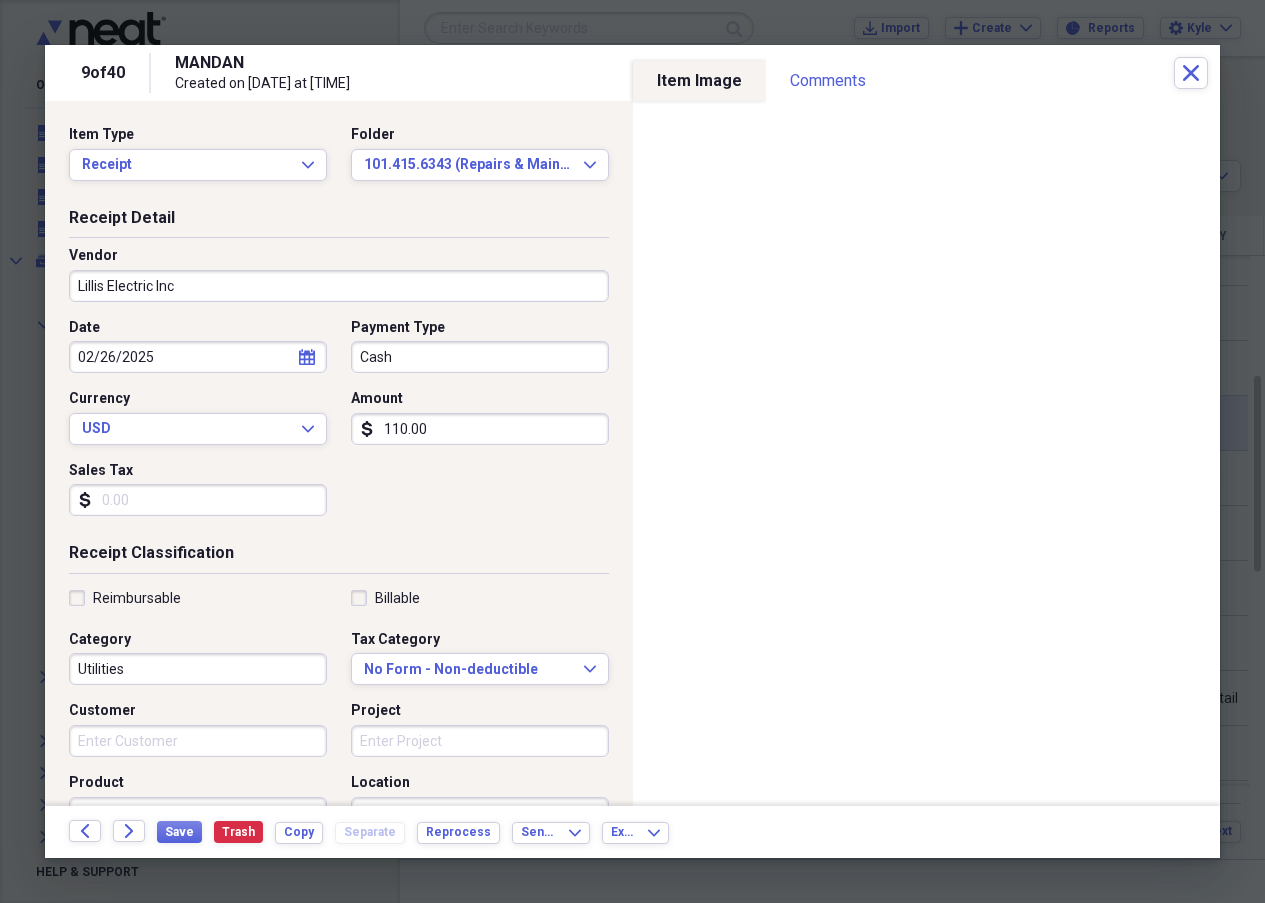type on "Lillis Electric Inc" 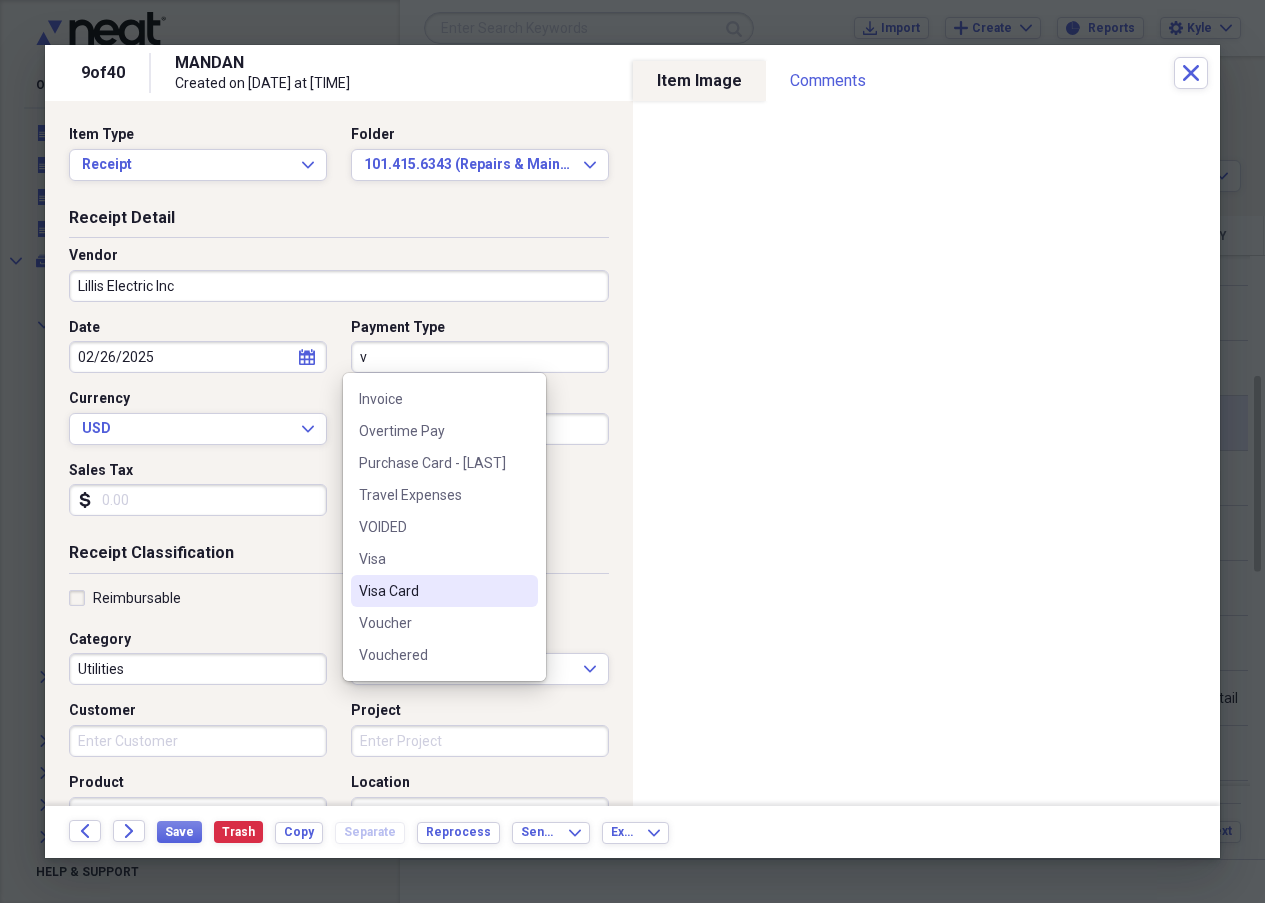 scroll, scrollTop: 92, scrollLeft: 0, axis: vertical 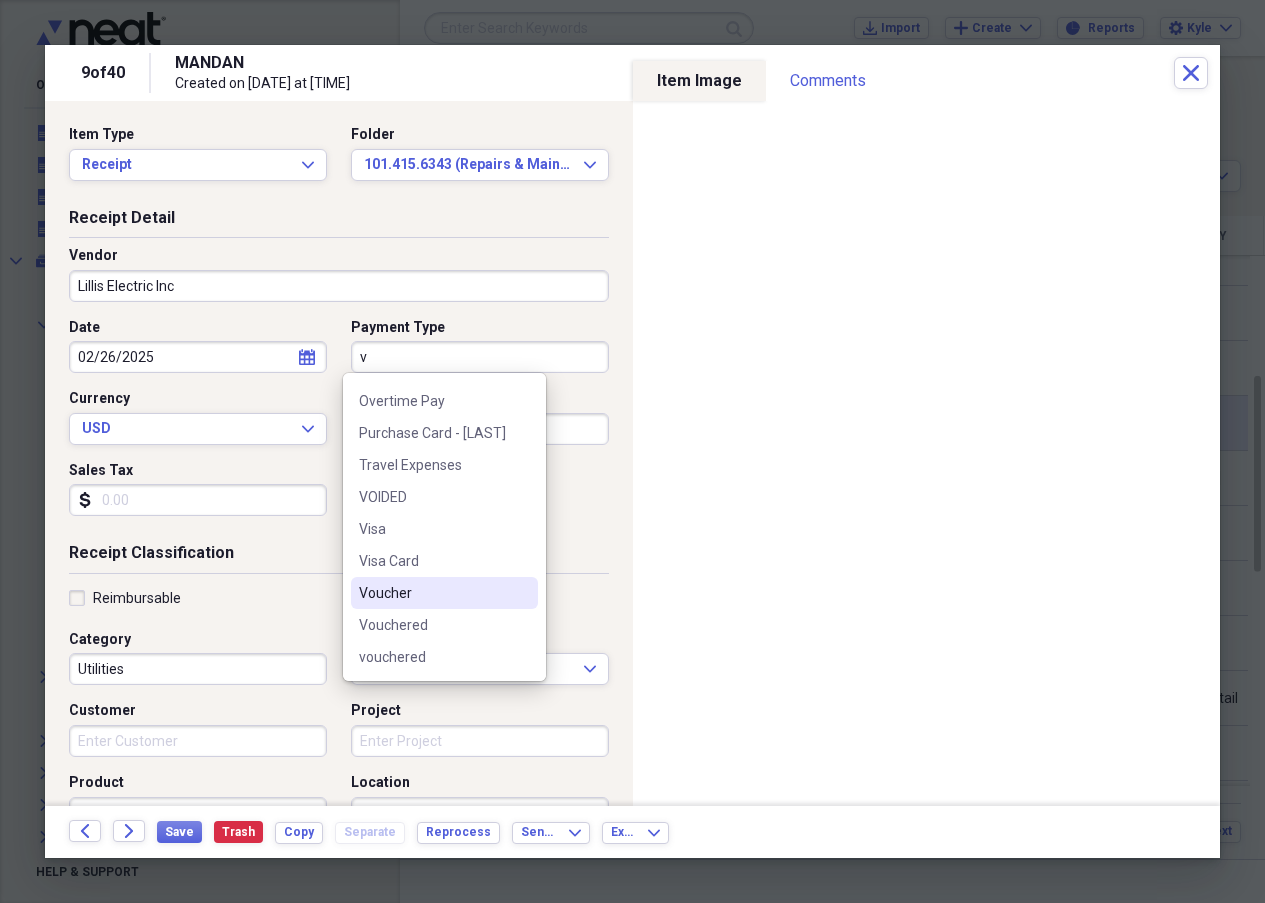 click on "Voucher" at bounding box center [432, 593] 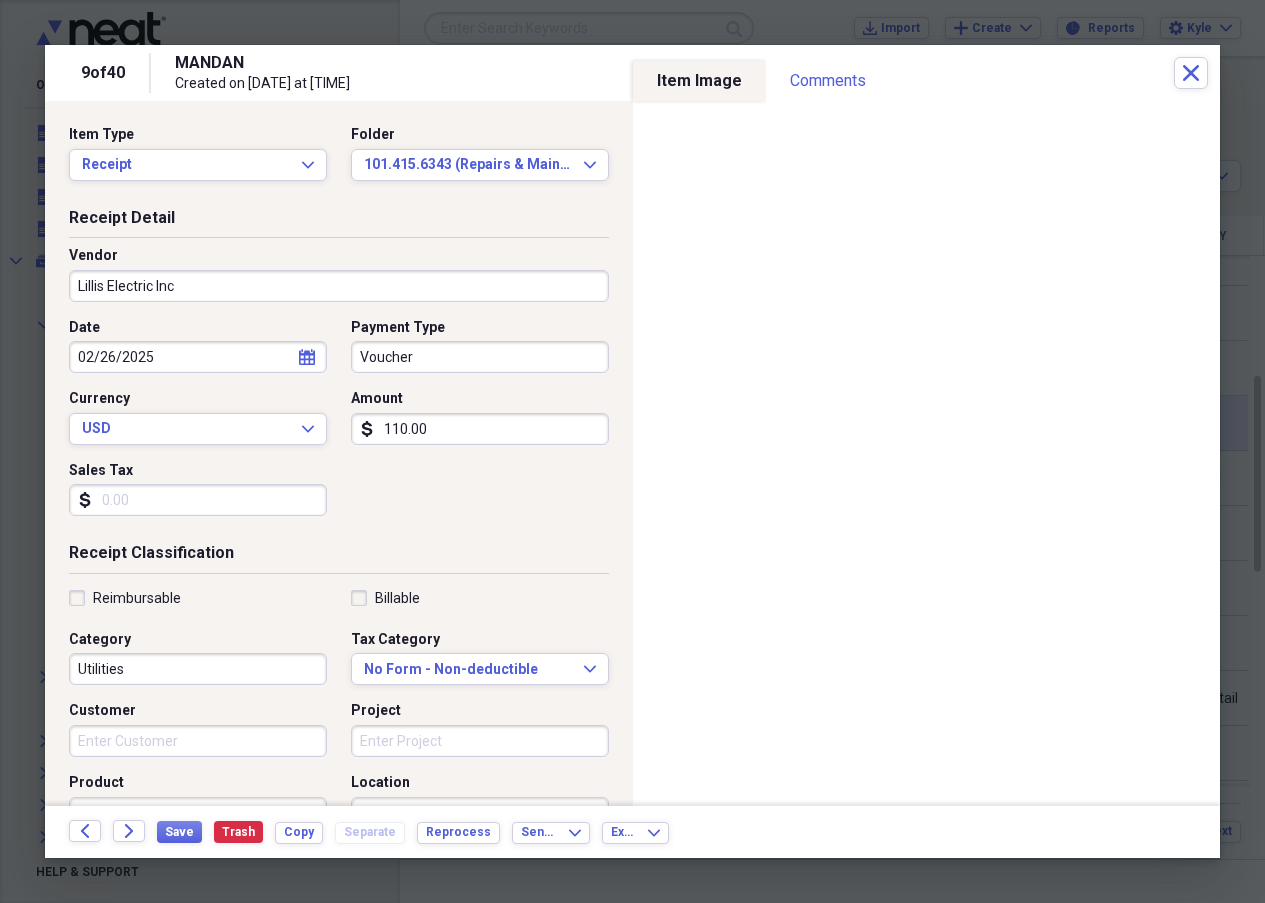 click 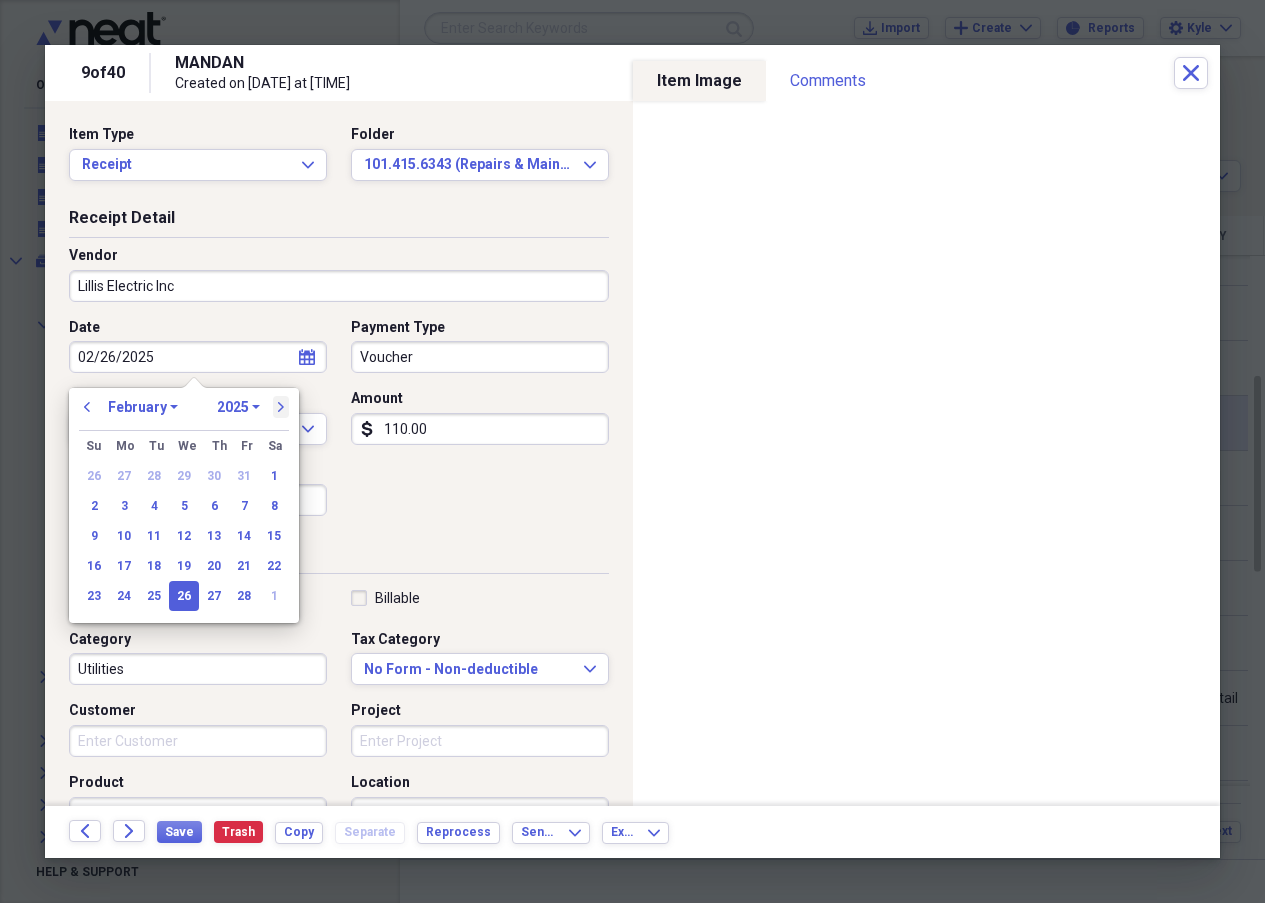 click on "next" at bounding box center [281, 407] 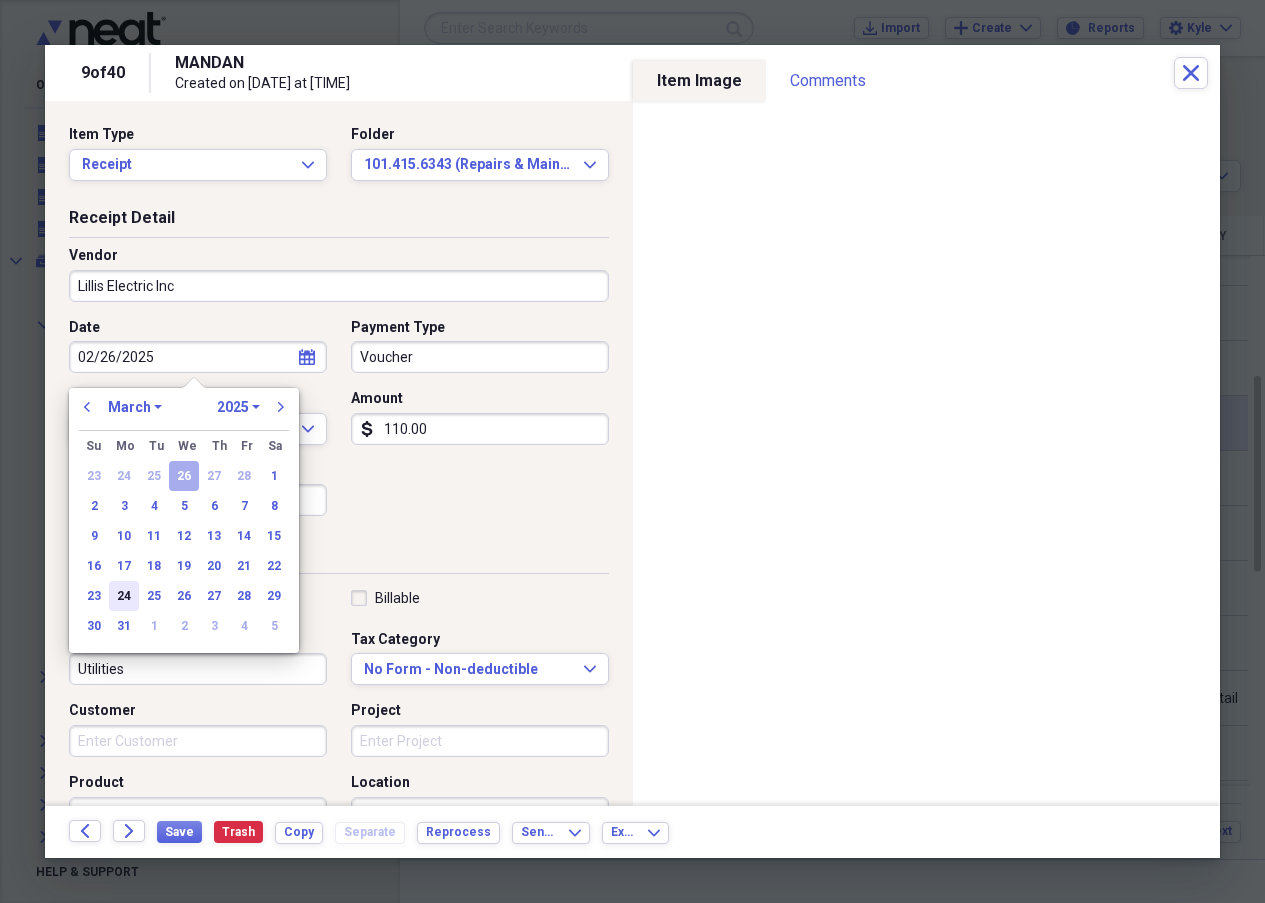 click on "24" at bounding box center [124, 596] 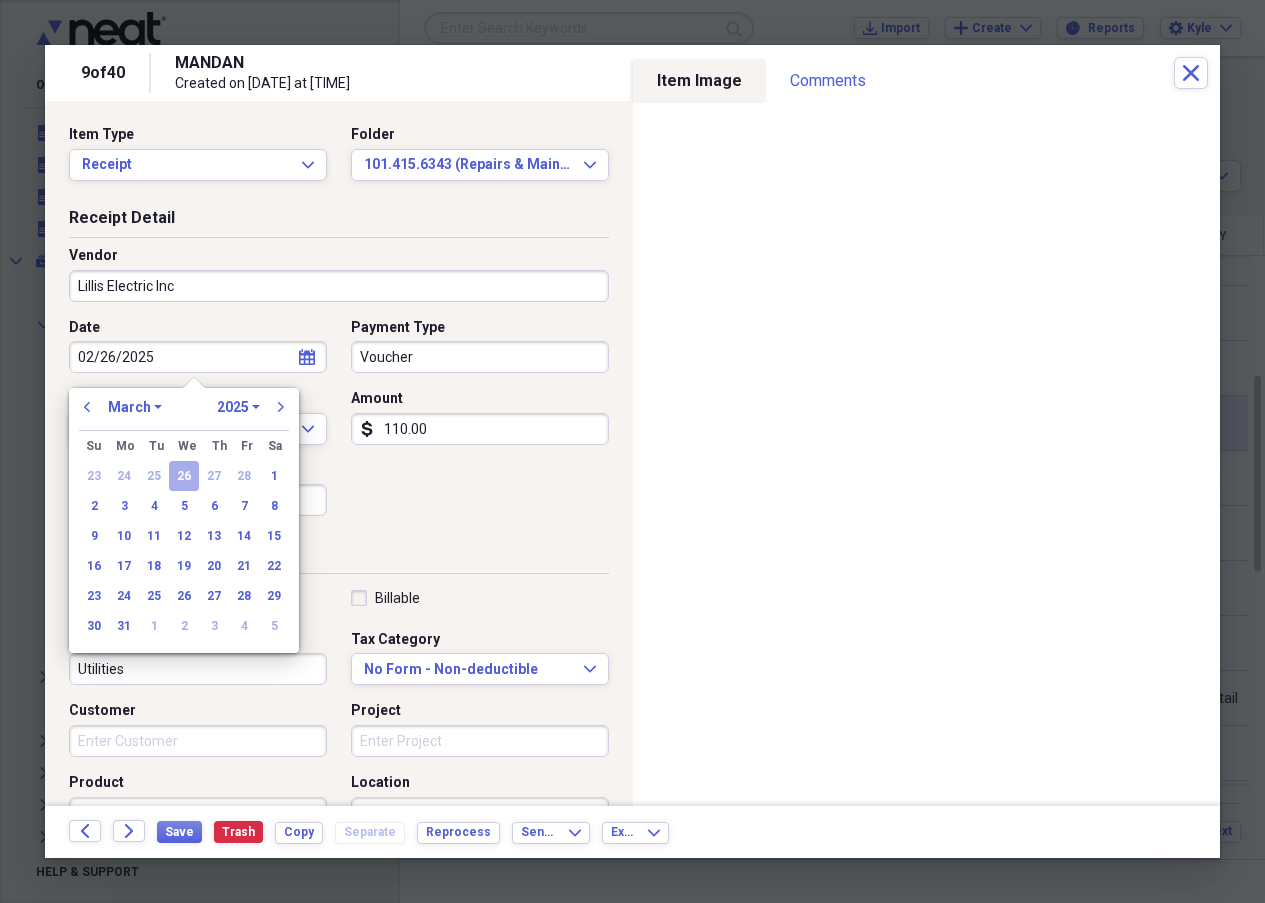 type on "03/24/2025" 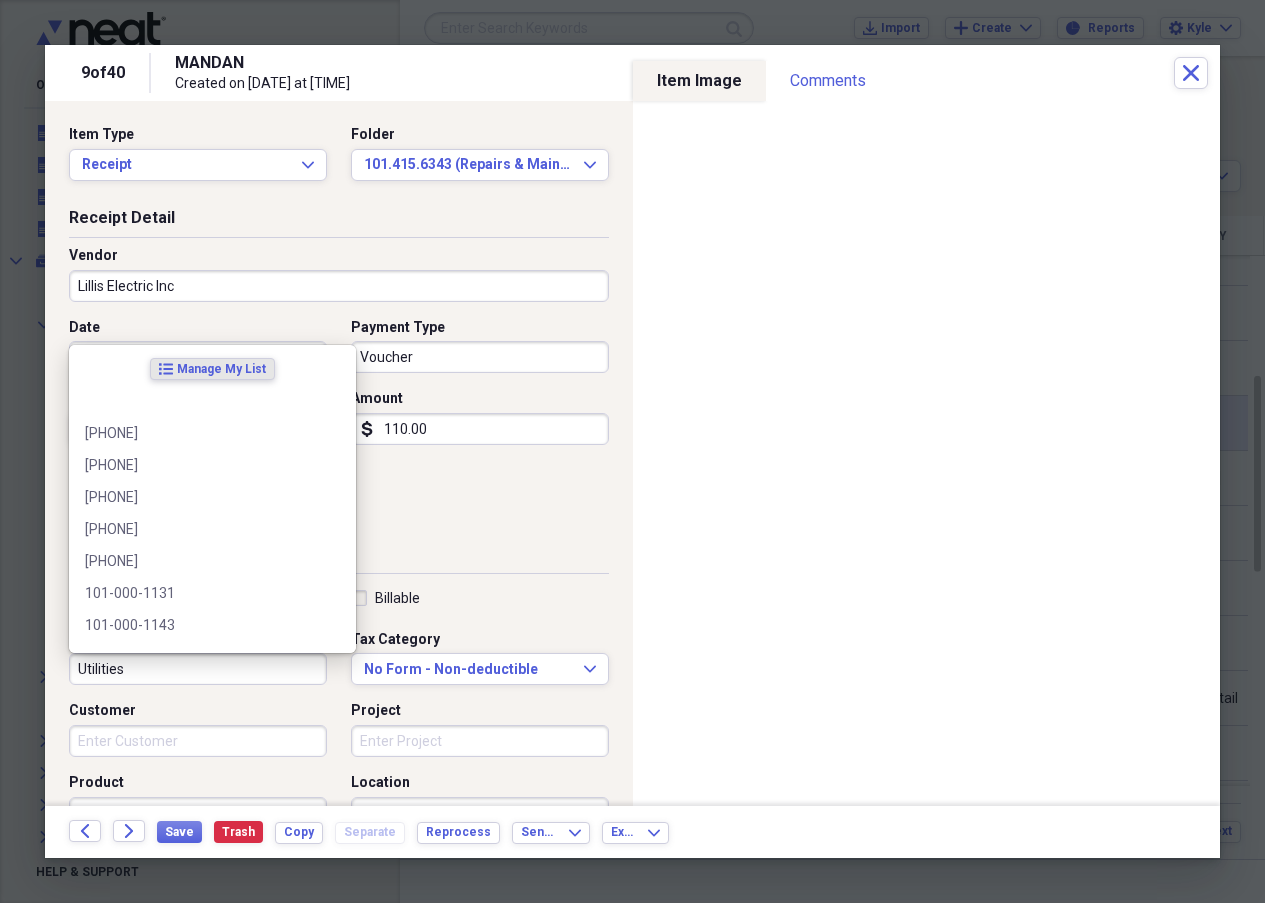 click on "Utilities" at bounding box center [198, 669] 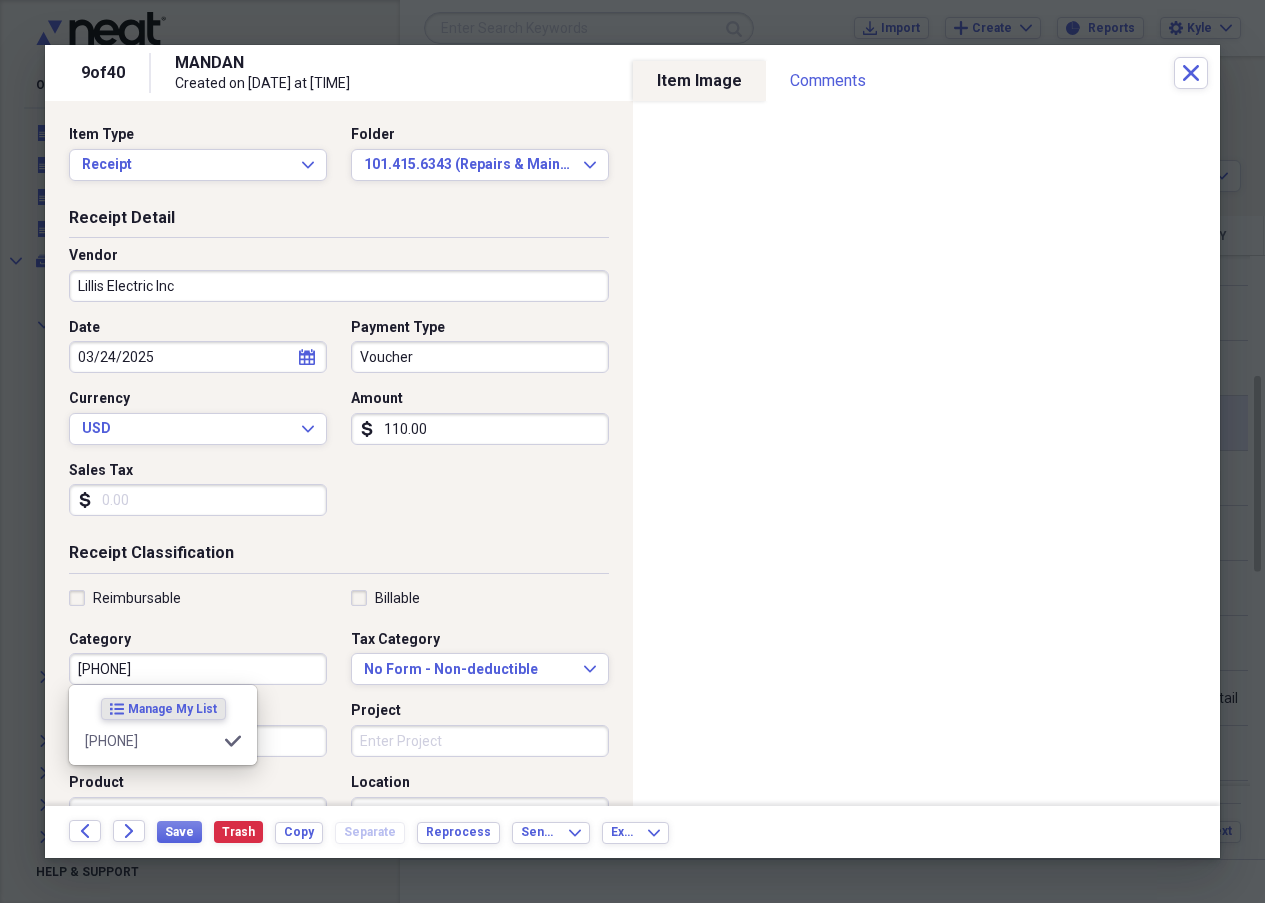 type on "[PHONE]" 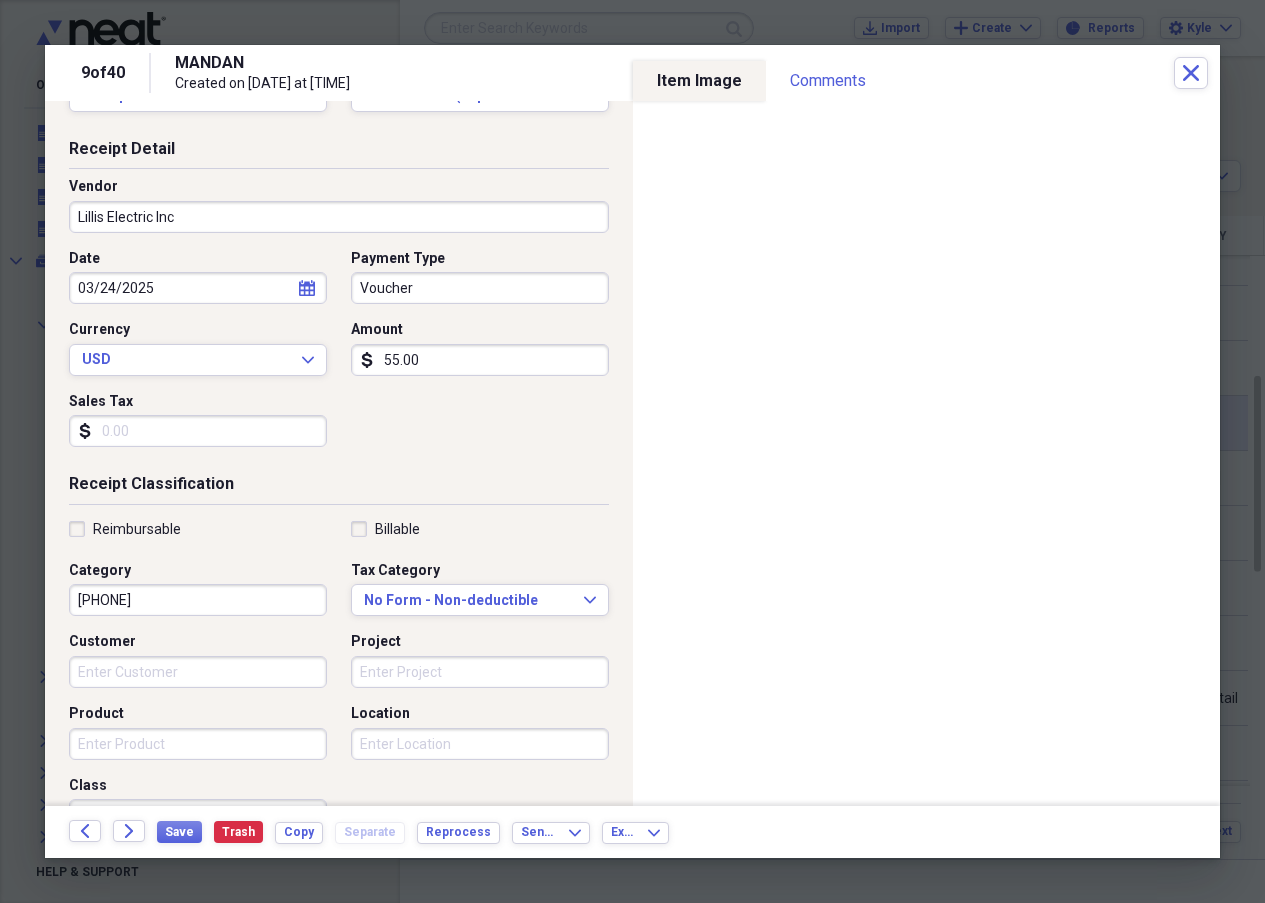 scroll, scrollTop: 200, scrollLeft: 0, axis: vertical 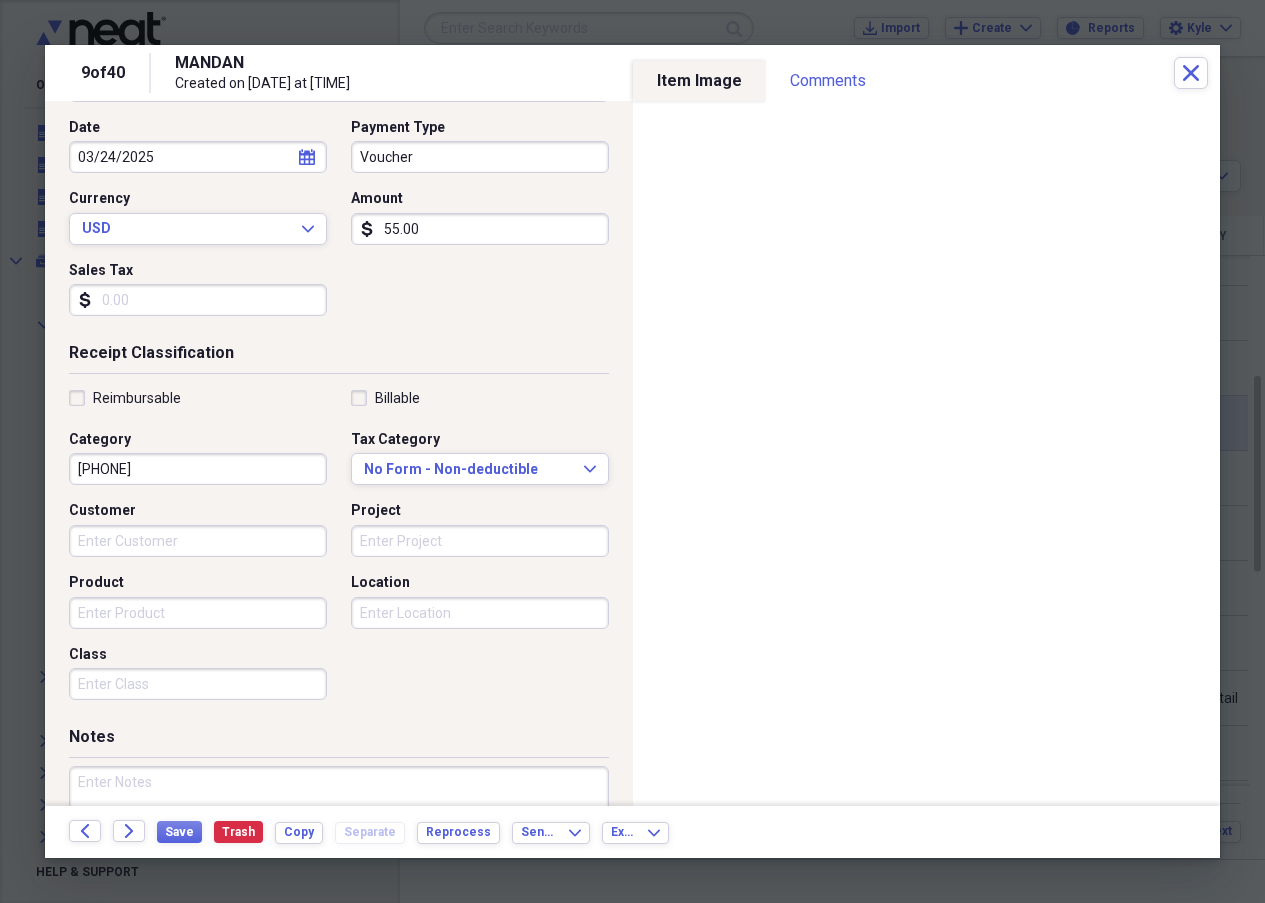 type on "55.00" 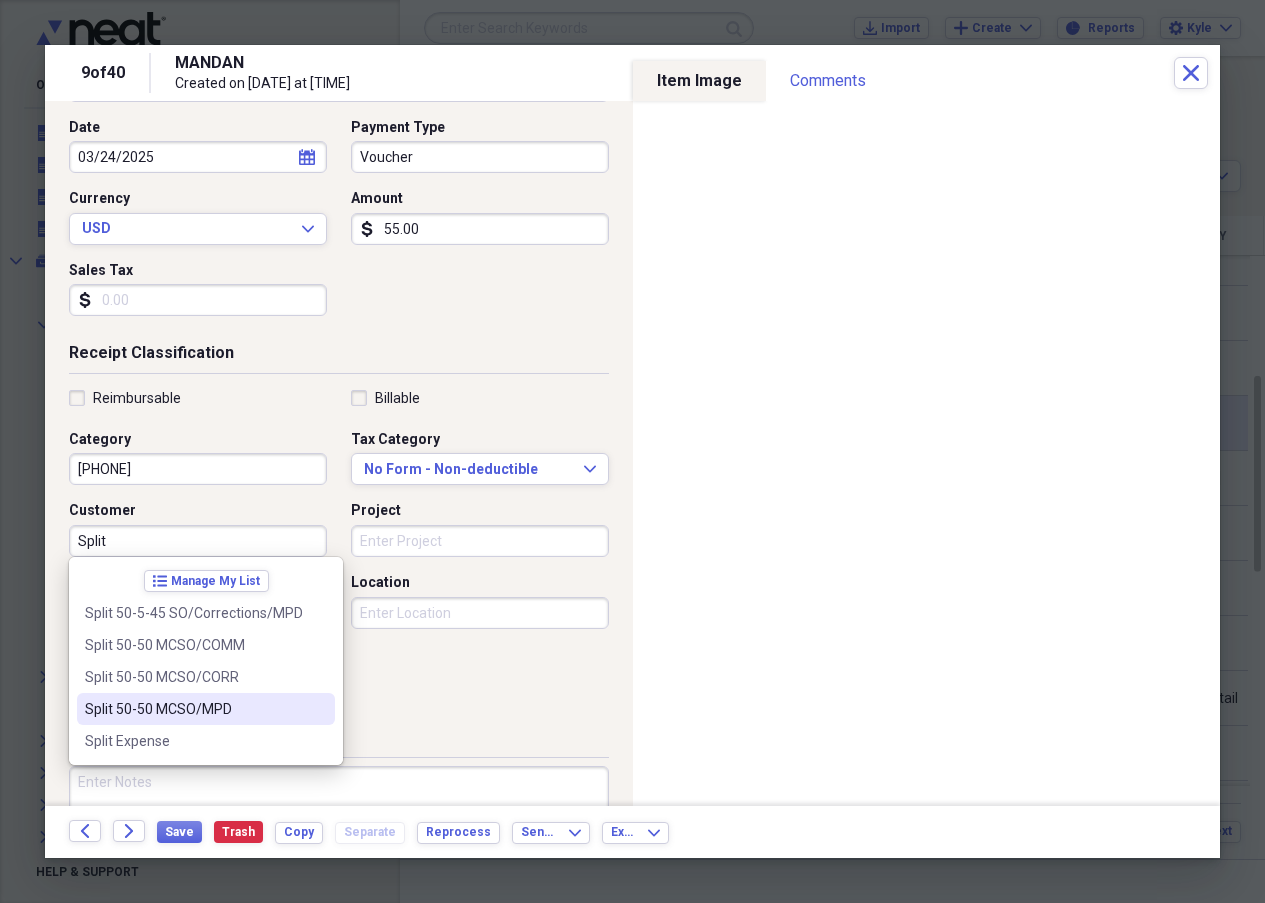 click on "Split 50-50 MCSO/MPD" at bounding box center [194, 709] 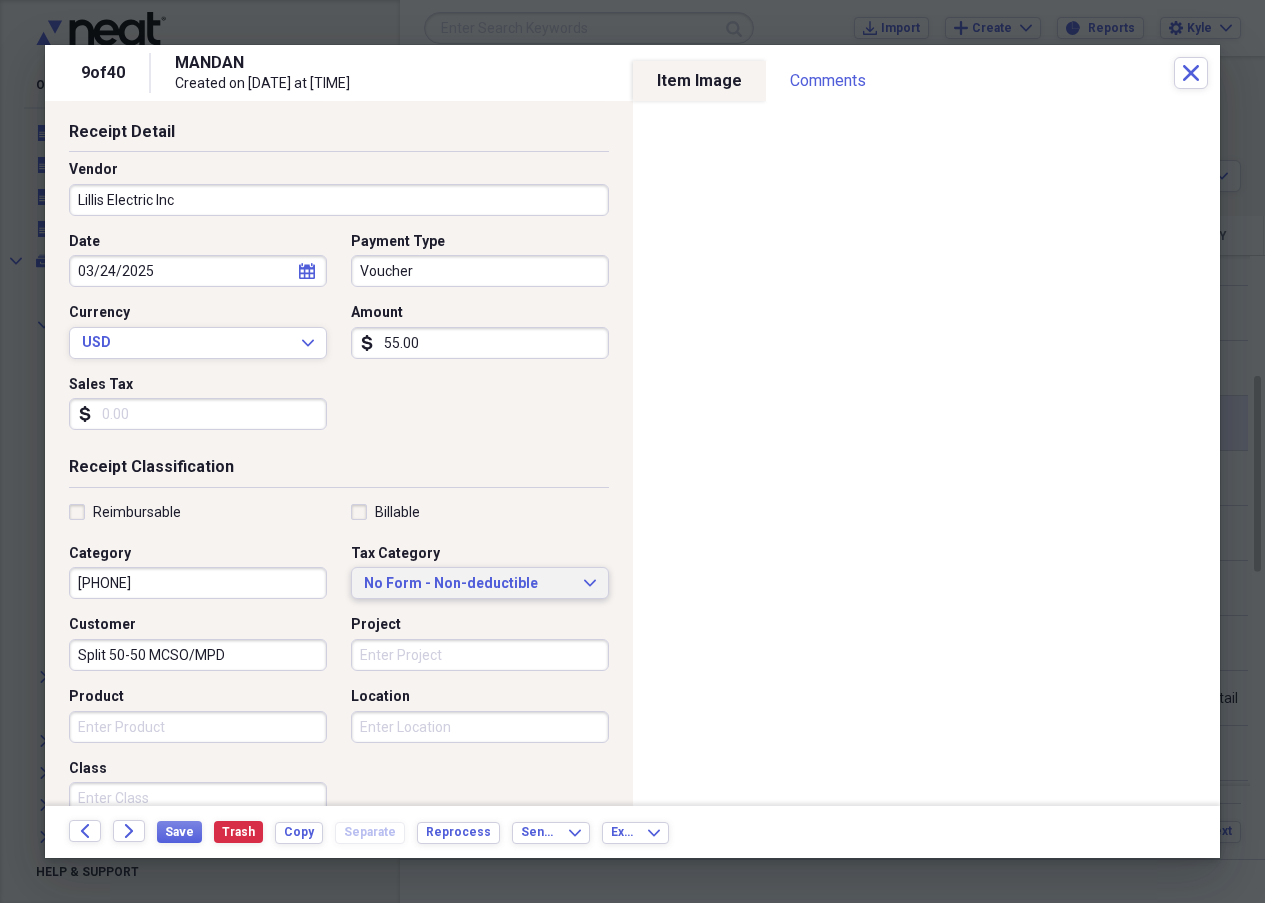 scroll, scrollTop: 200, scrollLeft: 0, axis: vertical 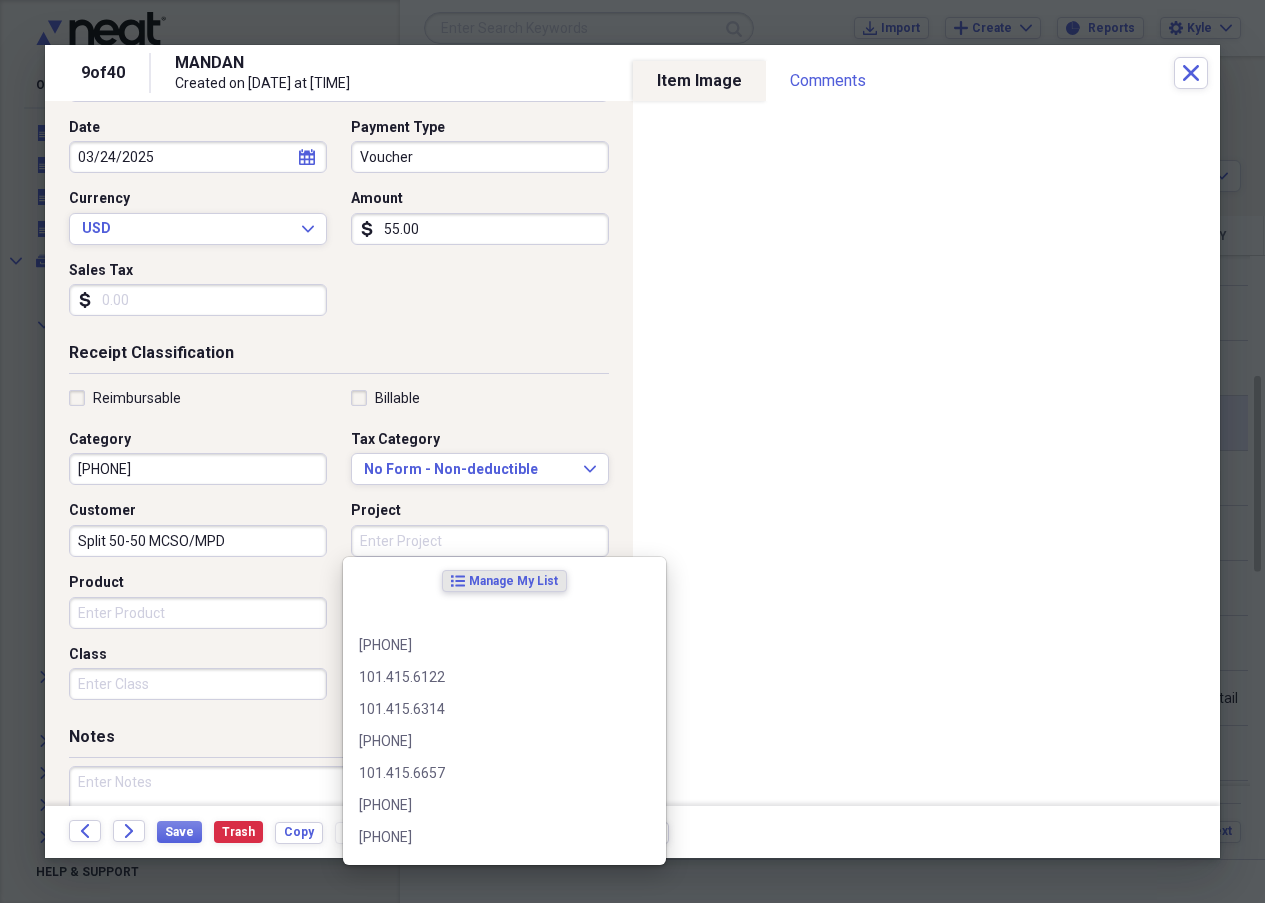 click on "Project" at bounding box center (480, 541) 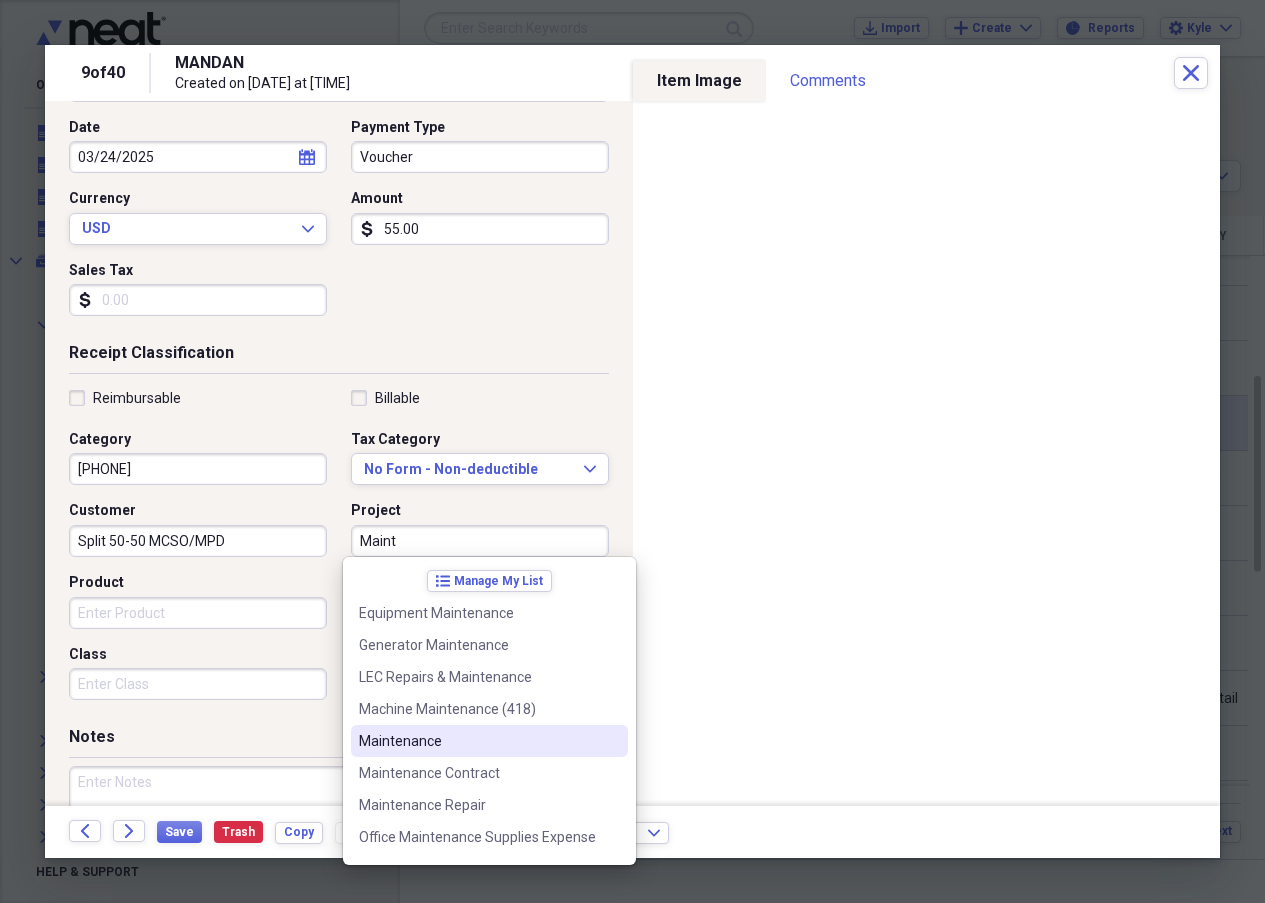 click on "Maintenance" at bounding box center (477, 741) 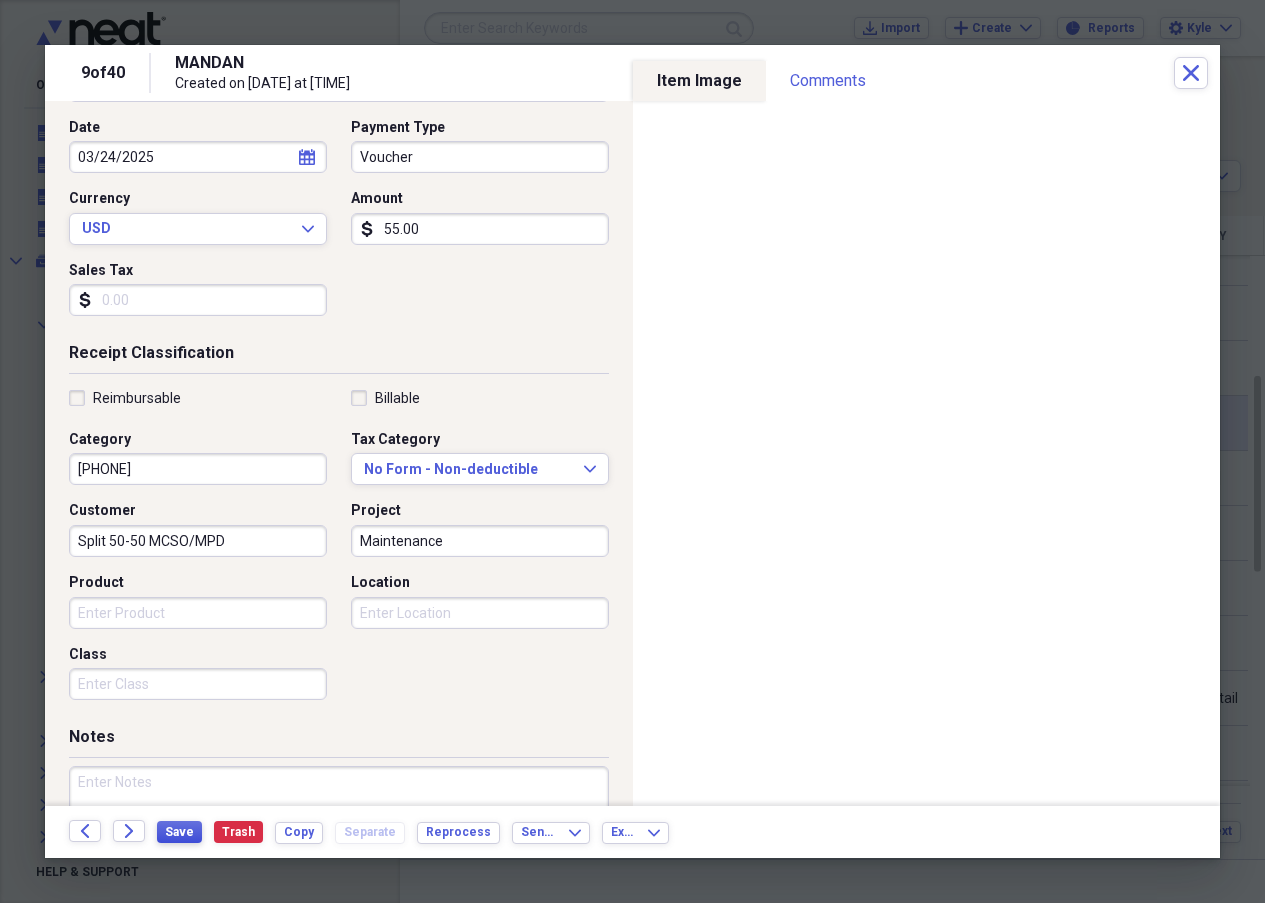 click on "Save" at bounding box center [179, 832] 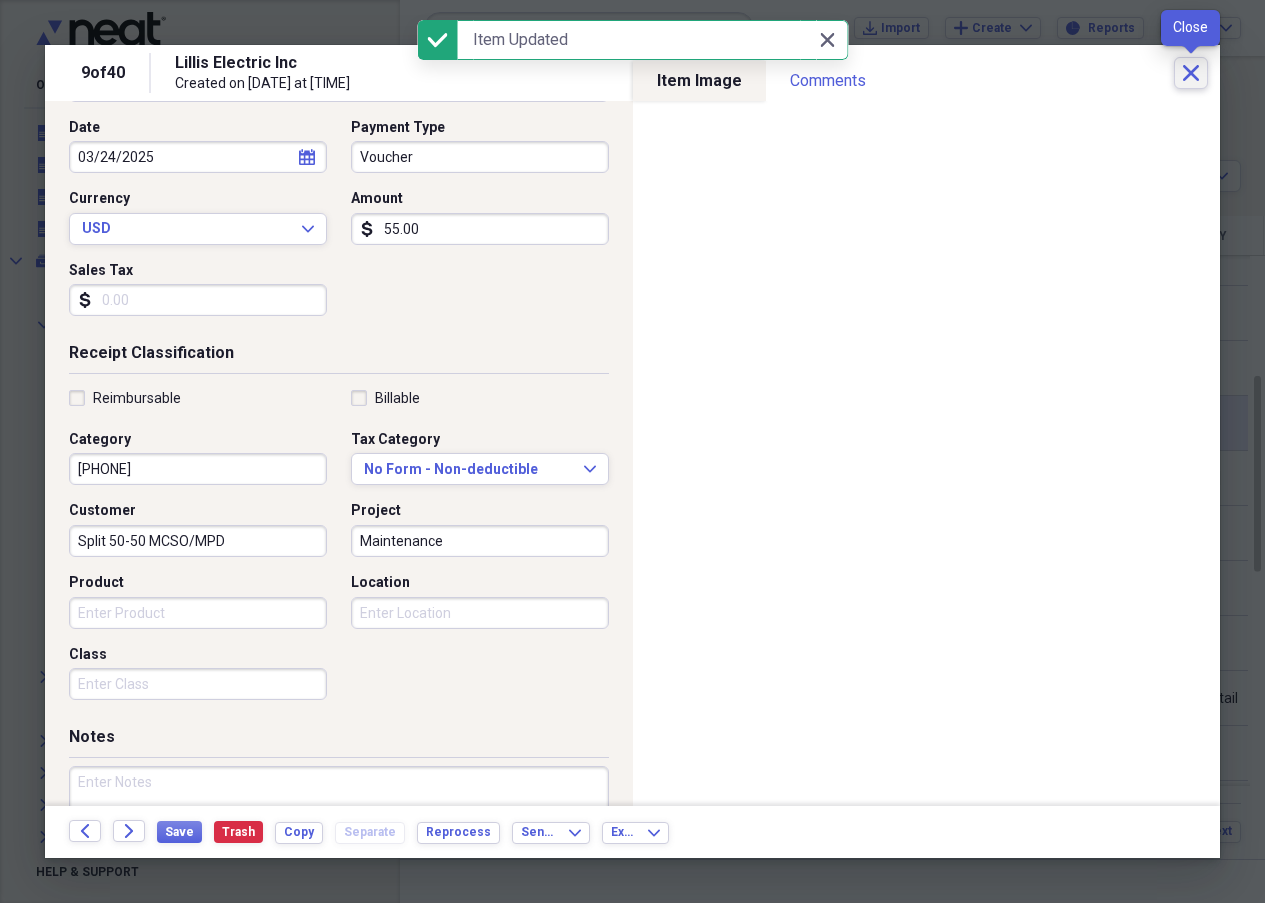 click on "Close" at bounding box center (1191, 73) 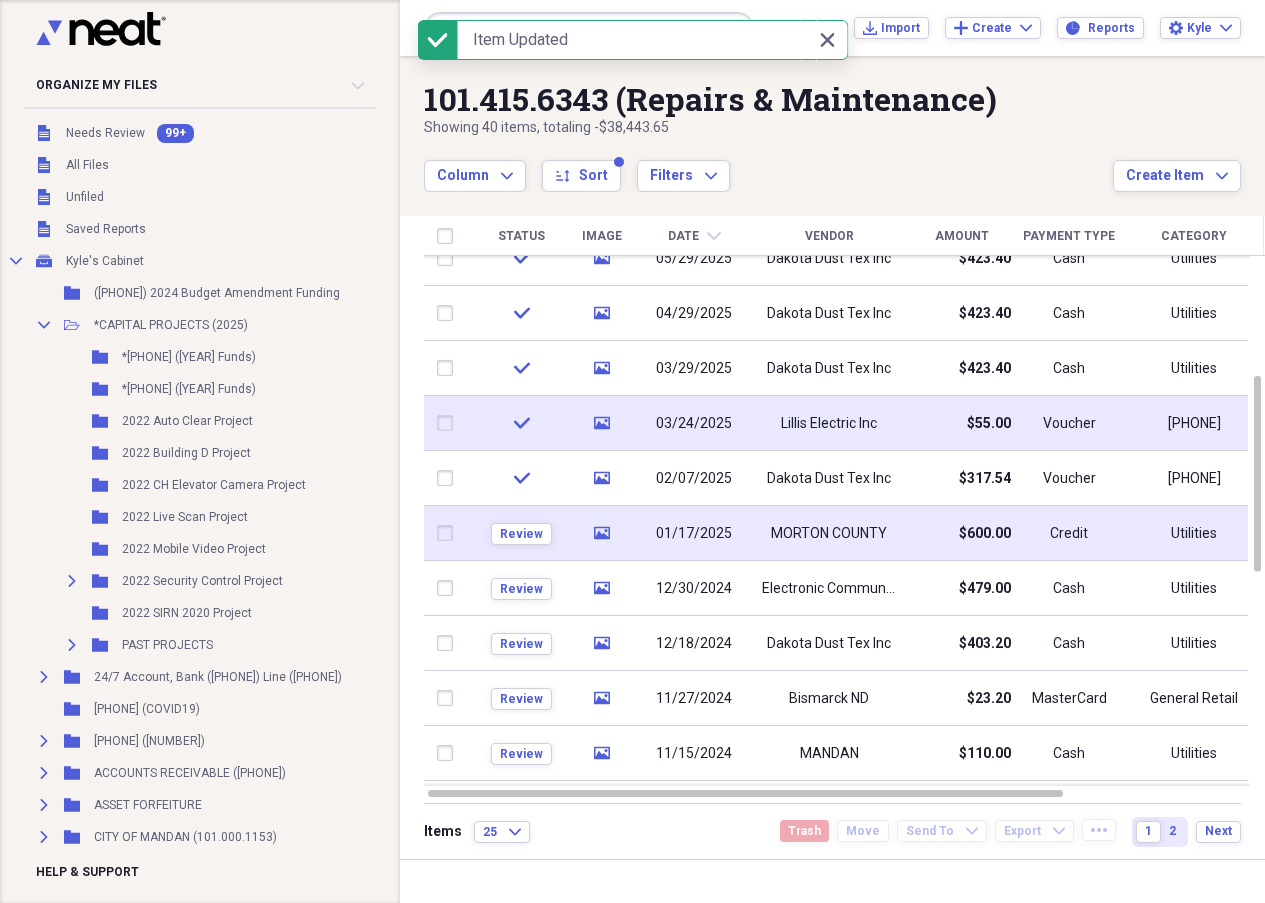 click on "01/17/2025" at bounding box center (694, 533) 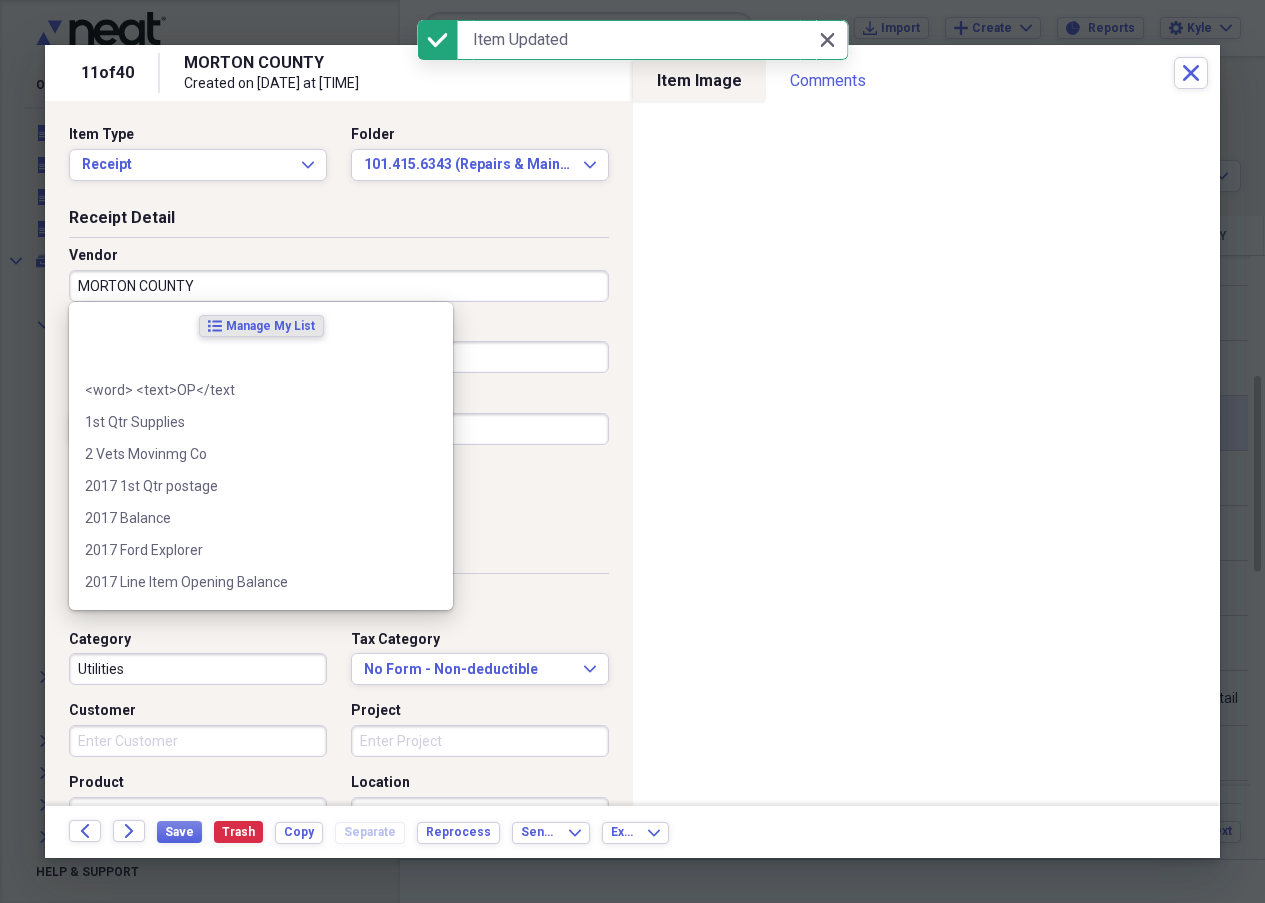 click on "MORTON COUNTY" at bounding box center [339, 286] 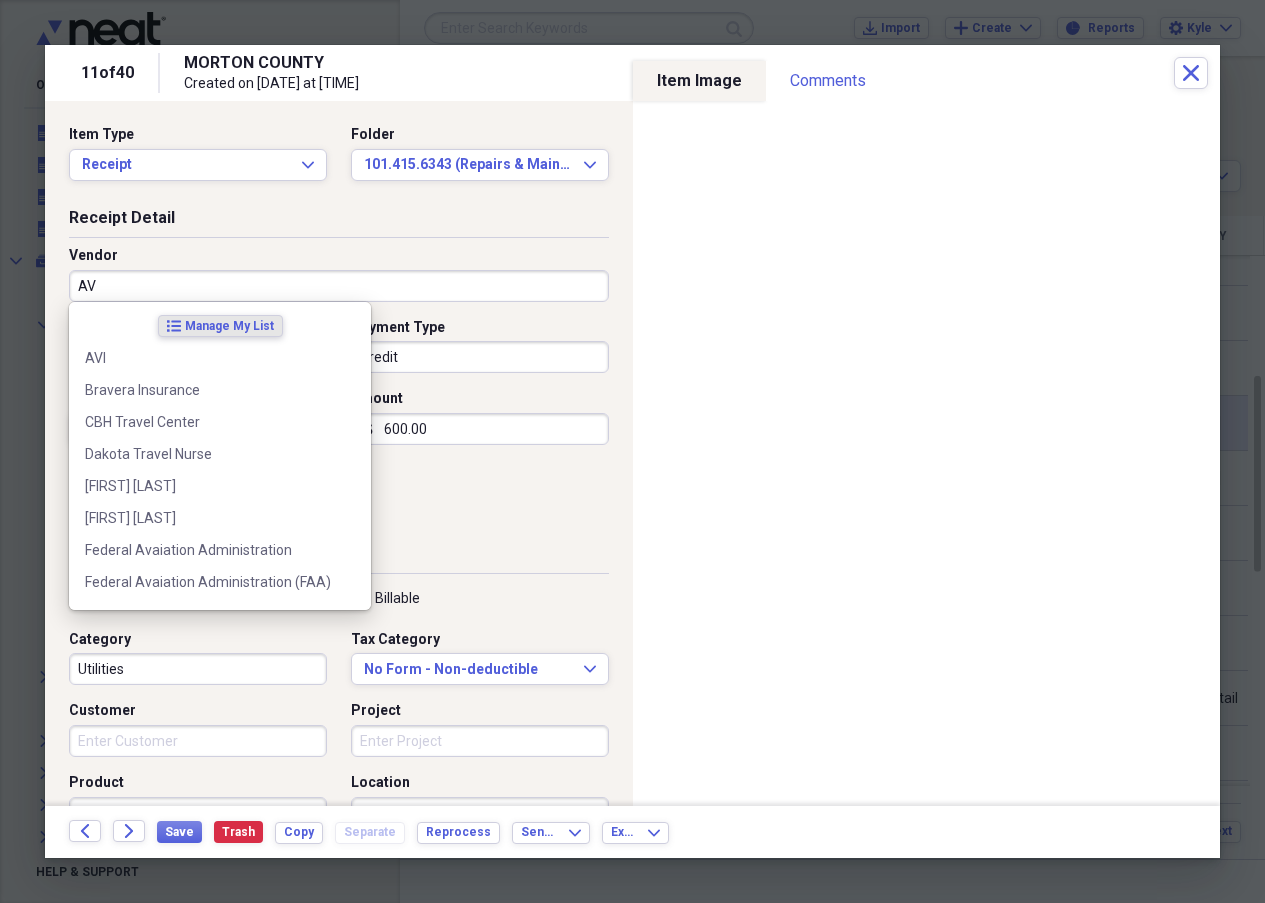type on "AVI" 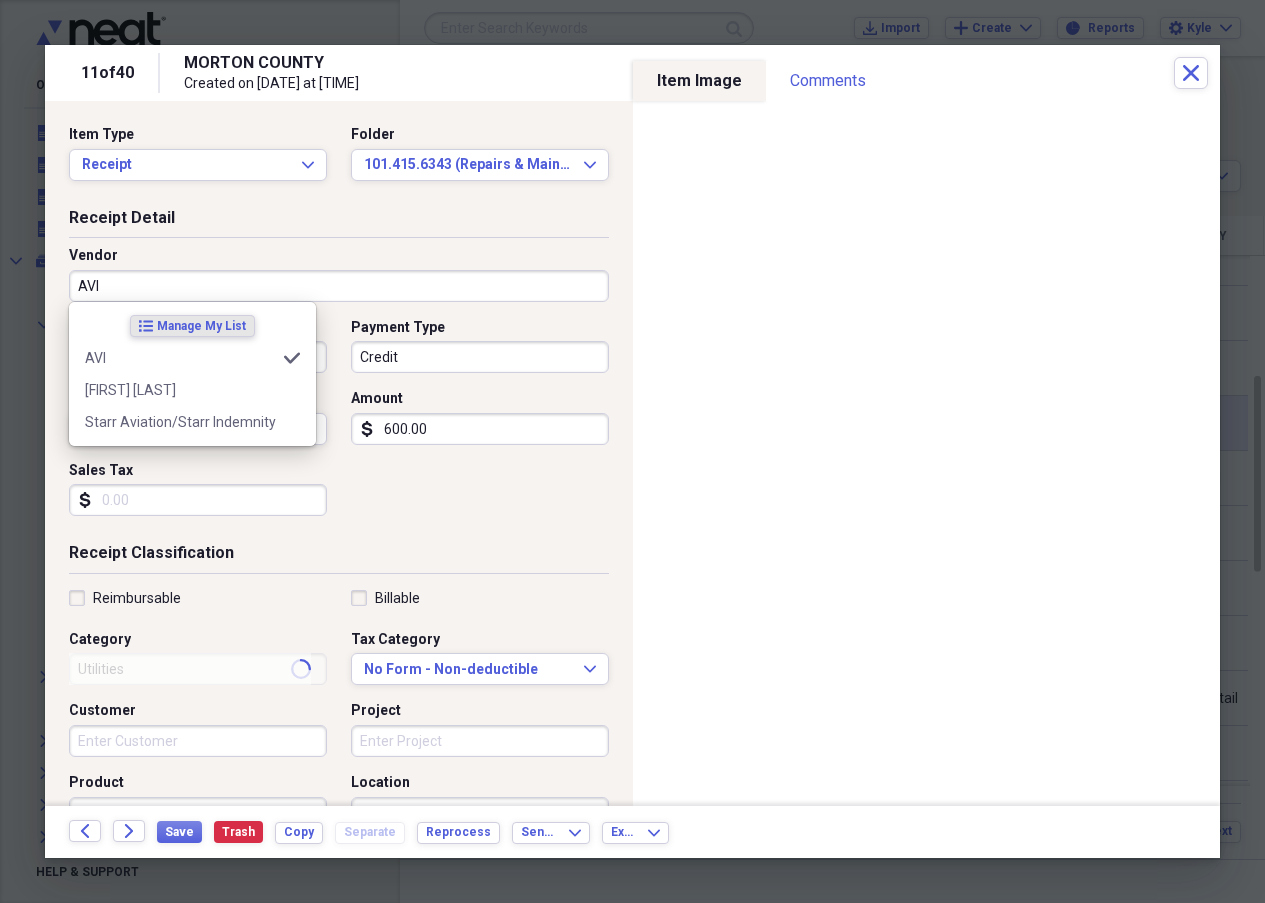 type on "[PHONE]" 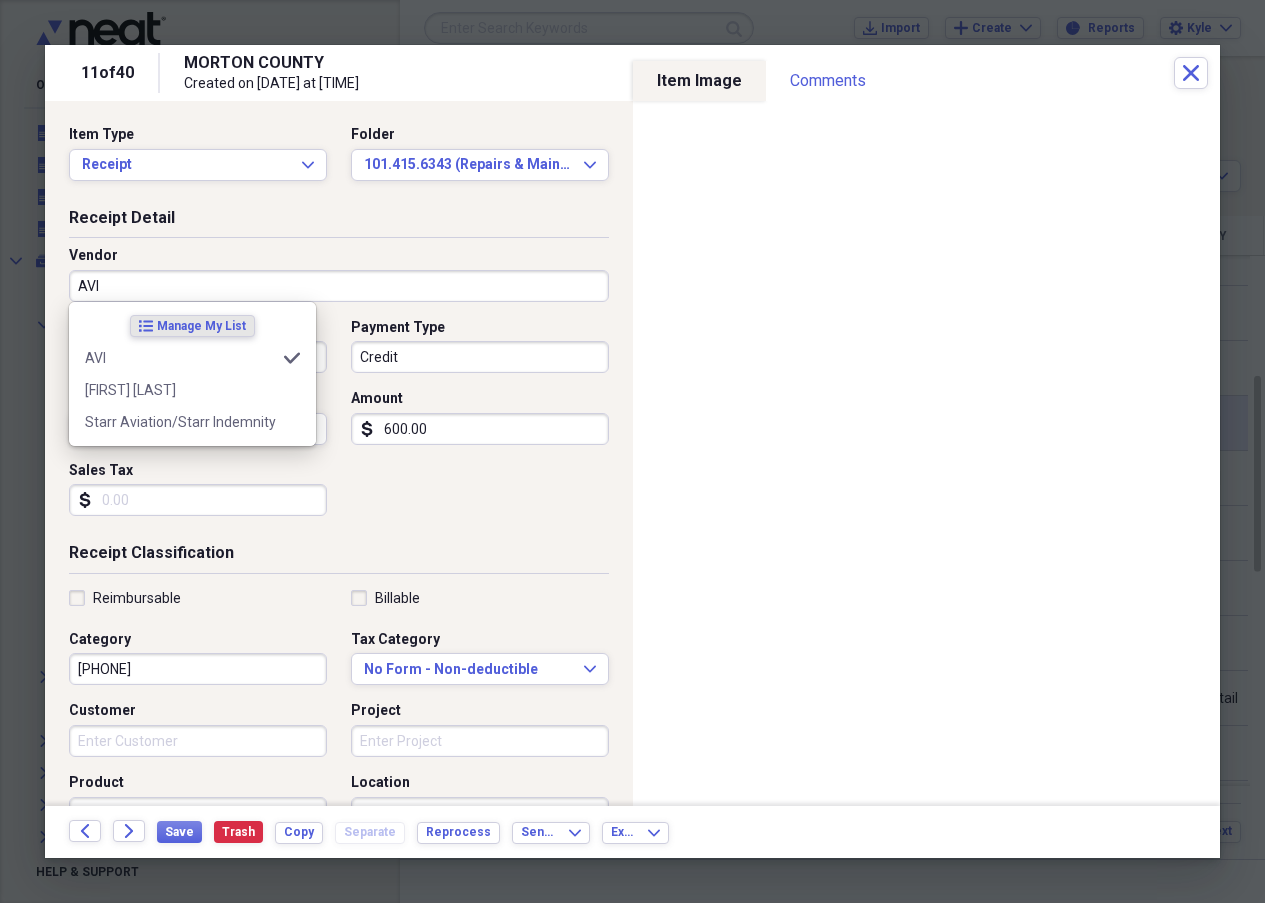 type on "AVI" 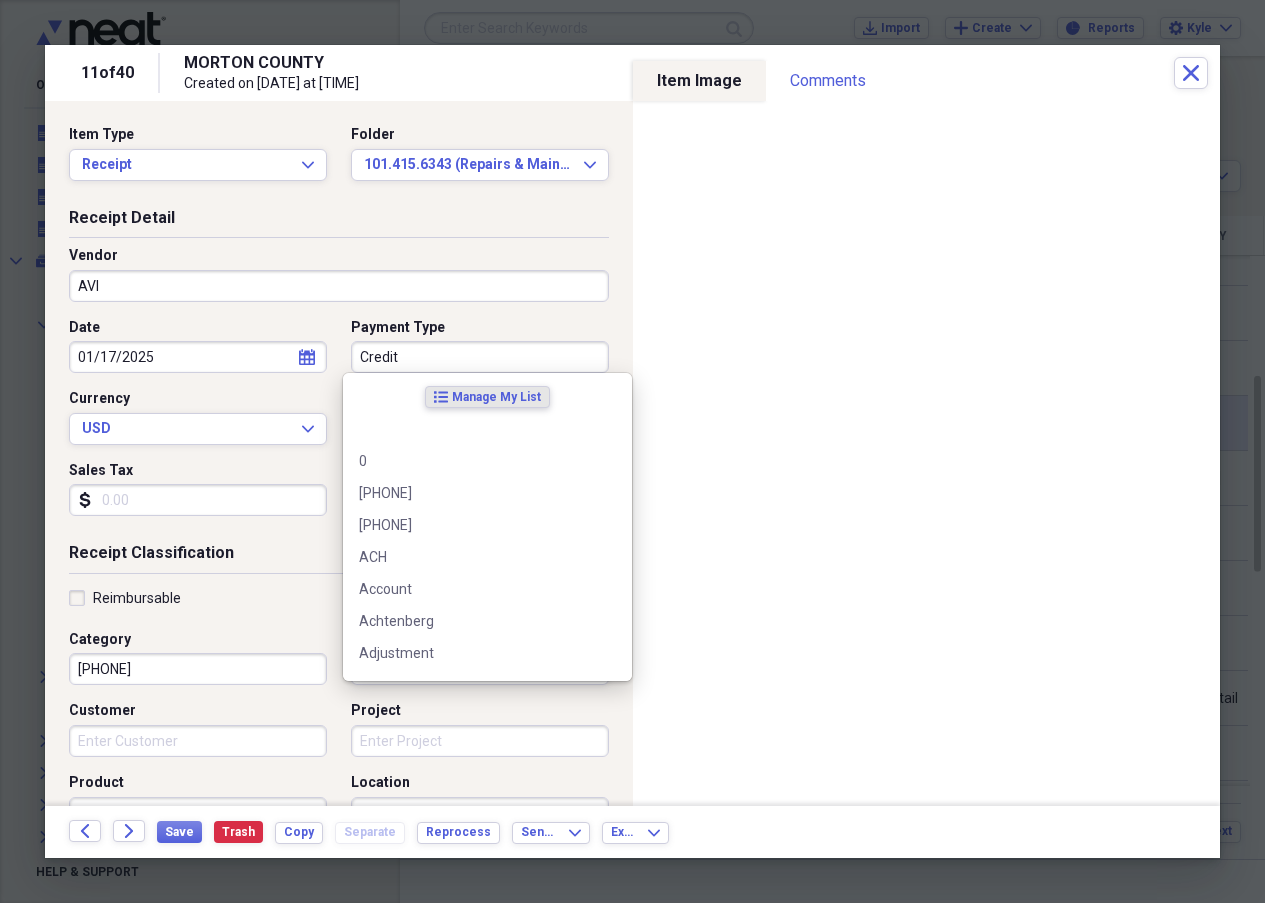 click on "Credit" at bounding box center (480, 357) 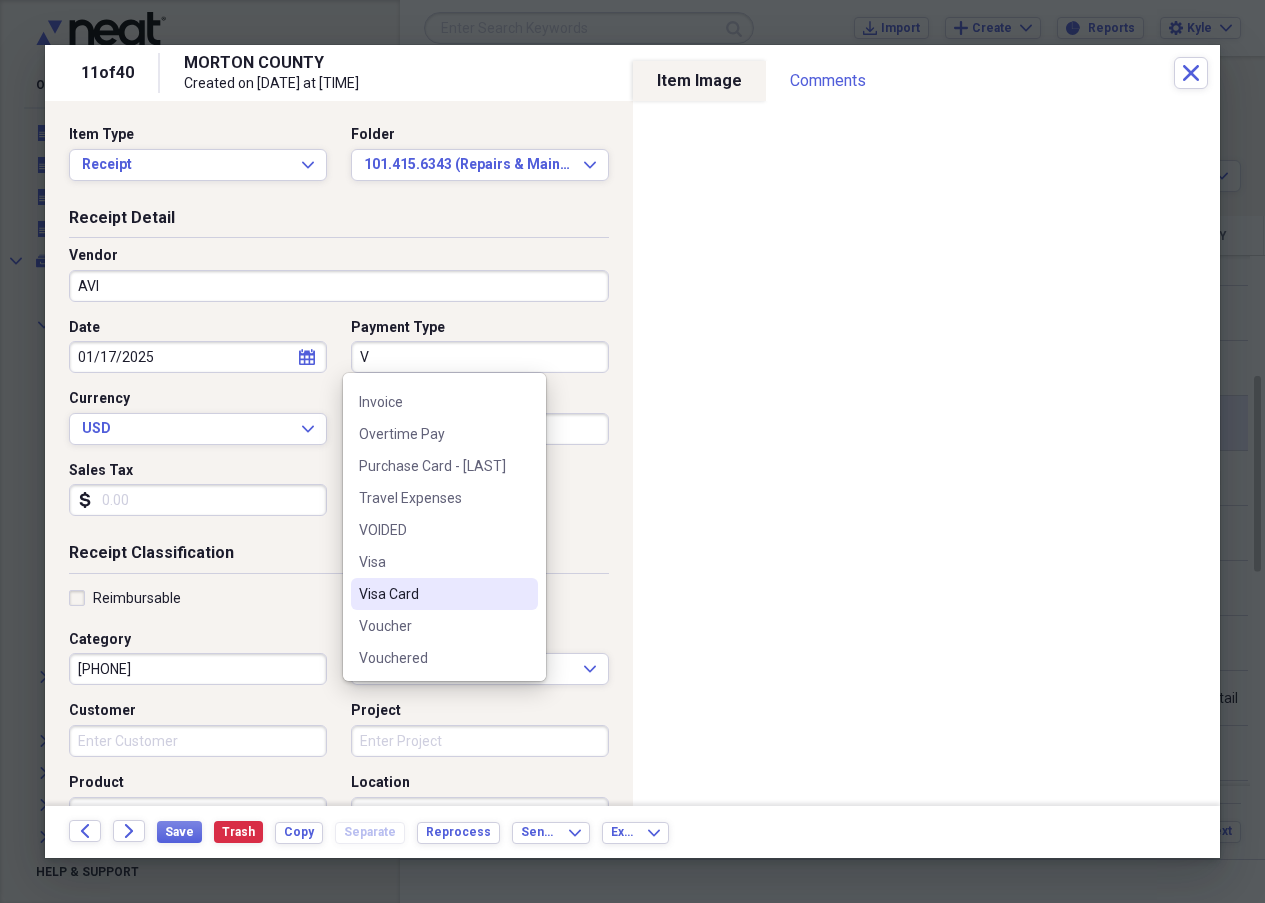 scroll, scrollTop: 92, scrollLeft: 0, axis: vertical 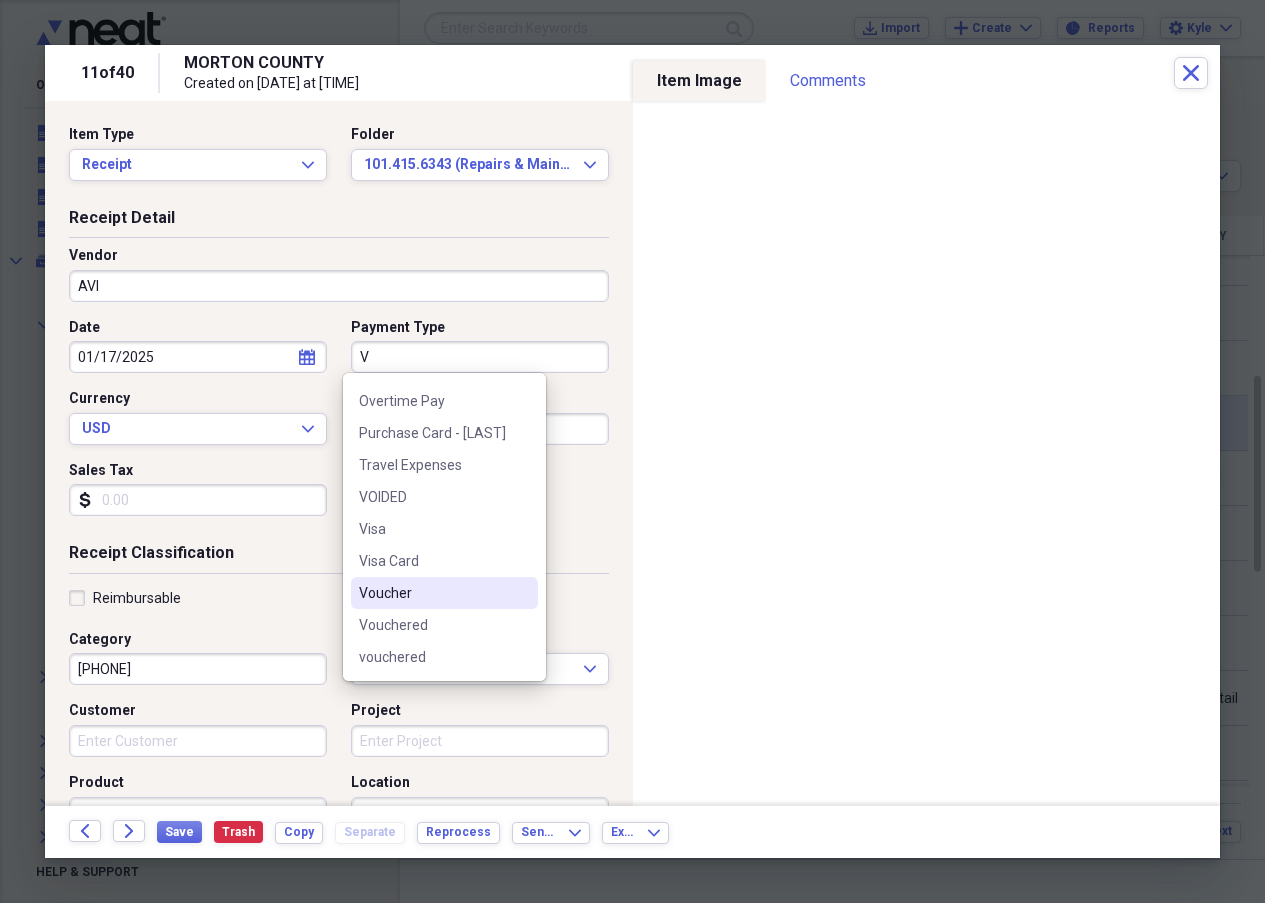 click on "Voucher" at bounding box center (432, 593) 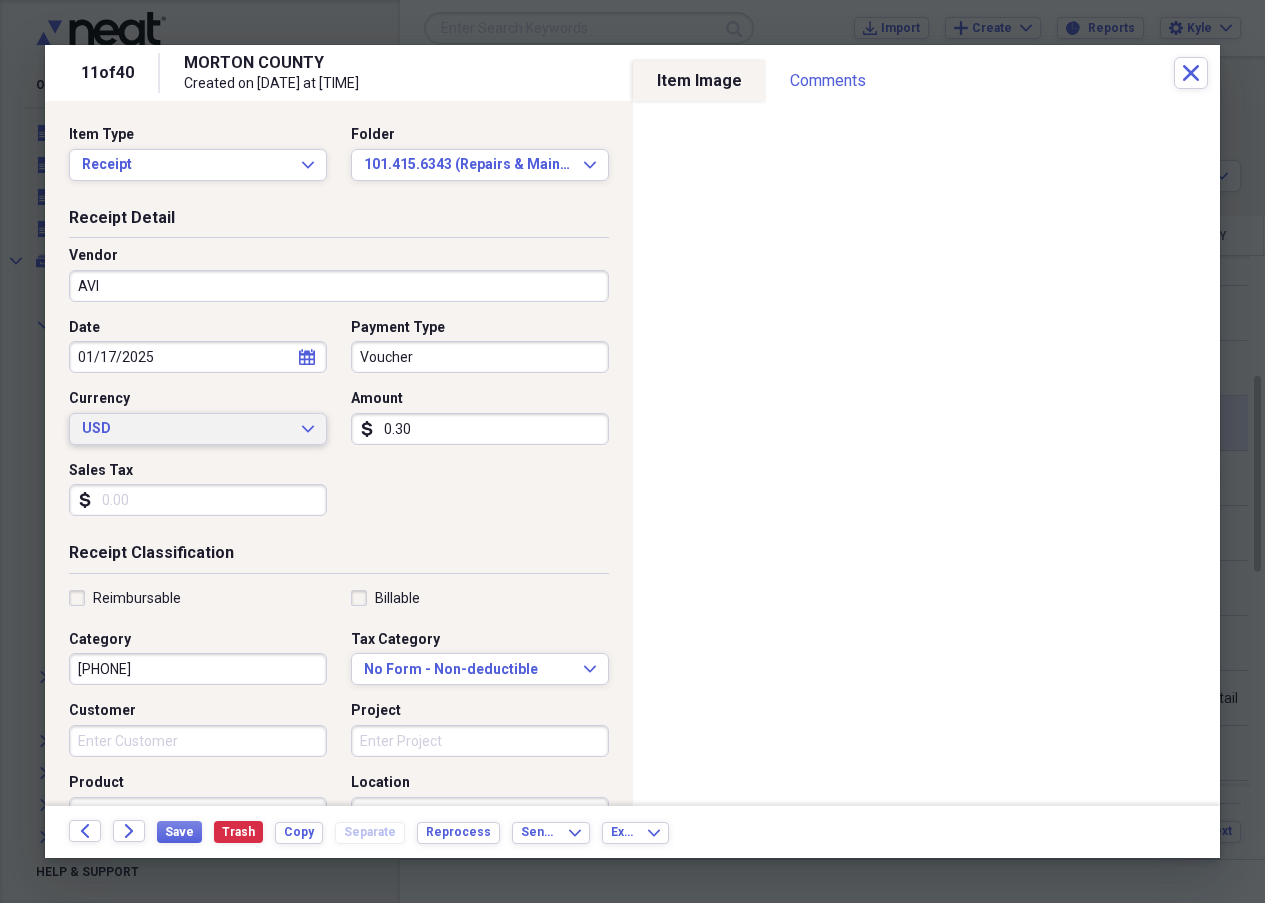 type on "0.03" 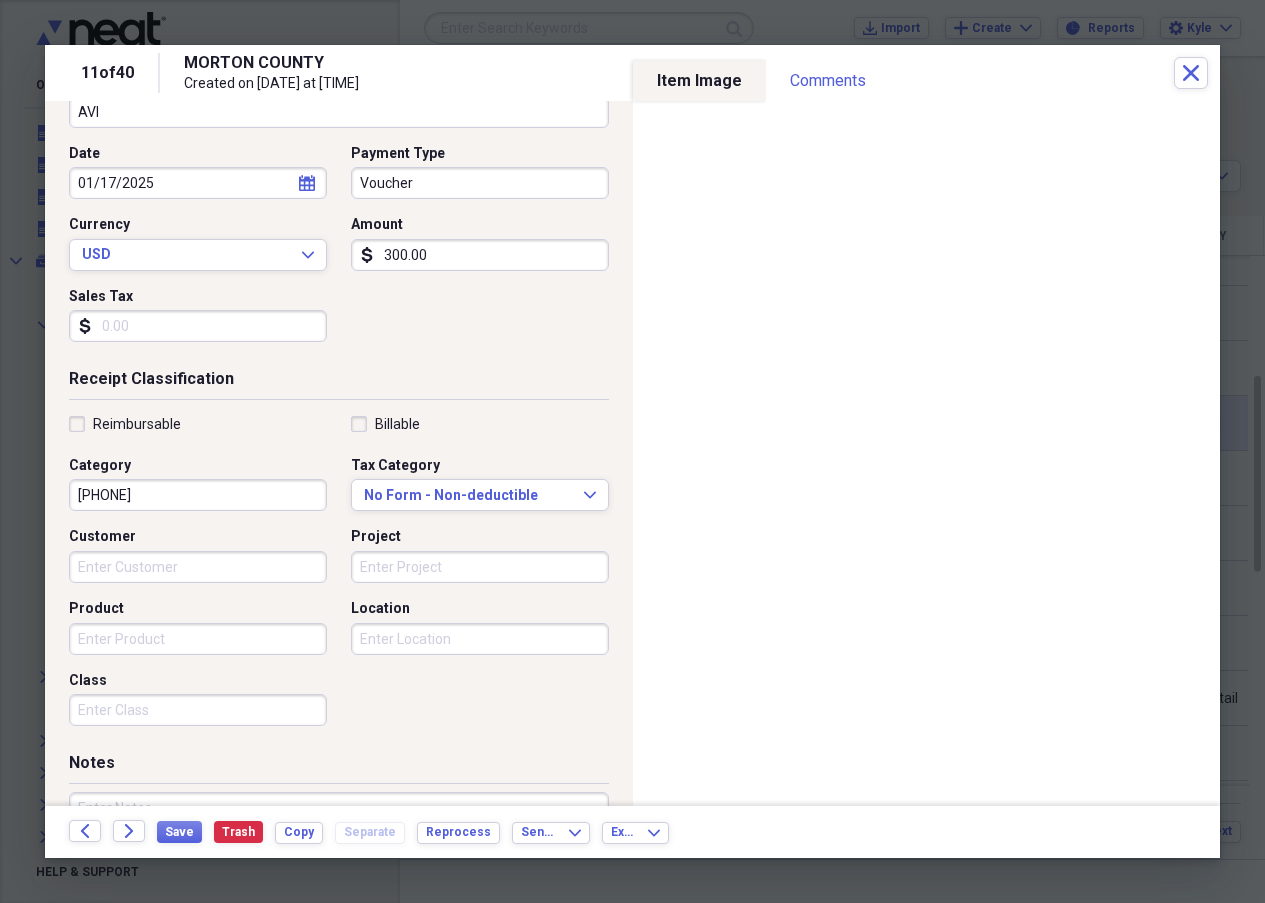 scroll, scrollTop: 200, scrollLeft: 0, axis: vertical 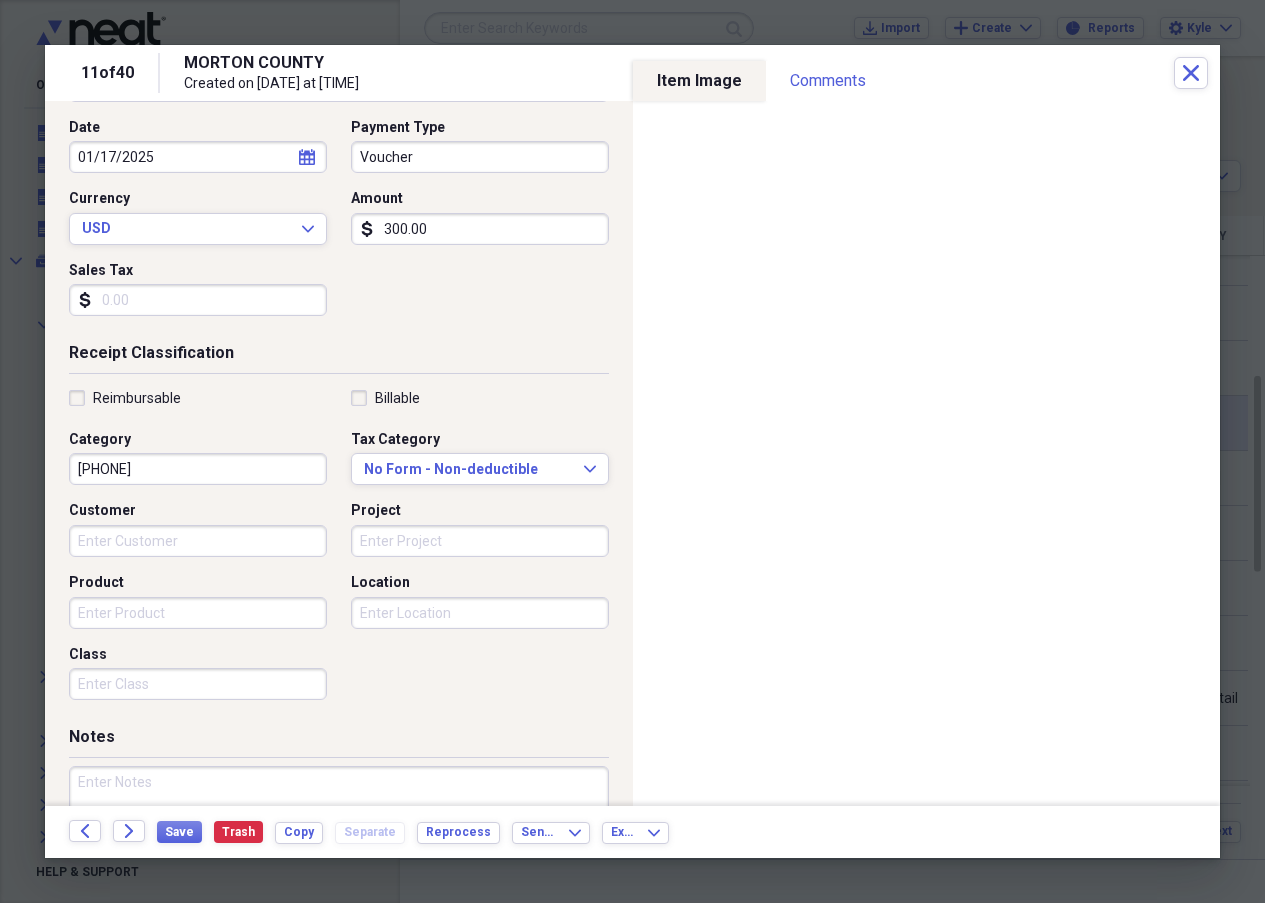 type on "300.00" 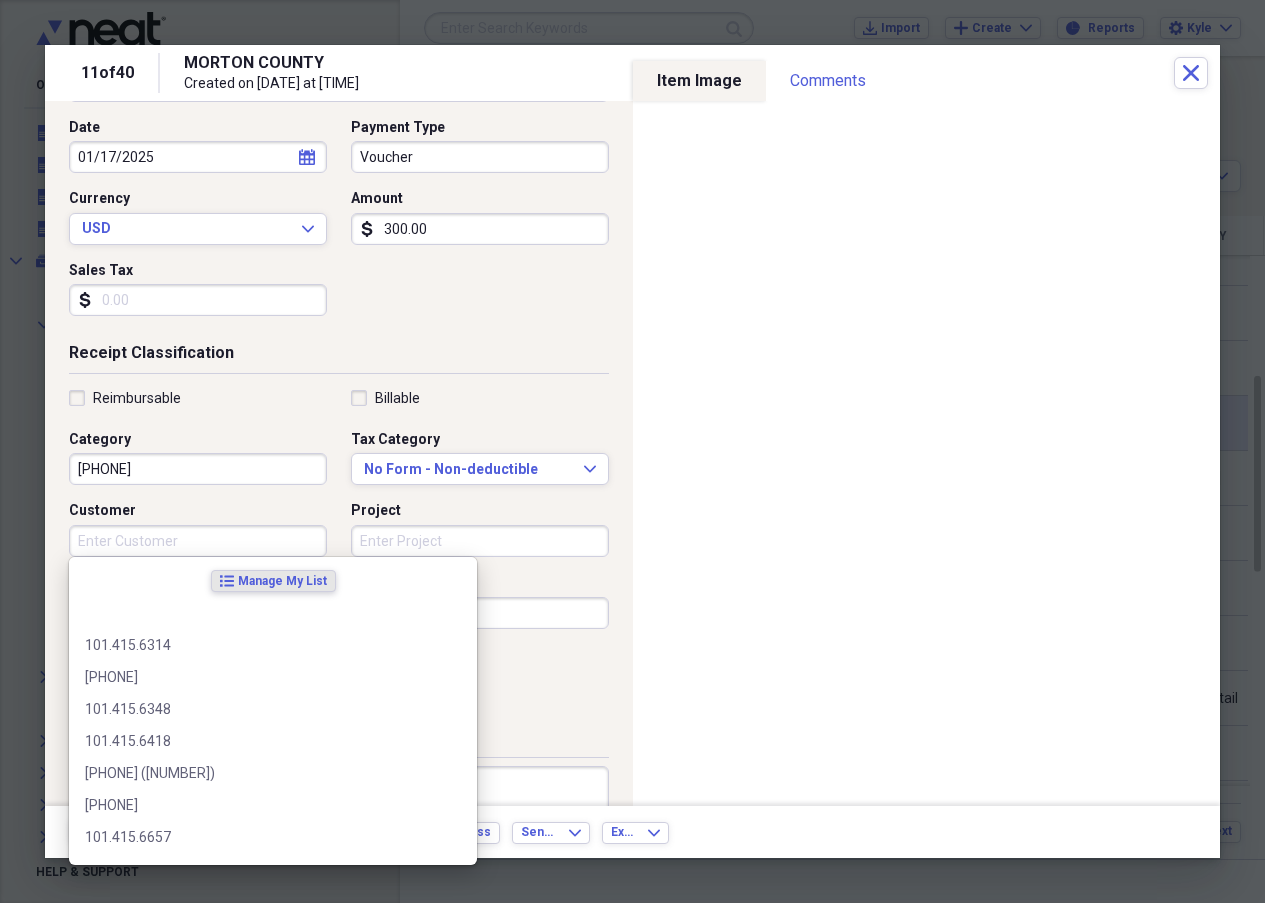 drag, startPoint x: 136, startPoint y: 549, endPoint x: 151, endPoint y: 547, distance: 15.132746 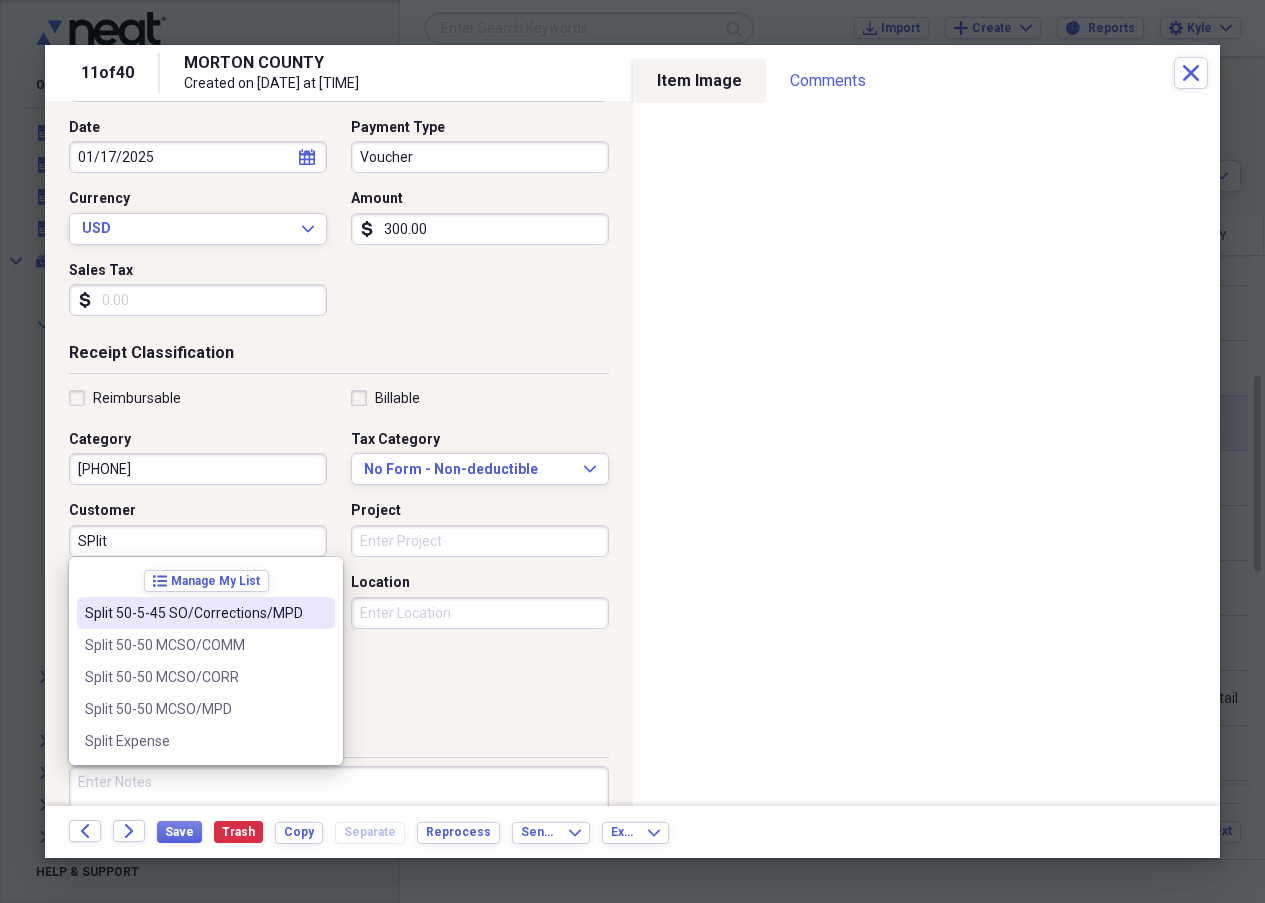 click on "Split 50-5-45 SO/Corrections/MPD" at bounding box center (194, 613) 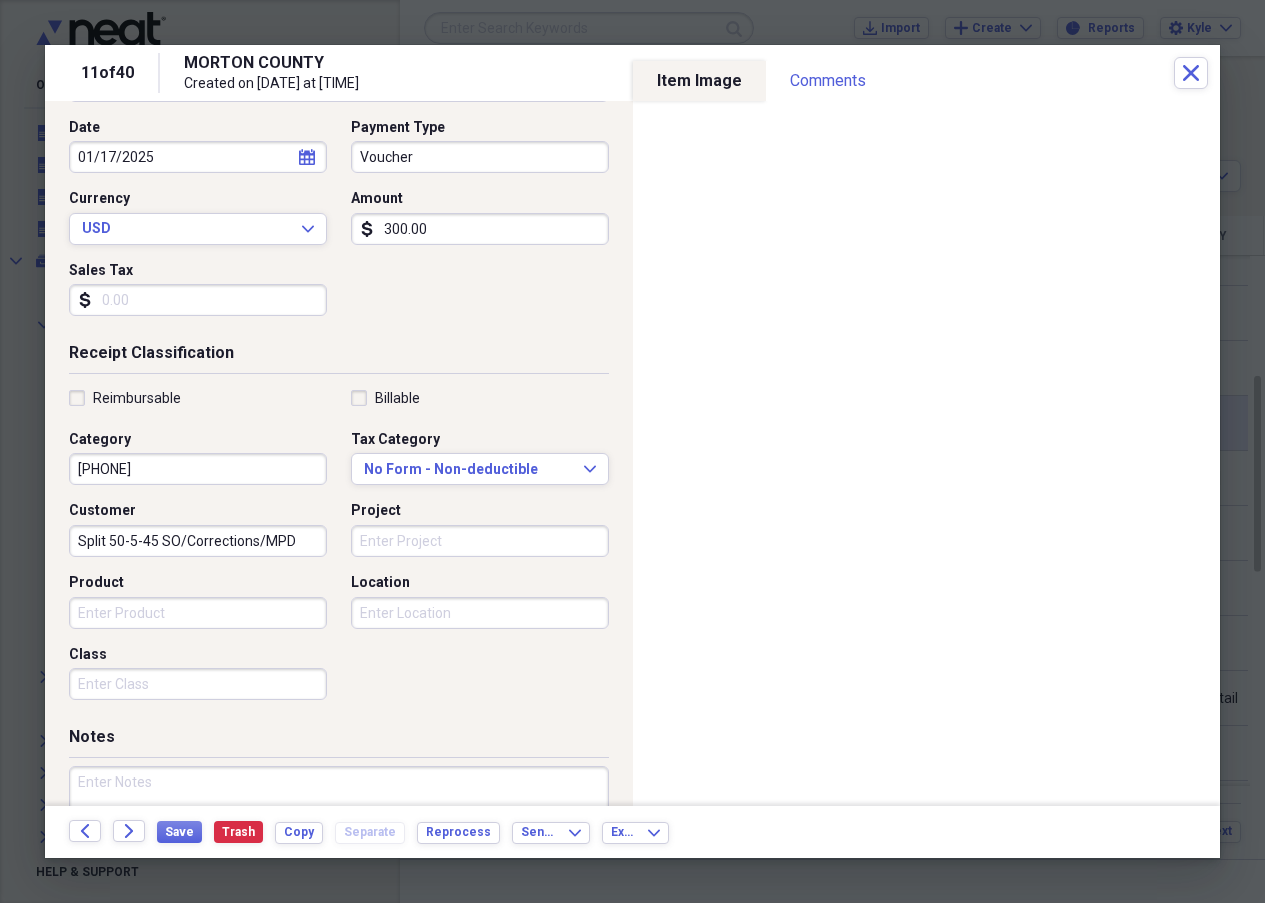 click on "Project" at bounding box center (480, 541) 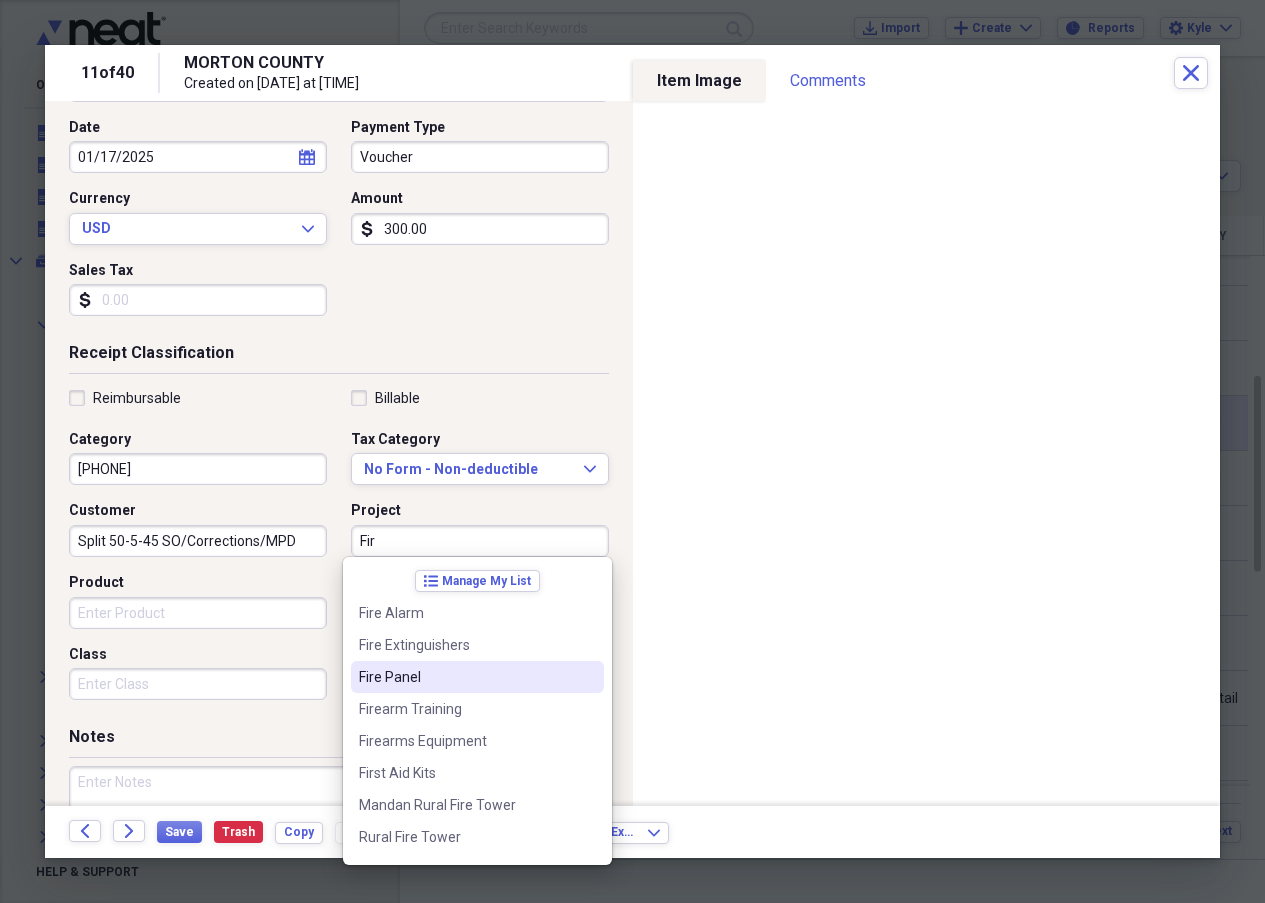 click on "Fire Panel" at bounding box center (465, 677) 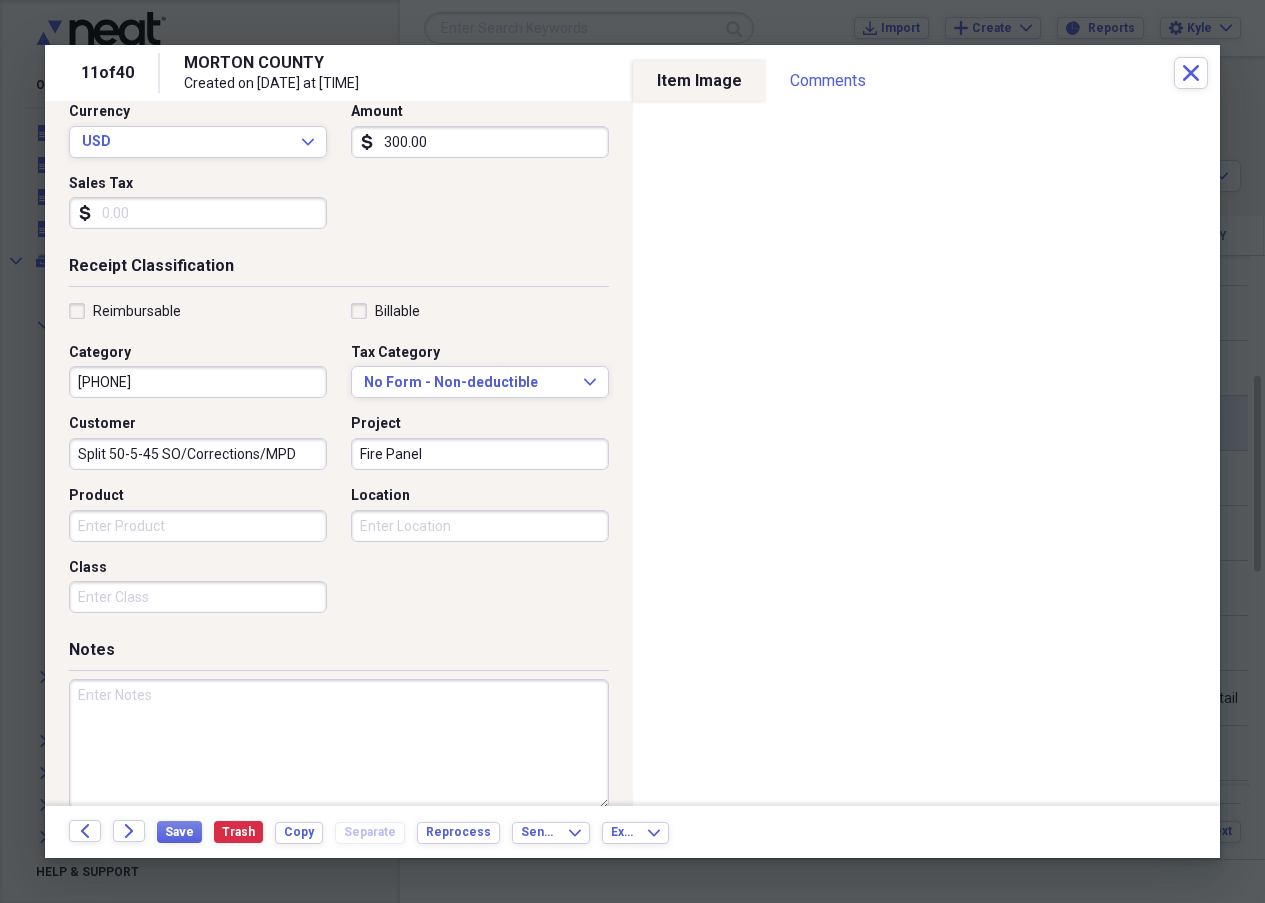 scroll, scrollTop: 300, scrollLeft: 0, axis: vertical 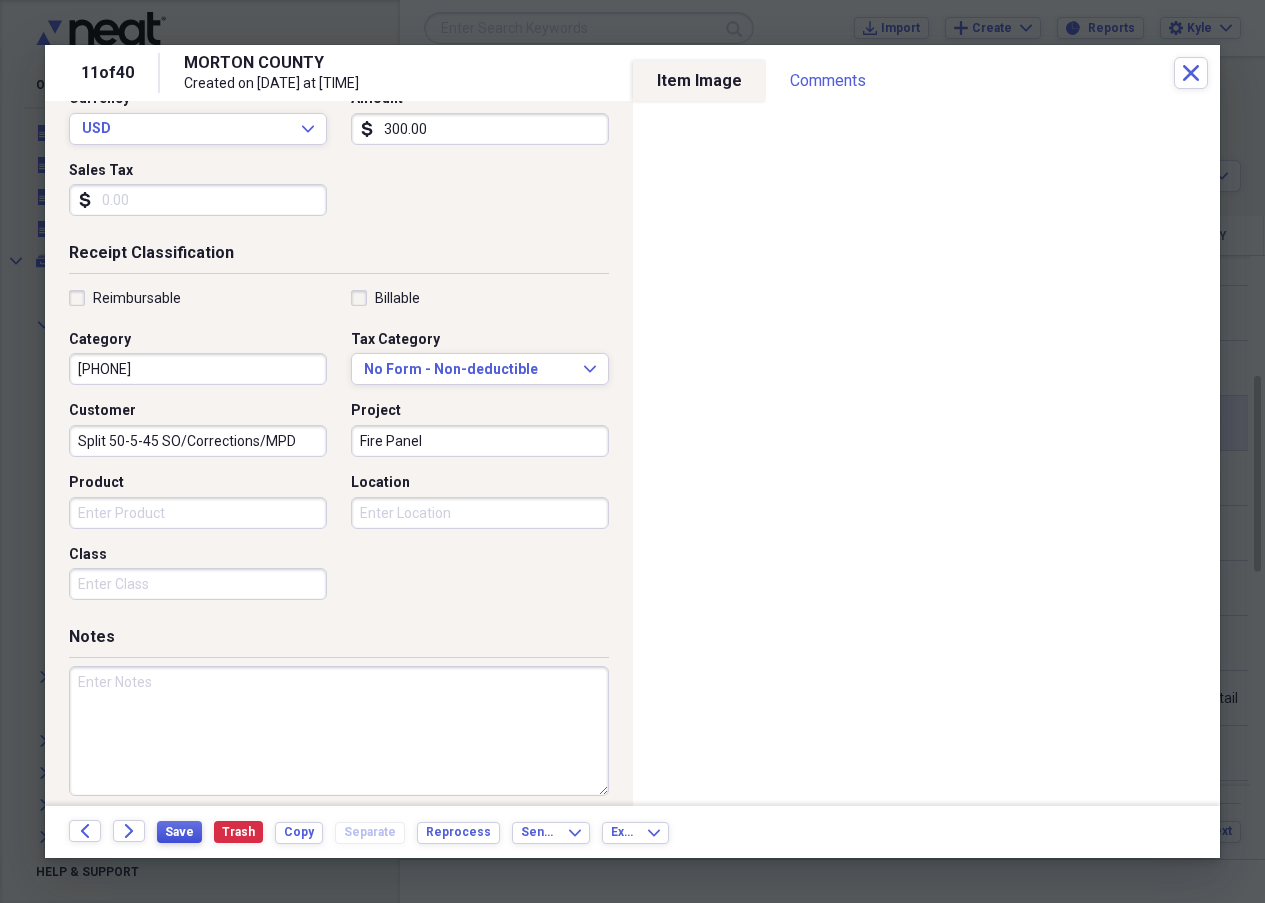 click on "Save" at bounding box center (179, 832) 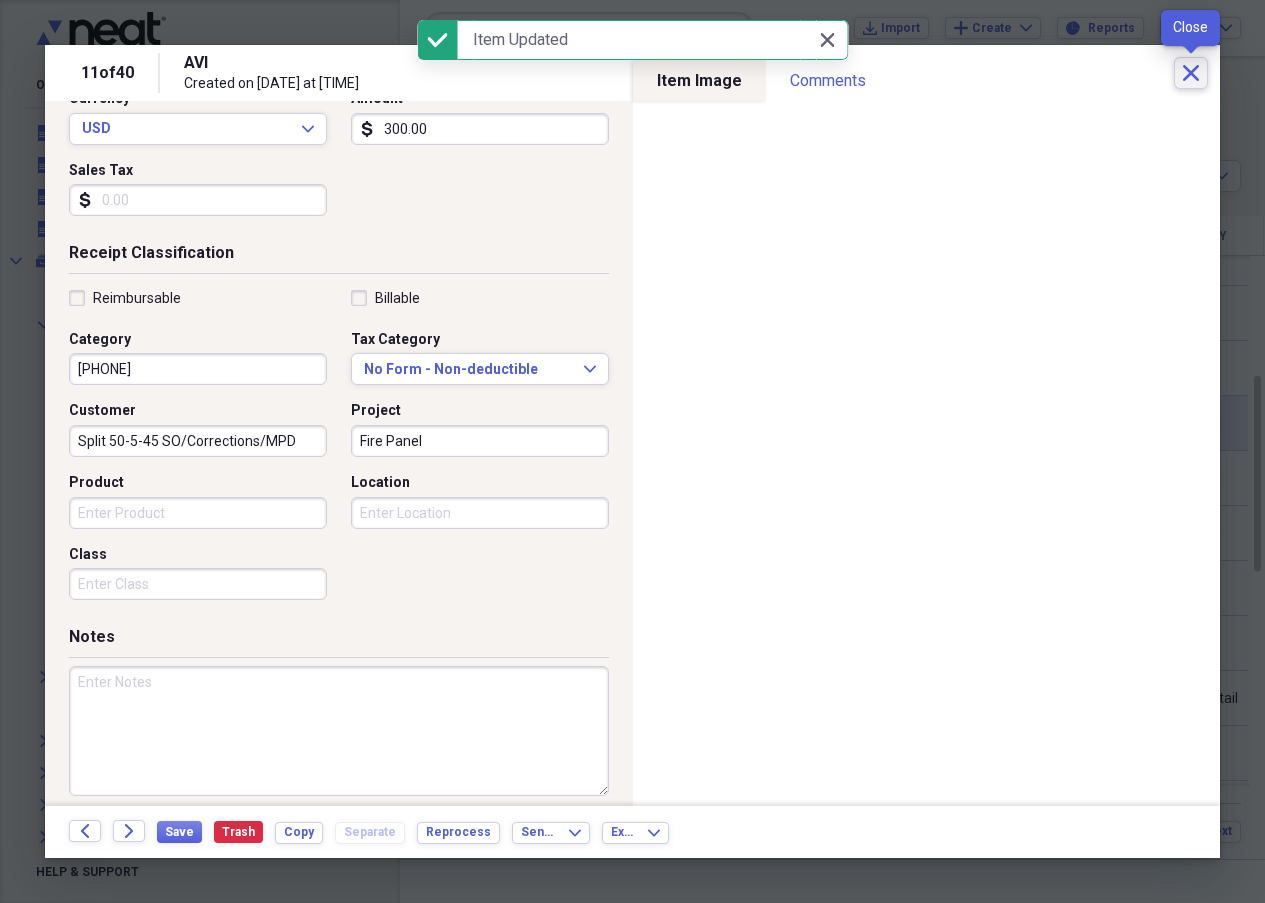 click on "Close" 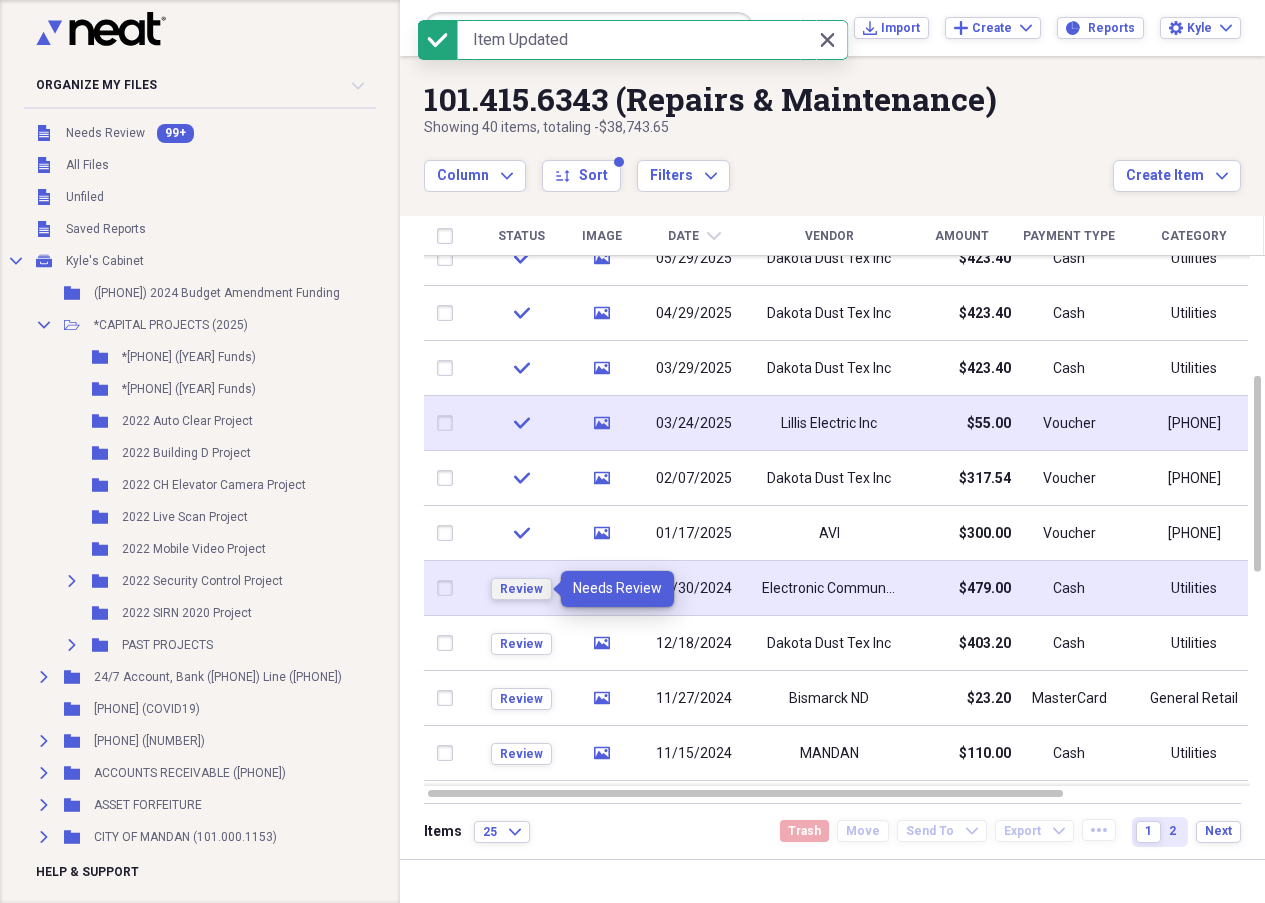 click on "Review" at bounding box center [521, 589] 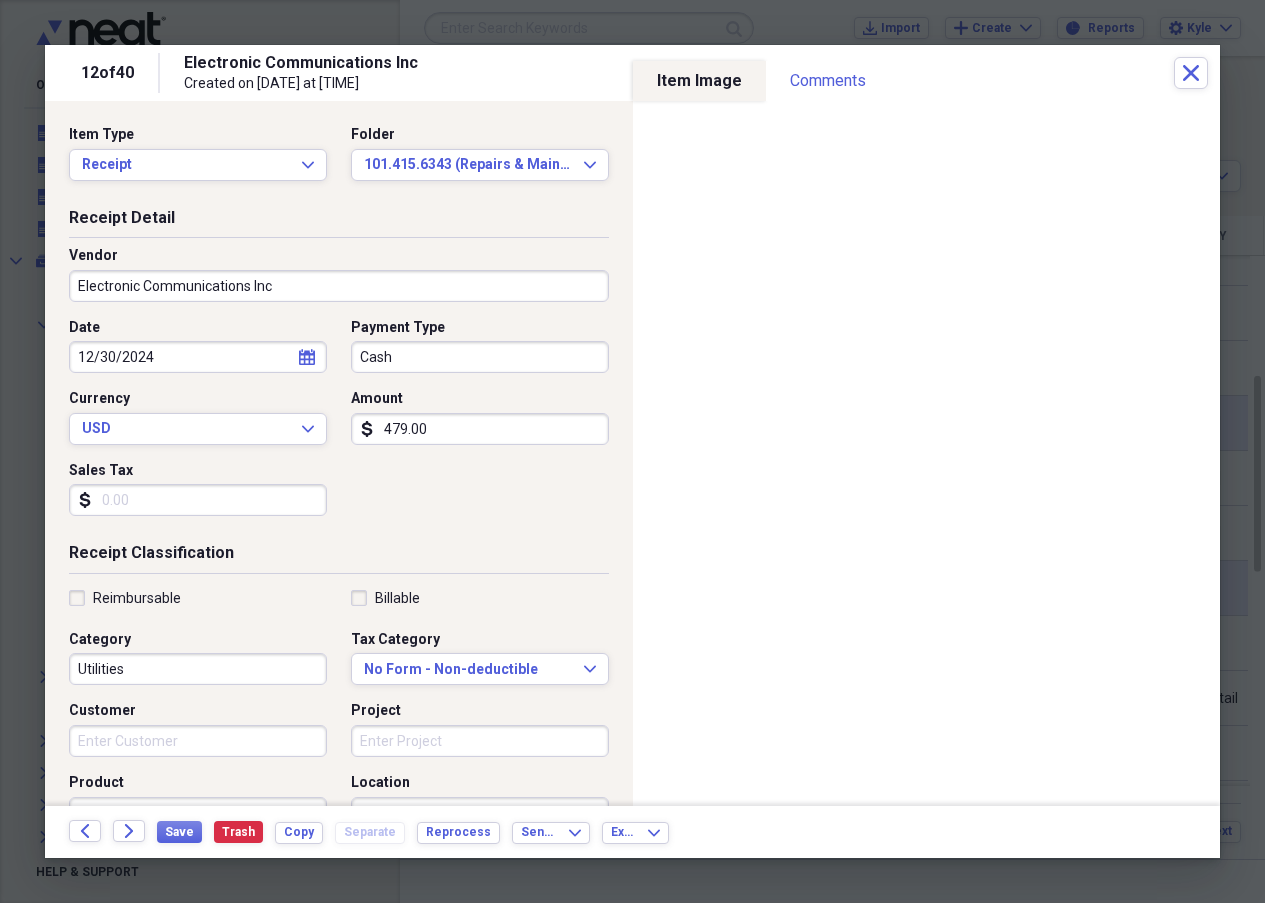 click on "Cash" at bounding box center [480, 357] 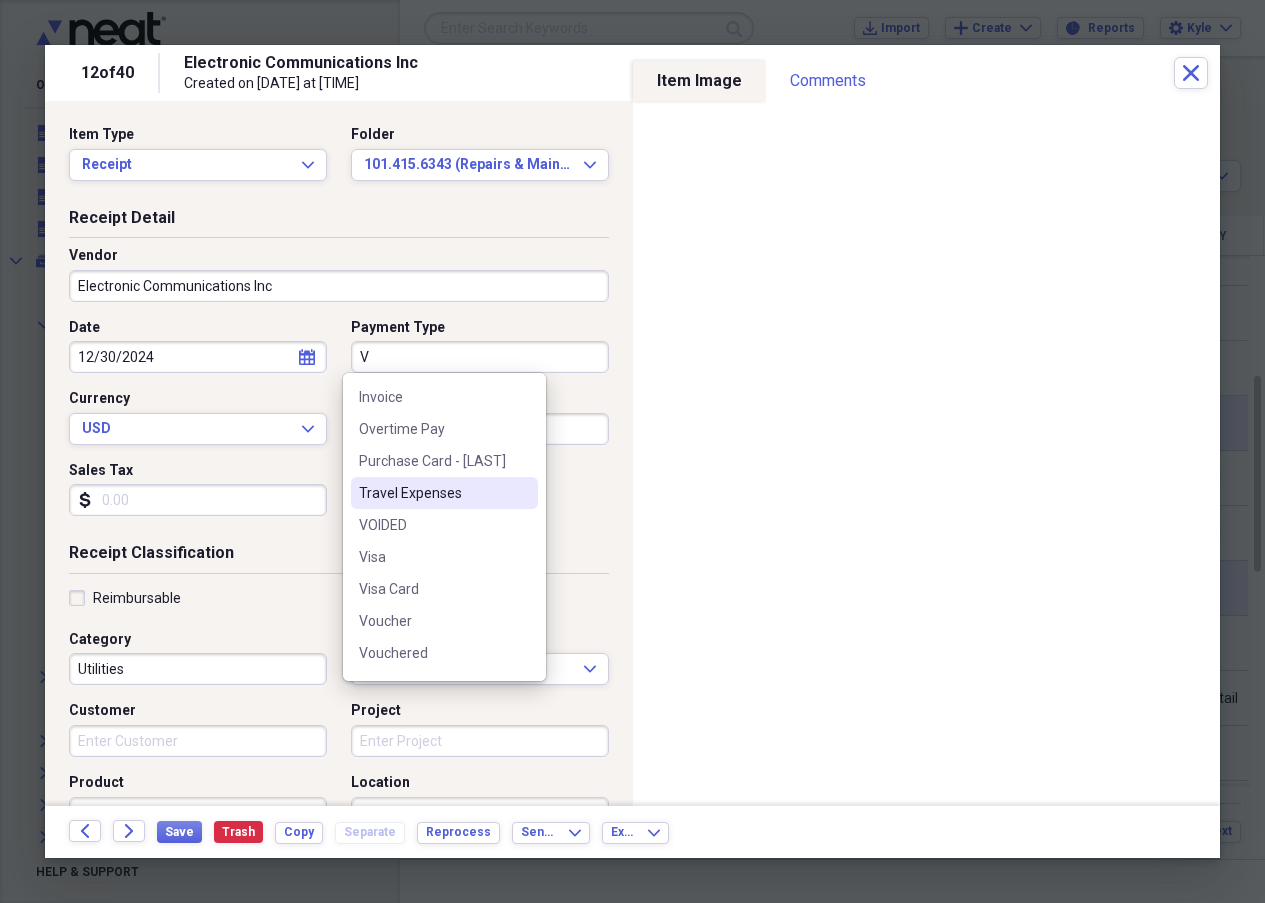 scroll, scrollTop: 92, scrollLeft: 0, axis: vertical 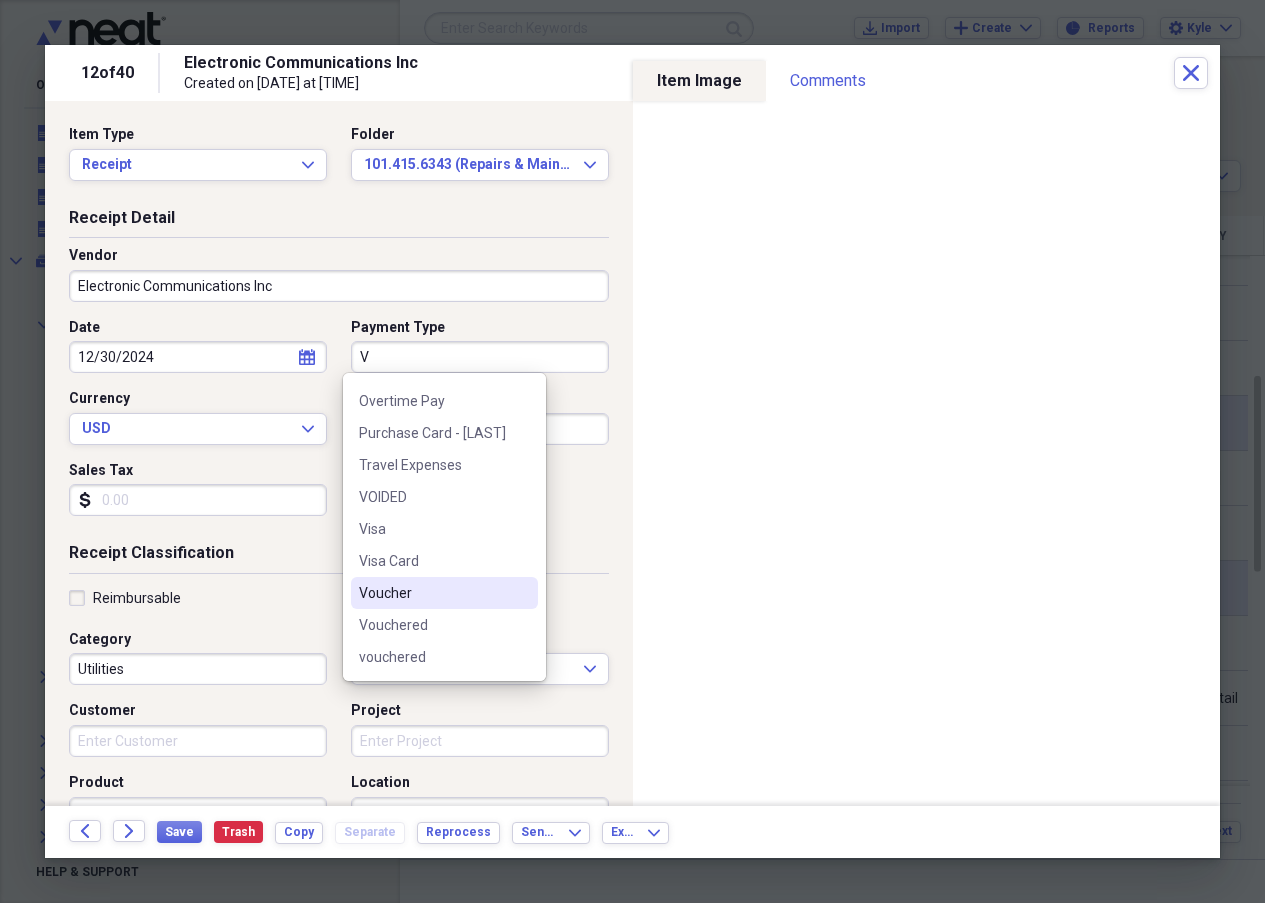 click on "Voucher" at bounding box center (432, 593) 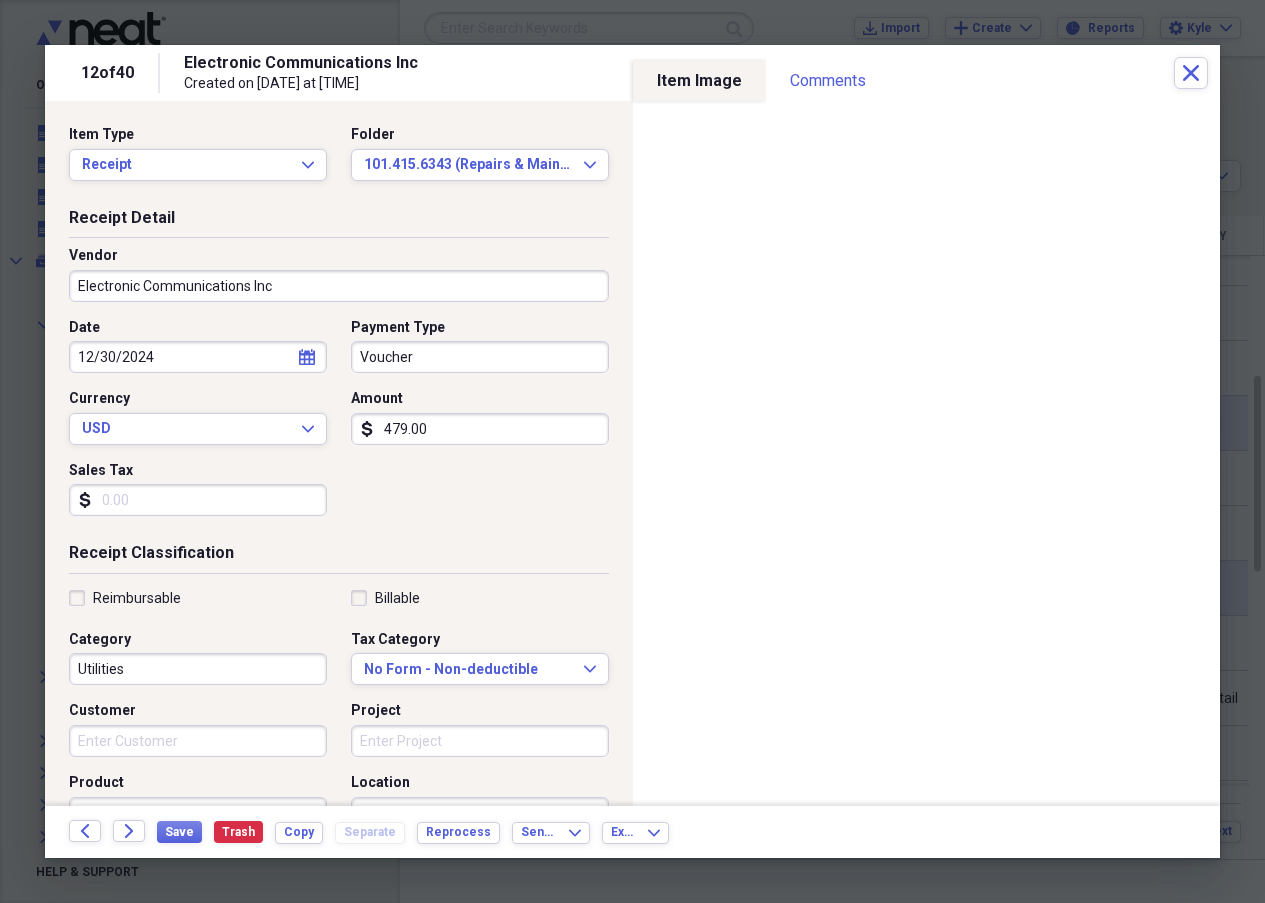 drag, startPoint x: 556, startPoint y: 82, endPoint x: 1690, endPoint y: 107, distance: 1134.2755 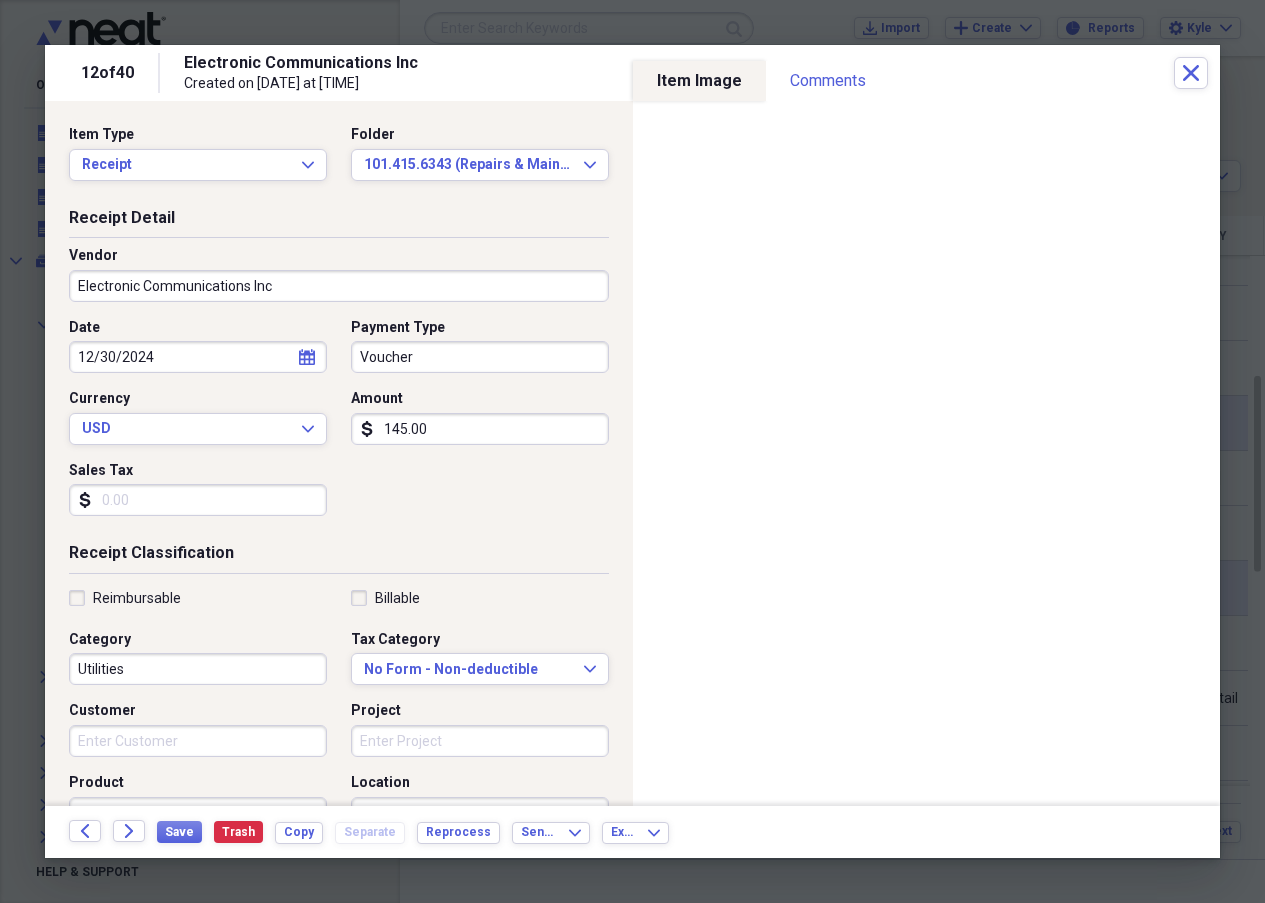 type on "145.00" 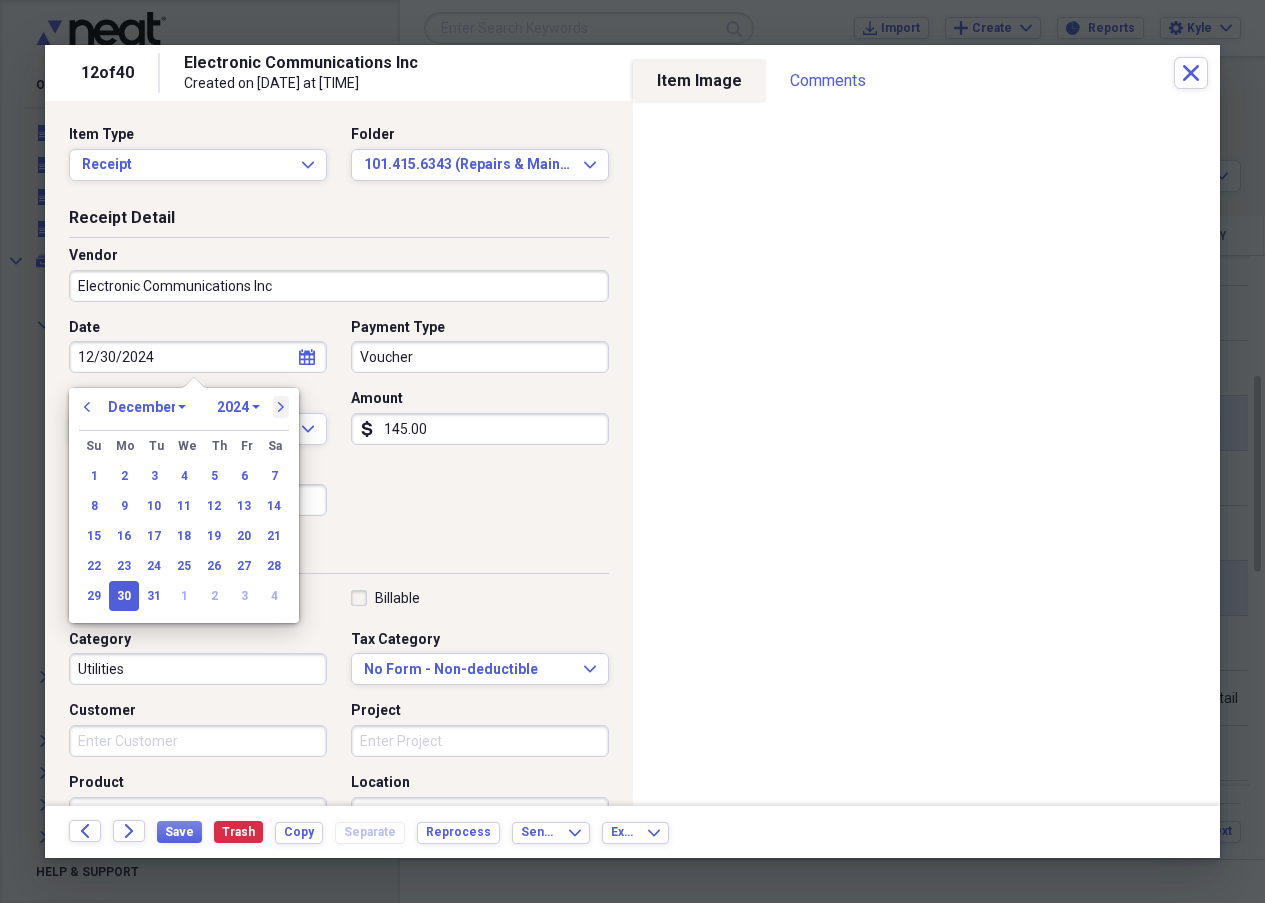 click on "next" at bounding box center (281, 407) 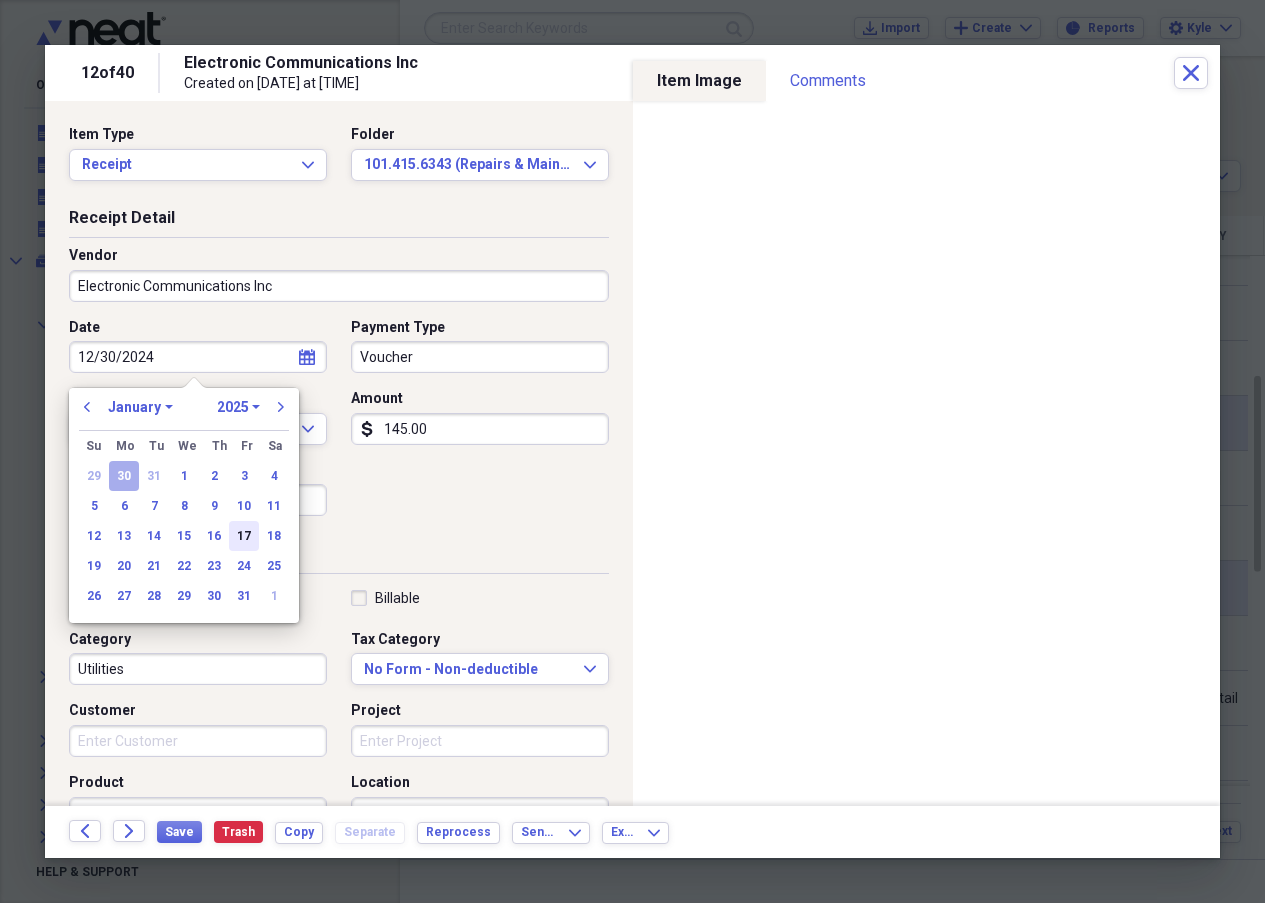 click on "17" at bounding box center [244, 536] 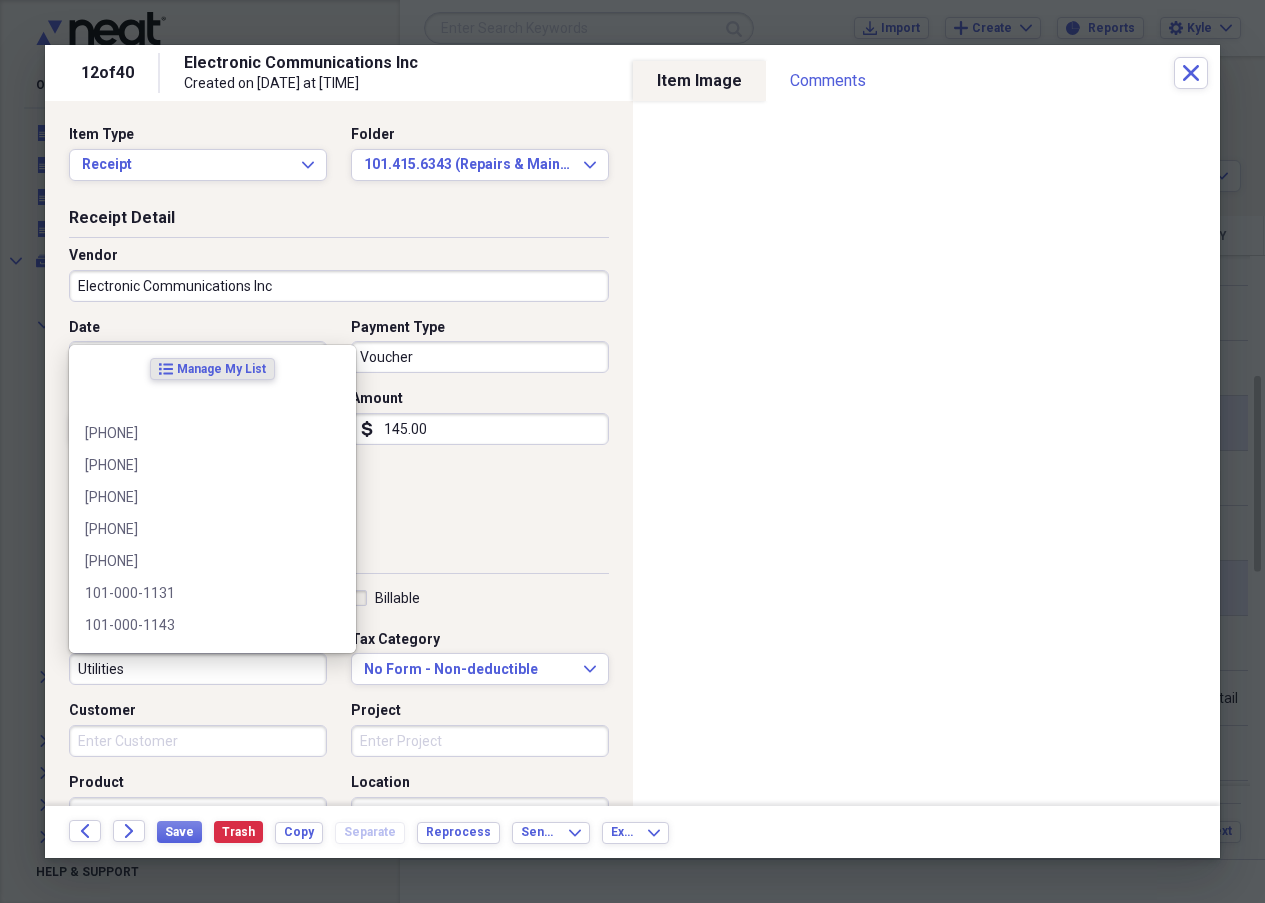click on "Utilities" at bounding box center [198, 669] 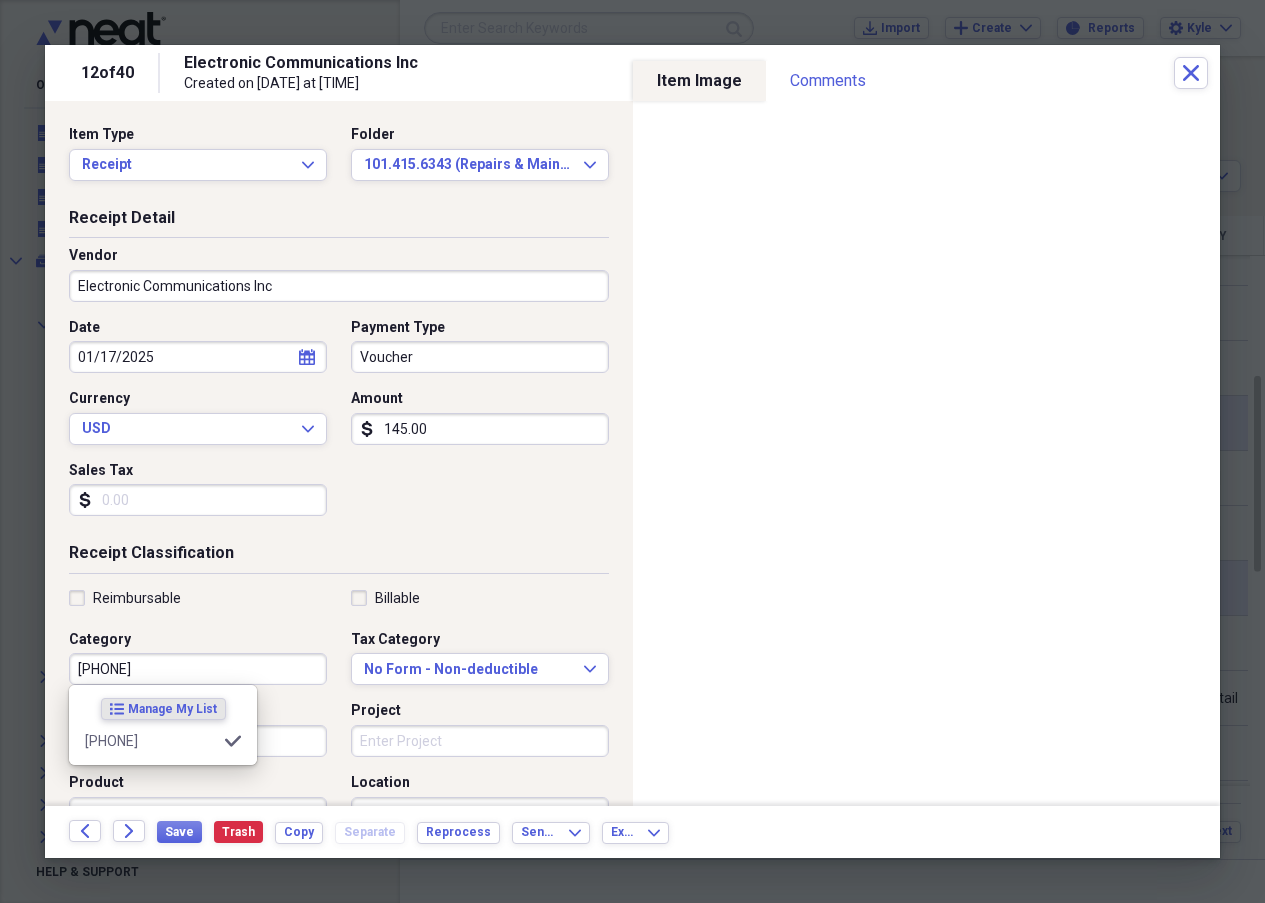 type on "[PHONE]" 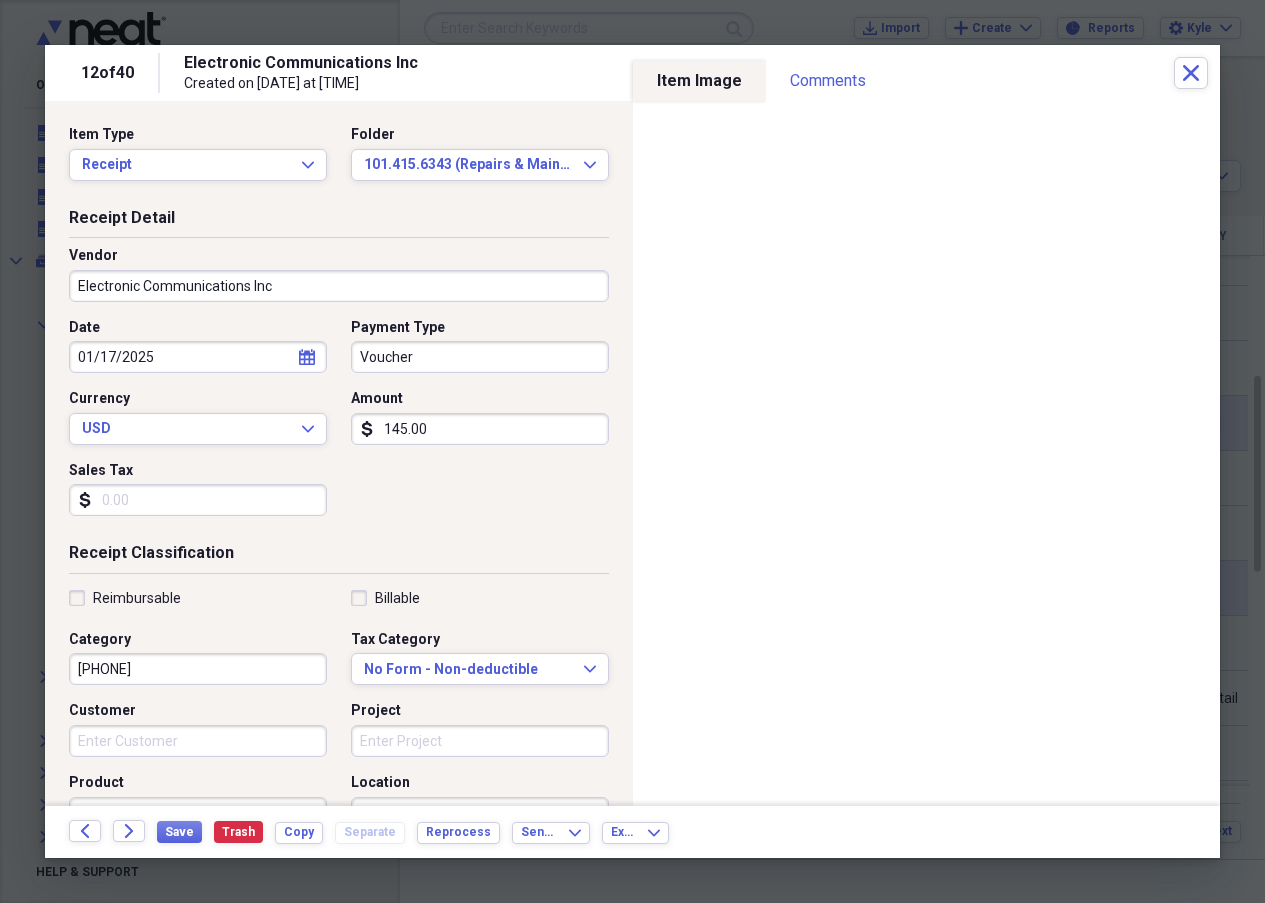 click on "Date [DATE] calendar Calendar Payment Type Voucher Currency USD Expand Amount dollar-sign 145.00 Sales Tax dollar-sign" at bounding box center (339, 425) 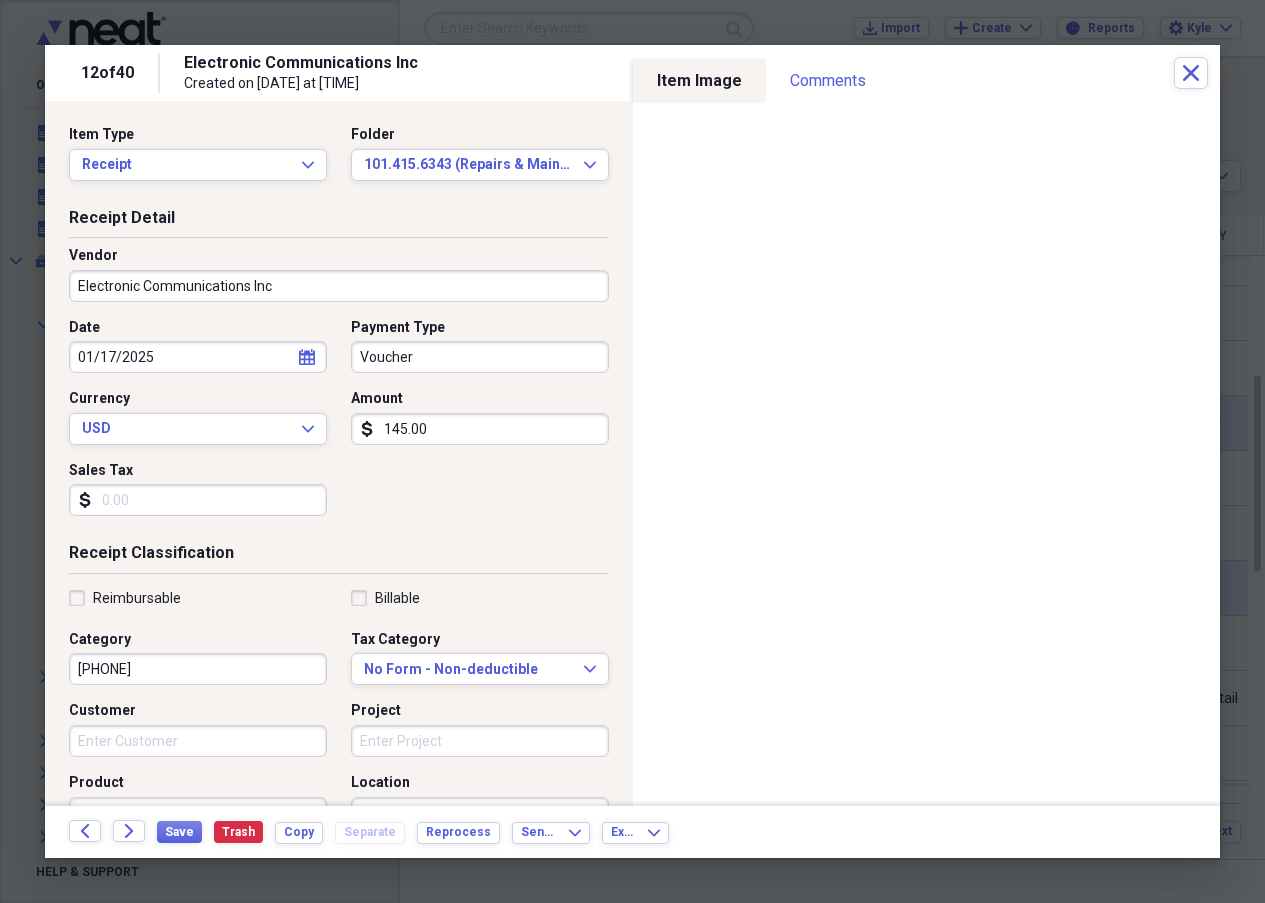 click on "Customer" at bounding box center [198, 741] 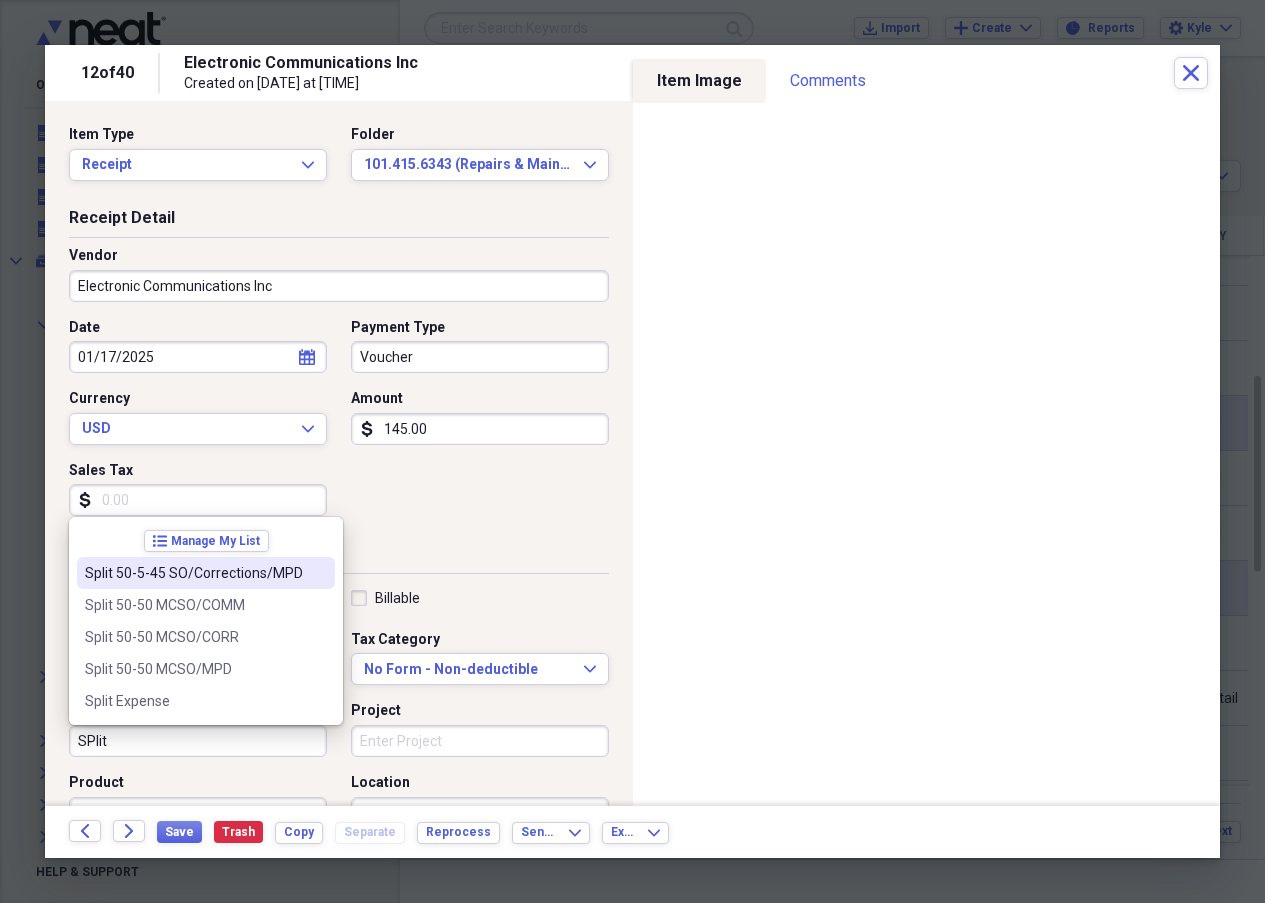 click on "Split 50-5-45 SO/Corrections/MPD" at bounding box center [194, 573] 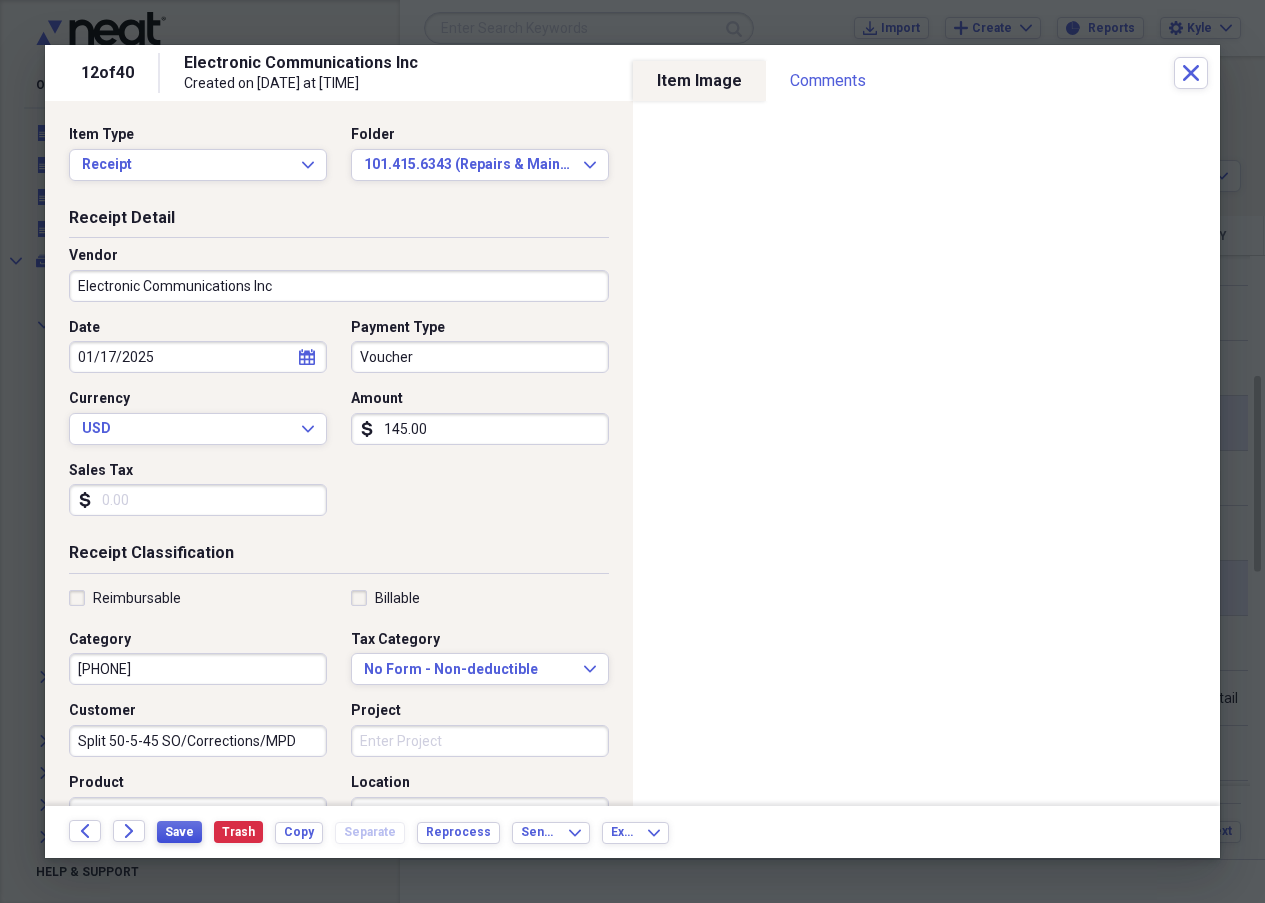click on "Save" at bounding box center [179, 832] 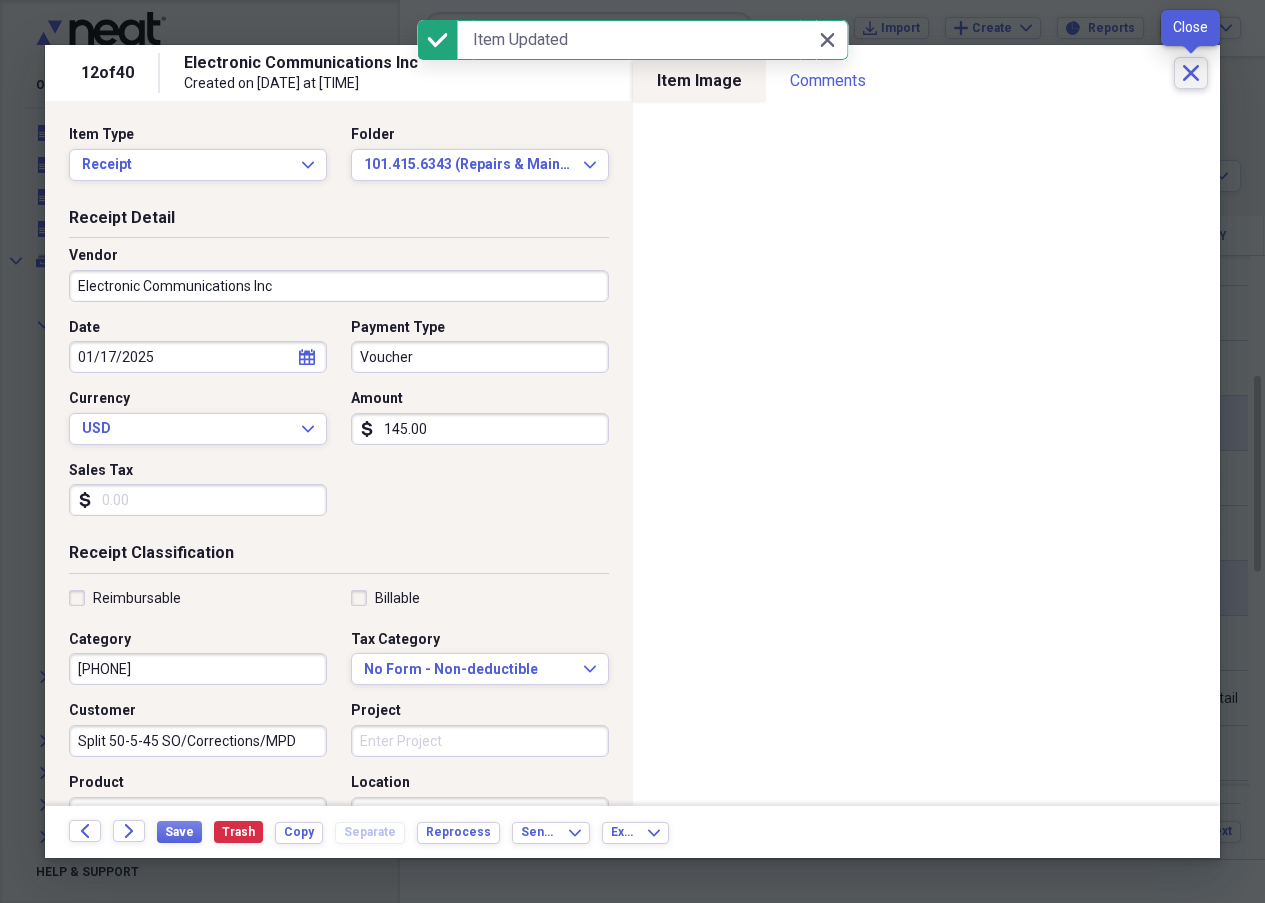 click on "Close" at bounding box center (1191, 73) 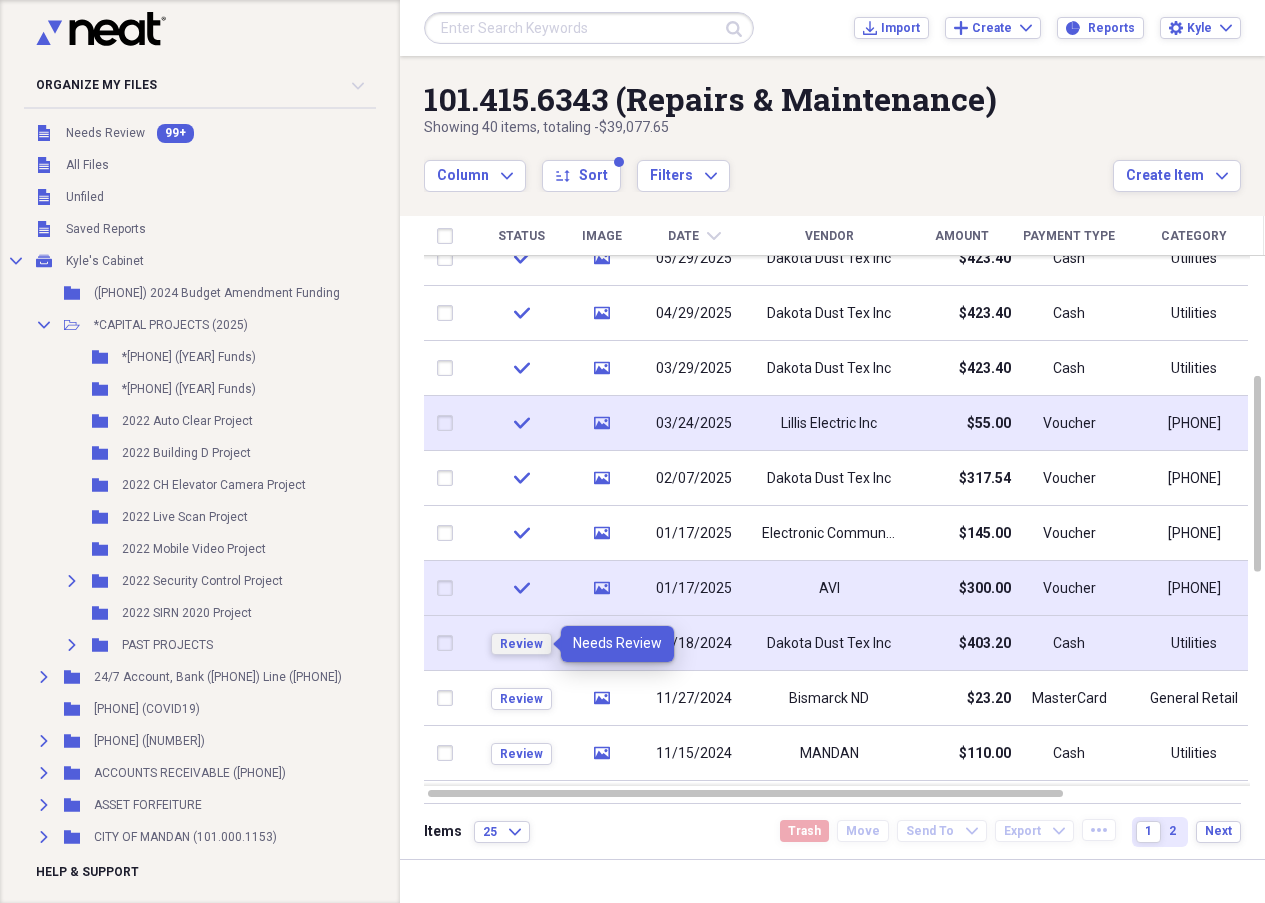 click on "Review" at bounding box center [521, 644] 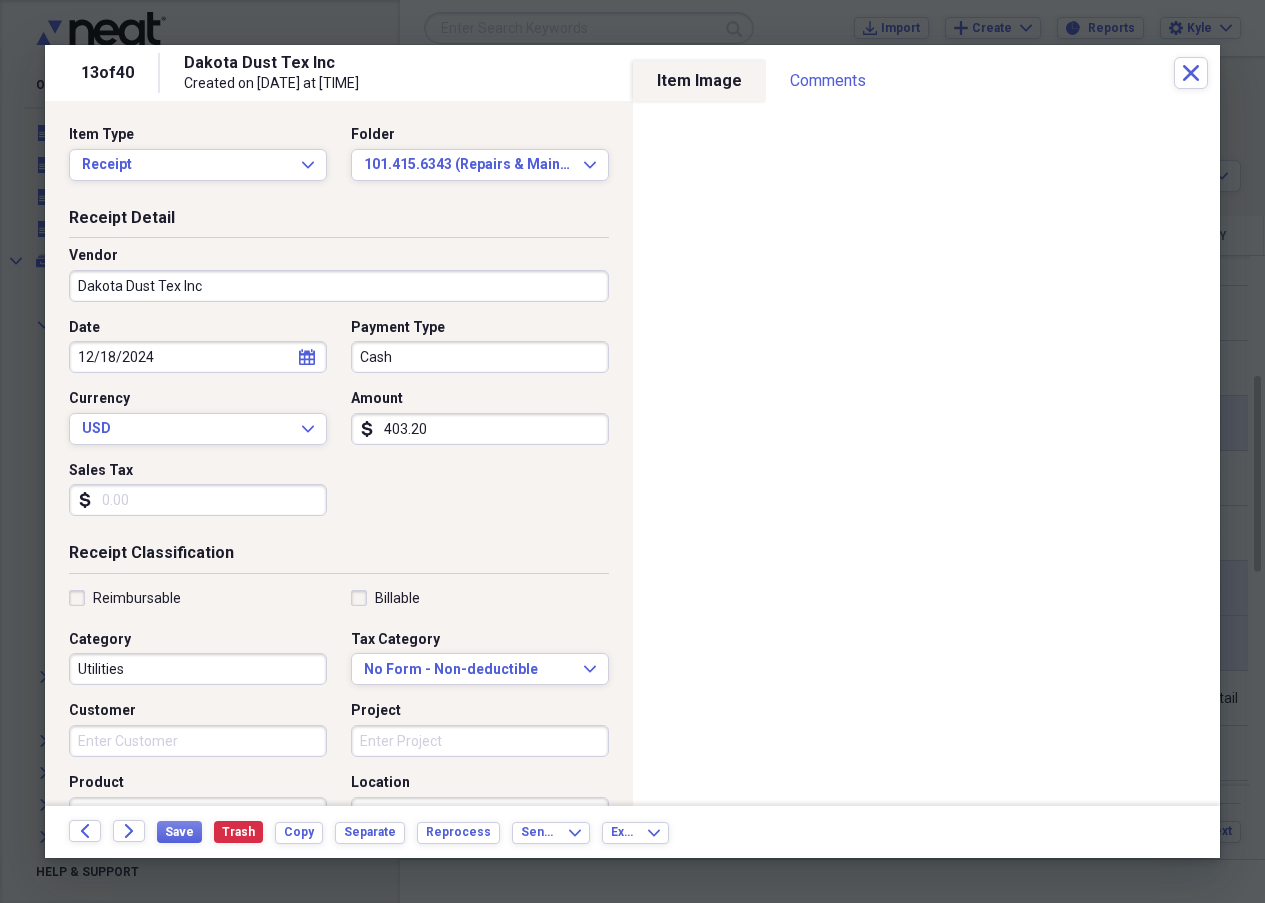 click on "Cash" at bounding box center [480, 357] 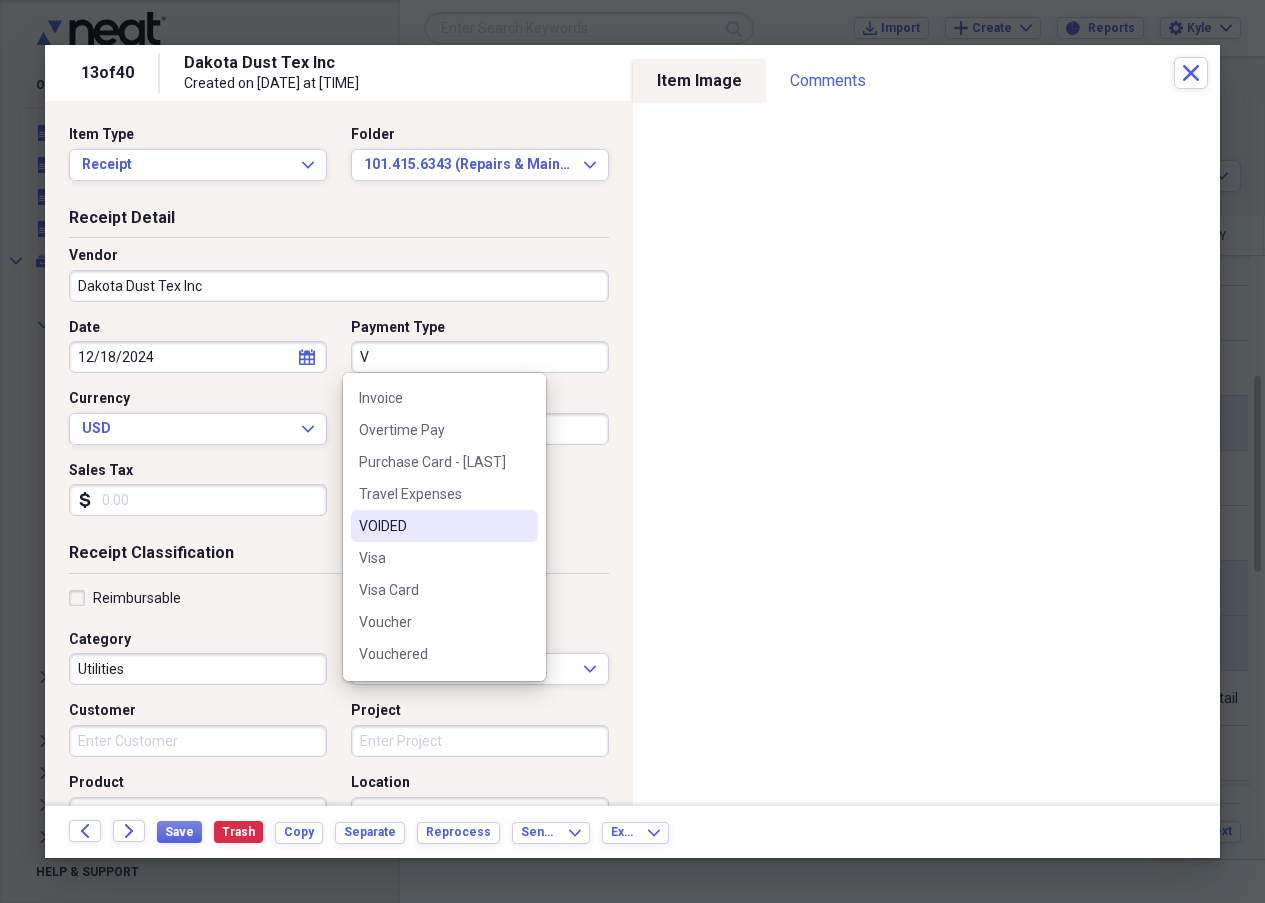 scroll, scrollTop: 92, scrollLeft: 0, axis: vertical 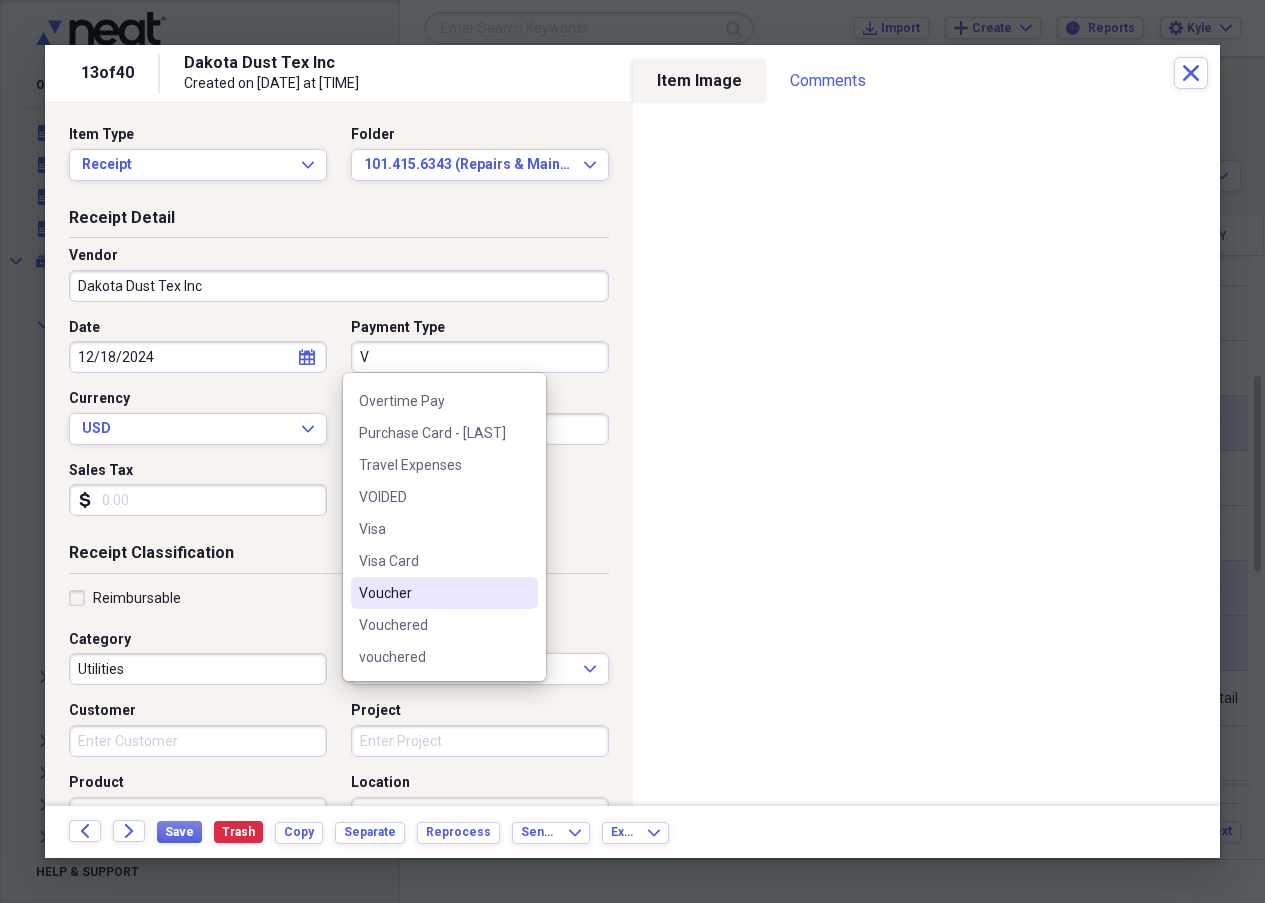 click on "Voucher" at bounding box center [432, 593] 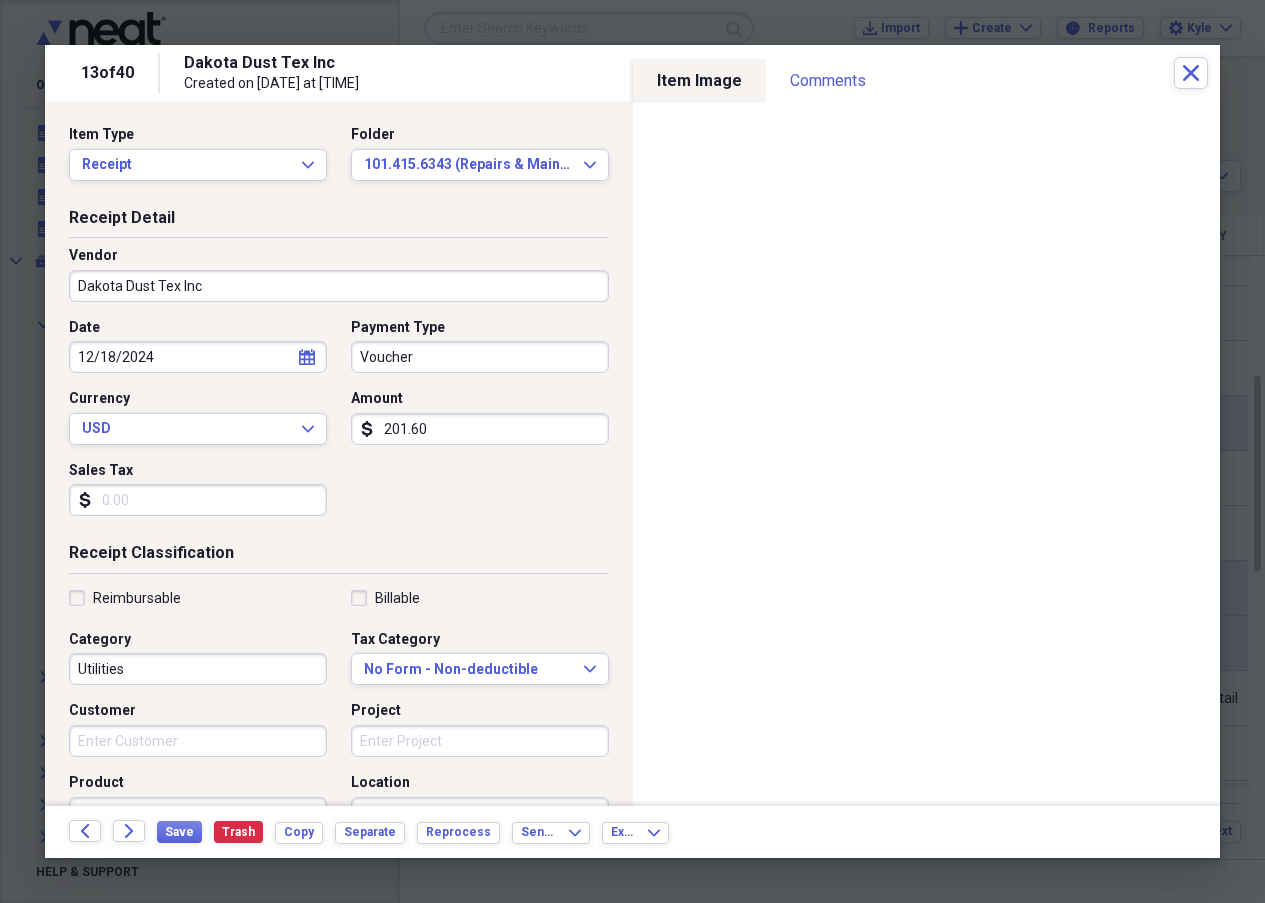 type on "201.60" 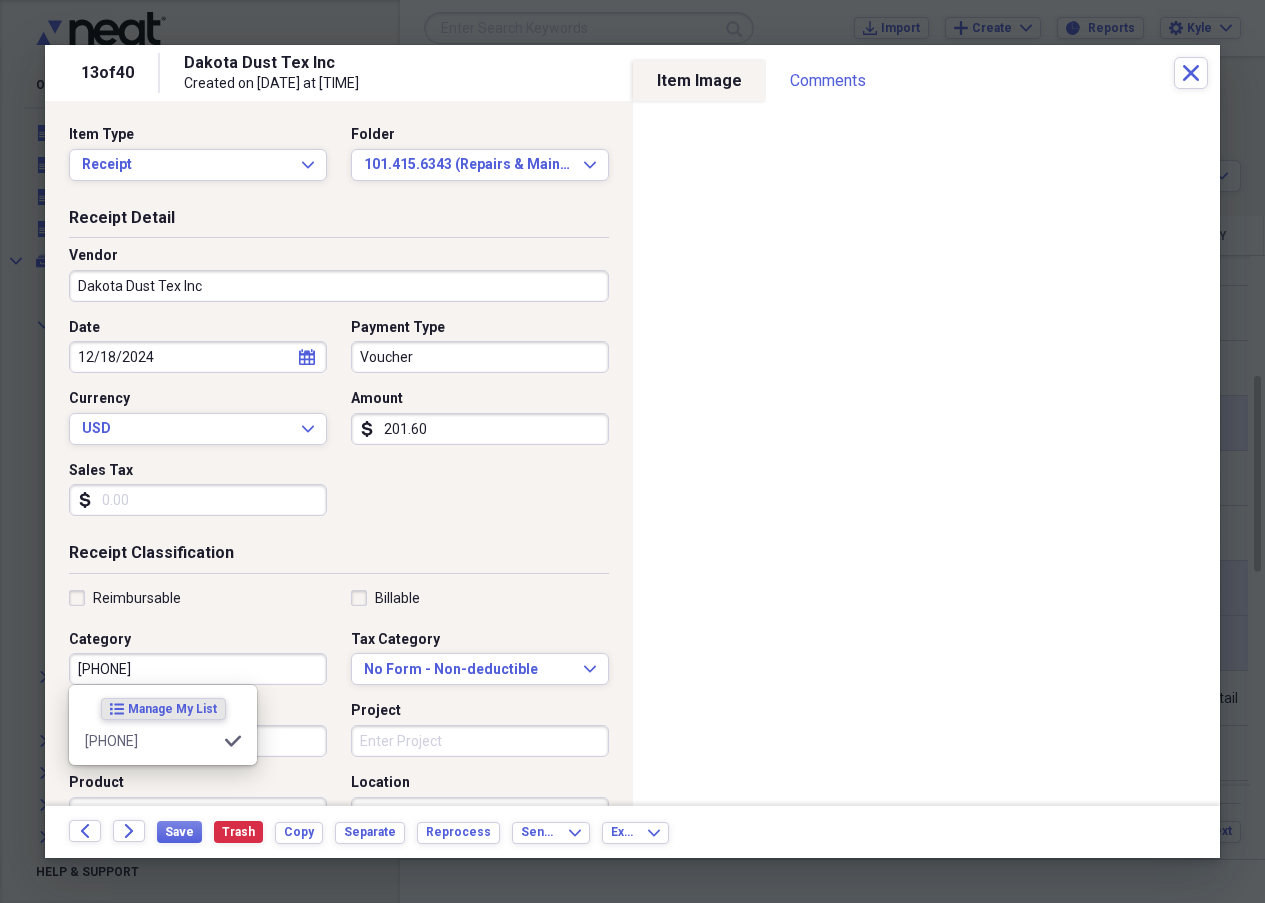 type on "[PHONE]" 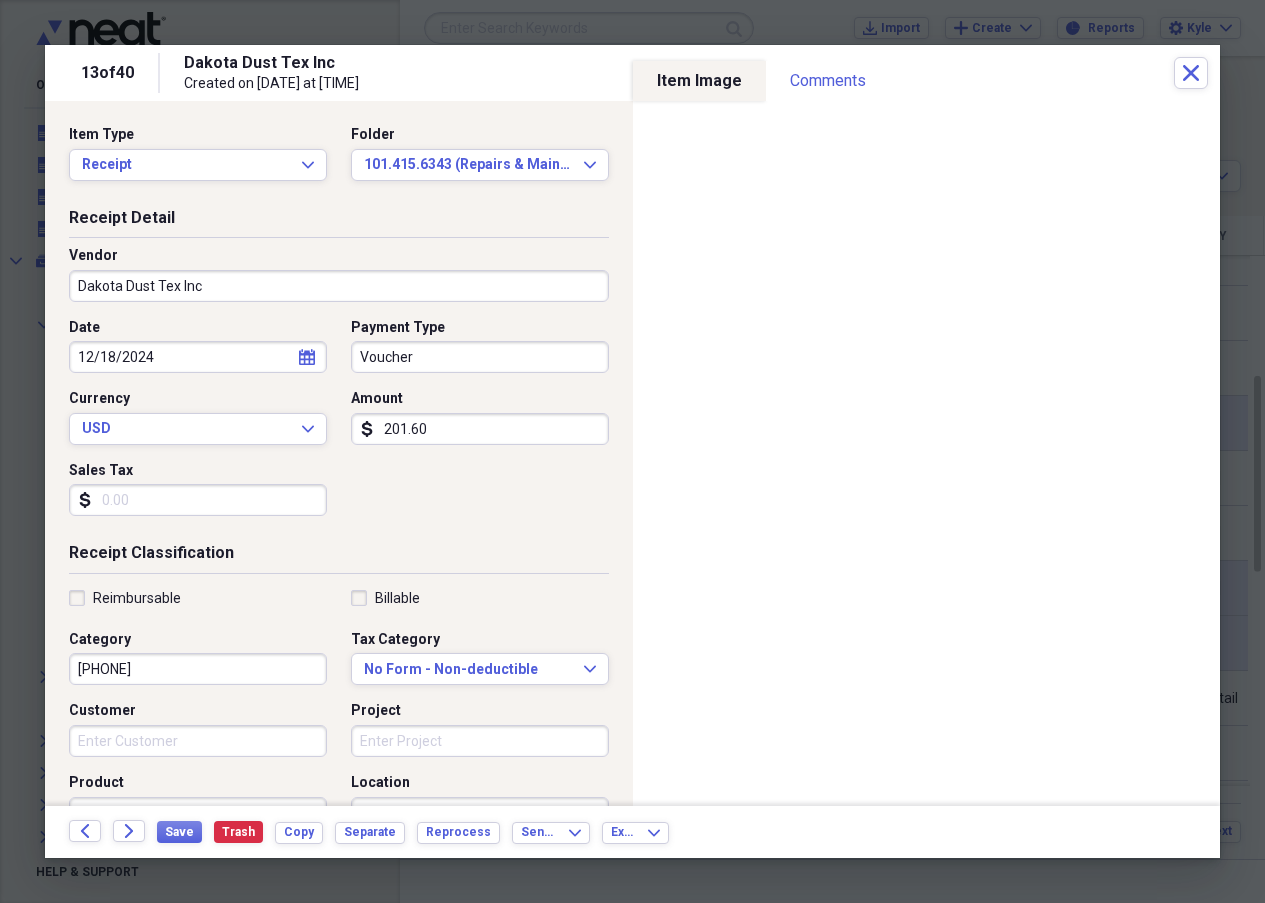 click on "Reimbursable" at bounding box center (198, 598) 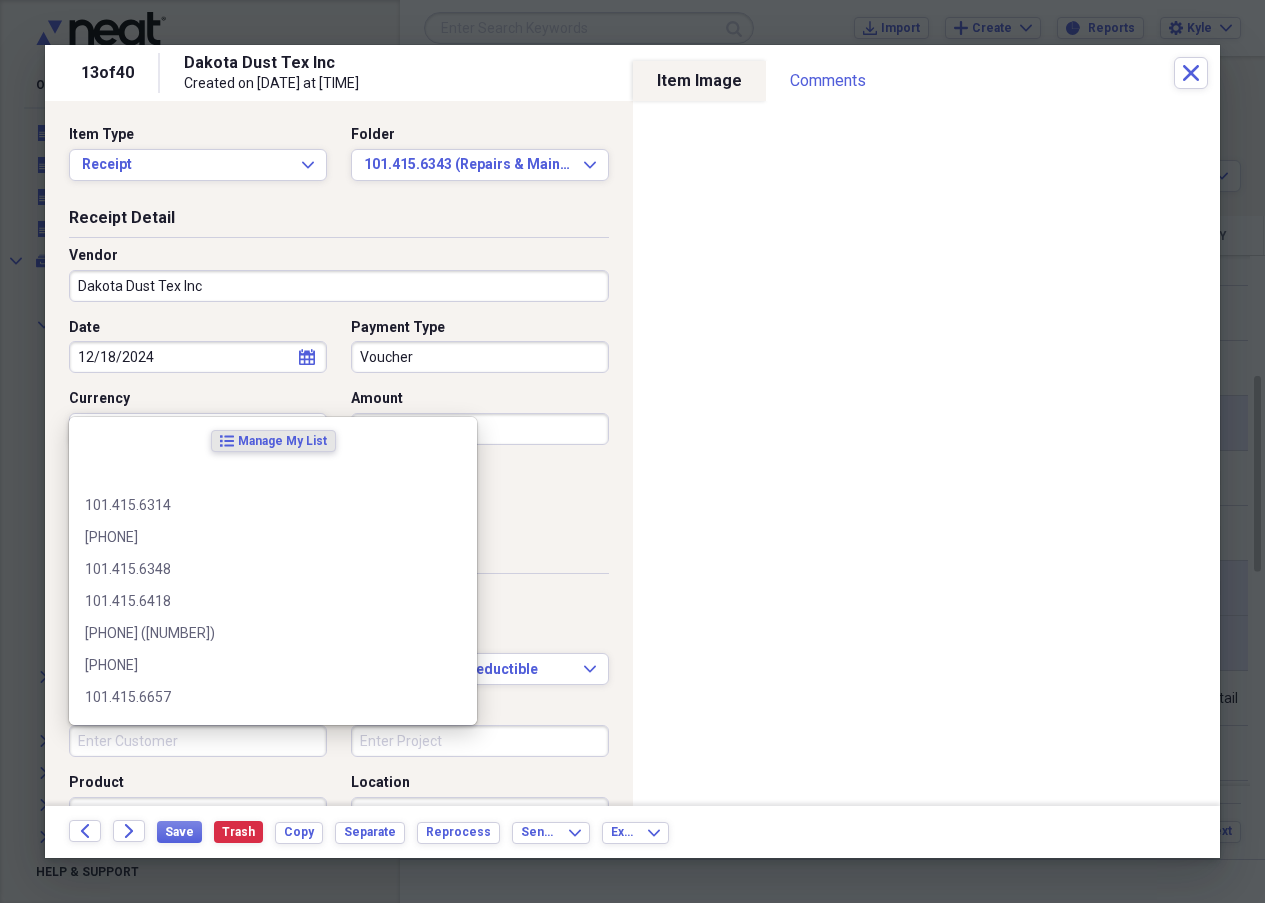 click on "Customer" at bounding box center (198, 741) 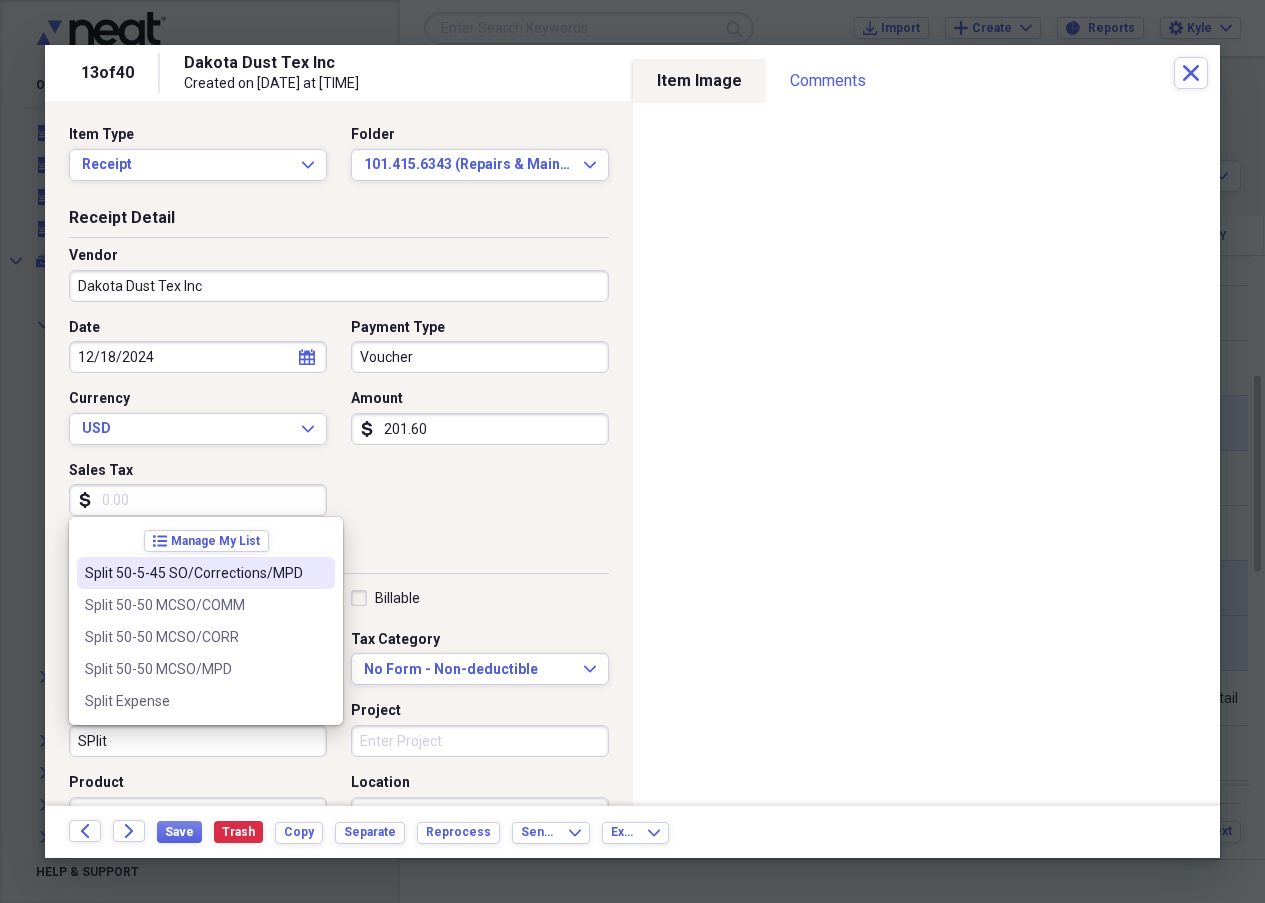click on "Split 50-5-45 SO/Corrections/MPD" at bounding box center [194, 573] 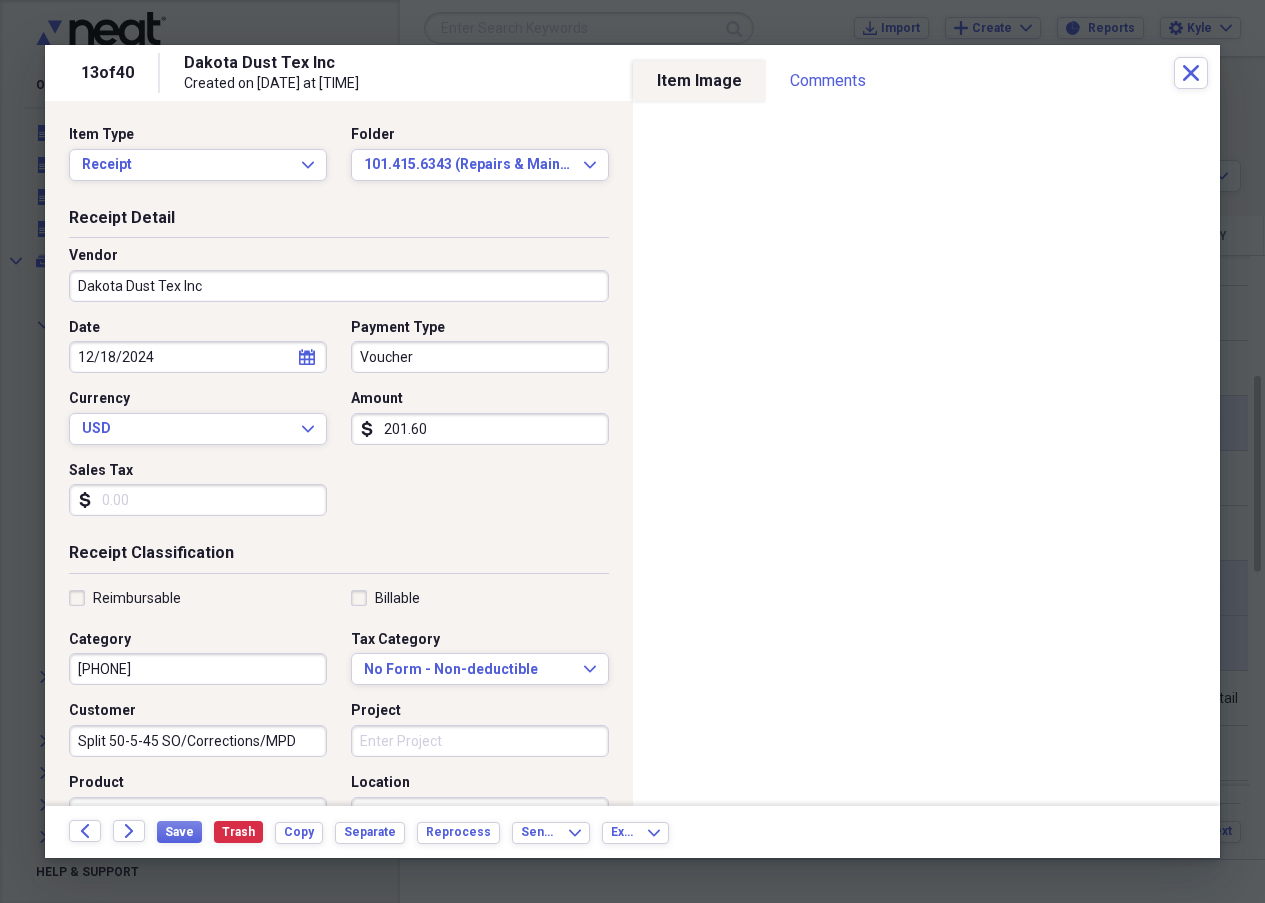 click 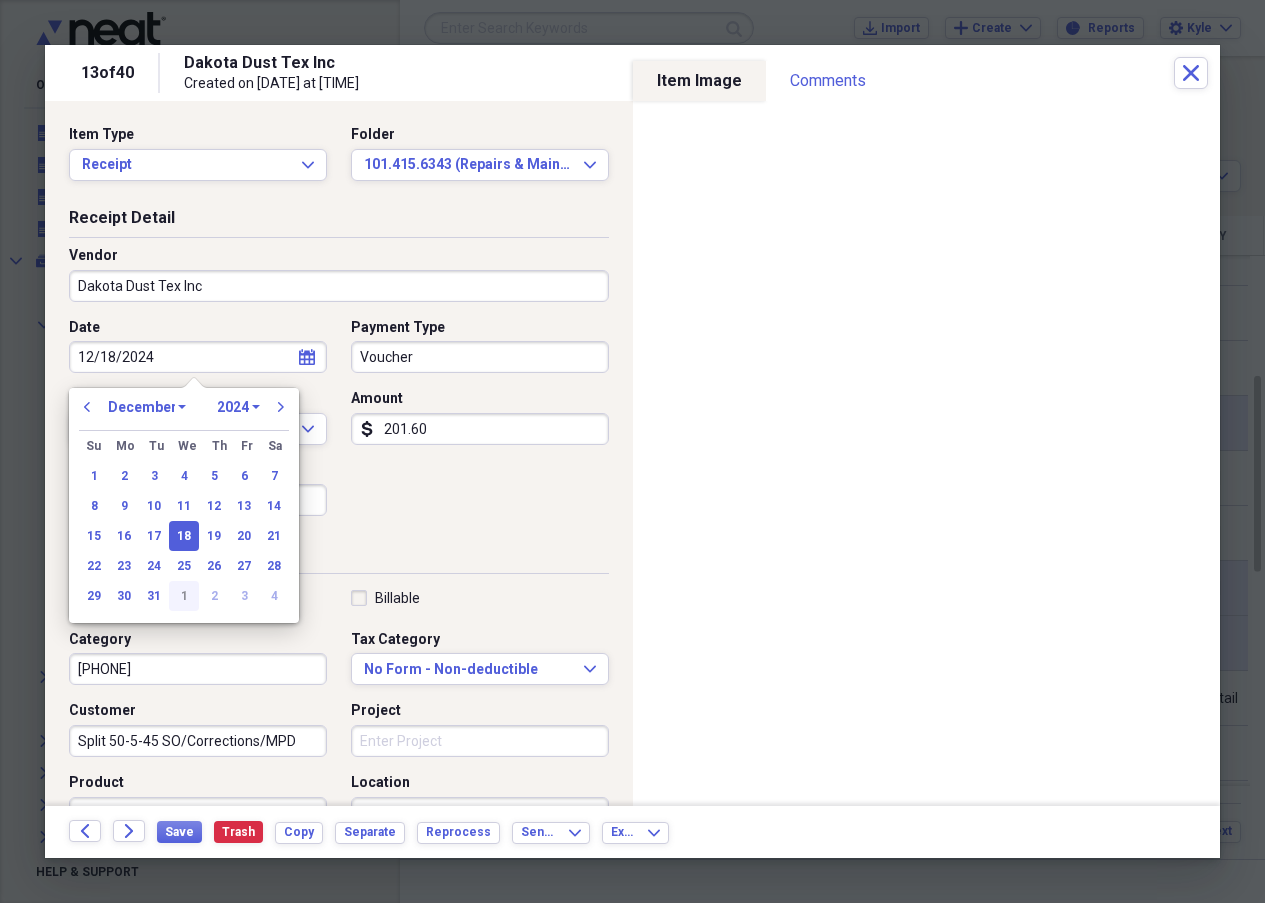 click on "1" at bounding box center [184, 596] 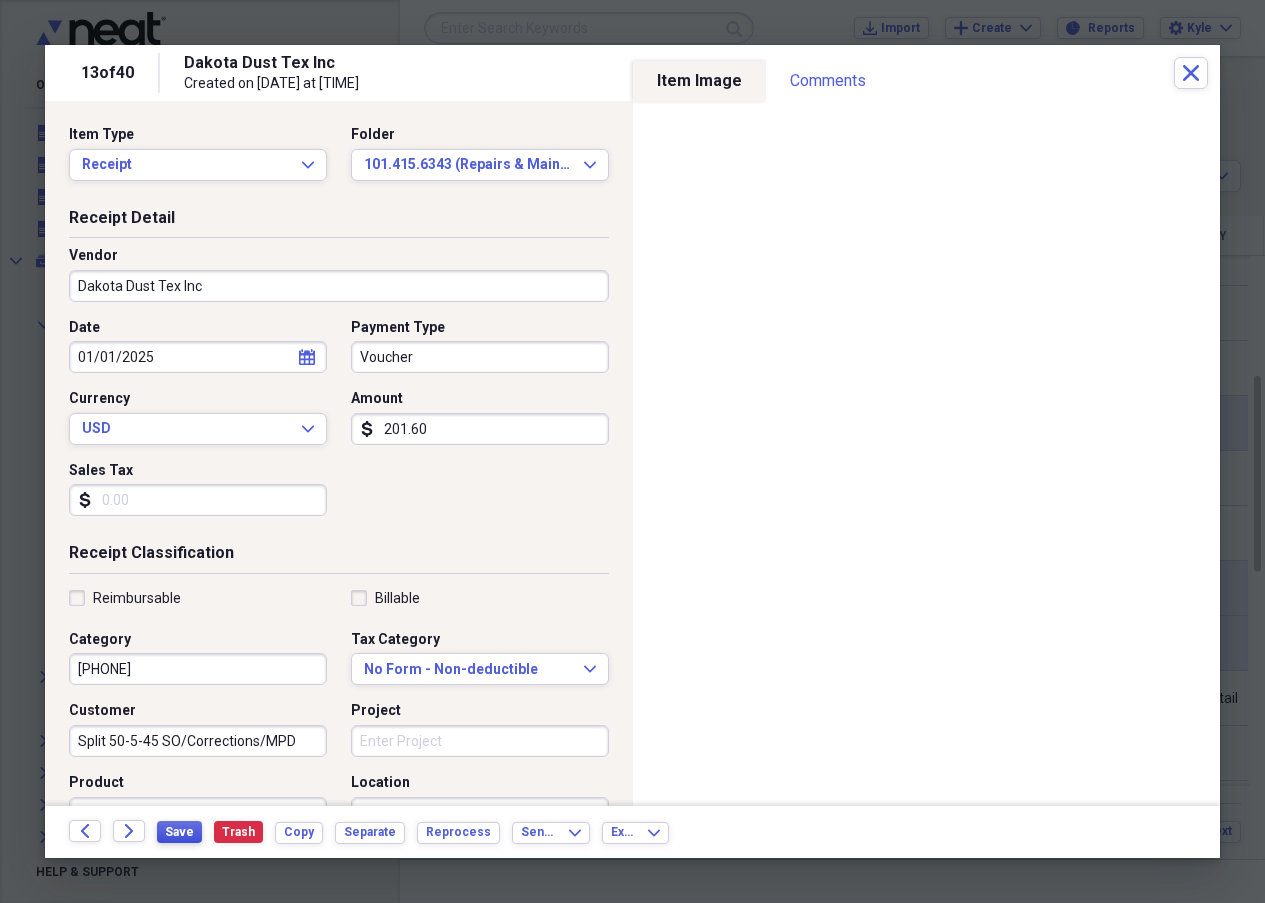 click on "Save" at bounding box center [179, 832] 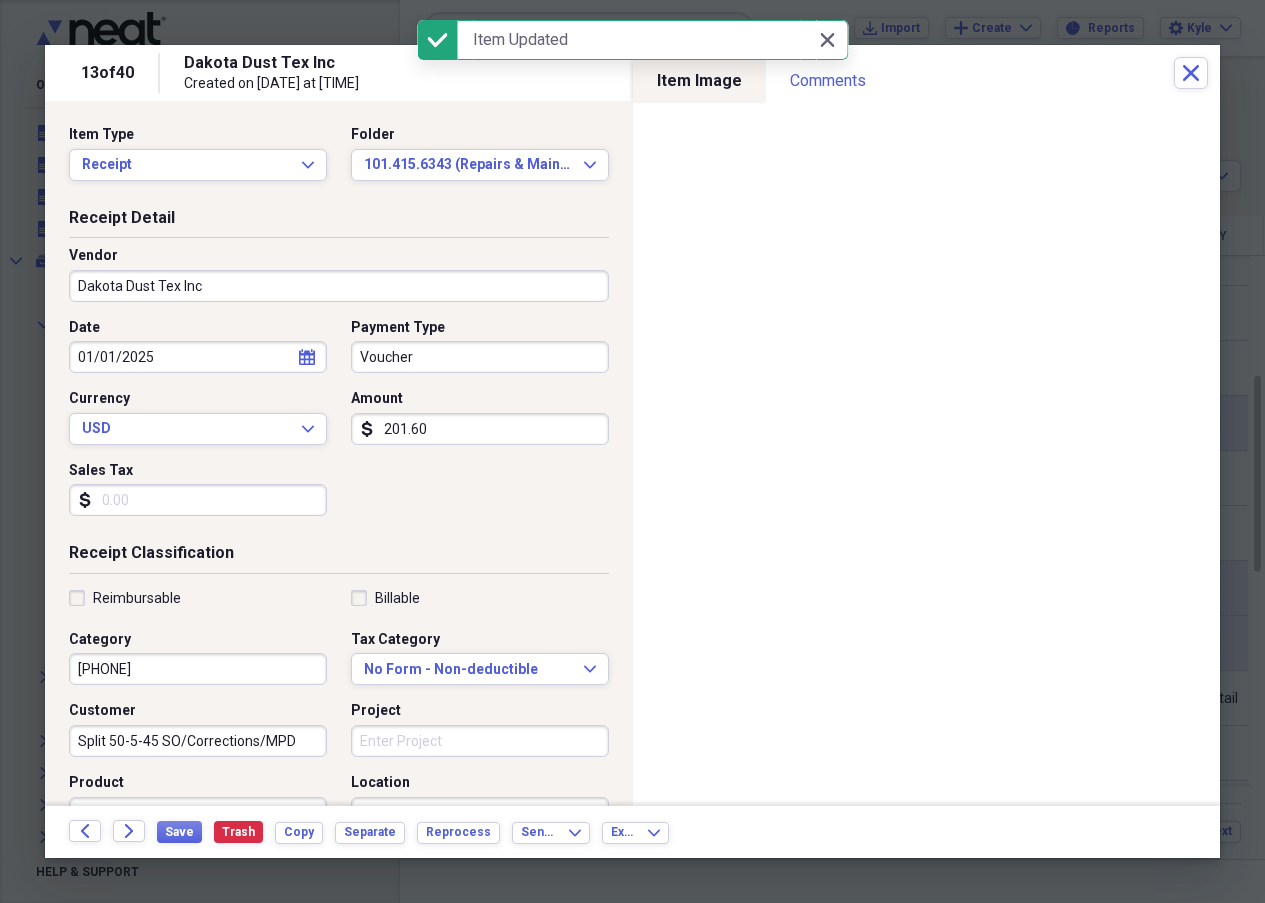 click on "calendar" 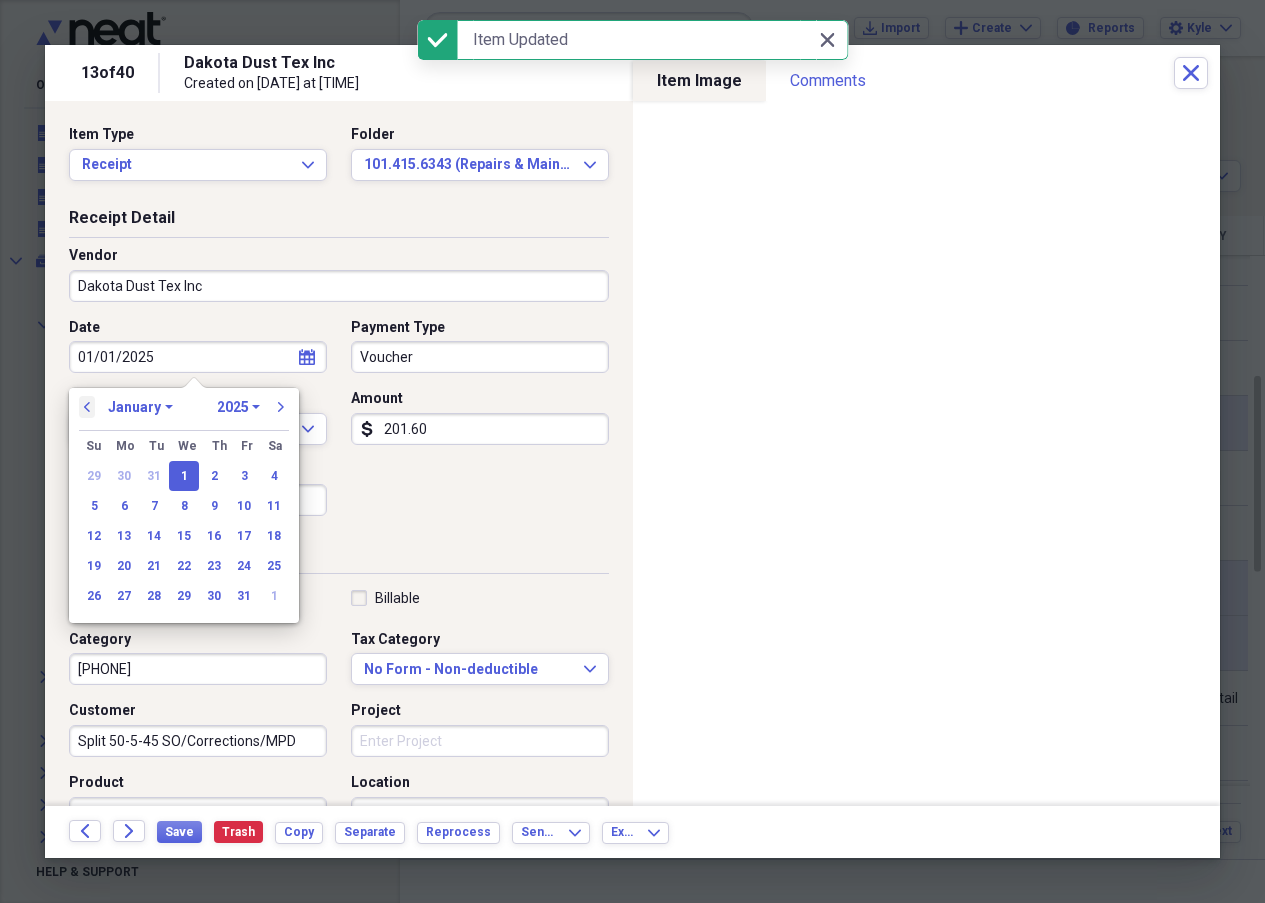 click on "previous" at bounding box center (87, 407) 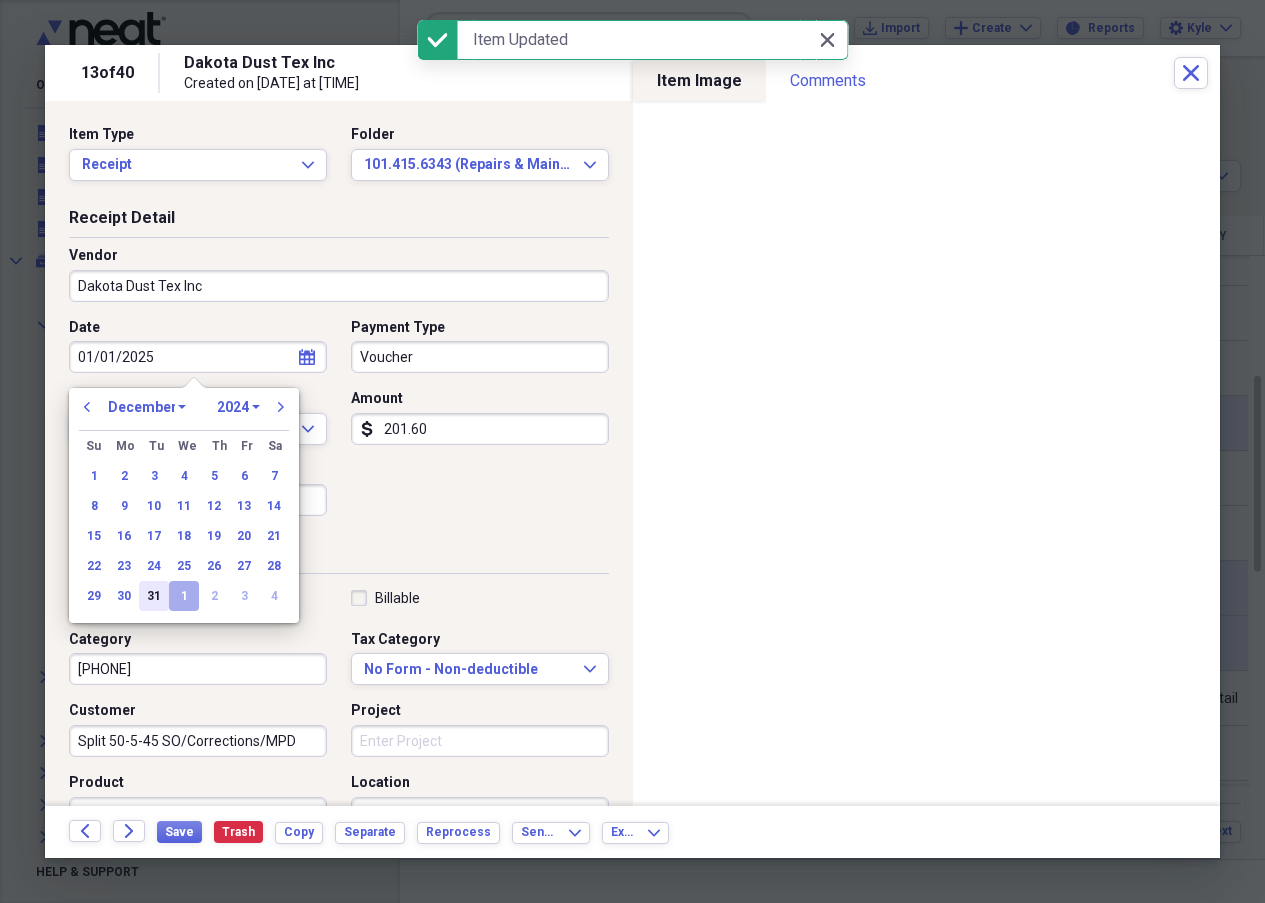 click on "31" at bounding box center [154, 596] 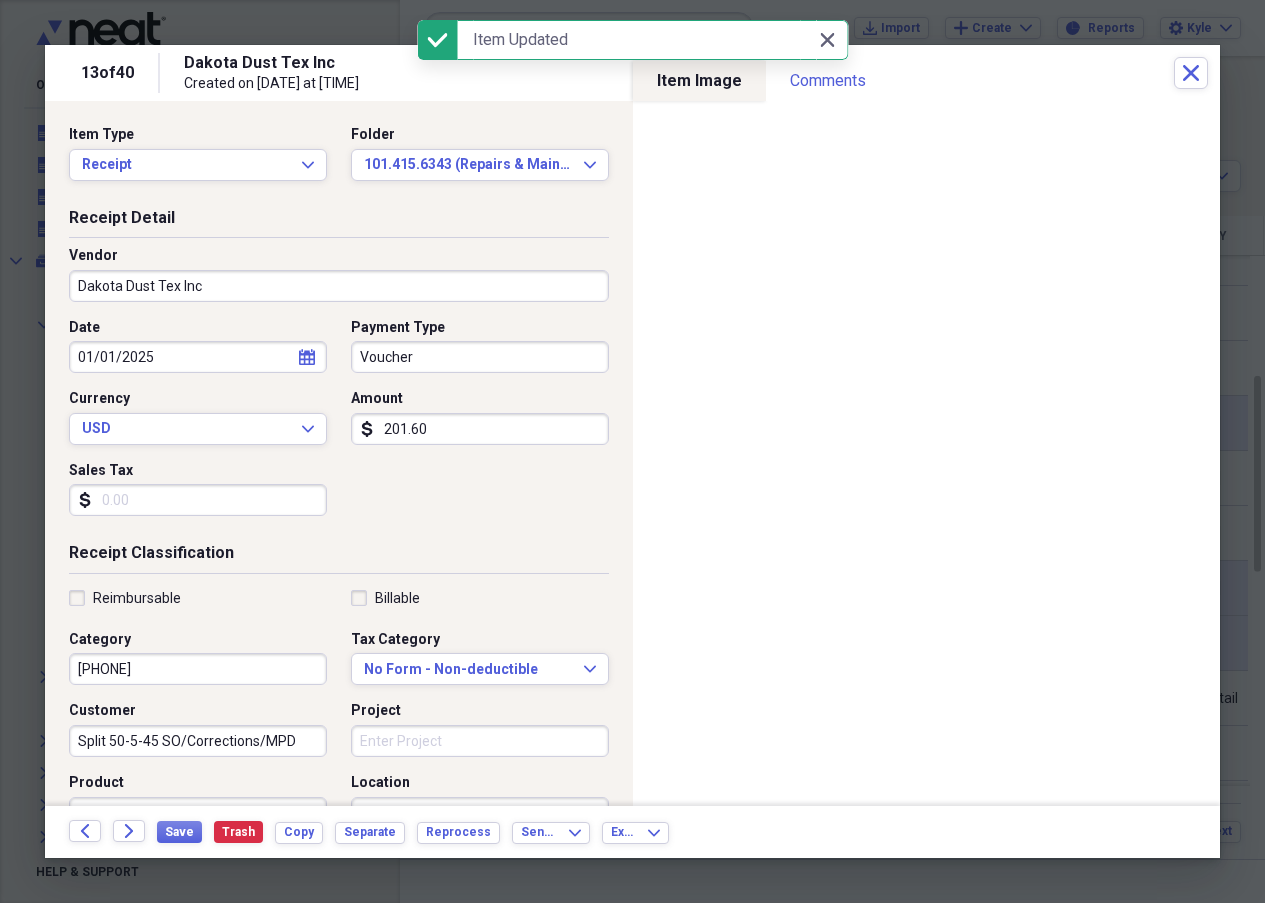 type on "12/31/2024" 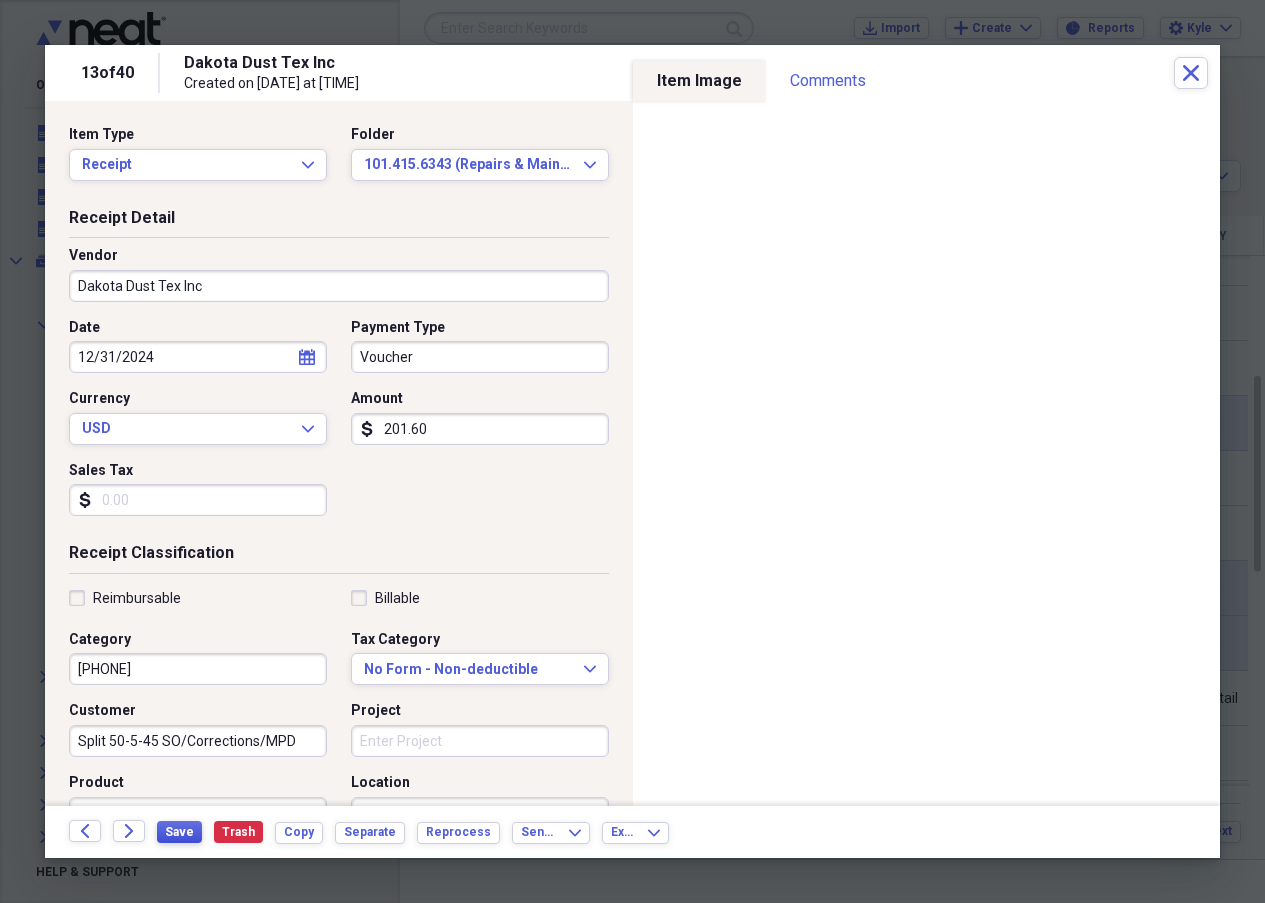 click on "Save" at bounding box center (179, 832) 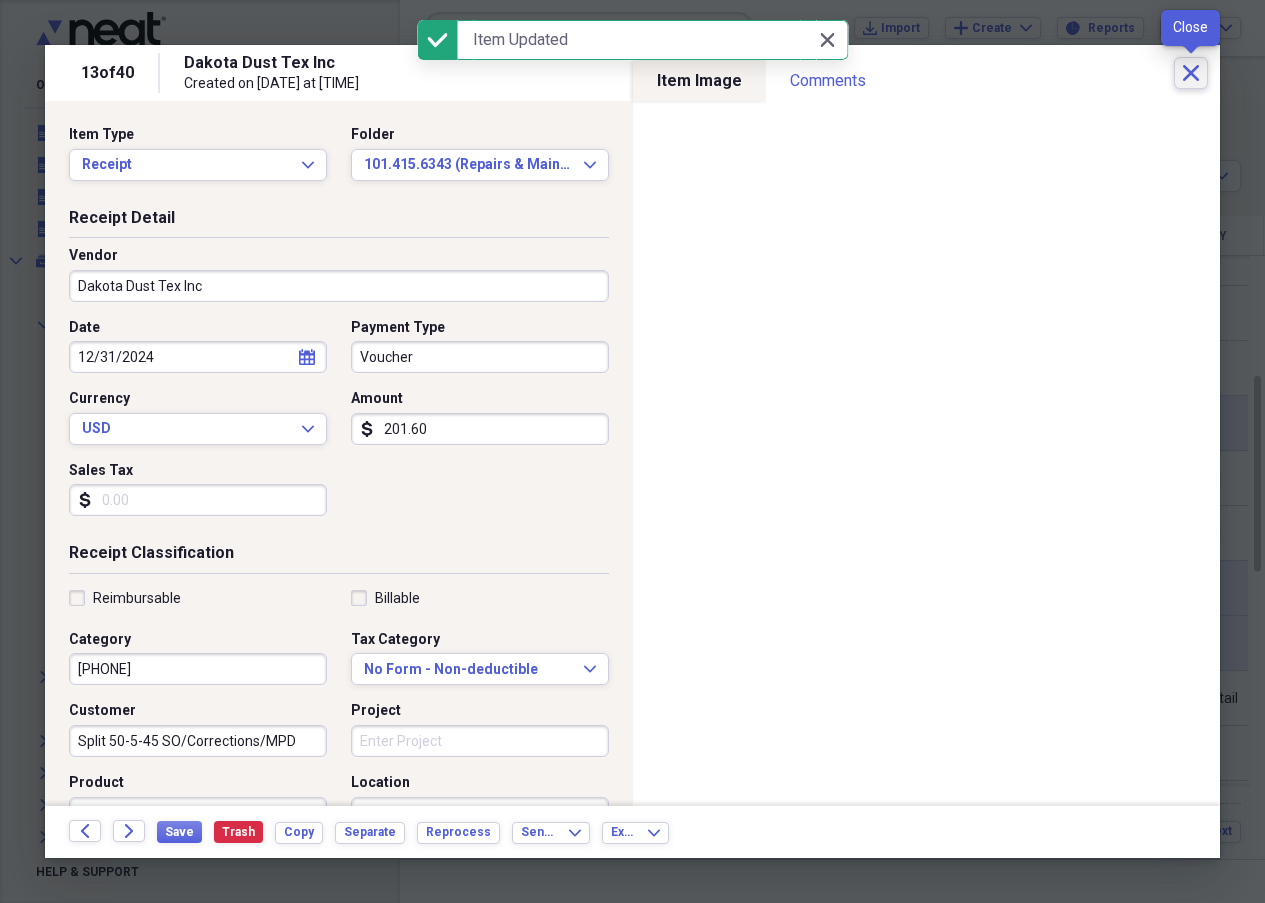 click on "Close" at bounding box center (1191, 73) 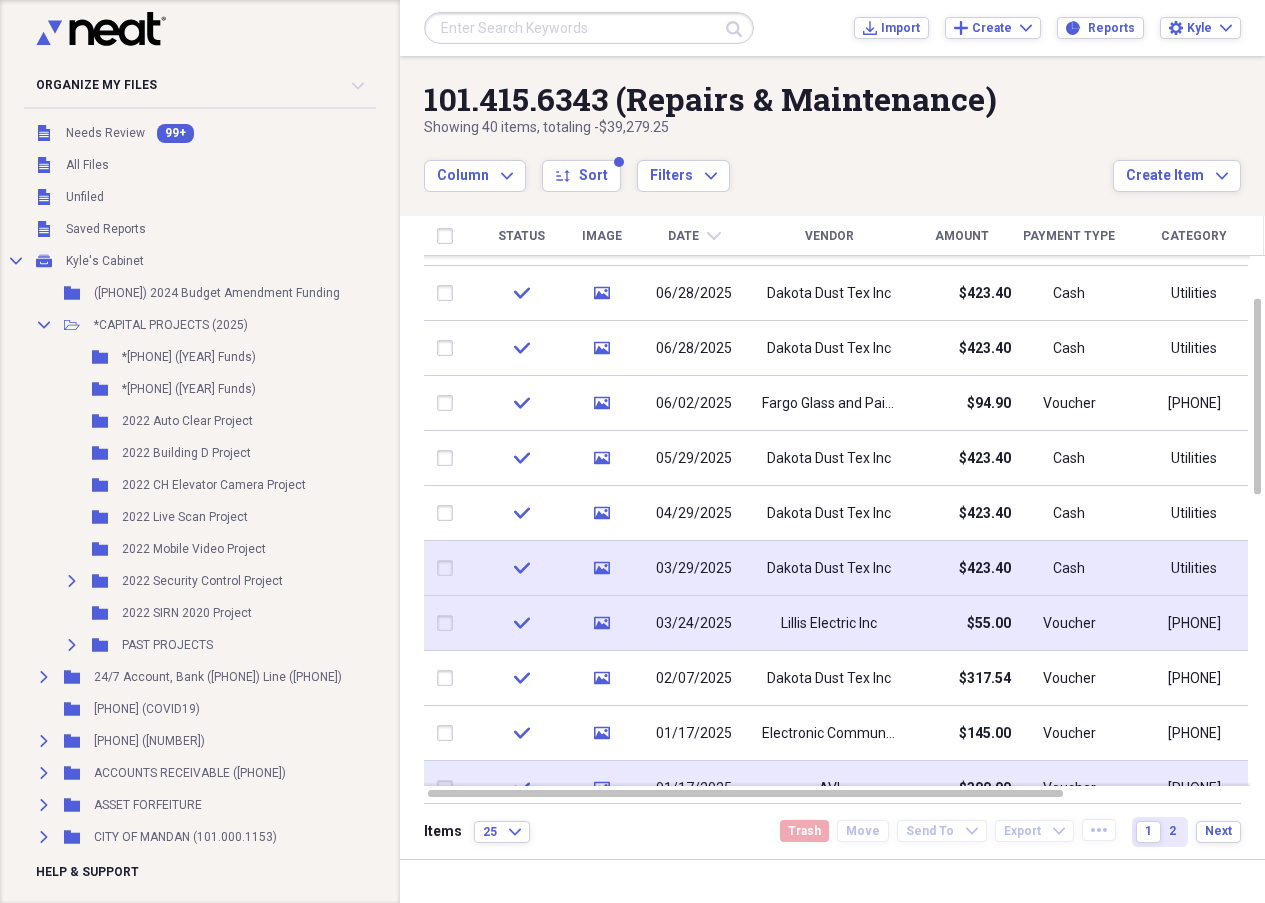 click on "Dakota Dust Tex Inc" at bounding box center (829, 569) 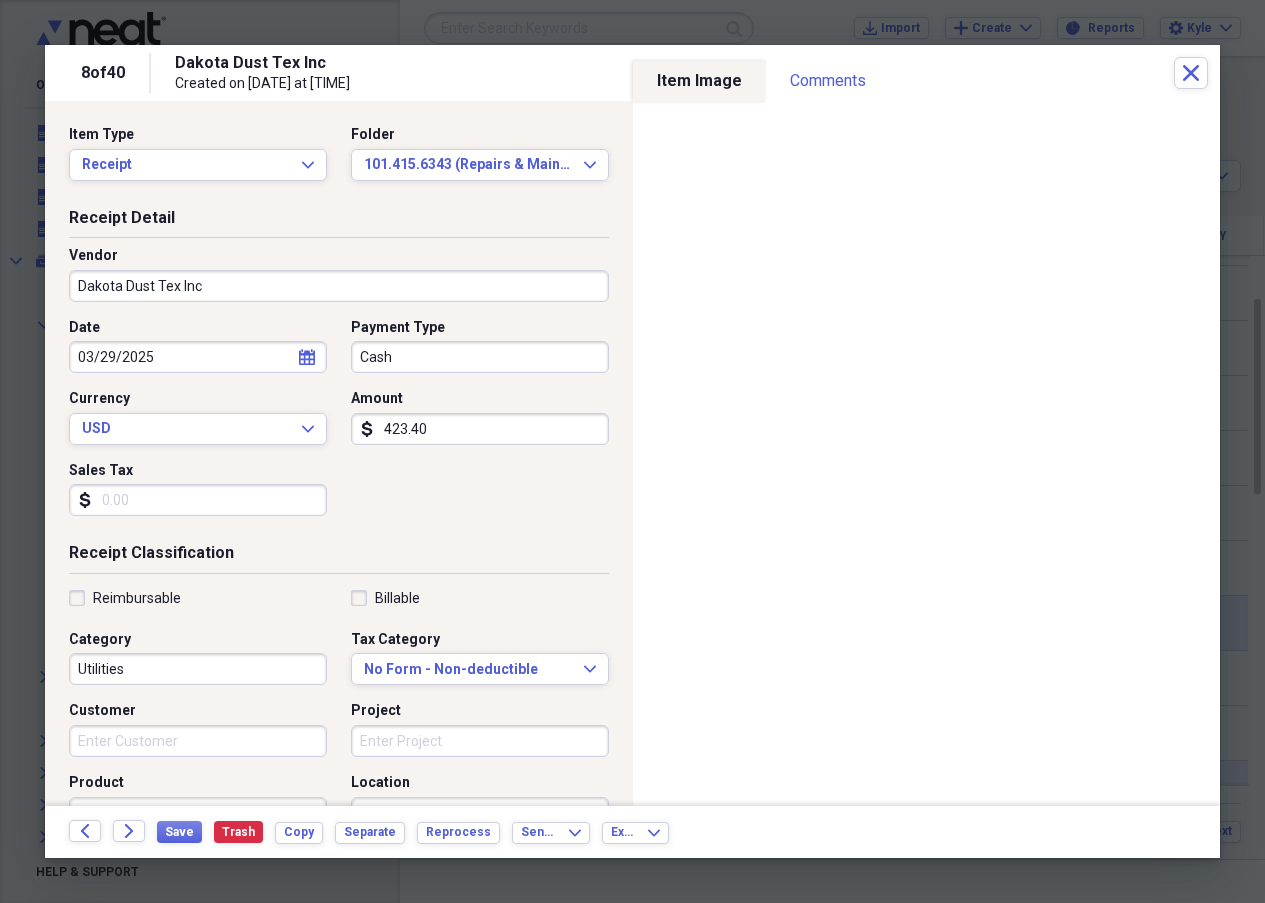 click on "Cash" at bounding box center (480, 357) 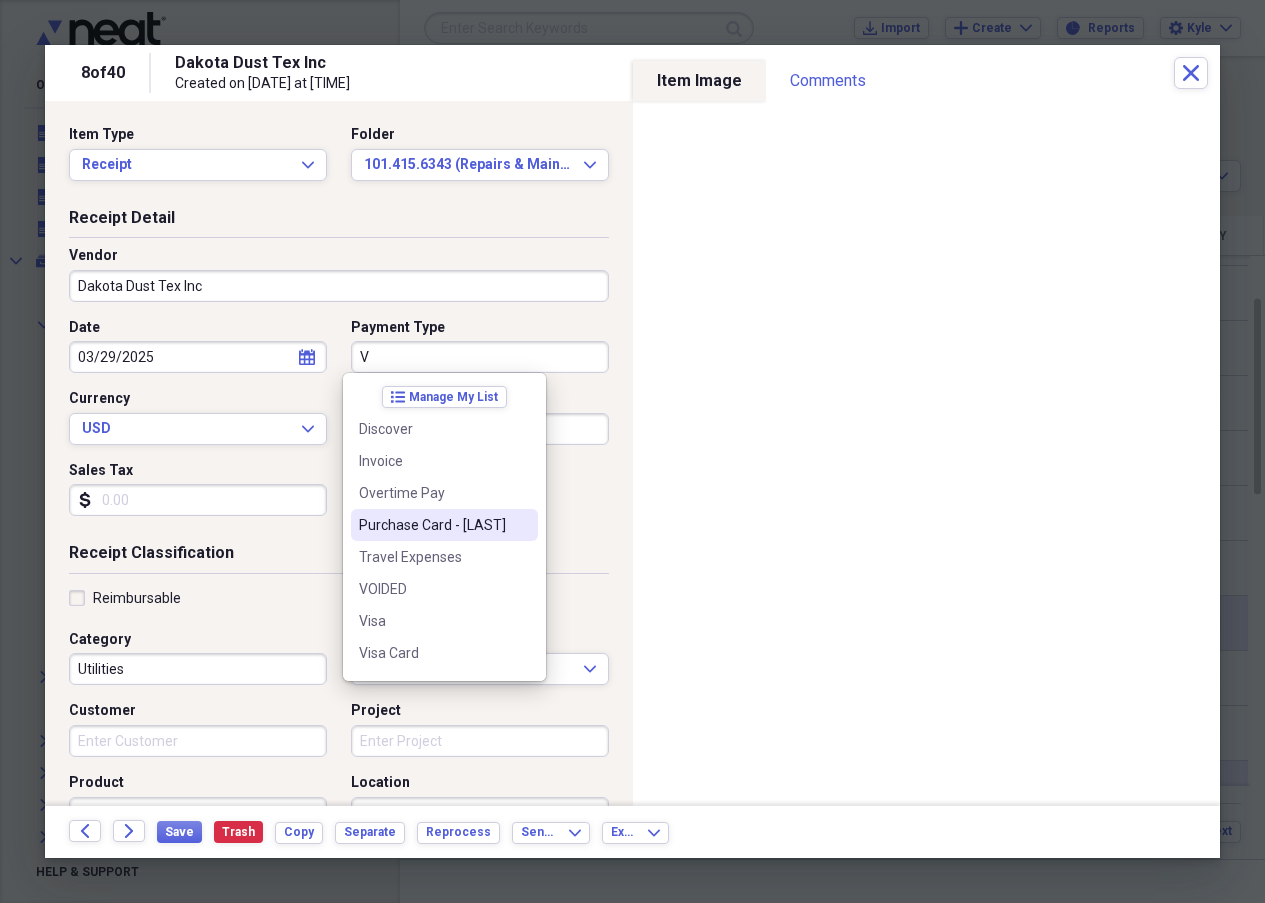 scroll, scrollTop: 92, scrollLeft: 0, axis: vertical 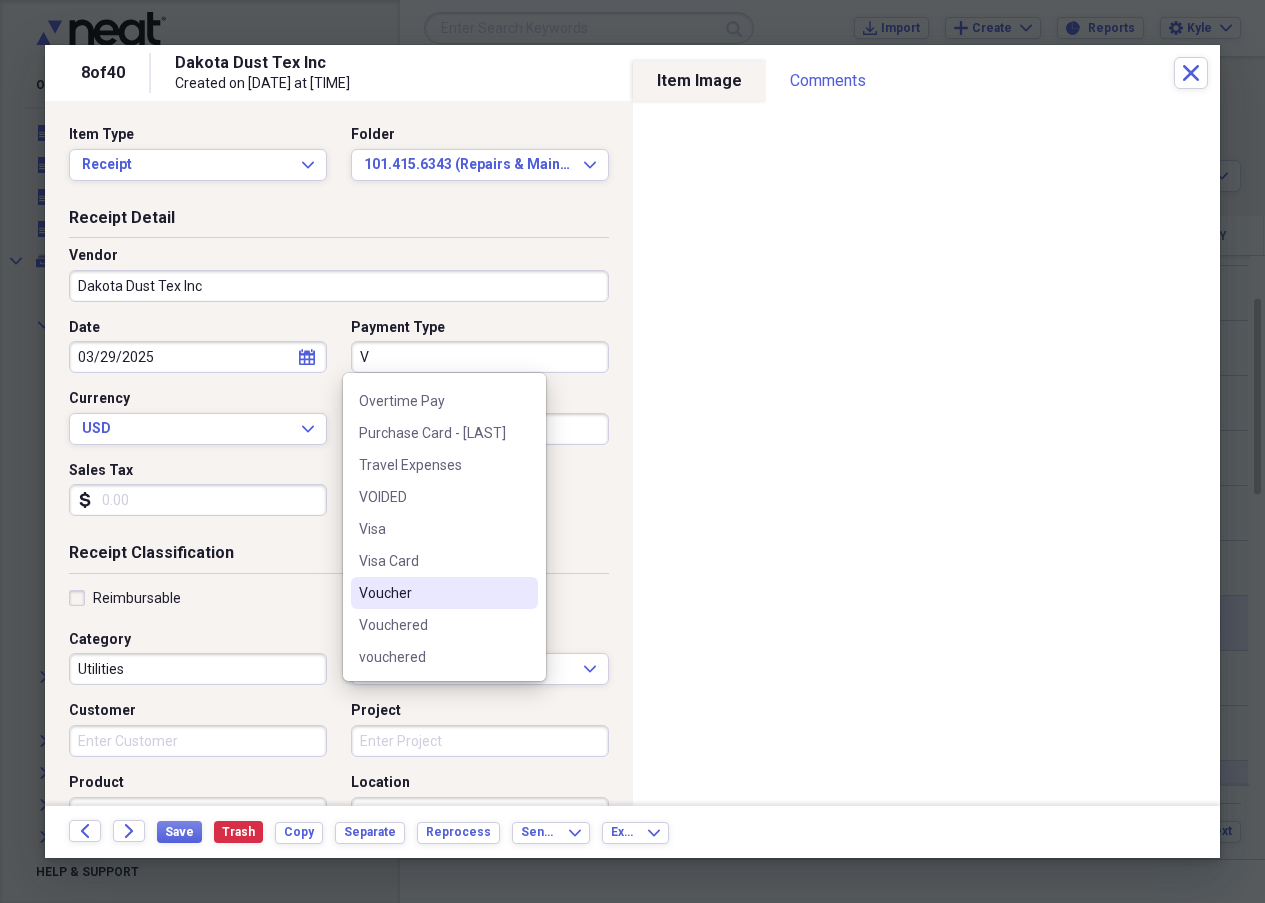 click on "Voucher" at bounding box center [432, 593] 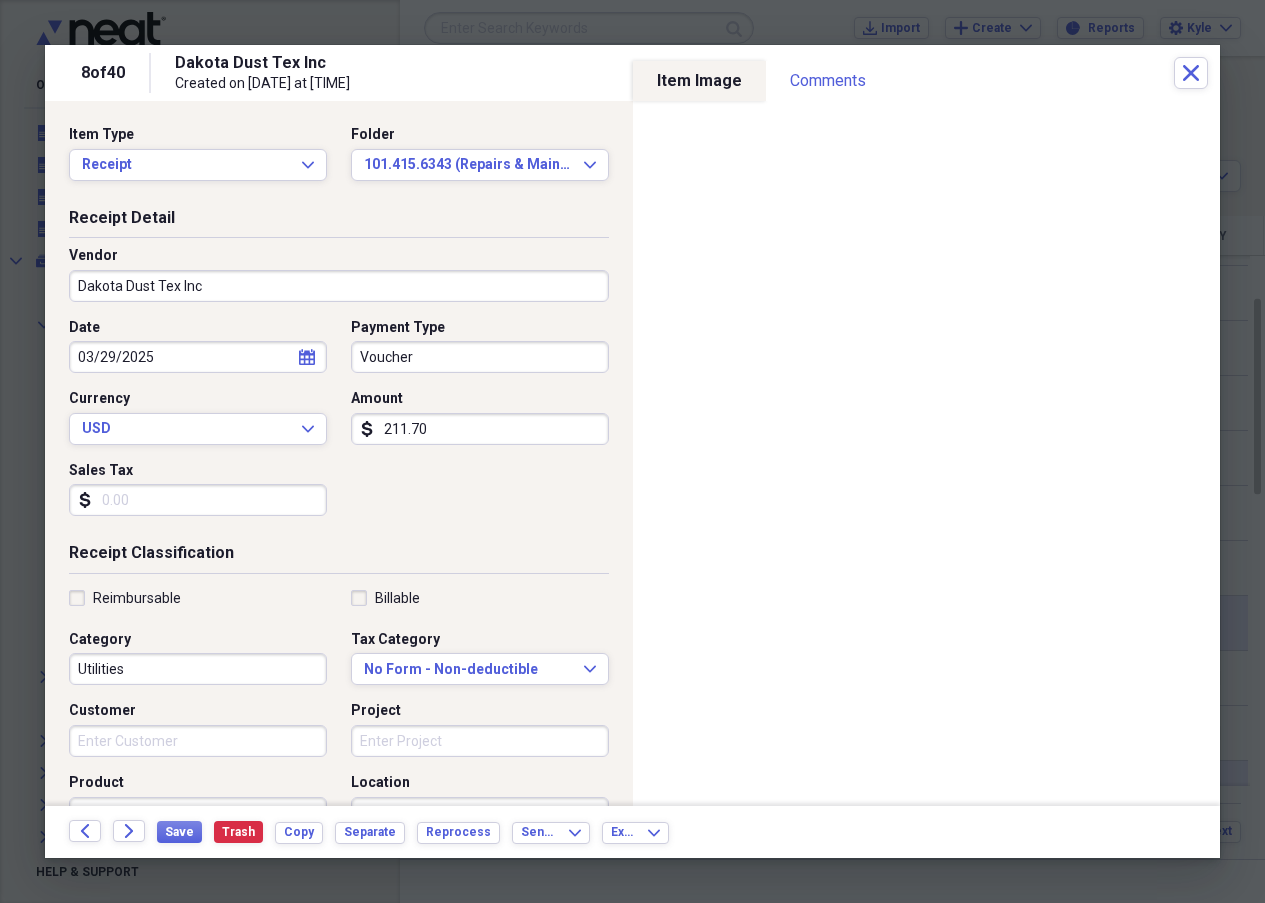 type on "211.70" 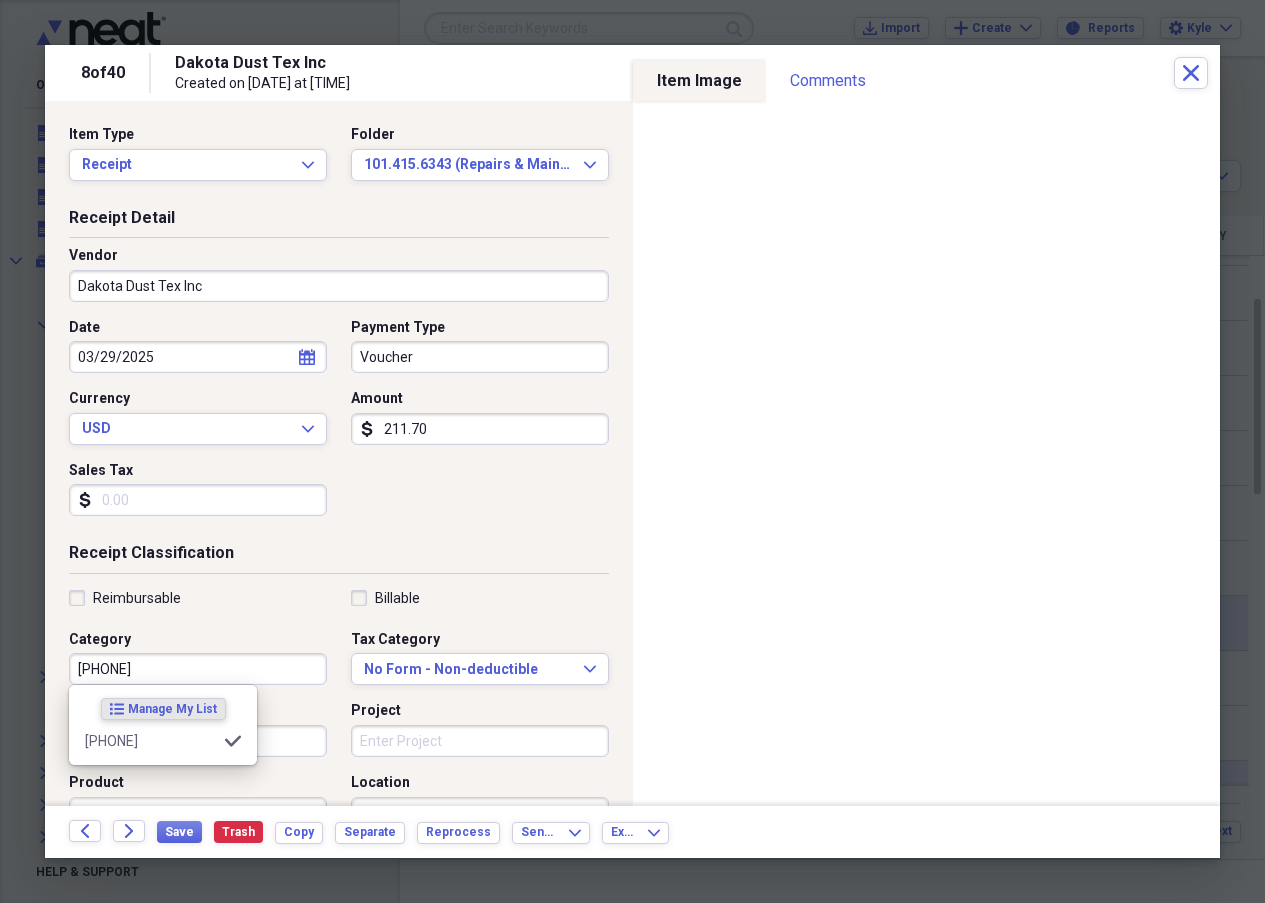 type on "[PHONE]" 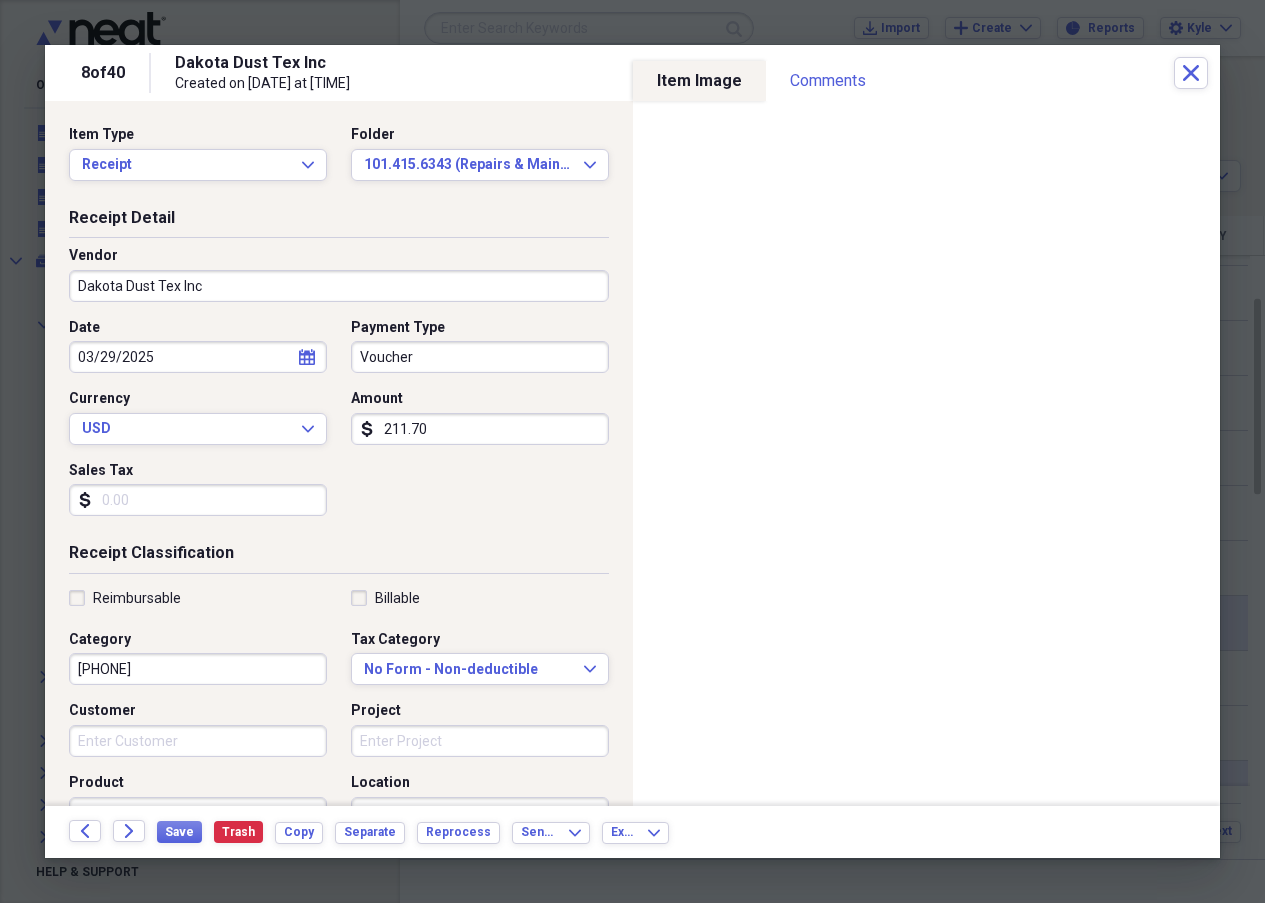 drag, startPoint x: 238, startPoint y: 605, endPoint x: 240, endPoint y: 707, distance: 102.01961 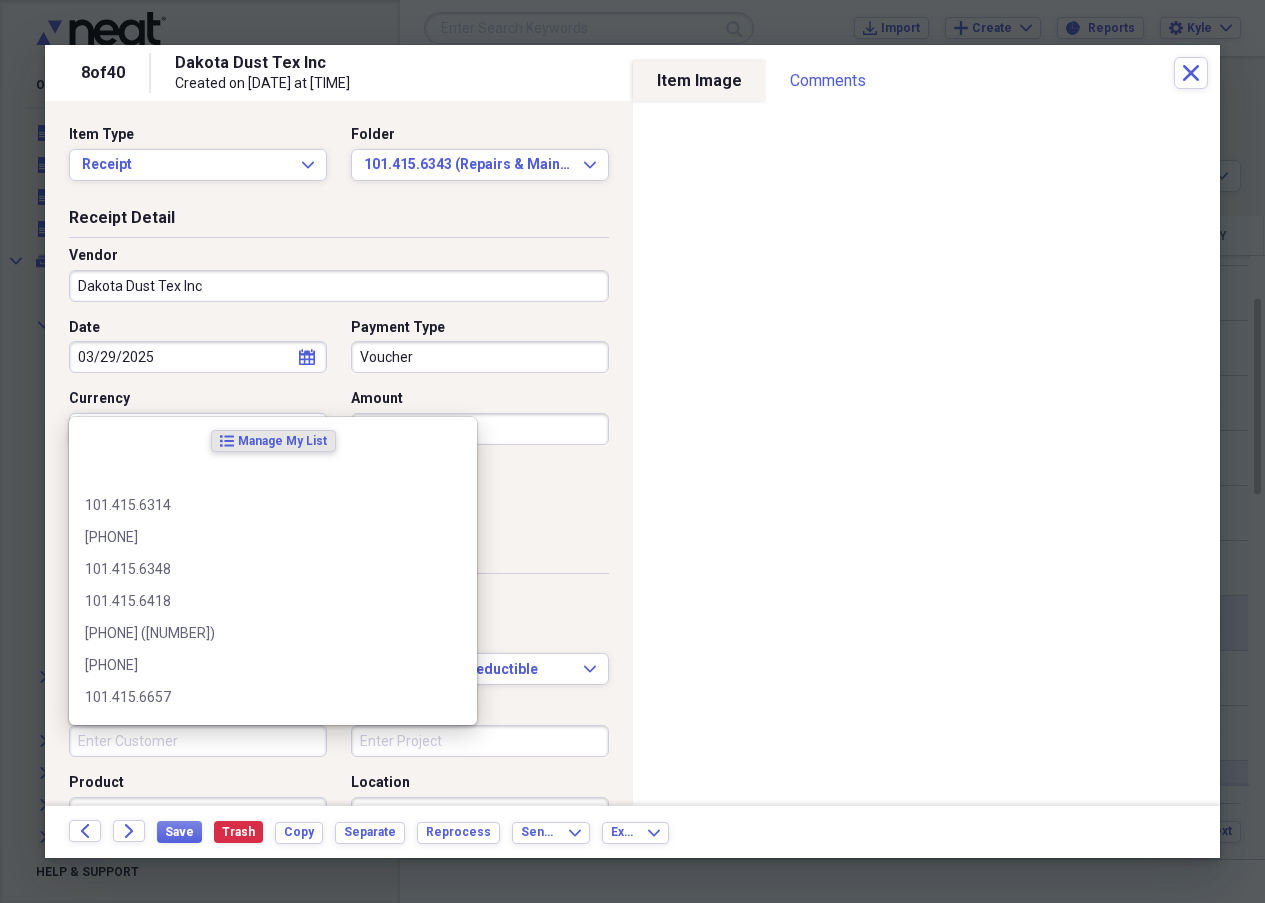 click on "Customer" at bounding box center [198, 741] 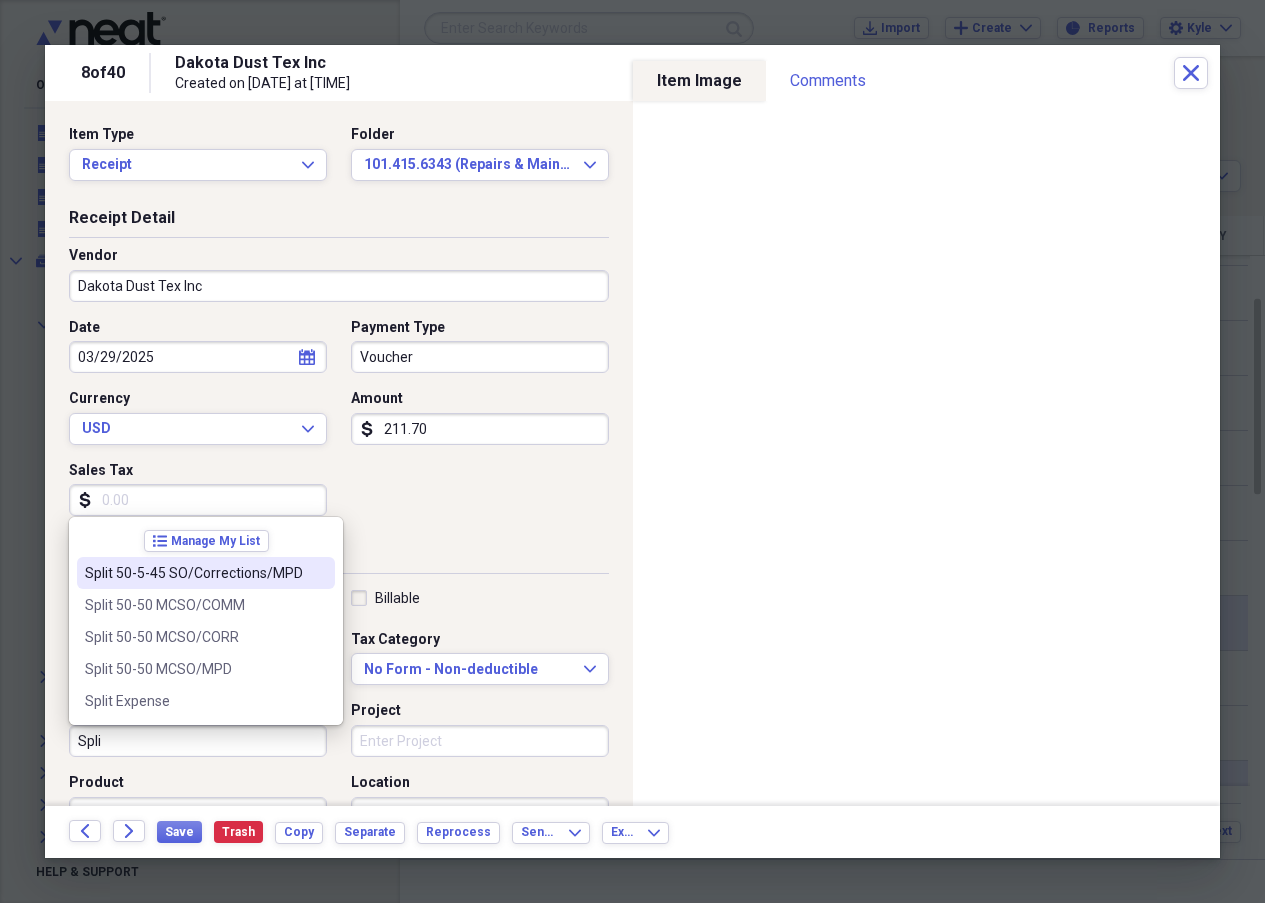 click on "Split 50-5-45 SO/Corrections/MPD" at bounding box center [194, 573] 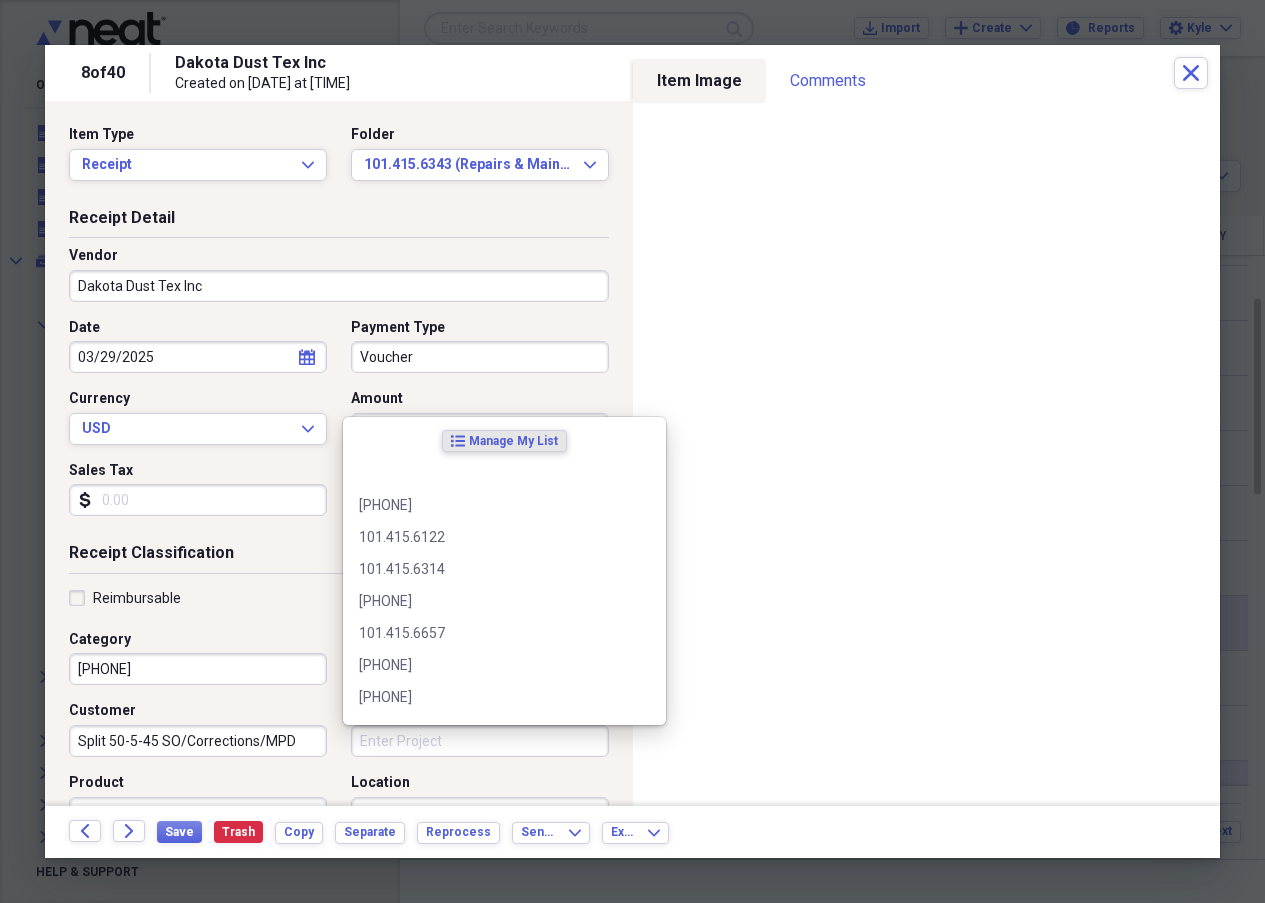 click on "Project" at bounding box center (480, 741) 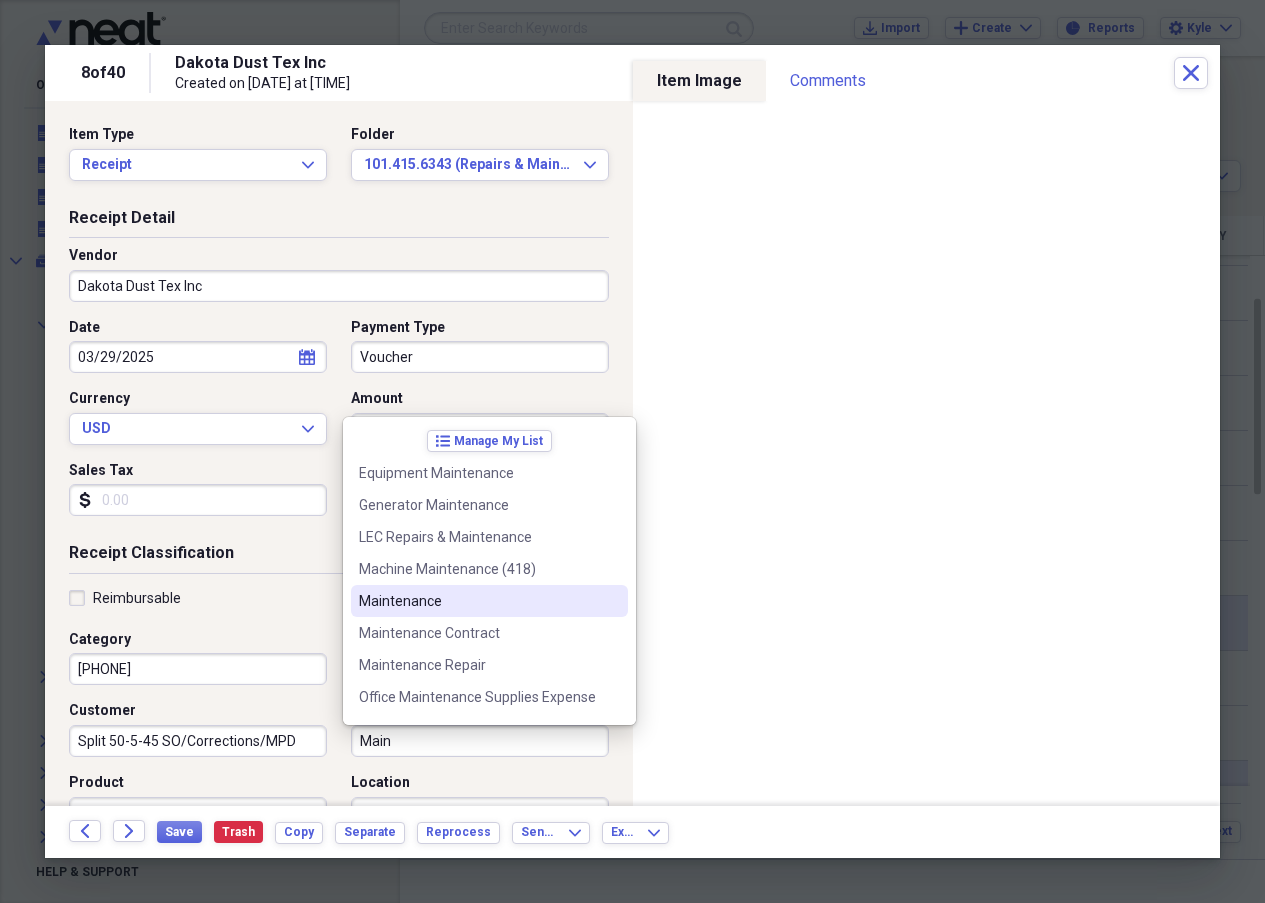 click on "Maintenance" at bounding box center [489, 601] 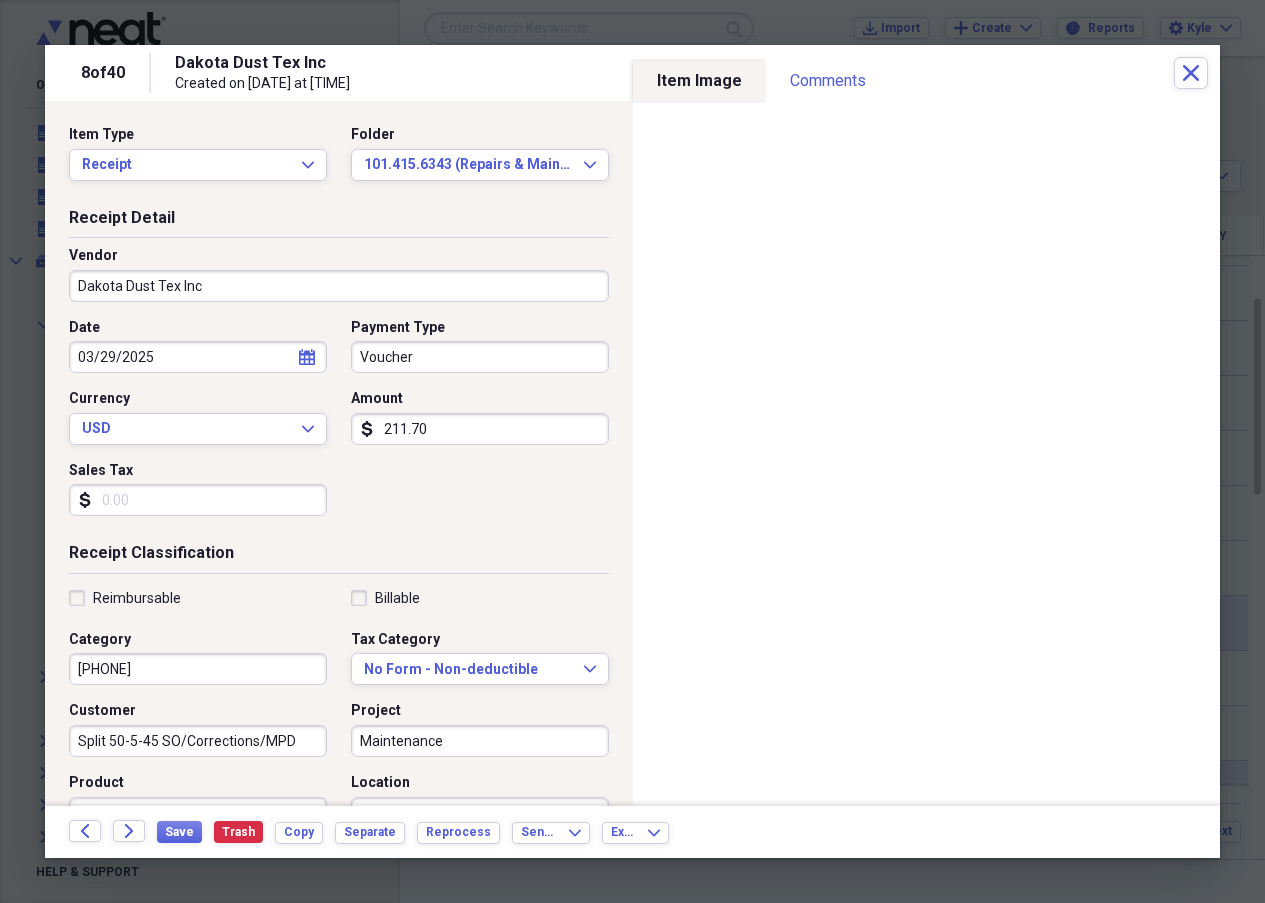 drag, startPoint x: 445, startPoint y: 743, endPoint x: 328, endPoint y: 742, distance: 117.00427 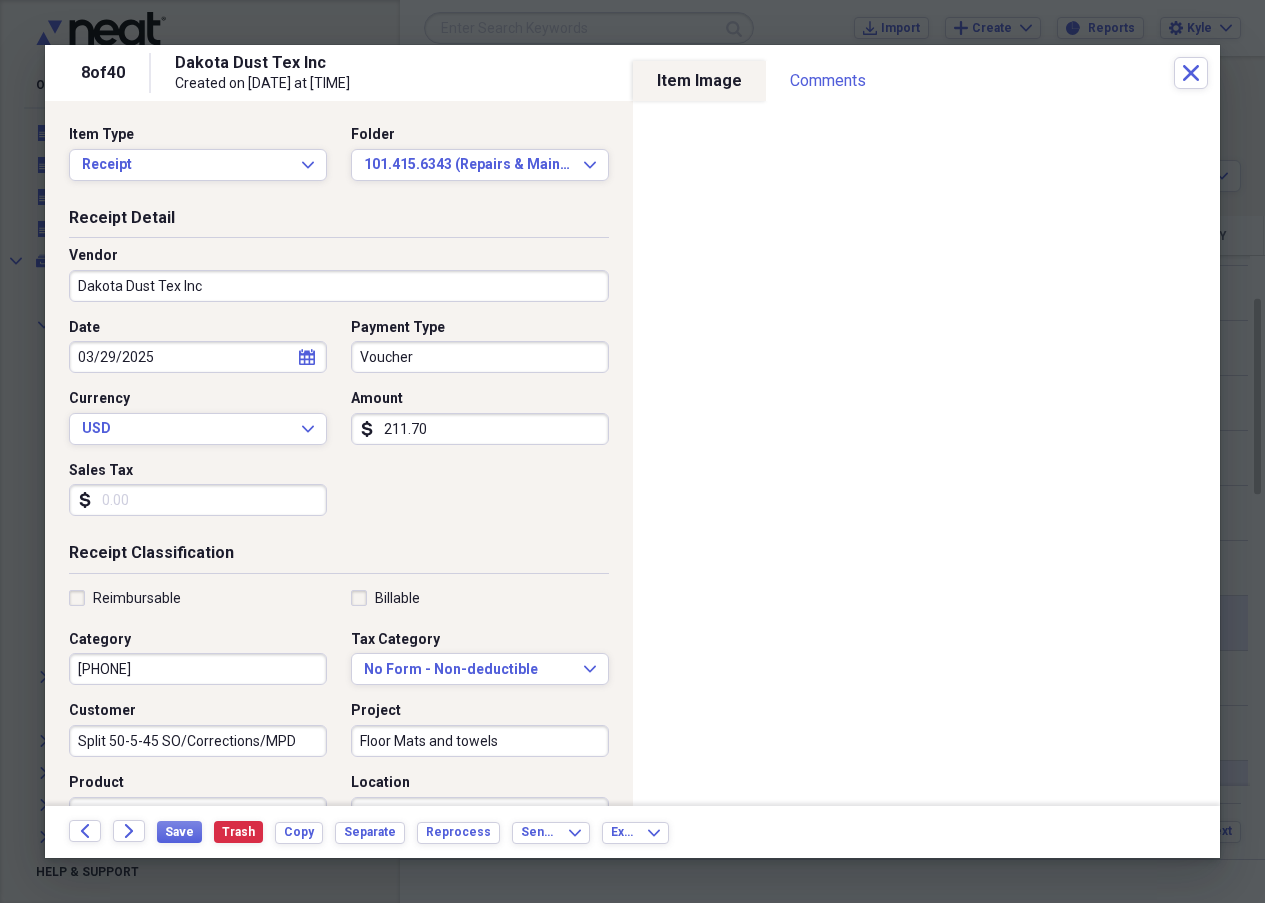 click on "Date [DATE] calendar Calendar Payment Type Voucher Currency USD Expand Amount dollar-sign 211.70 Sales Tax dollar-sign" at bounding box center [339, 425] 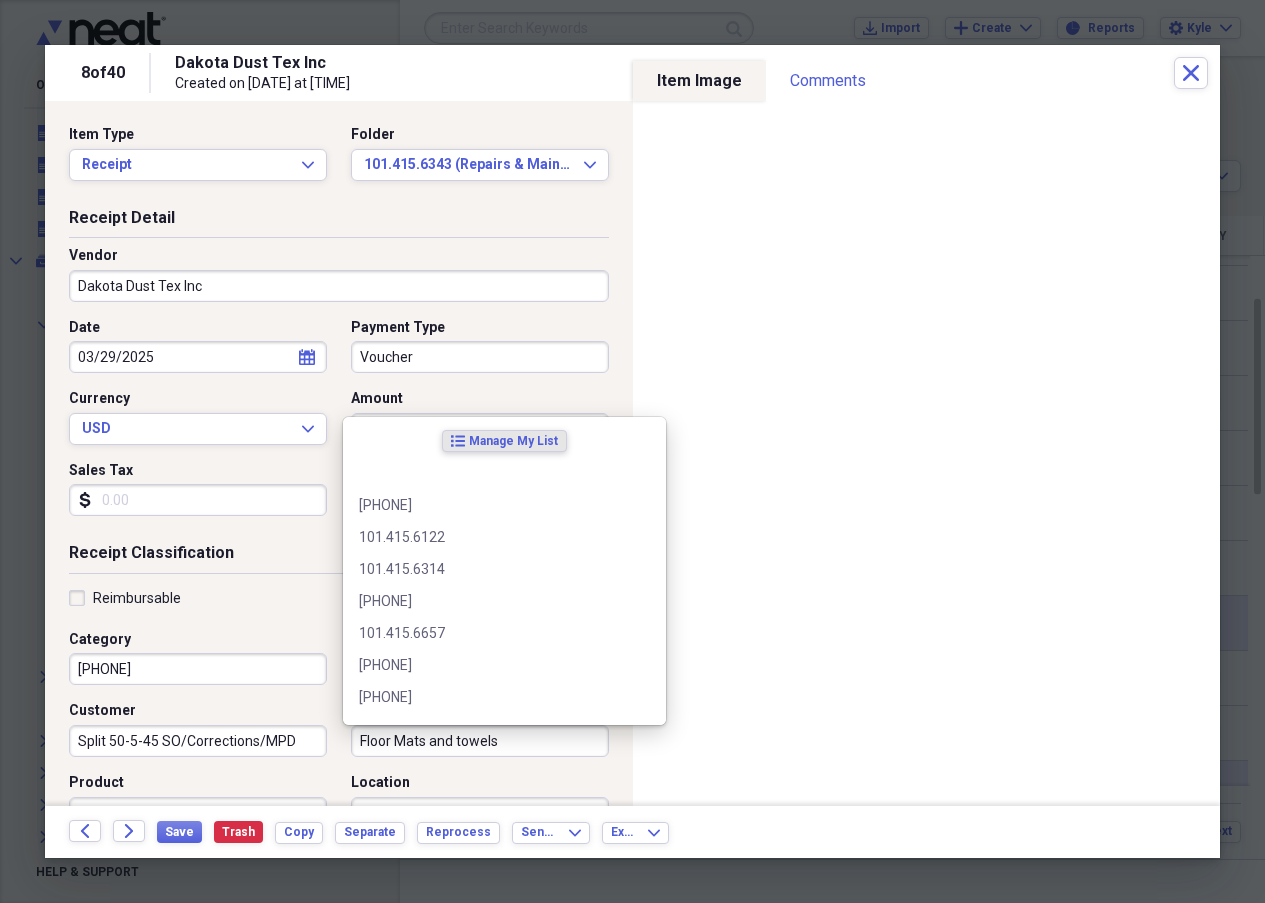 click on "Floor Mats and towels" at bounding box center (480, 741) 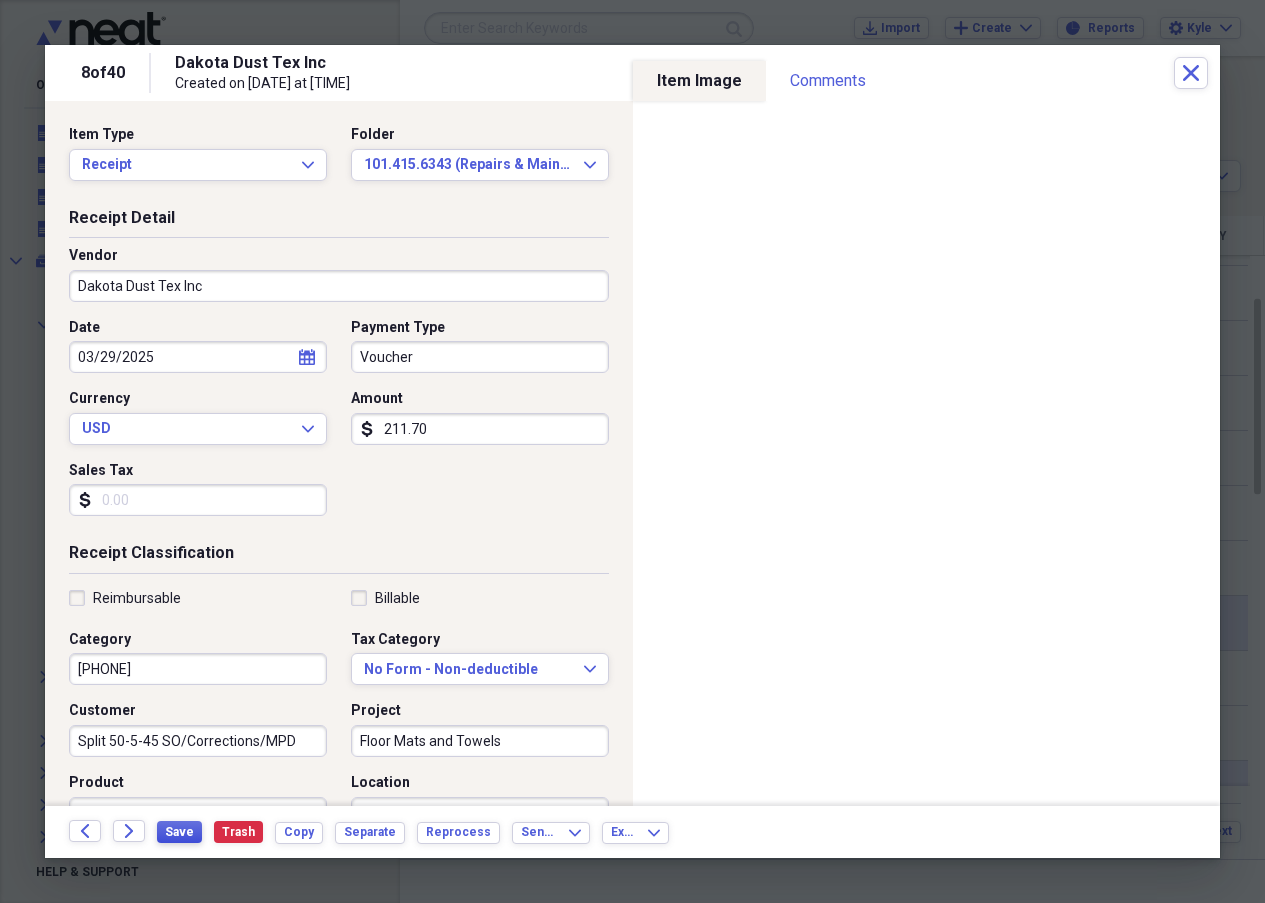 type on "Floor Mats and Towels" 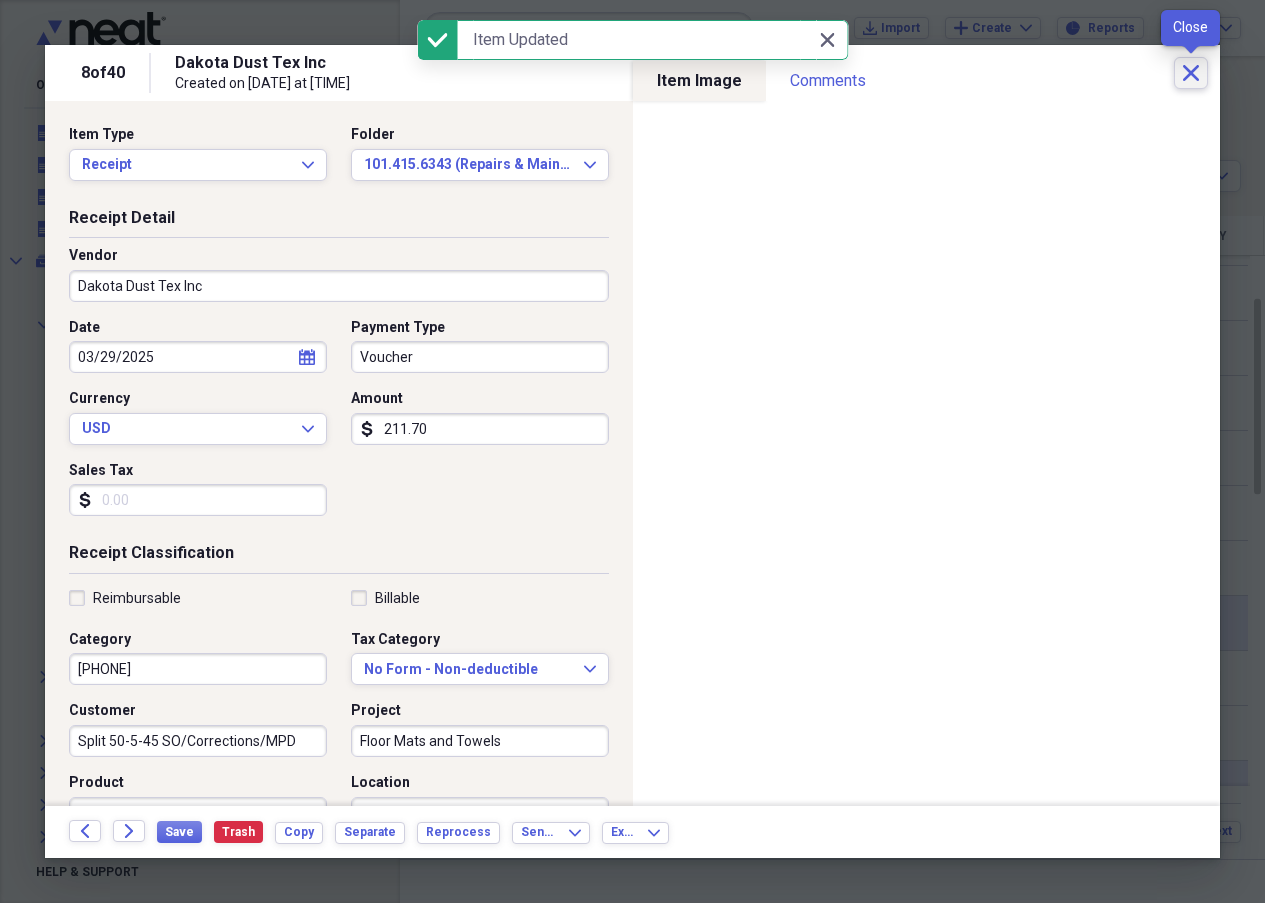 click on "Close" 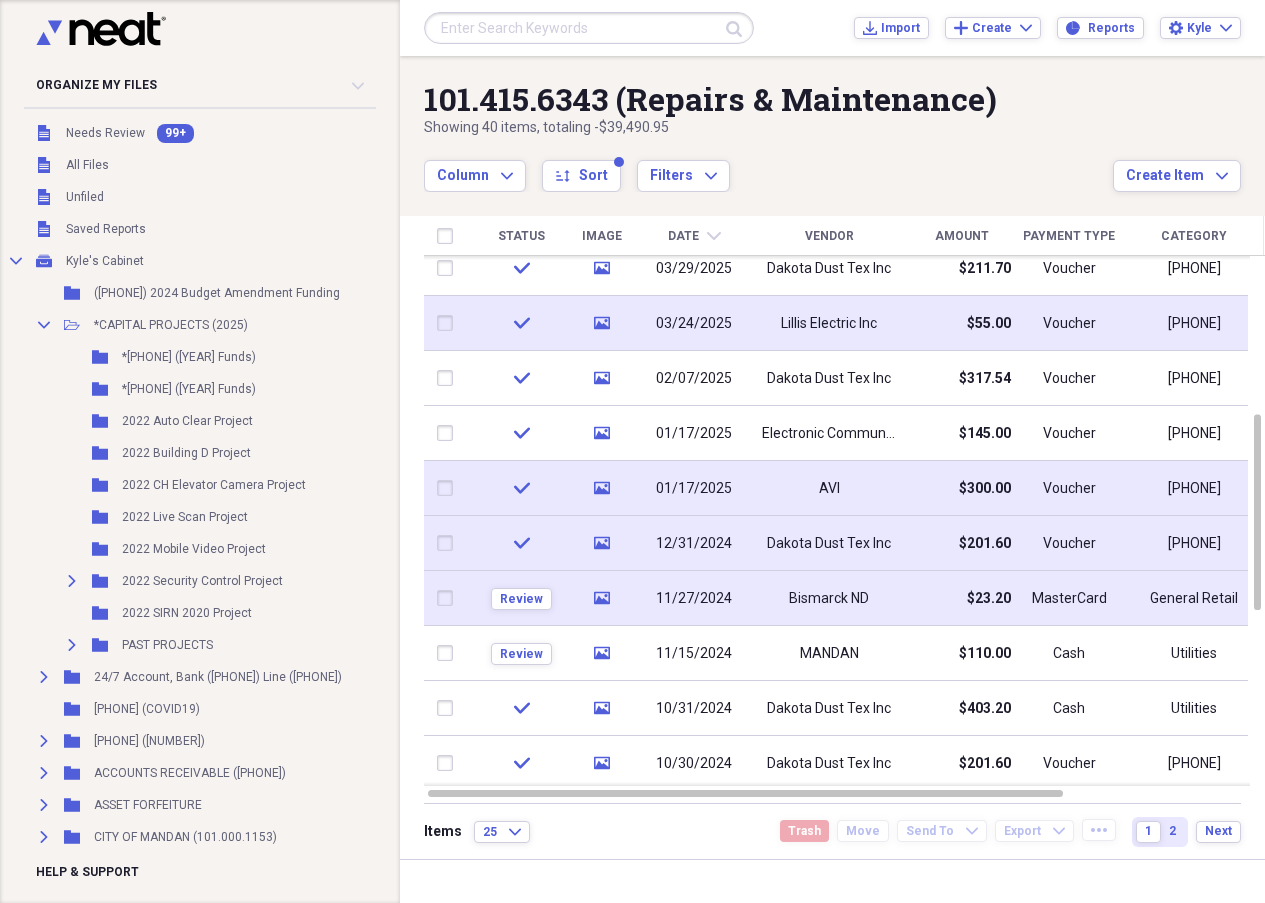 click on "11/27/2024" at bounding box center (694, 599) 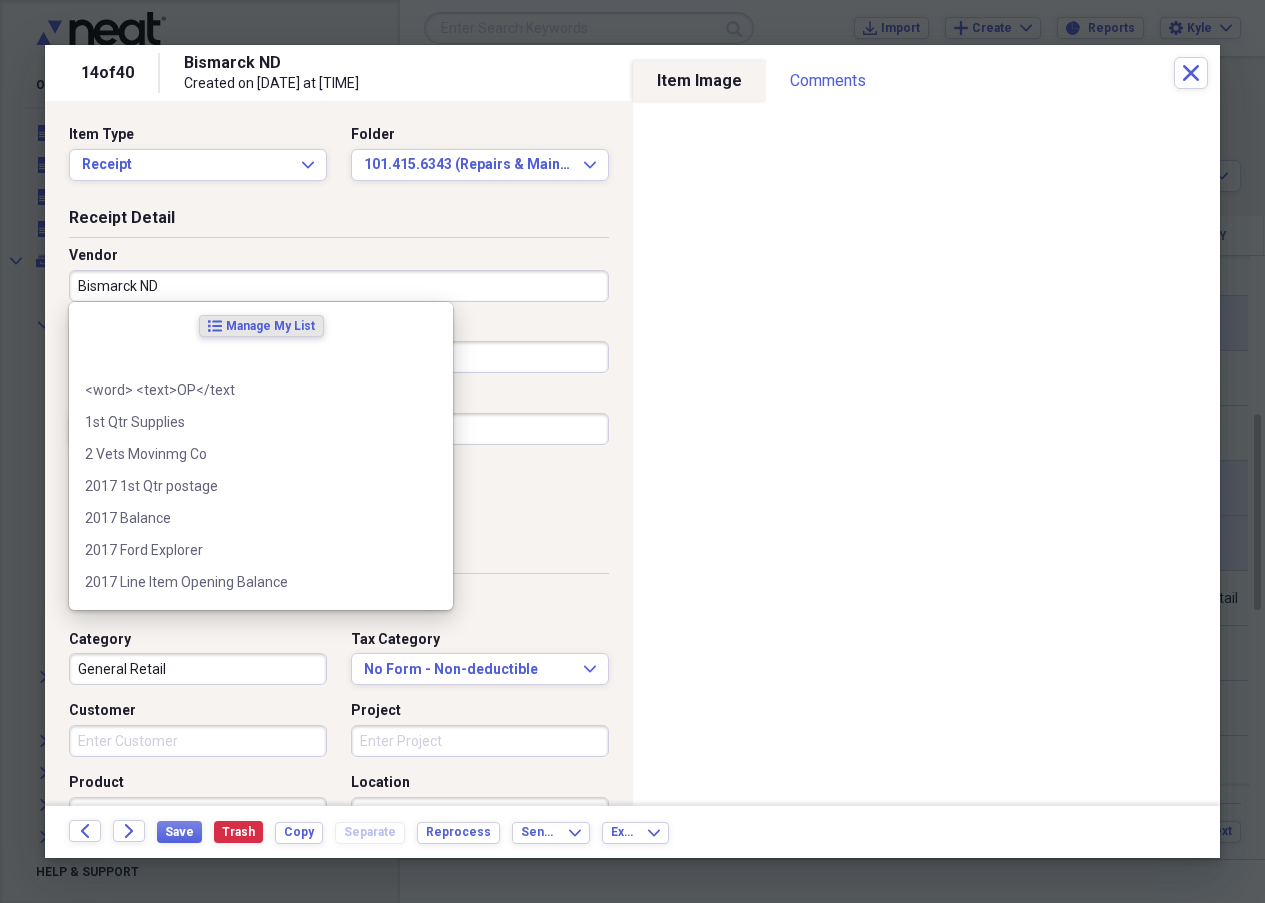 click on "Bismarck ND" at bounding box center [339, 286] 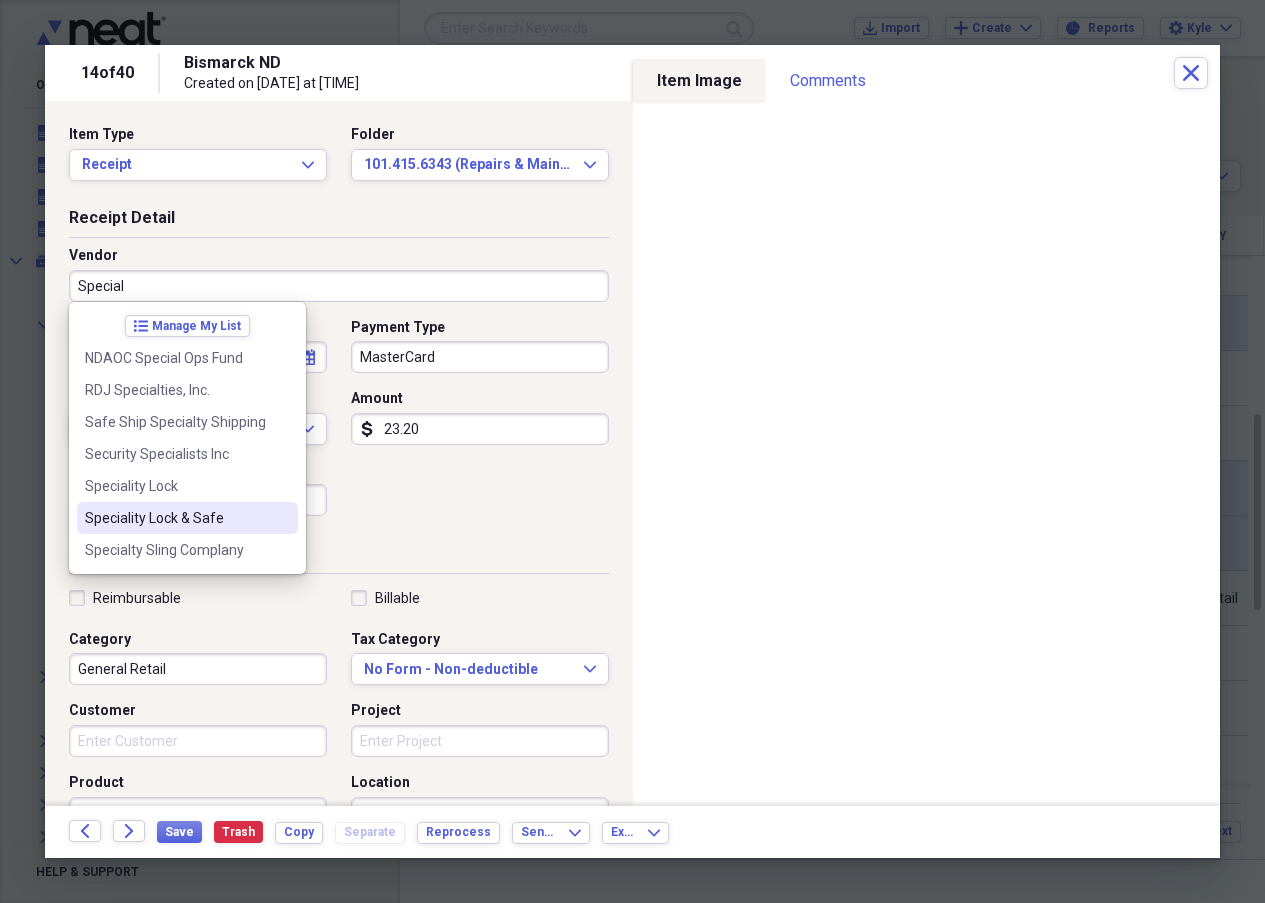 click on "Speciality Lock & Safe" at bounding box center [175, 518] 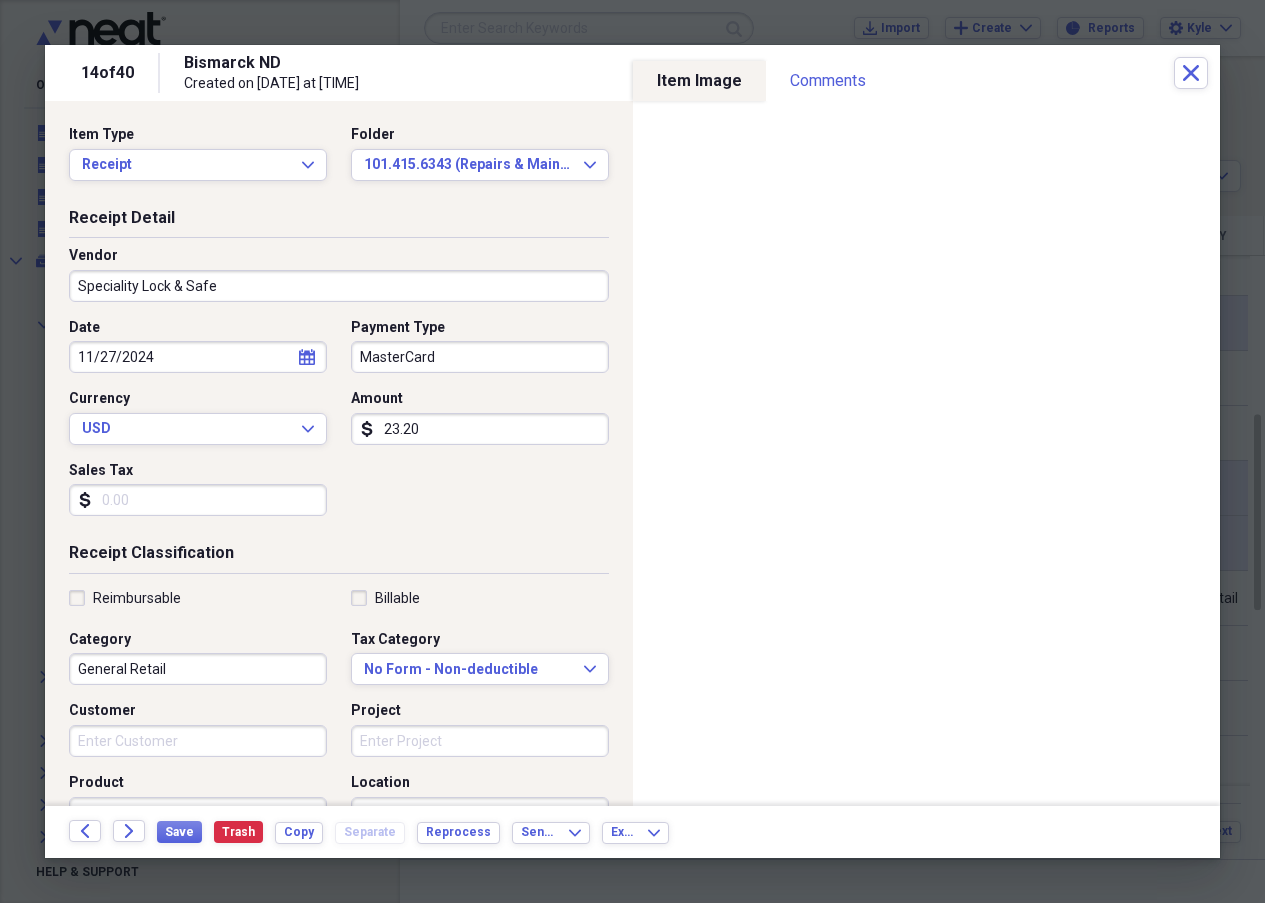 type on "[PHONE]" 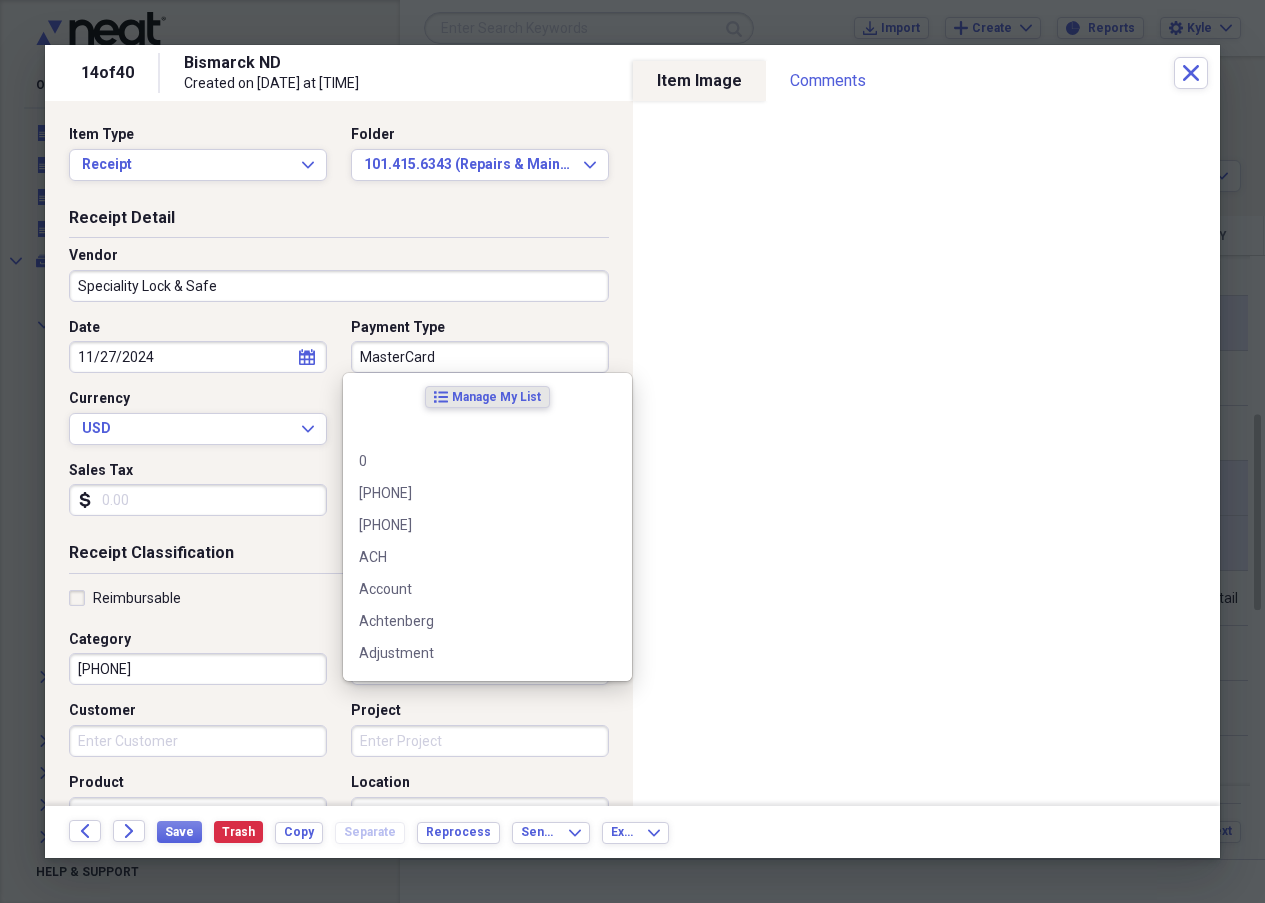 click on "MasterCard" at bounding box center [480, 357] 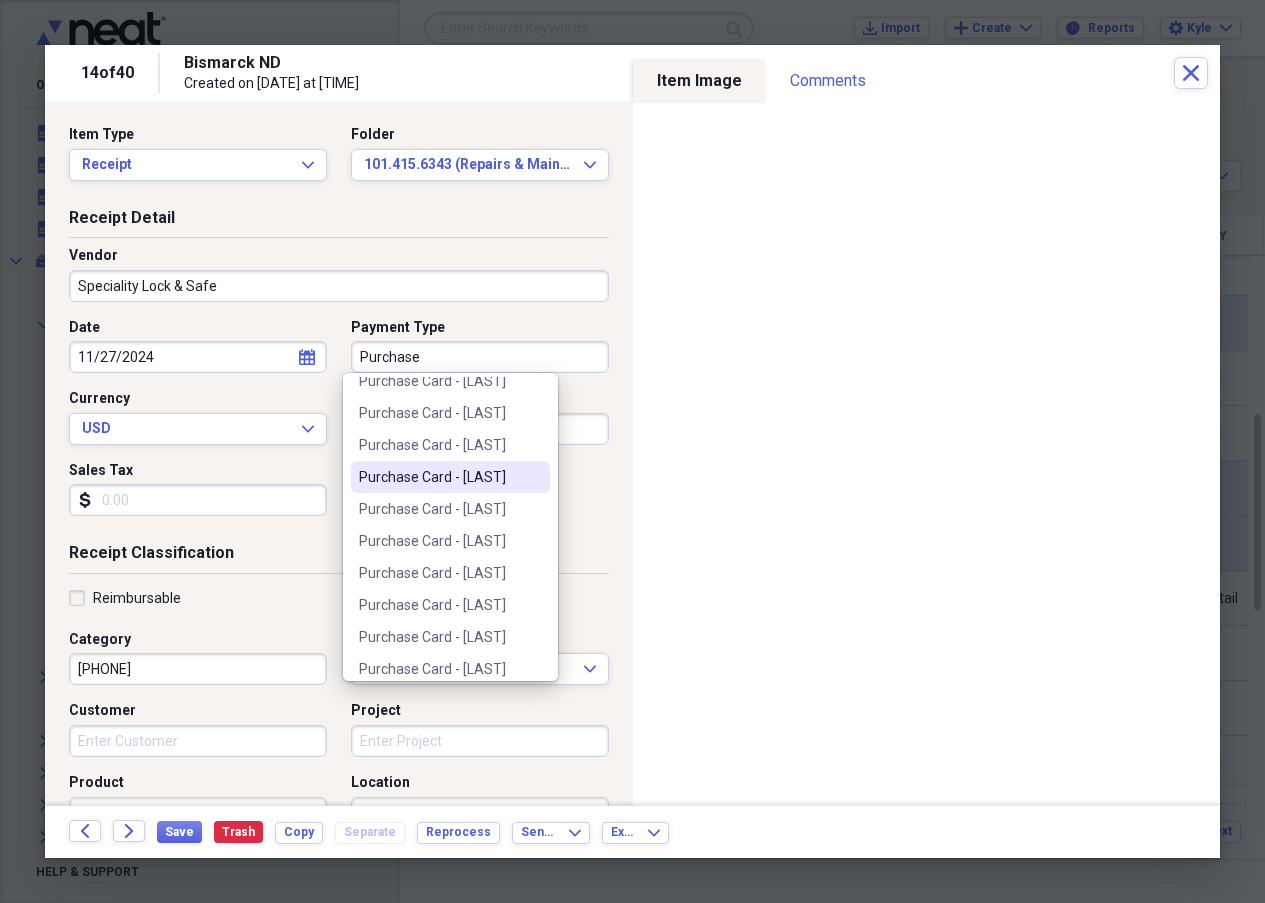 scroll, scrollTop: 300, scrollLeft: 0, axis: vertical 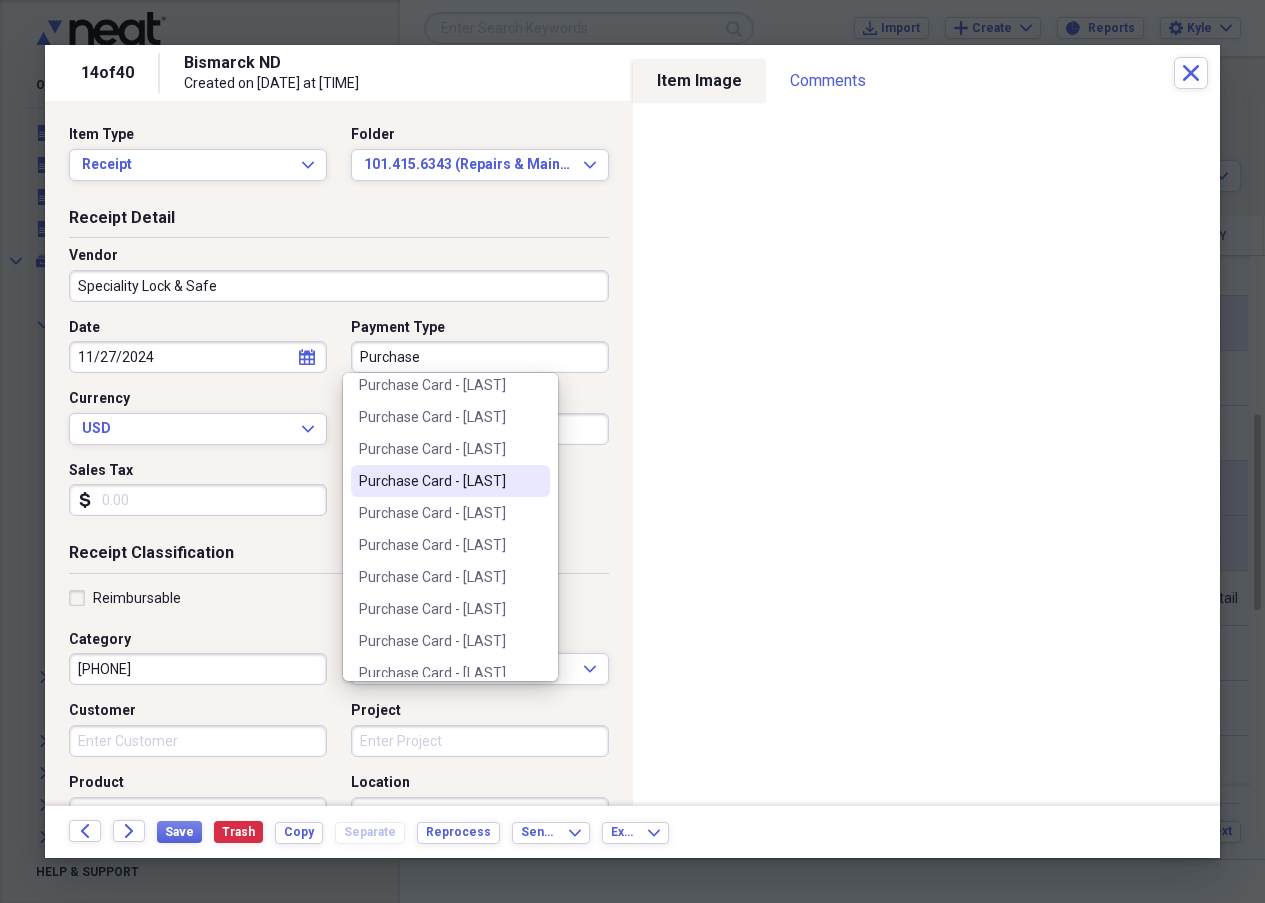 click on "Purchase Card - [LAST]" at bounding box center (438, 481) 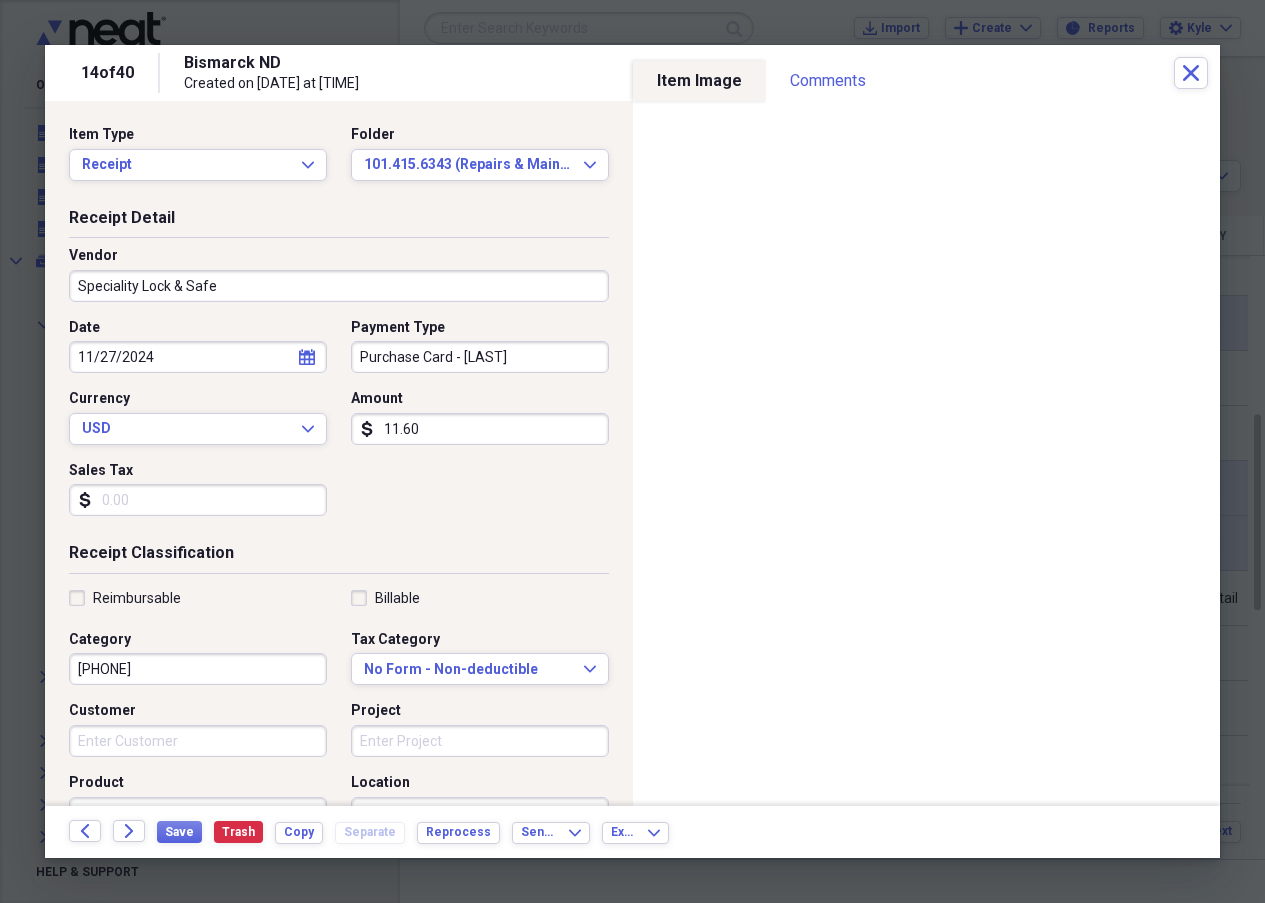 type on "11.60" 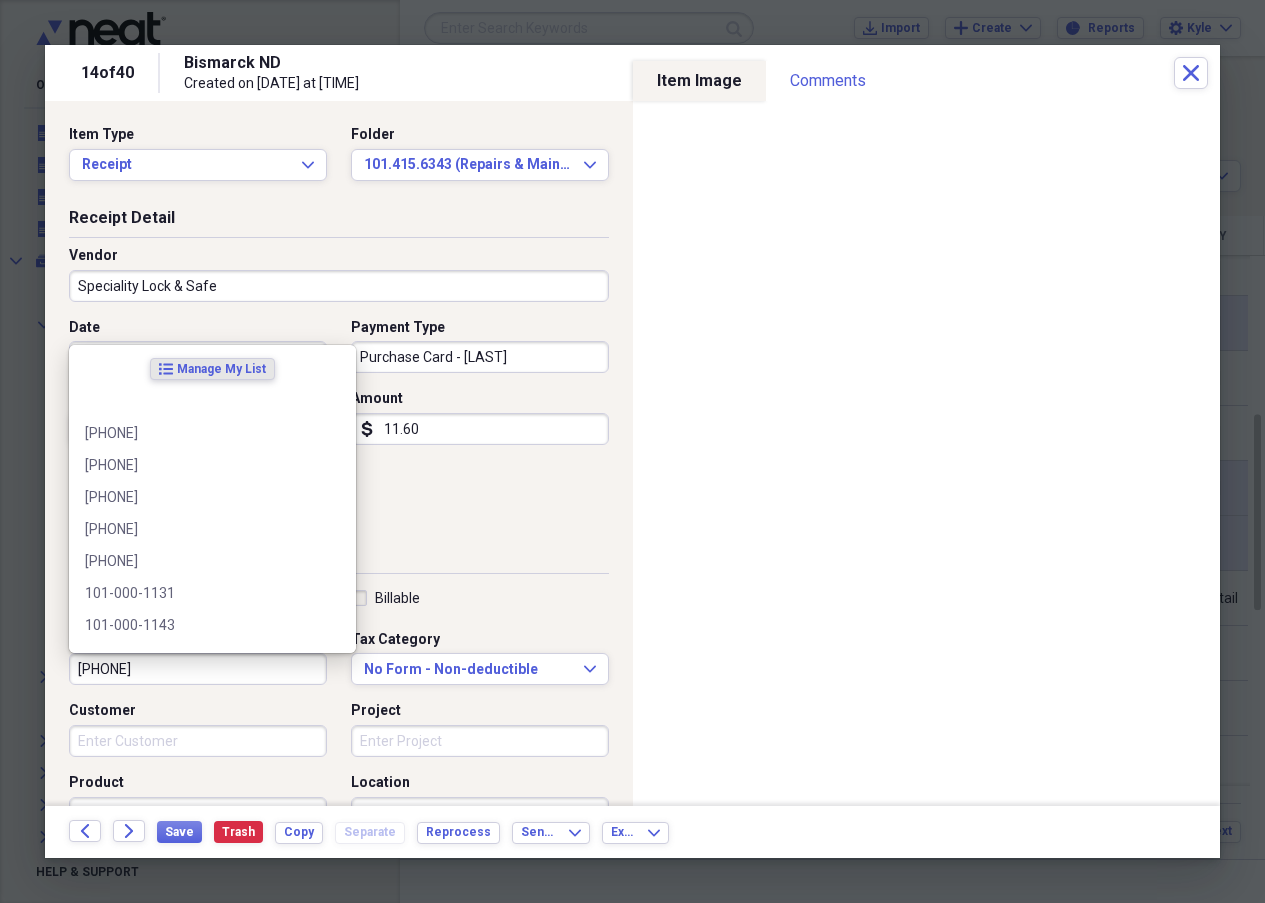click on "Customer" at bounding box center (198, 741) 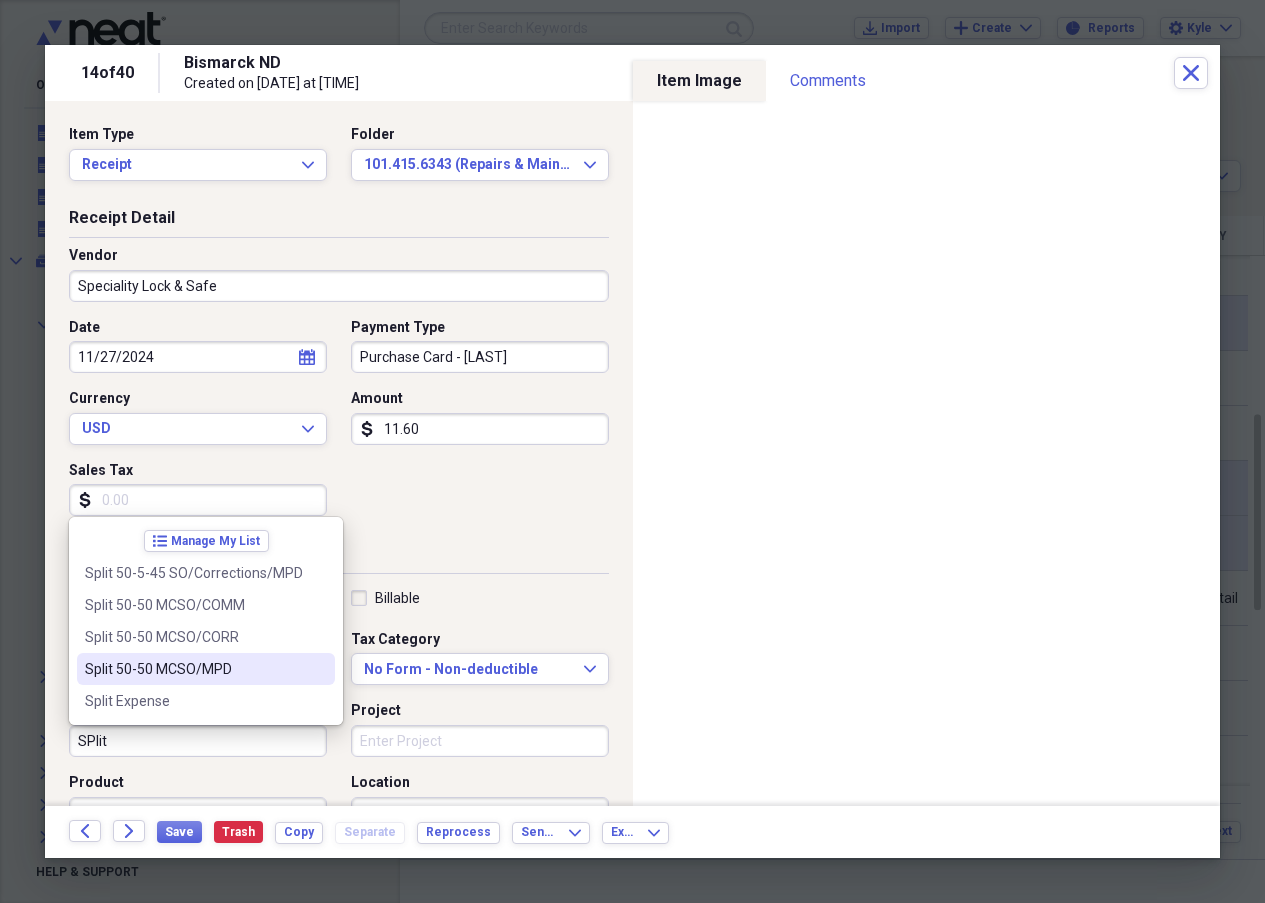 click on "Split 50-50 MCSO/MPD" at bounding box center [194, 669] 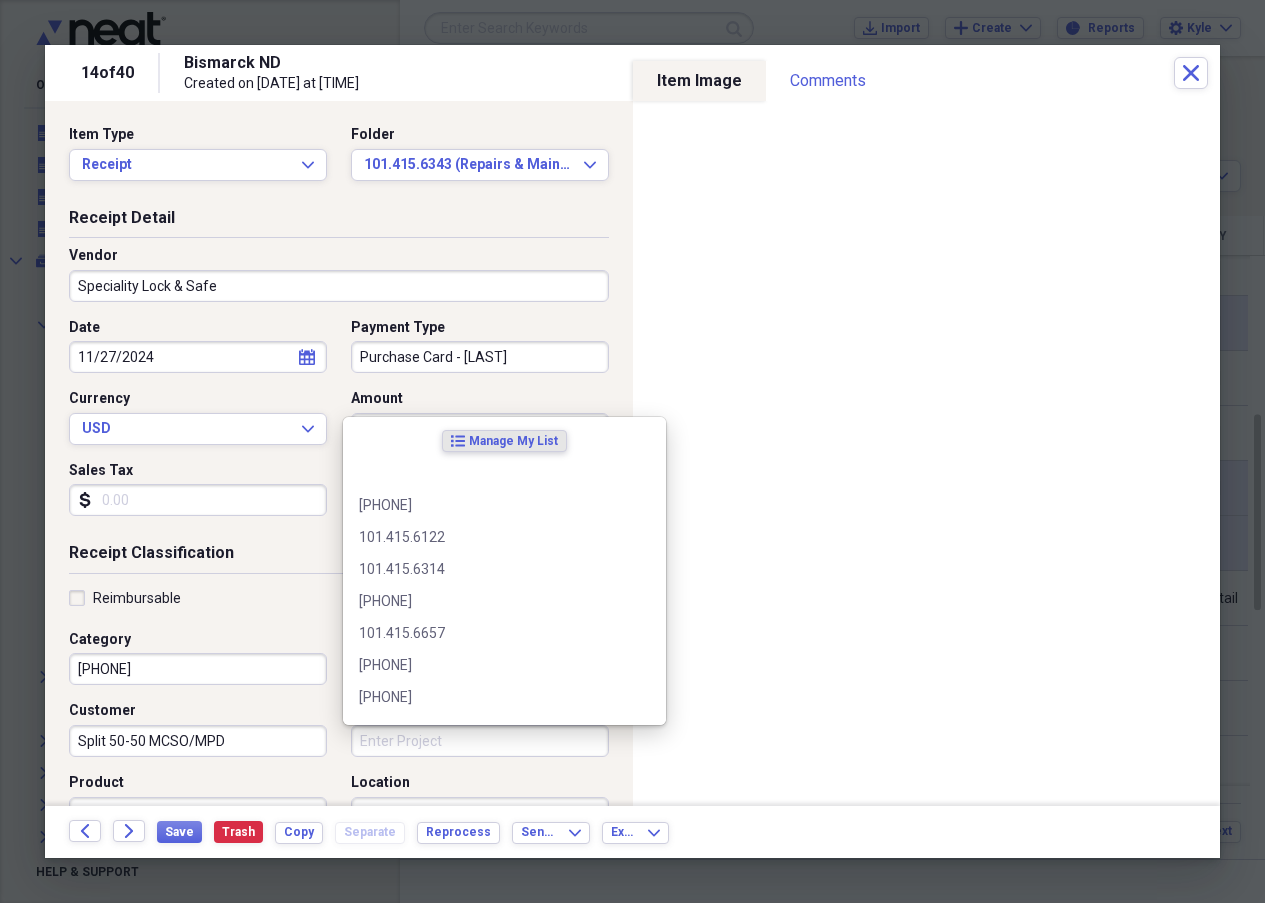 click on "Project" at bounding box center [480, 741] 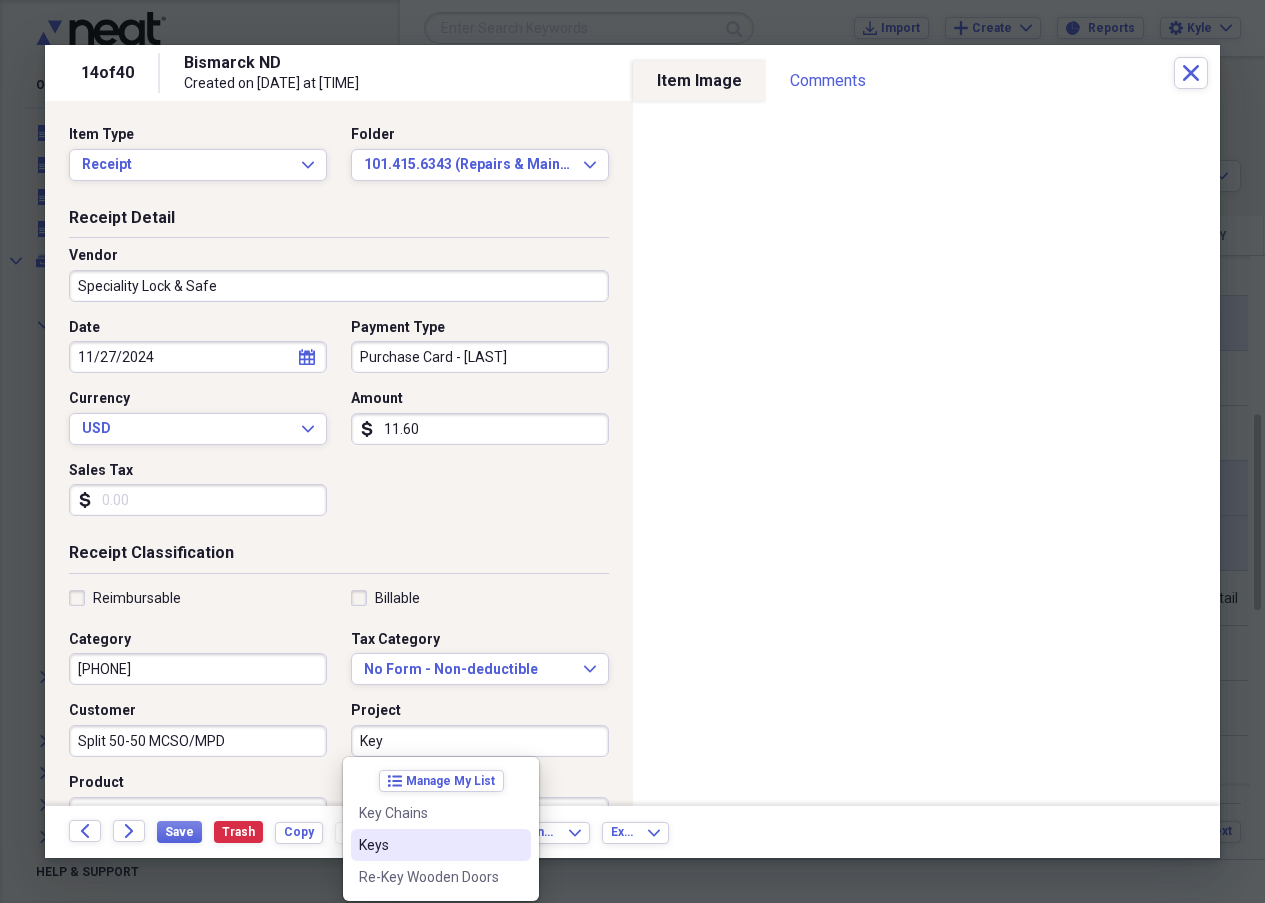 click on "Keys" at bounding box center [429, 845] 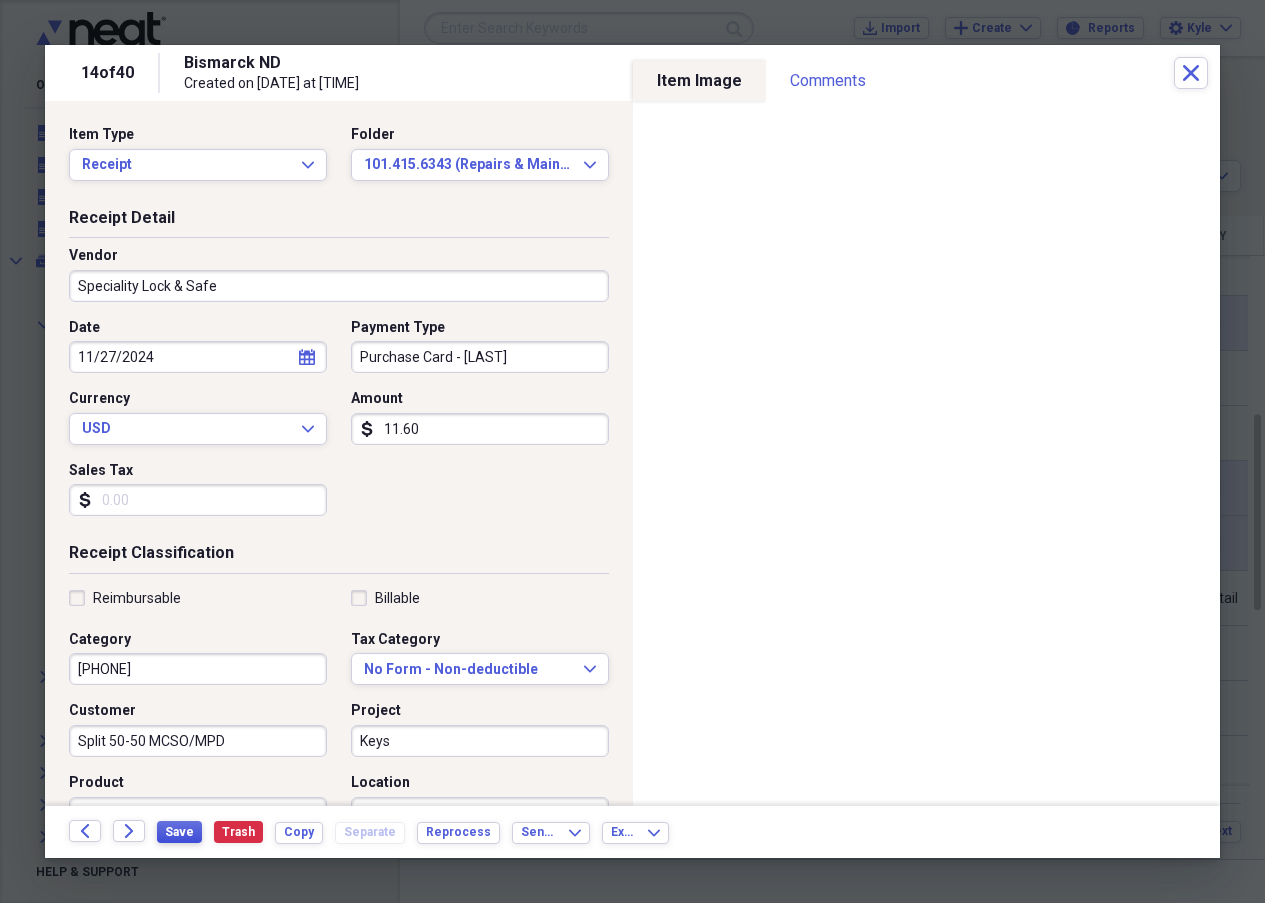 click on "Save" at bounding box center [179, 832] 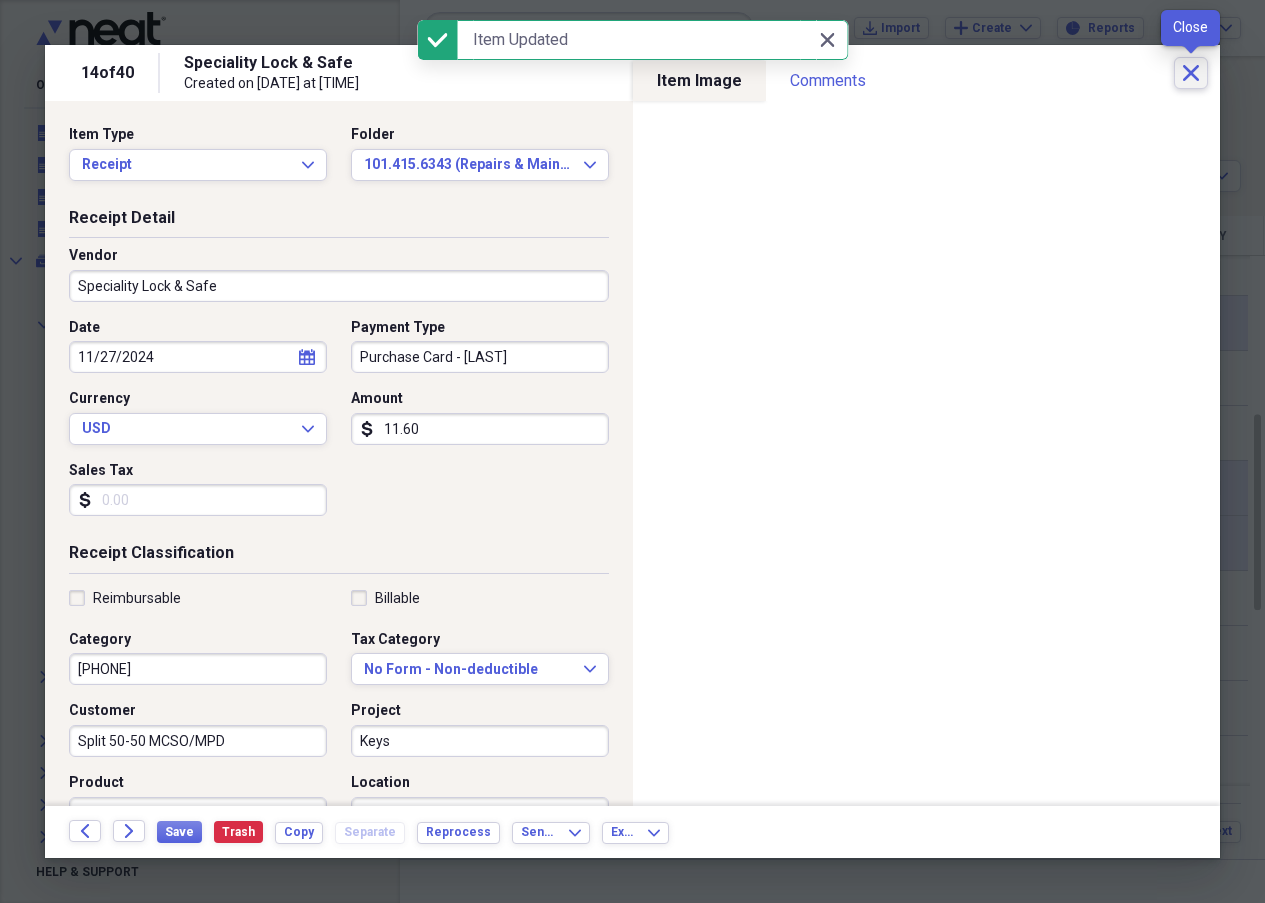 click 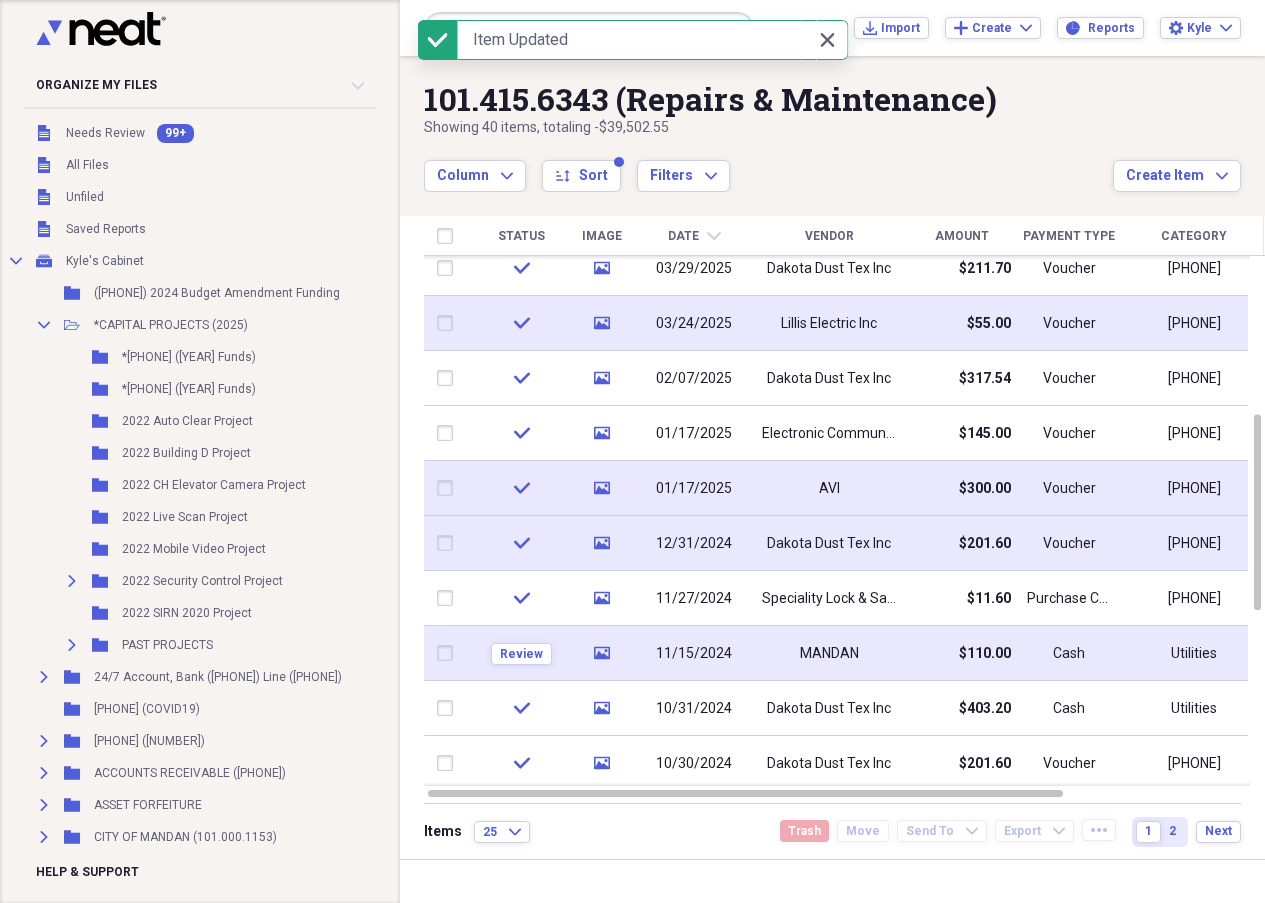 click on "11/15/2024" at bounding box center [694, 654] 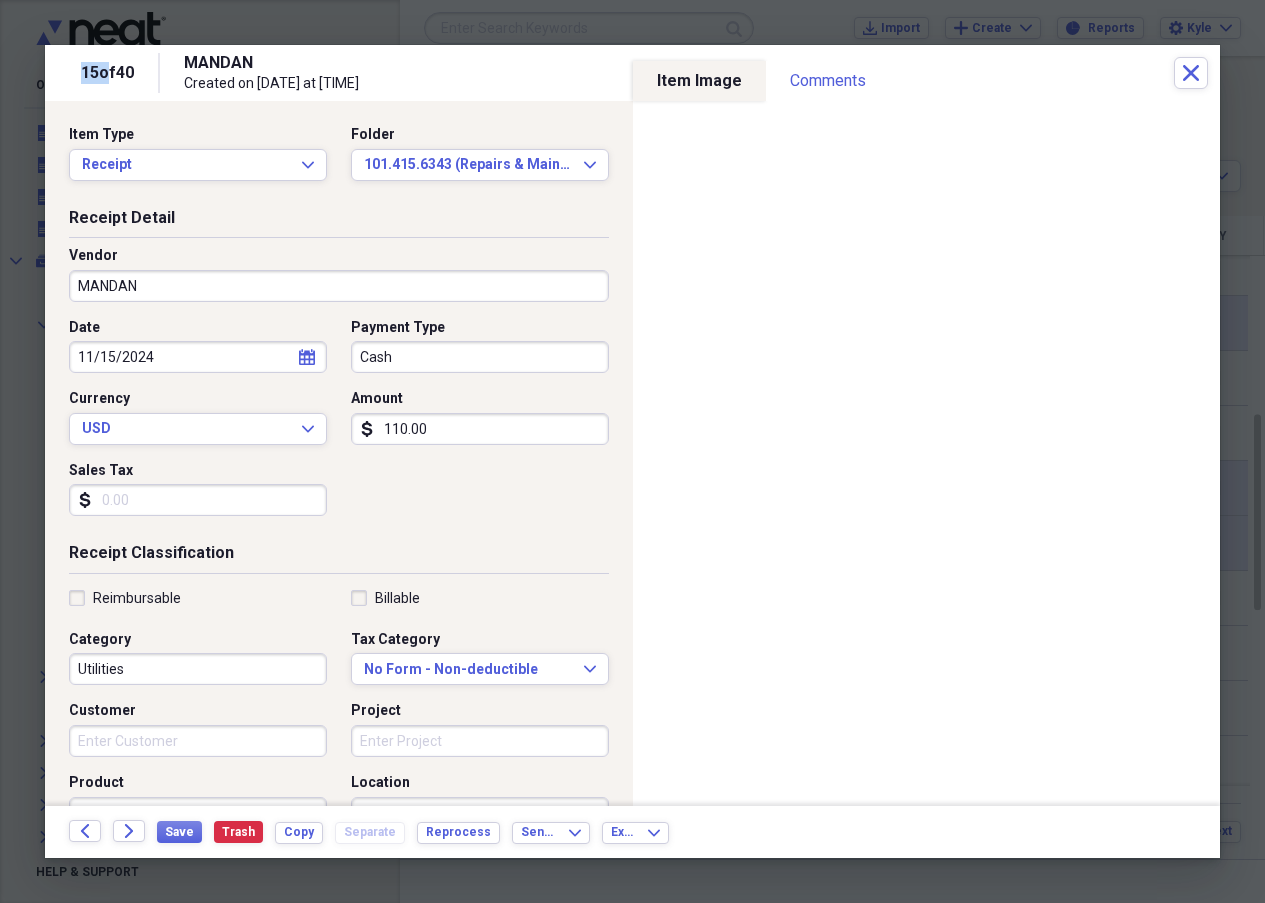 click on "MANDAN" at bounding box center [339, 286] 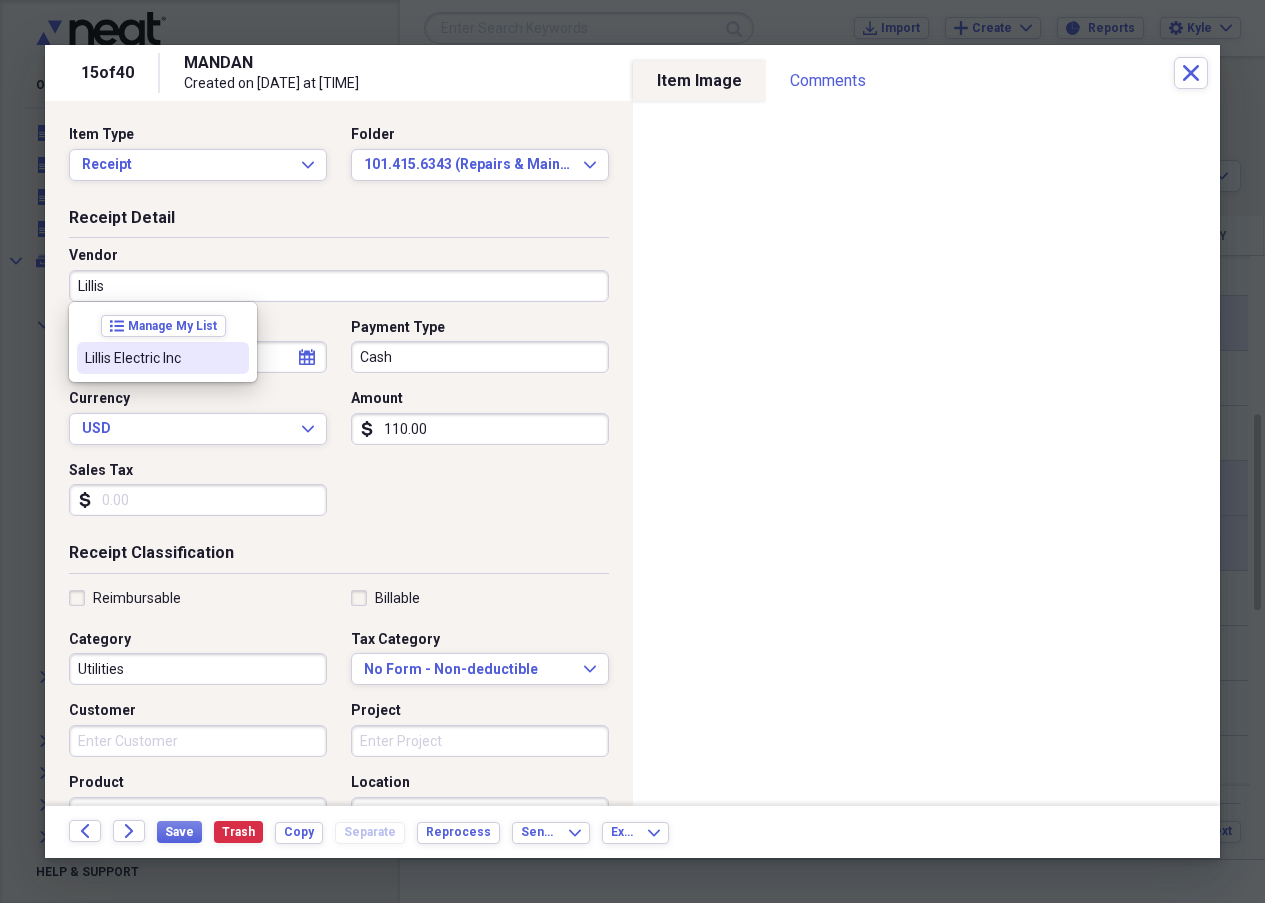 click on "Lillis Electric Inc" at bounding box center [151, 358] 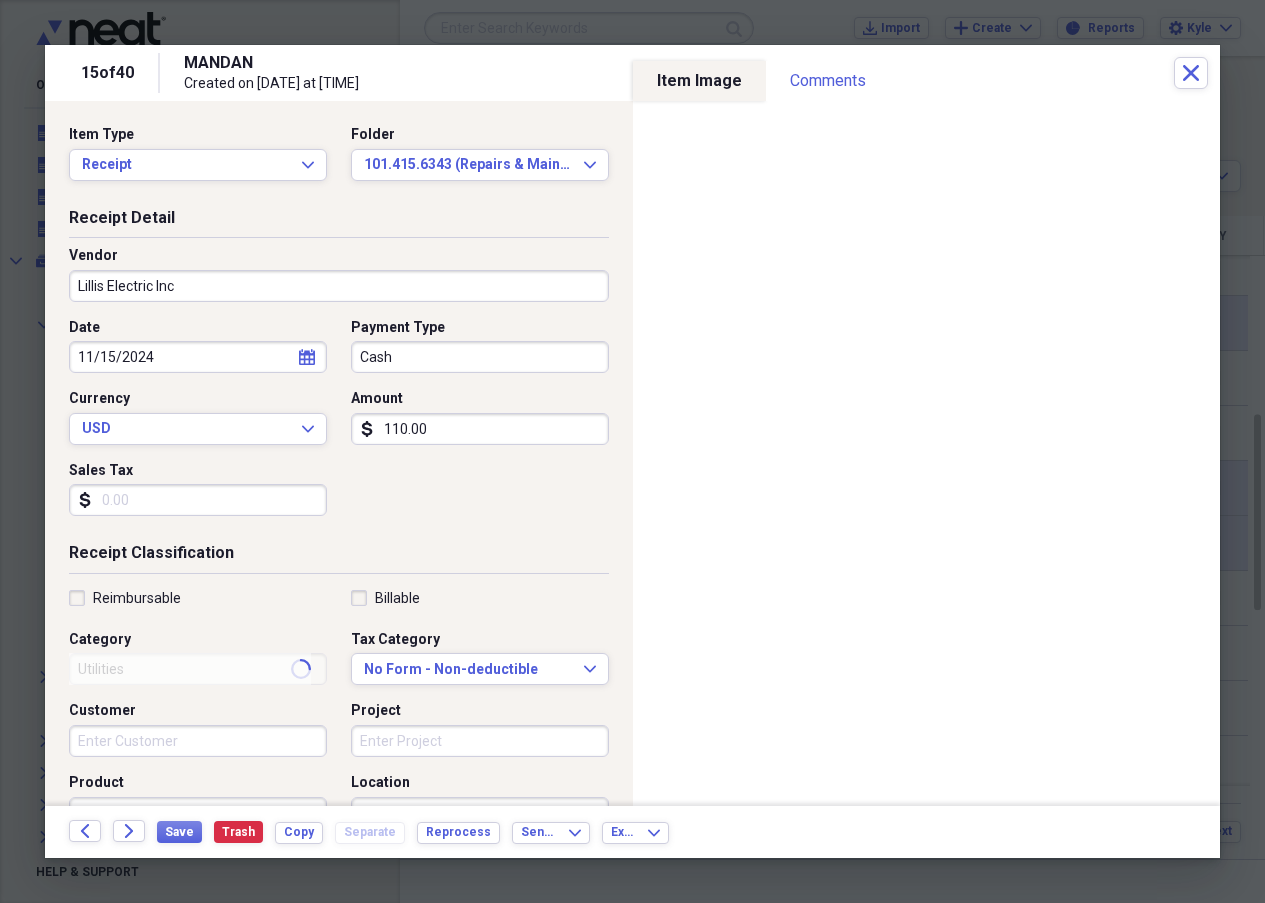 type on "[PHONE]" 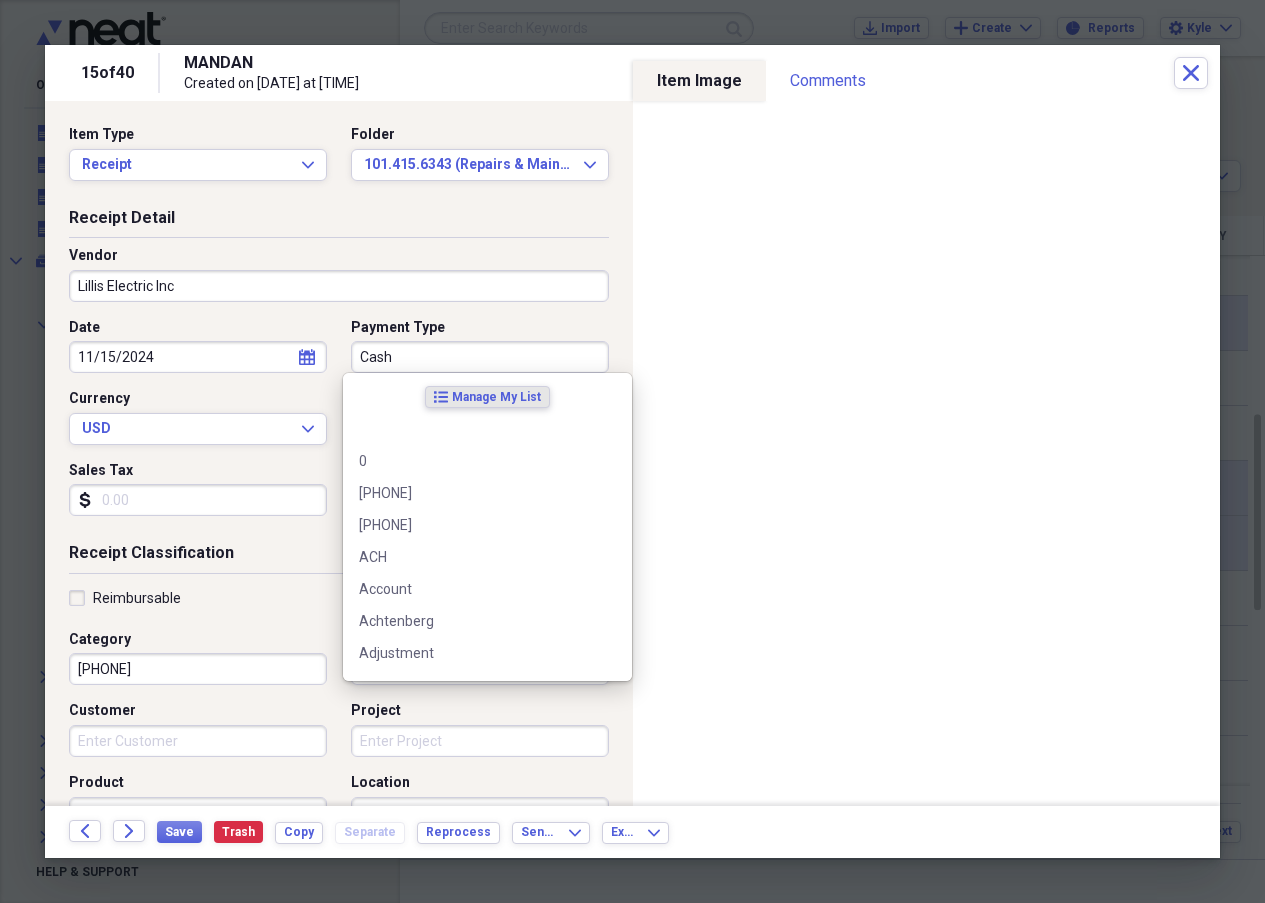 click on "Cash" at bounding box center (480, 357) 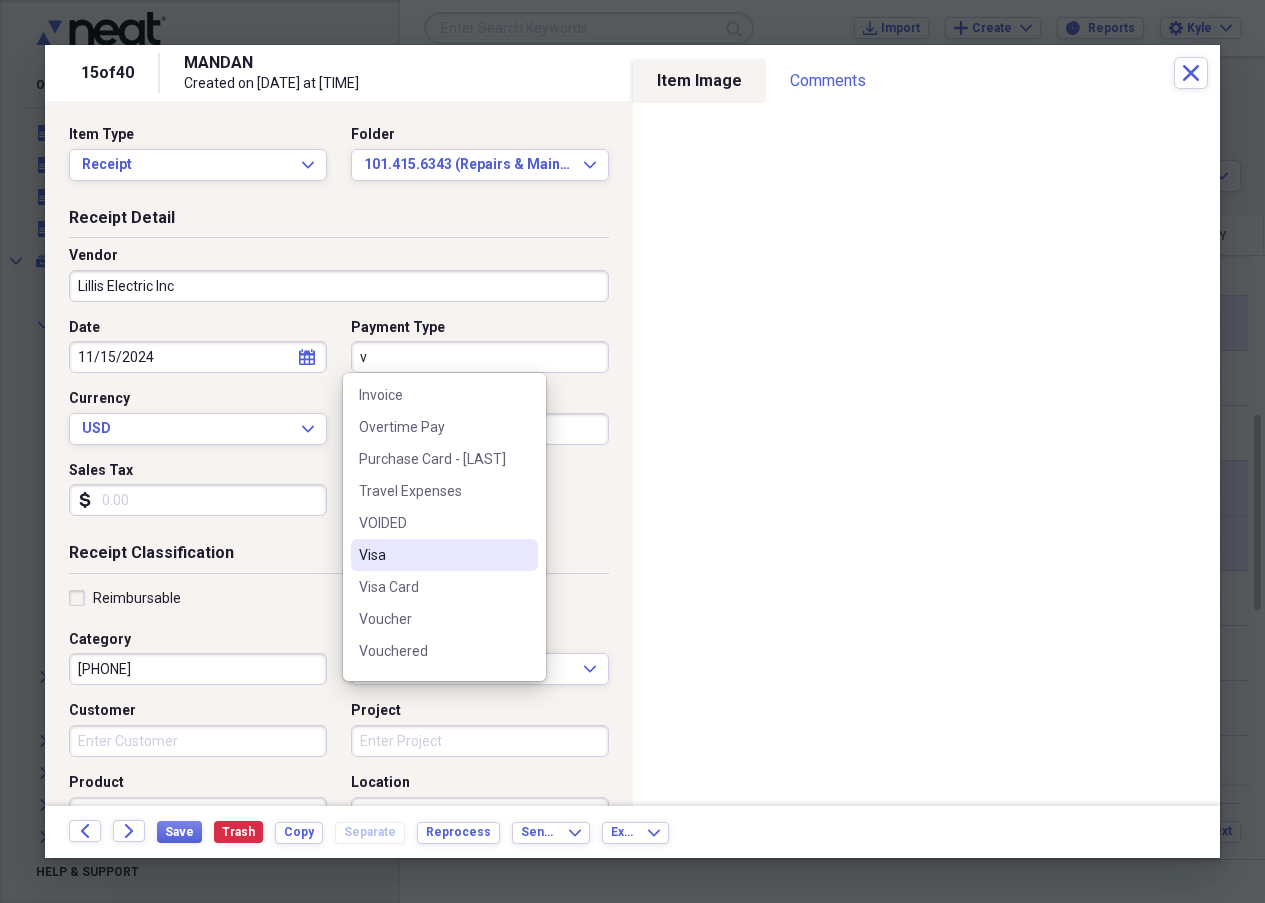 scroll, scrollTop: 92, scrollLeft: 0, axis: vertical 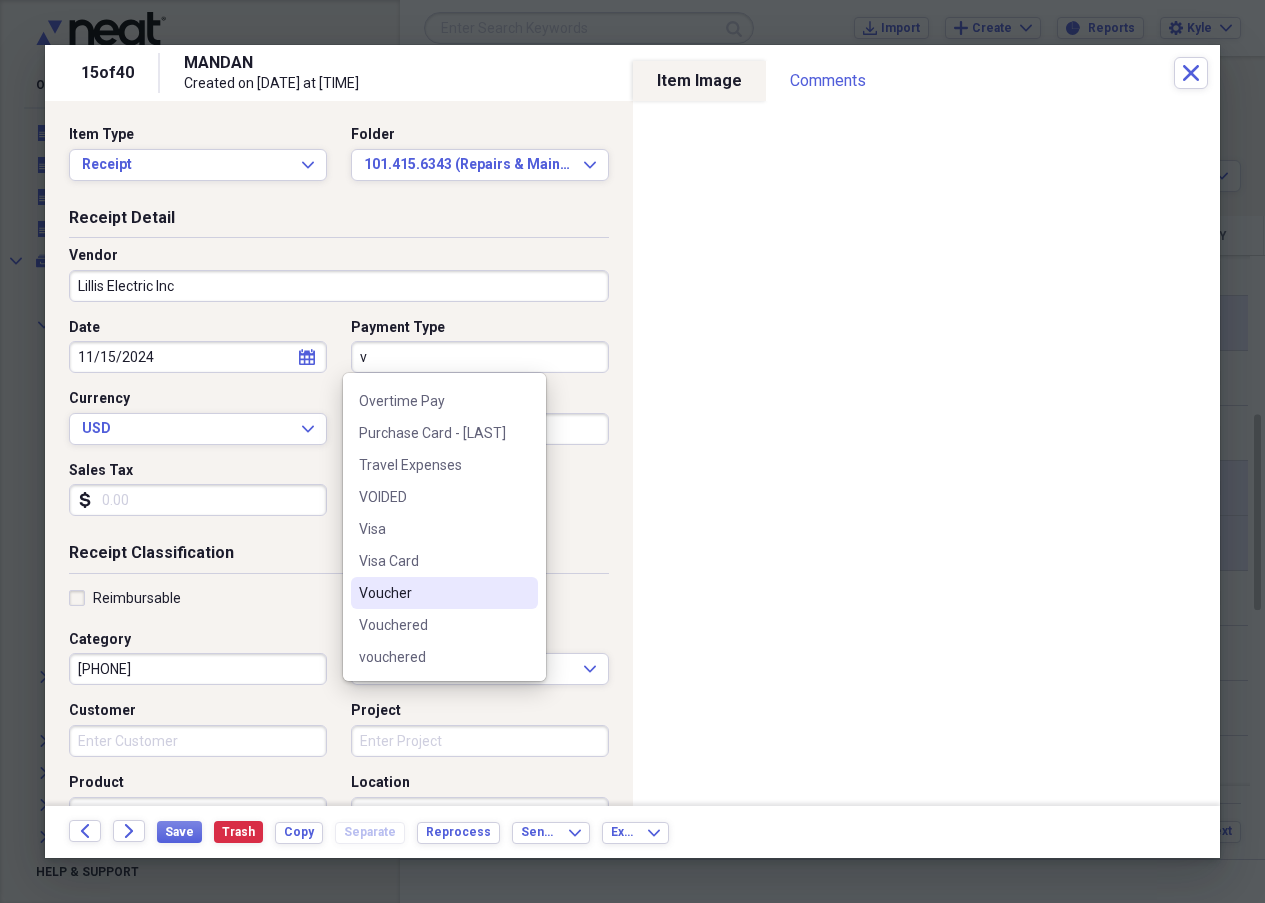 click on "Voucher" at bounding box center [432, 593] 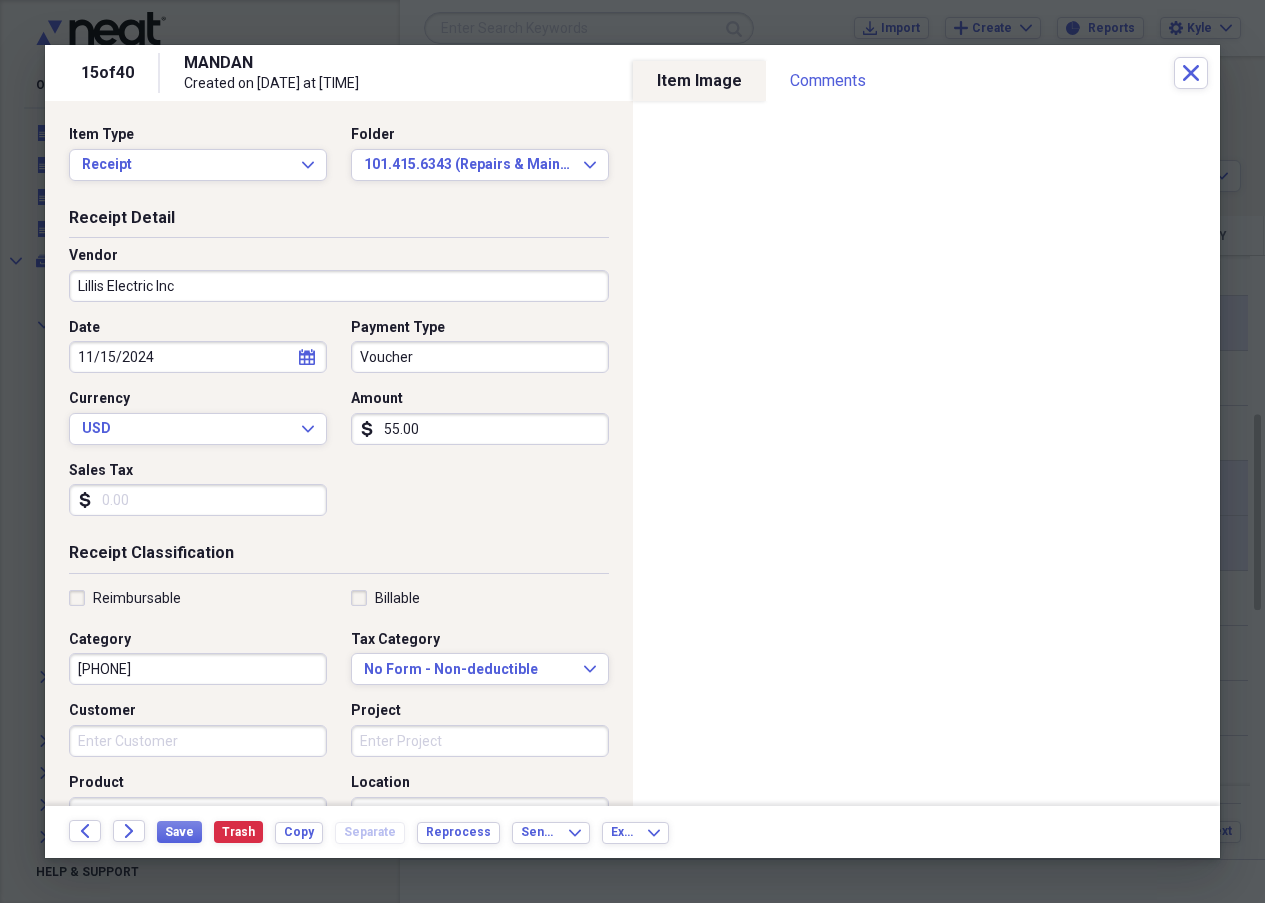 type on "55.00" 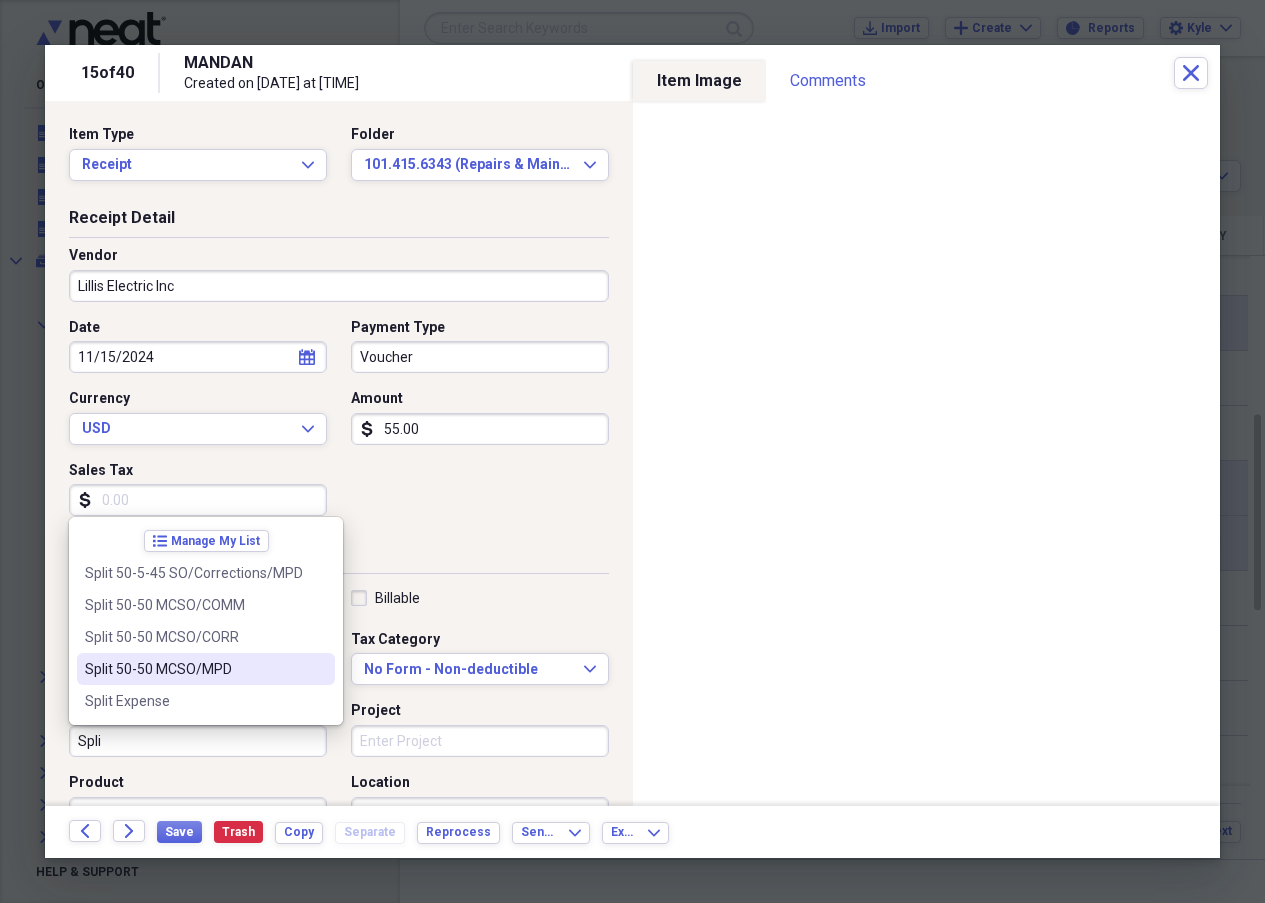 click on "Split 50-50 MCSO/MPD" at bounding box center (194, 669) 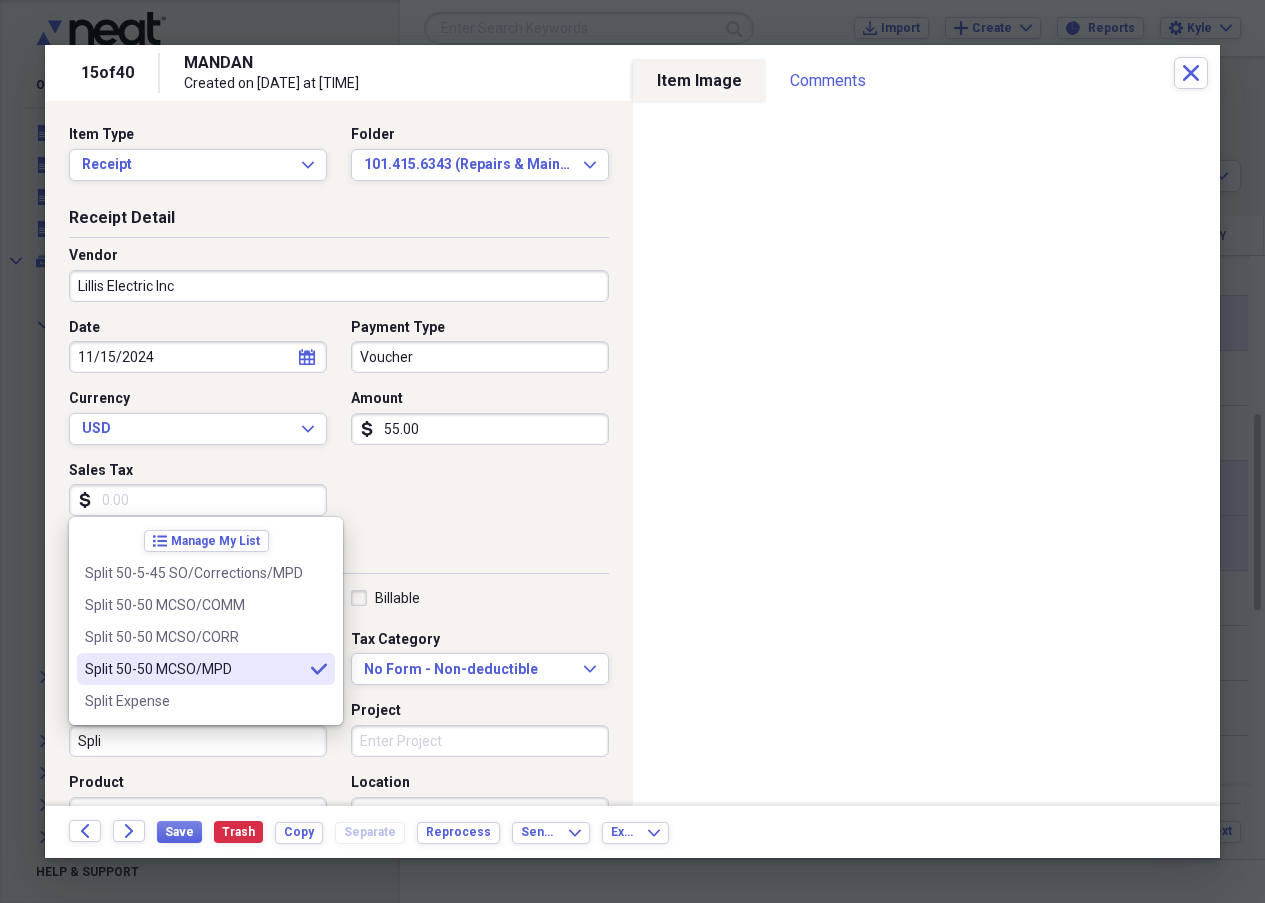 type on "Split 50-50 MCSO/MPD" 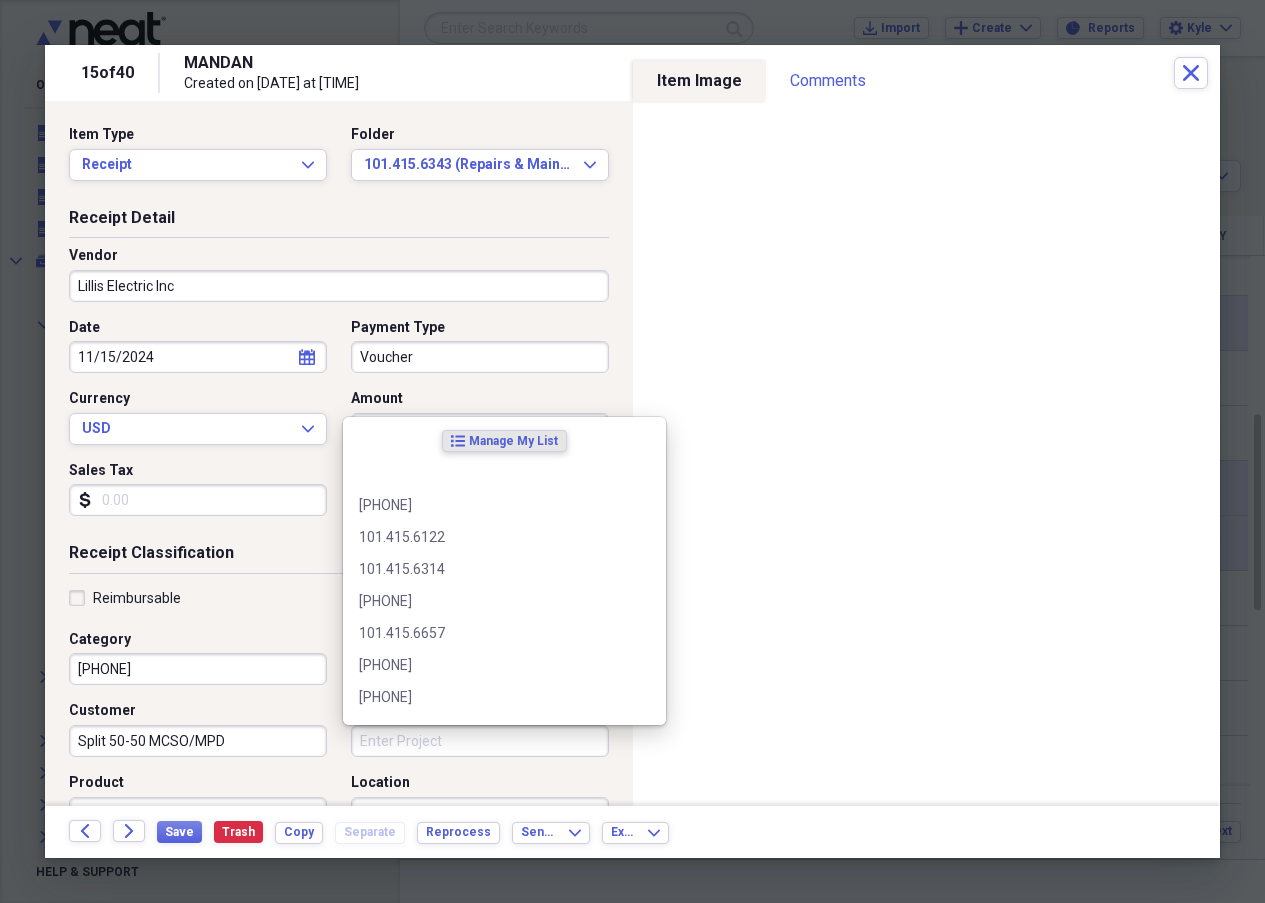click on "Project" at bounding box center [480, 741] 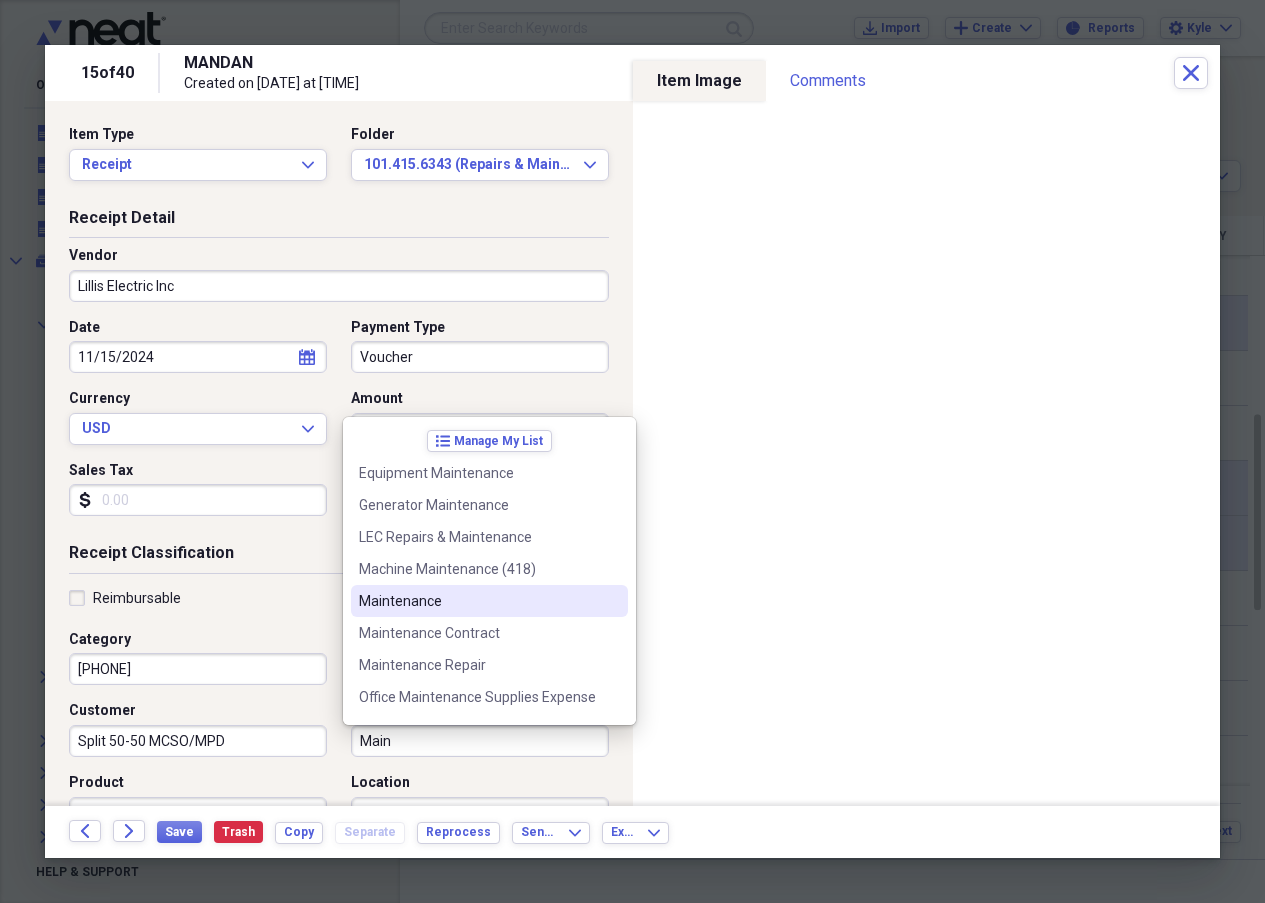 click on "Maintenance" at bounding box center [477, 601] 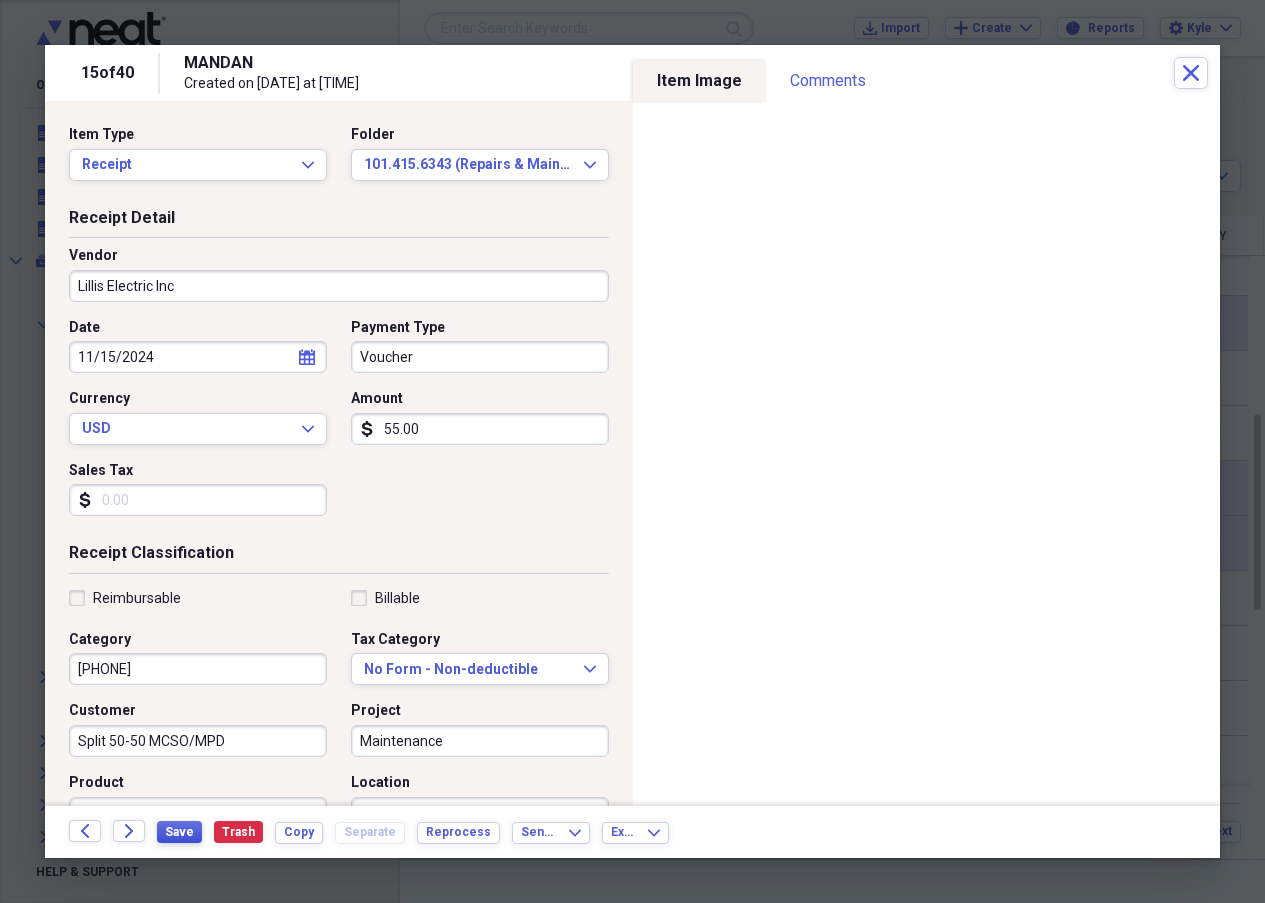 drag, startPoint x: 174, startPoint y: 831, endPoint x: 482, endPoint y: 506, distance: 447.75998 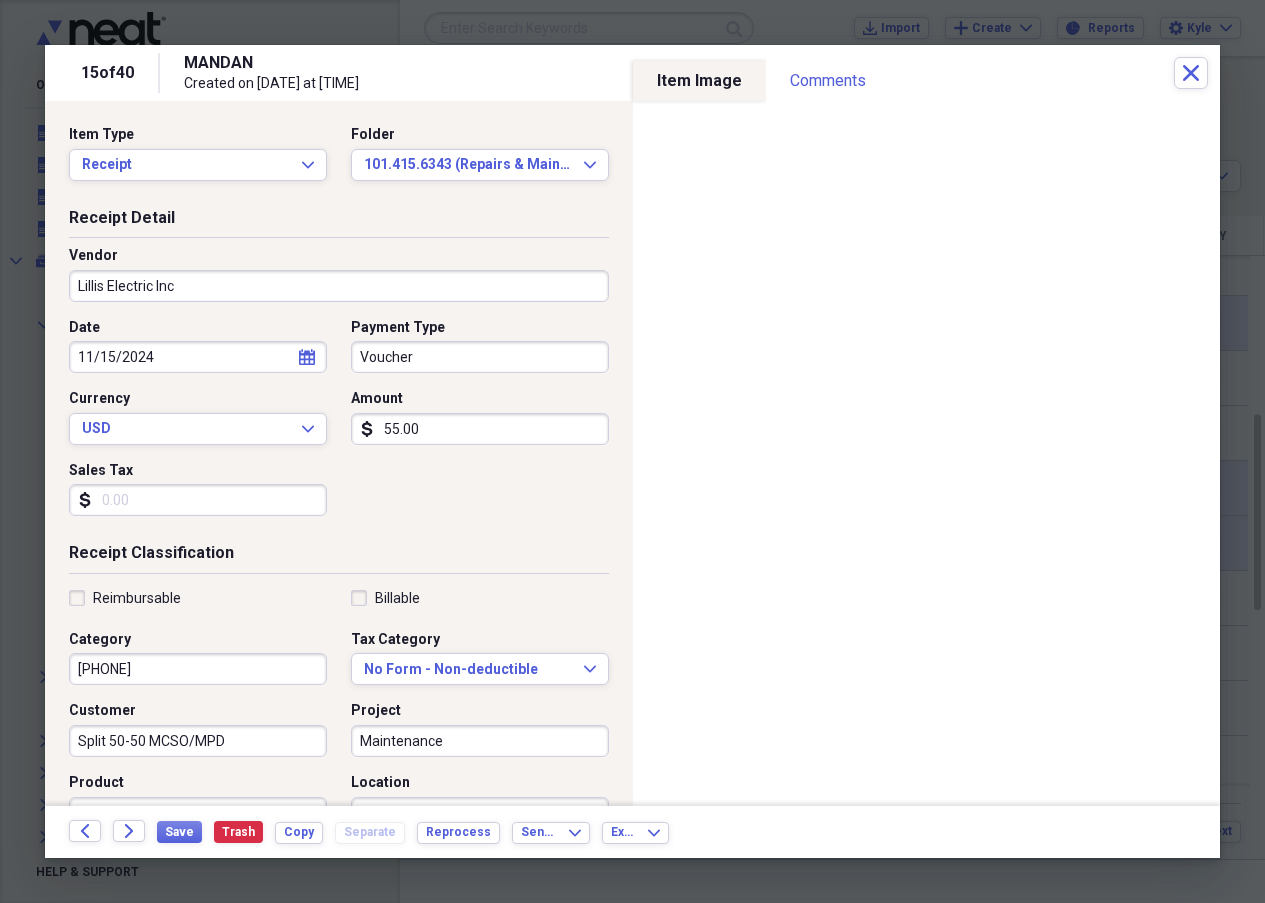 click 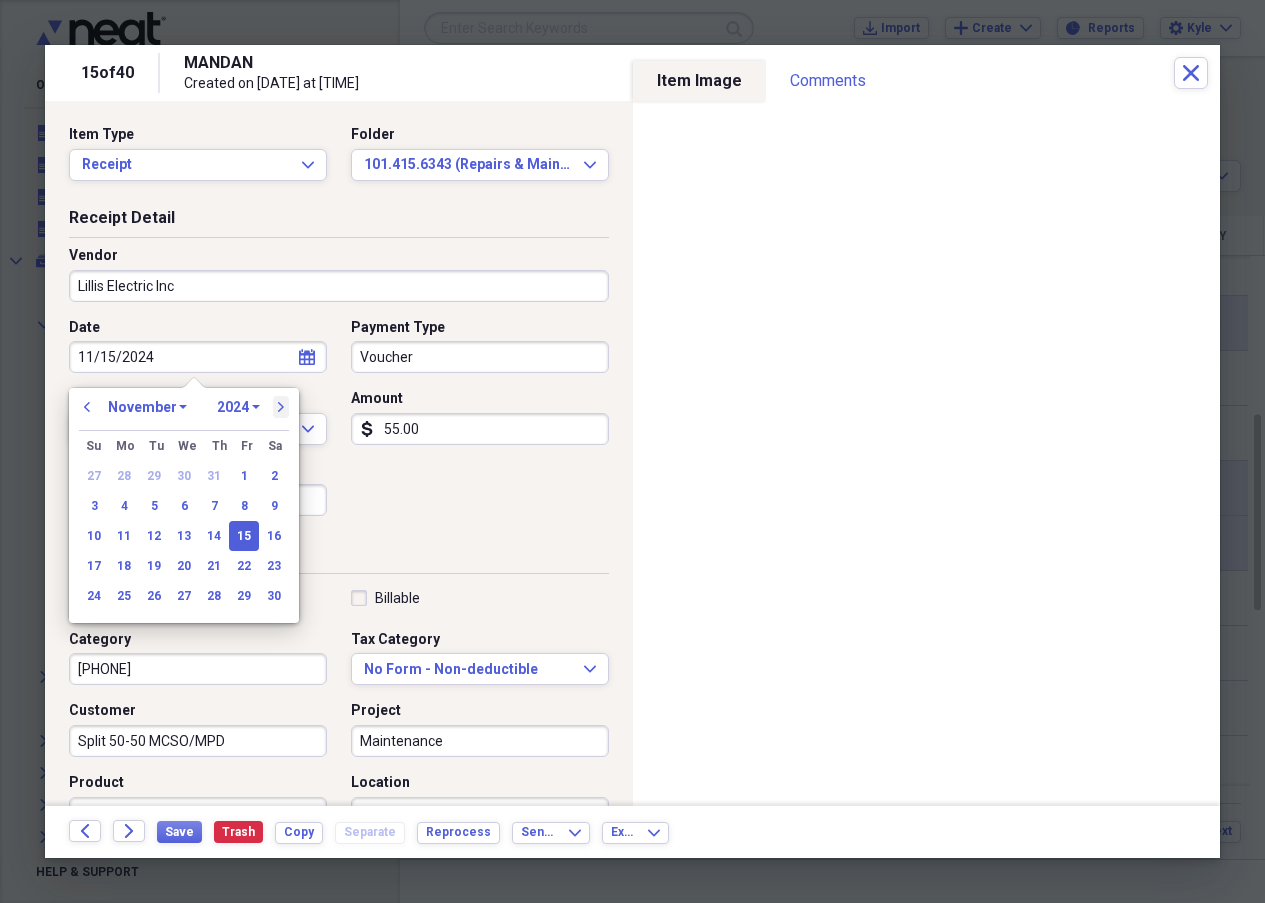 click on "next" at bounding box center (281, 407) 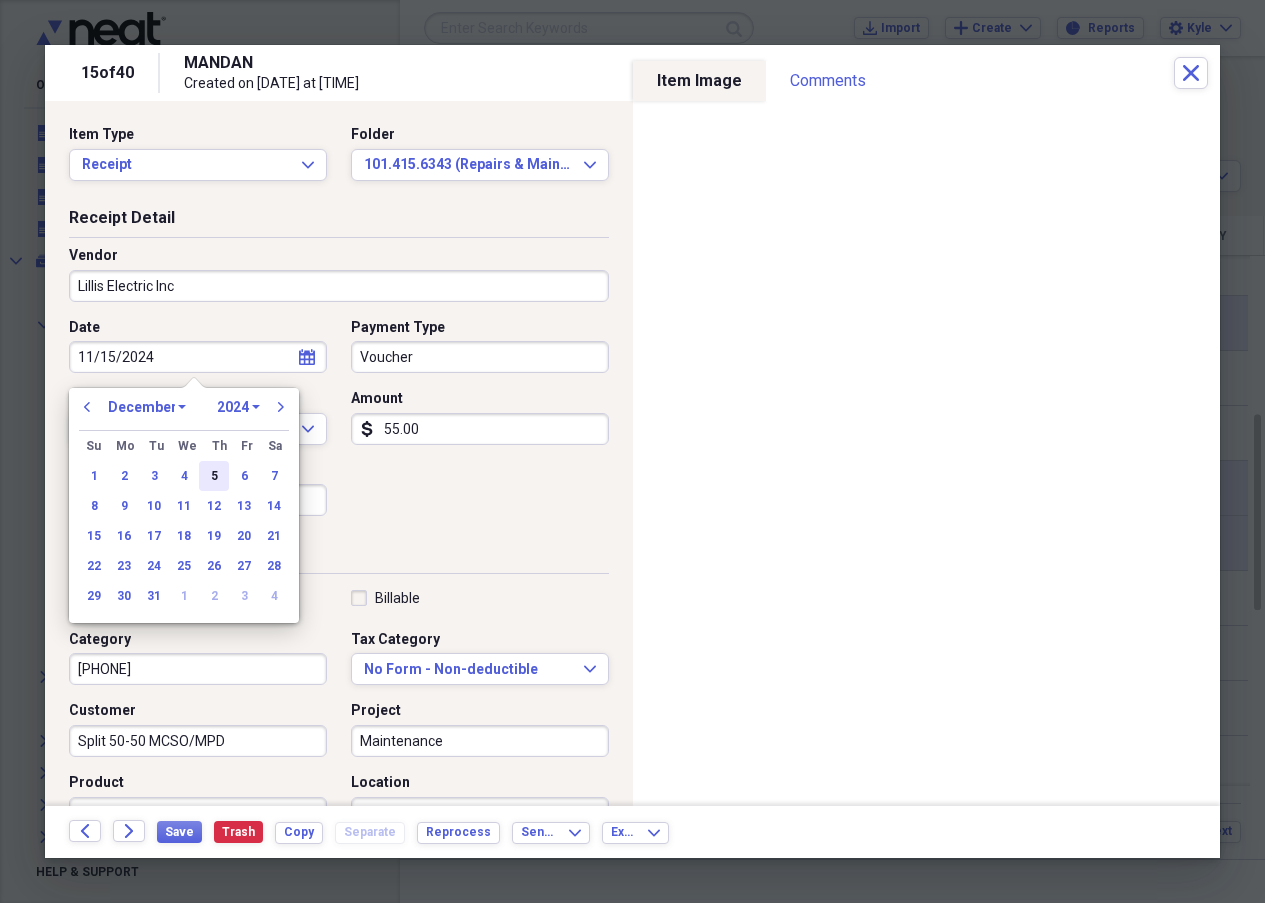 click on "5" at bounding box center [214, 476] 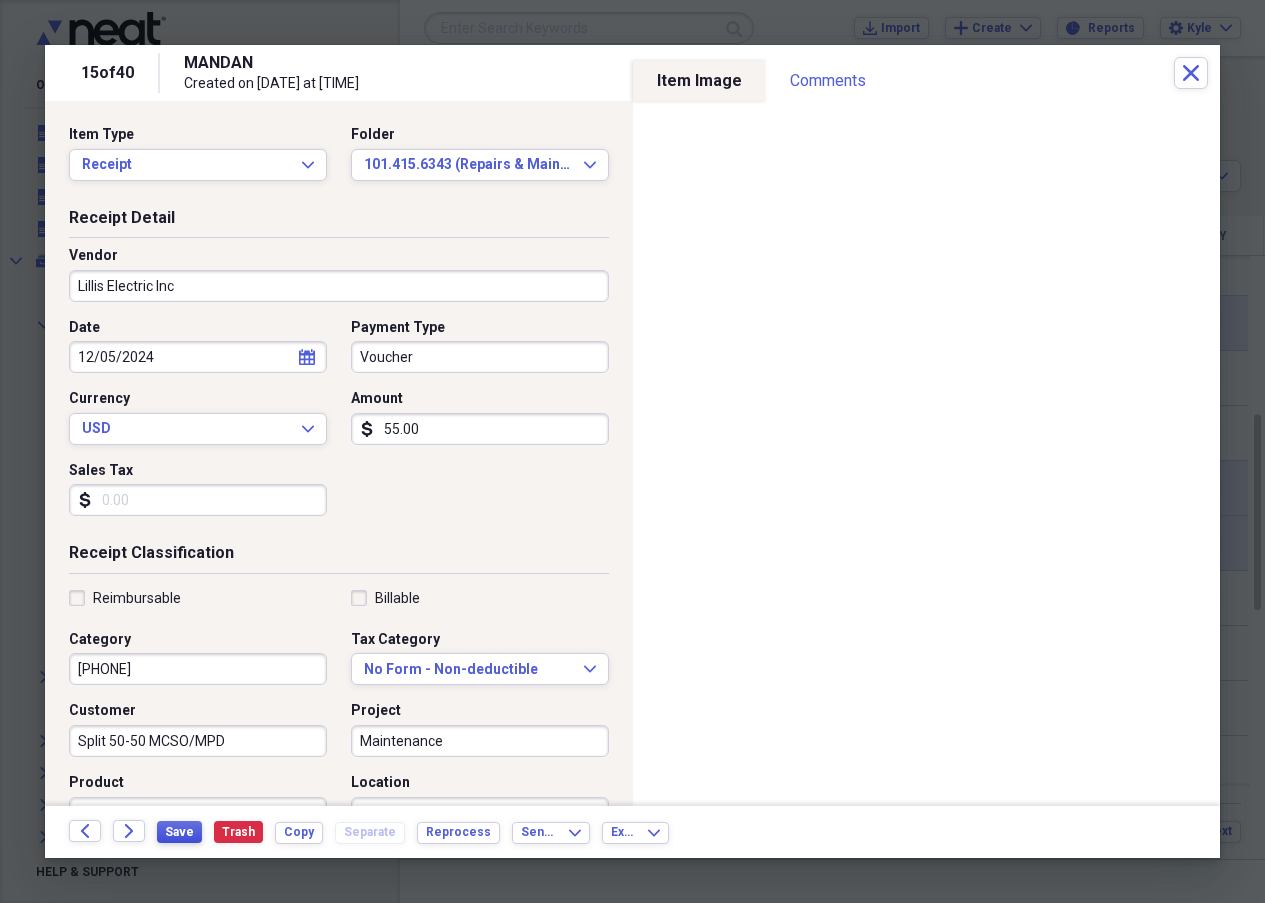 click on "Save" at bounding box center (179, 832) 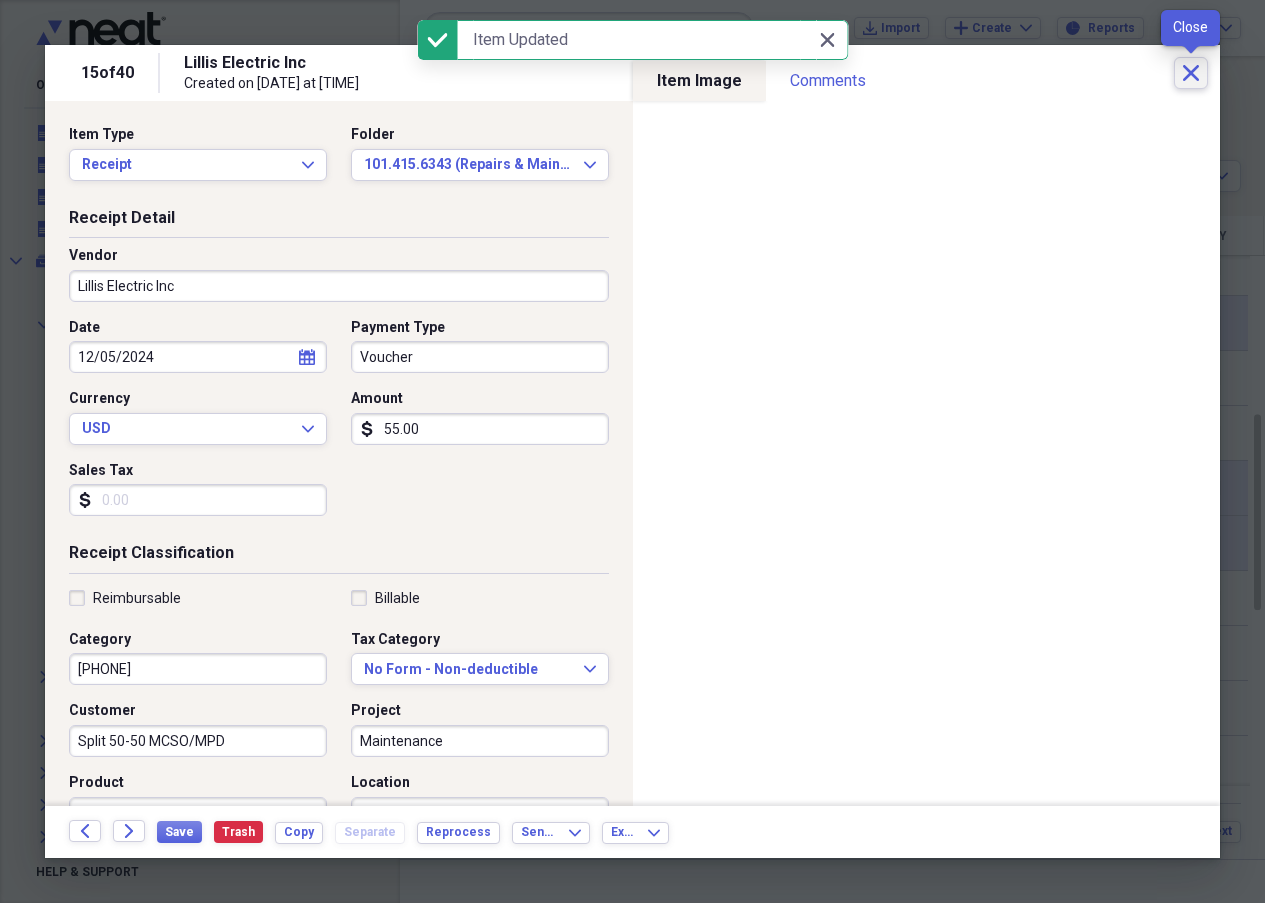 click on "Close" at bounding box center (1191, 73) 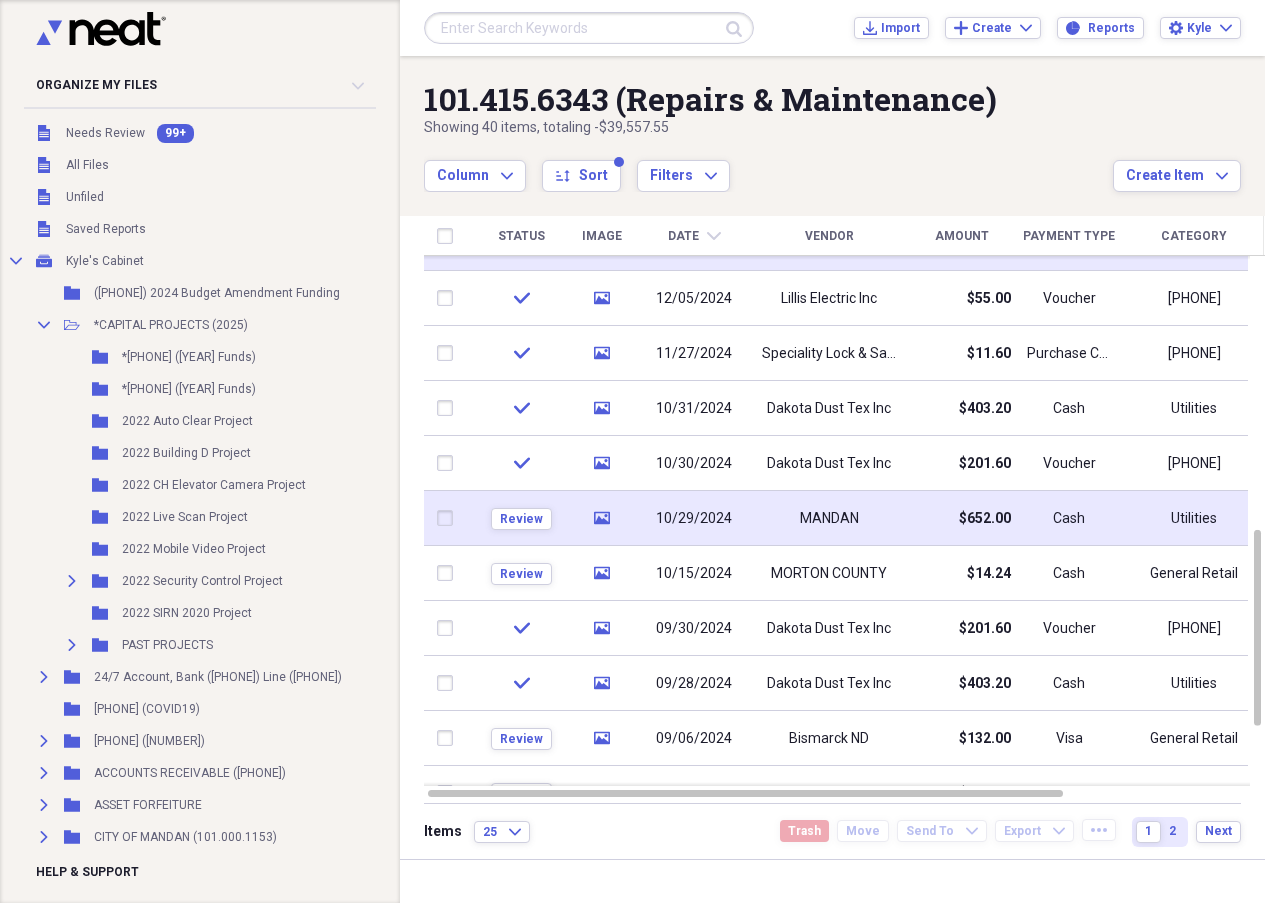 click on "10/29/2024" at bounding box center [694, 519] 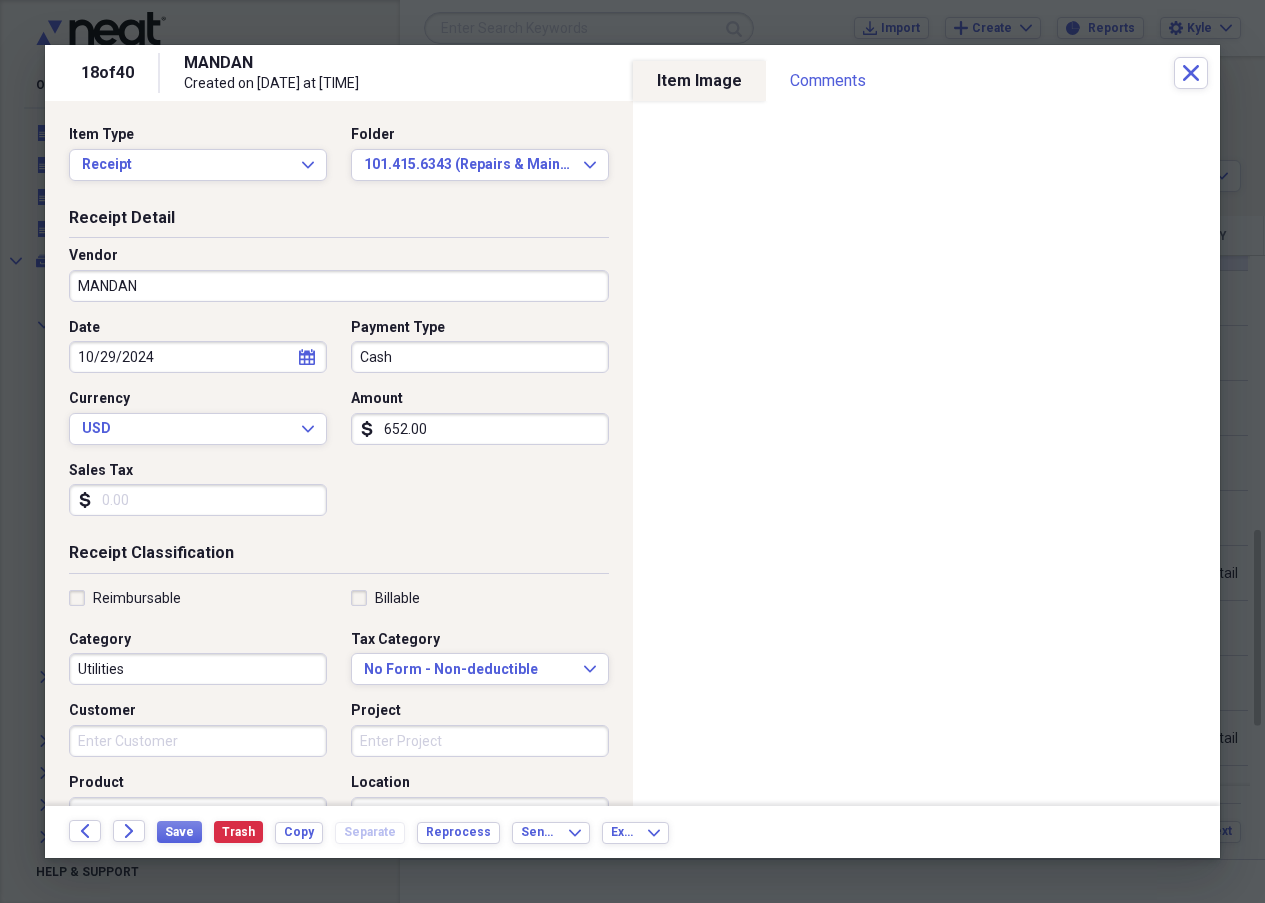 click on "MANDAN" at bounding box center (339, 286) 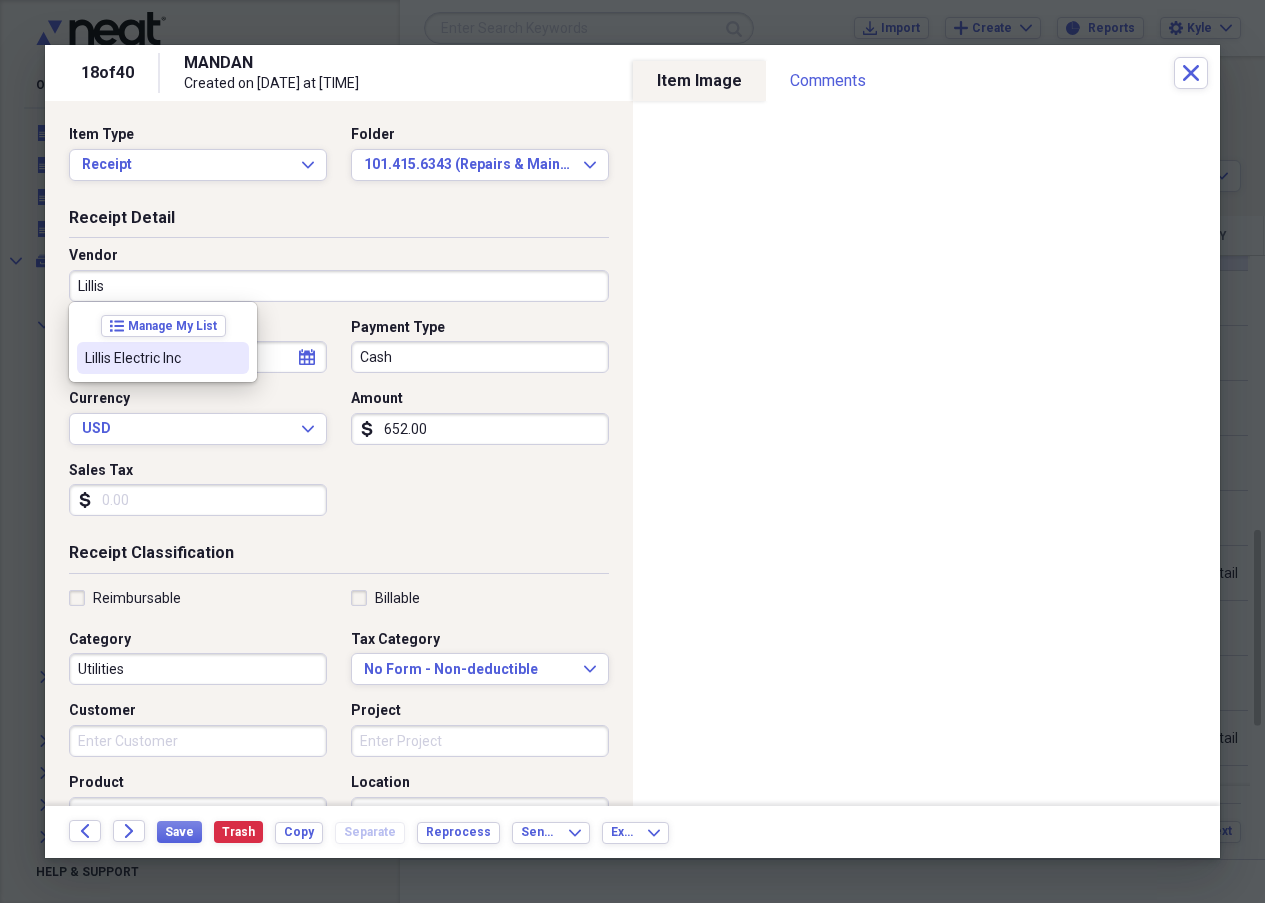 drag, startPoint x: 179, startPoint y: 364, endPoint x: 262, endPoint y: 362, distance: 83.02409 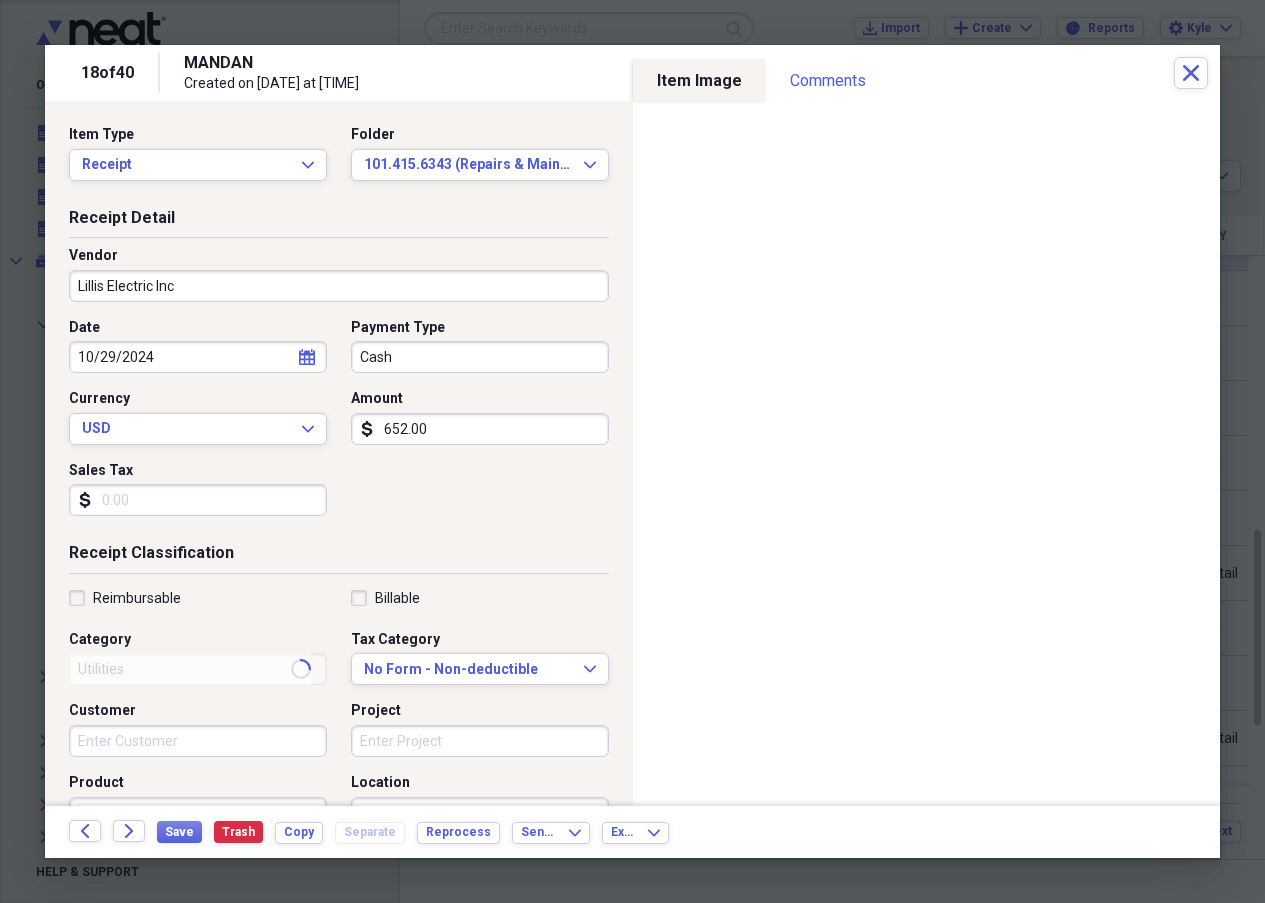 type on "[PHONE]" 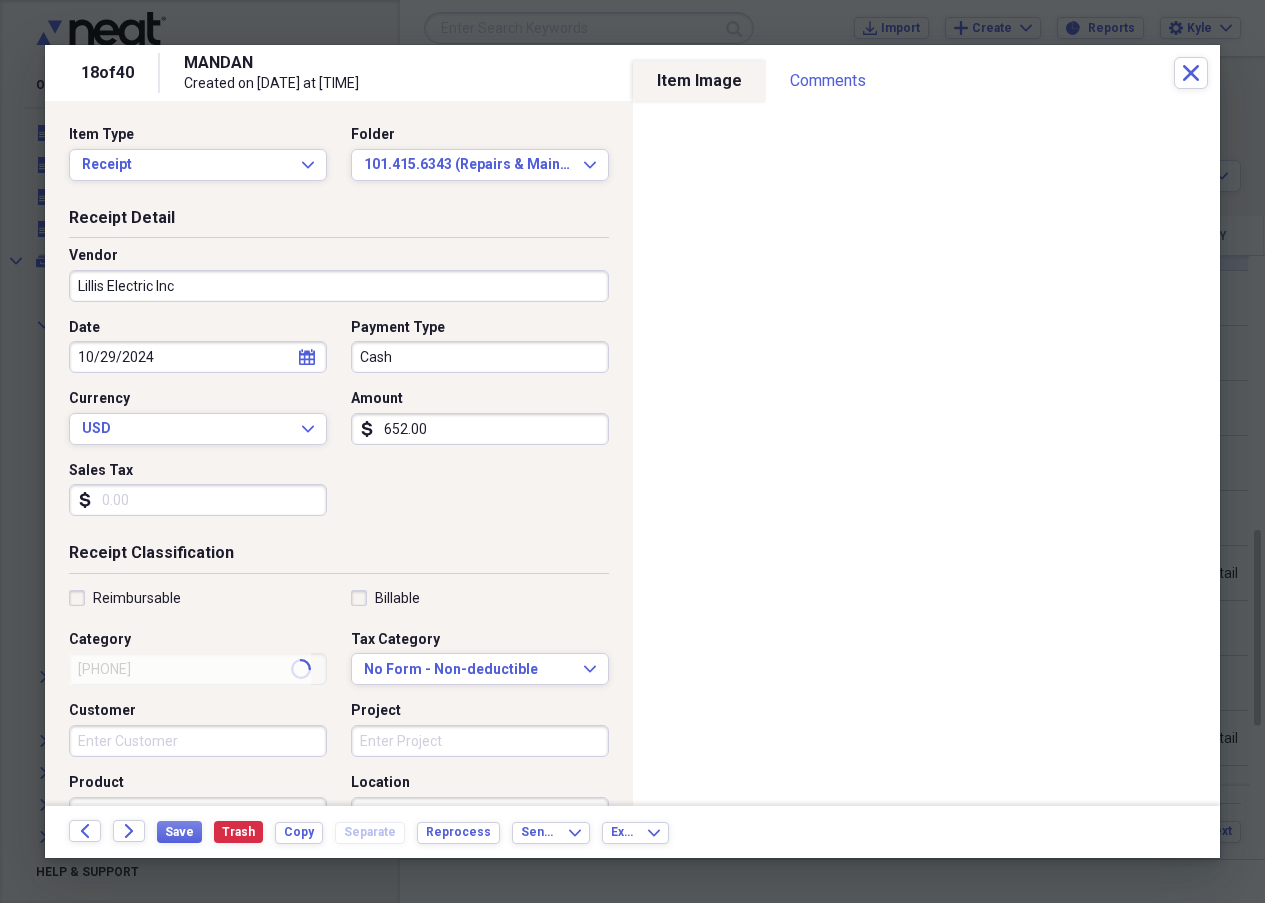 click on "Cash" at bounding box center [480, 357] 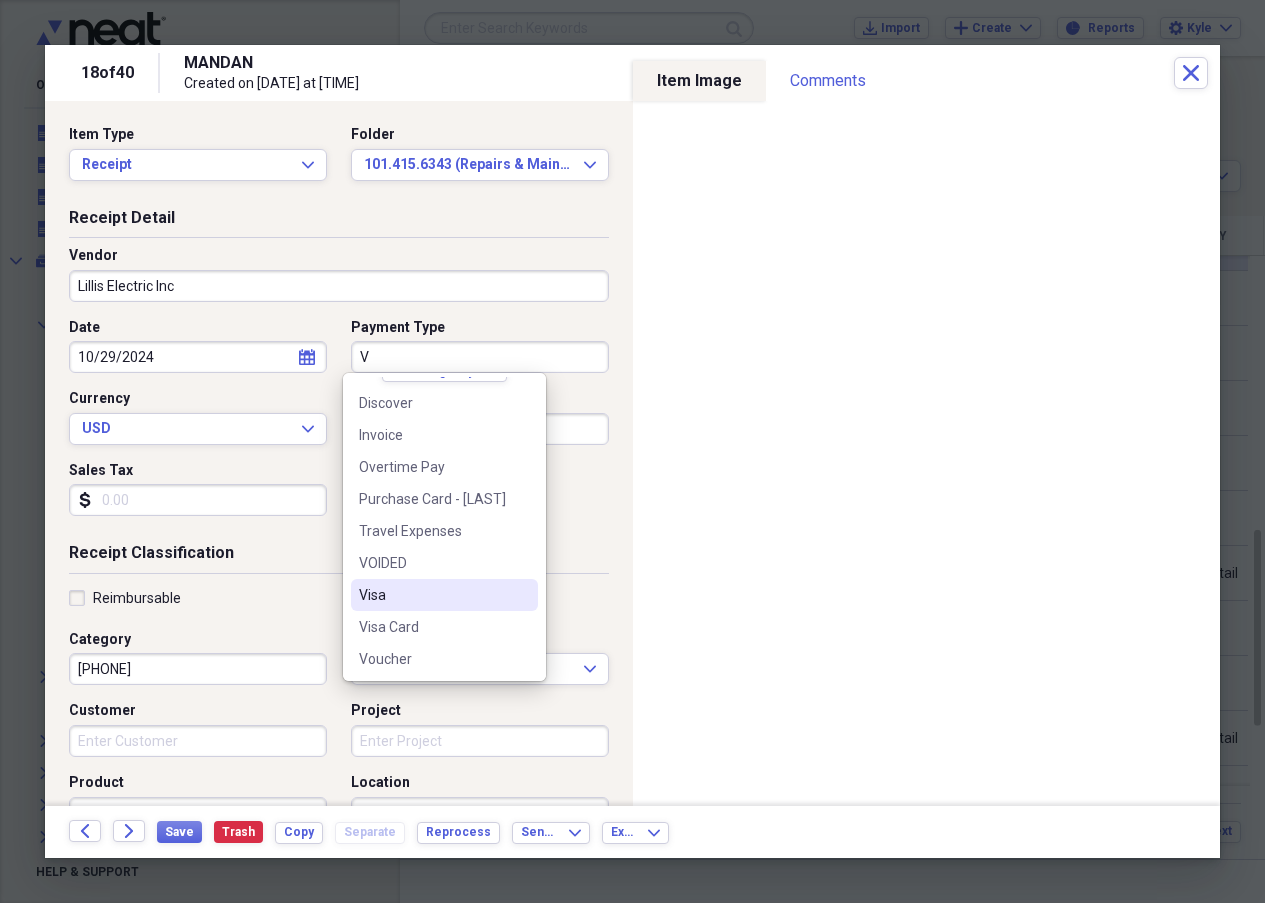 scroll, scrollTop: 92, scrollLeft: 0, axis: vertical 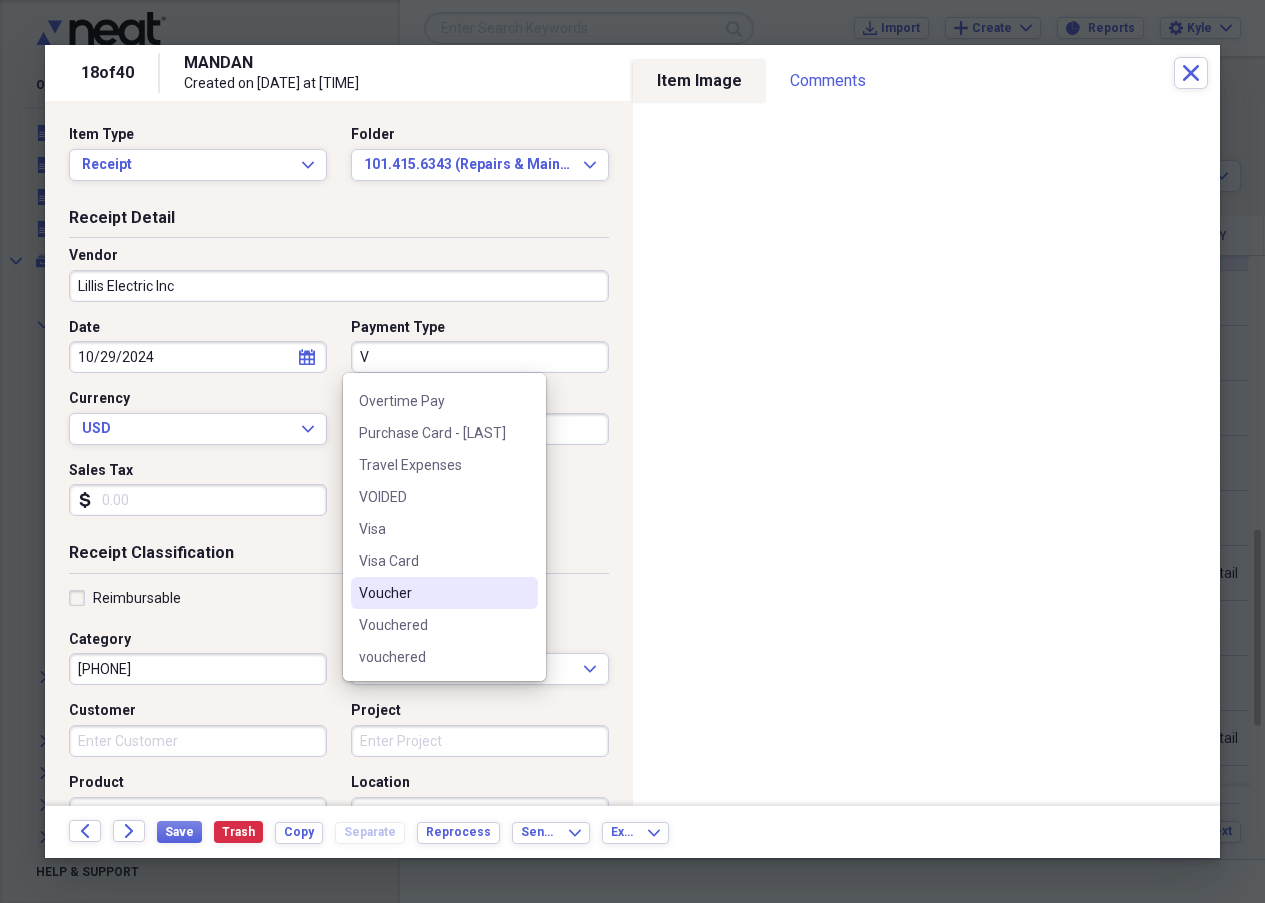 click on "Voucher" at bounding box center [432, 593] 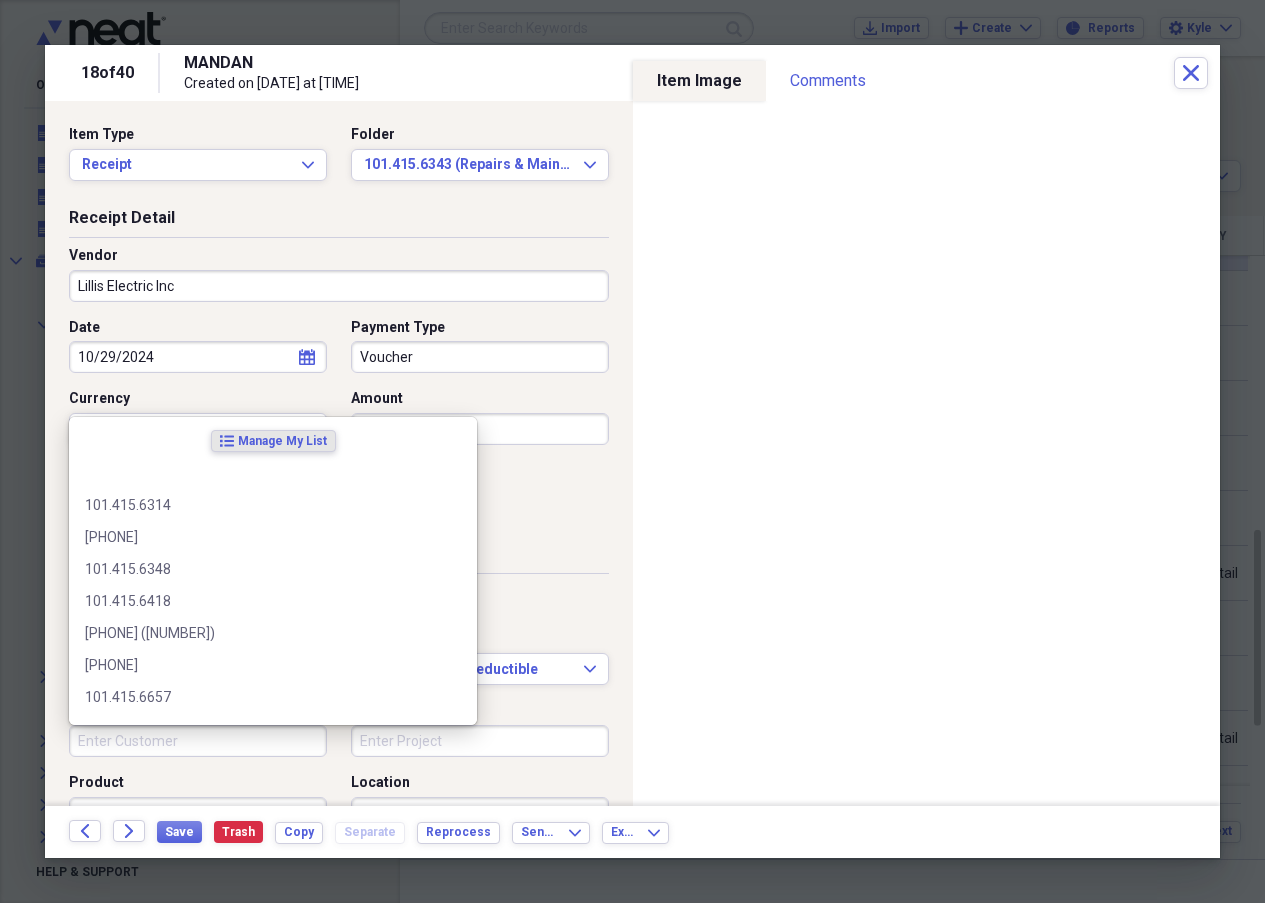 click on "Customer" at bounding box center [198, 741] 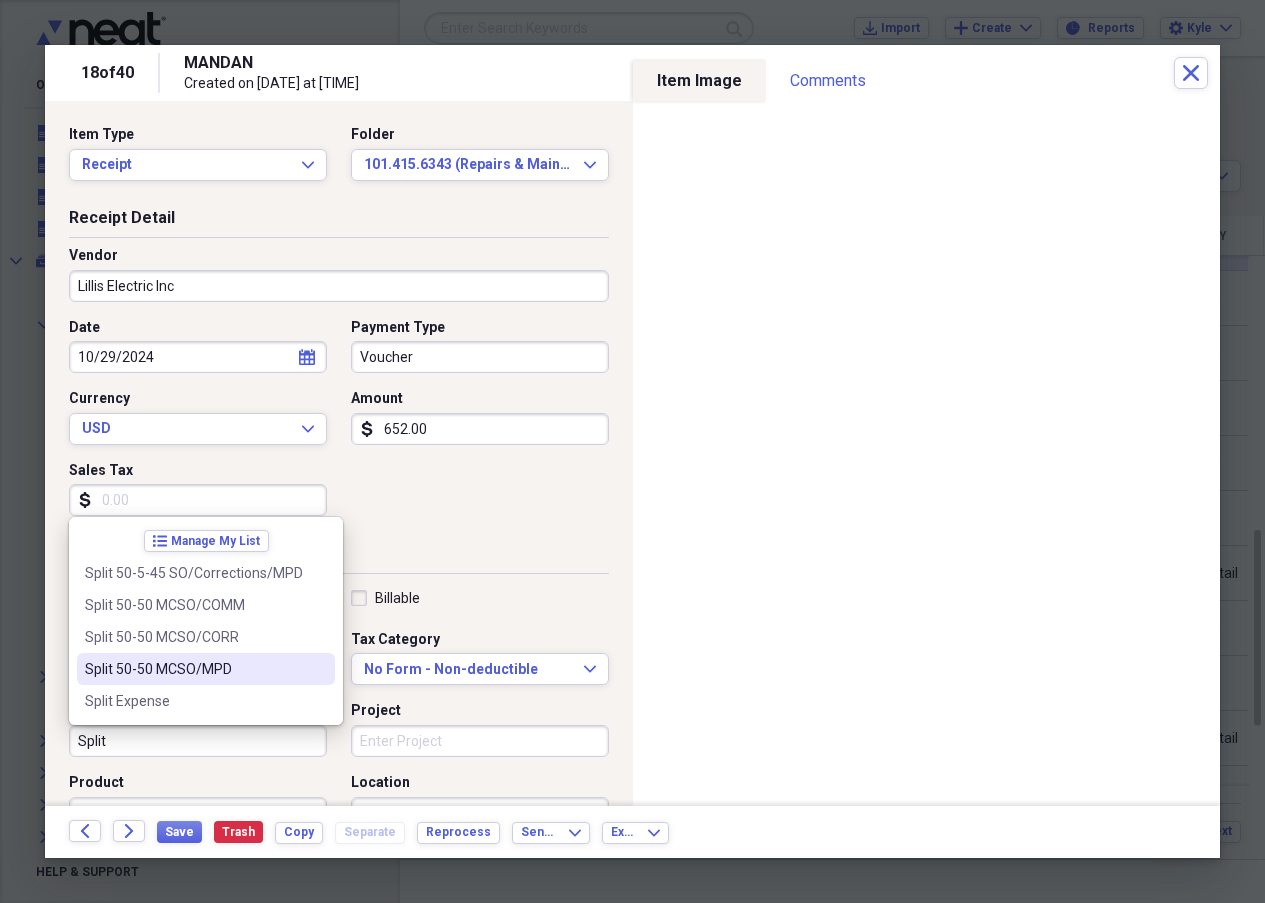 click on "Split 50-50 MCSO/MPD" at bounding box center (194, 669) 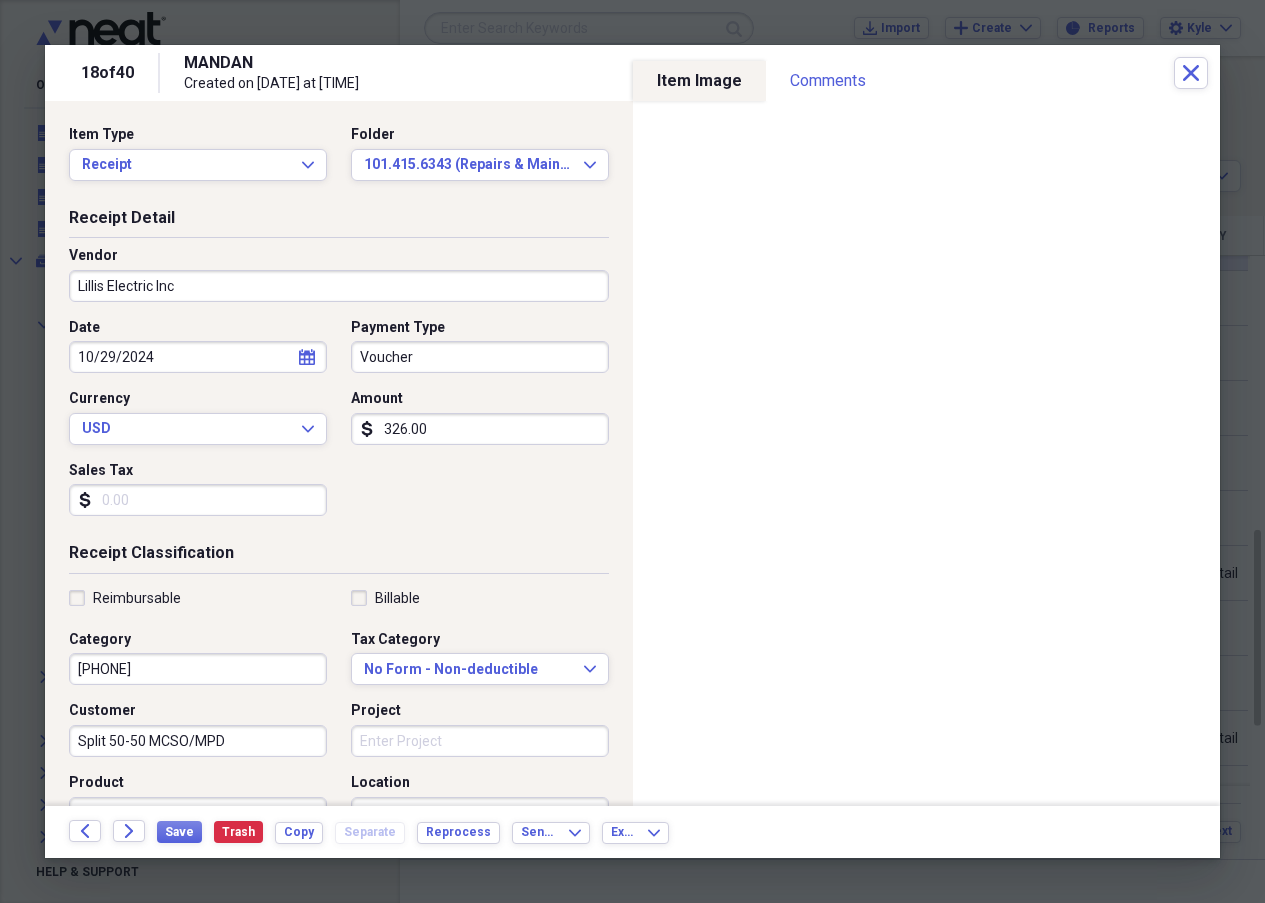 type on "326.00" 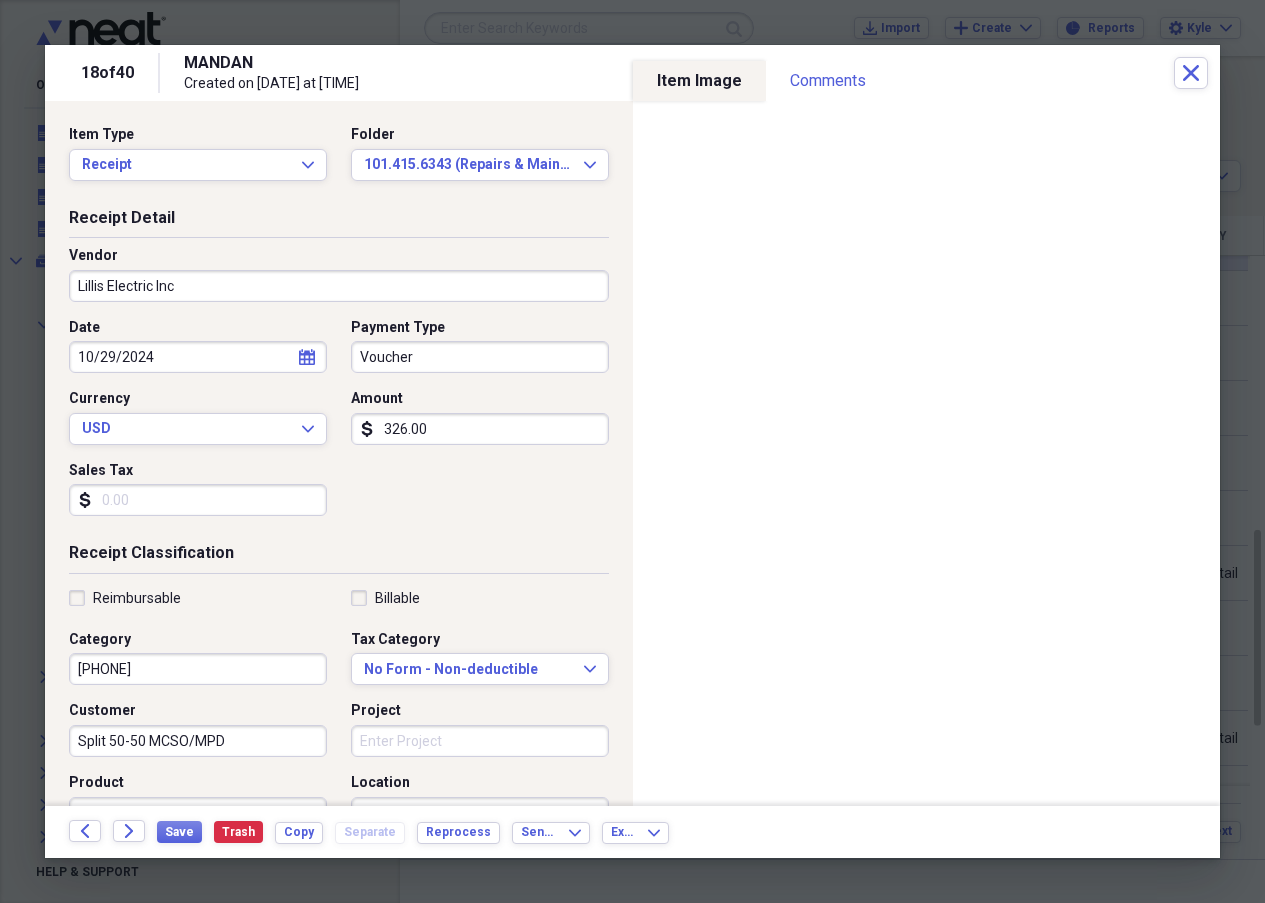 click 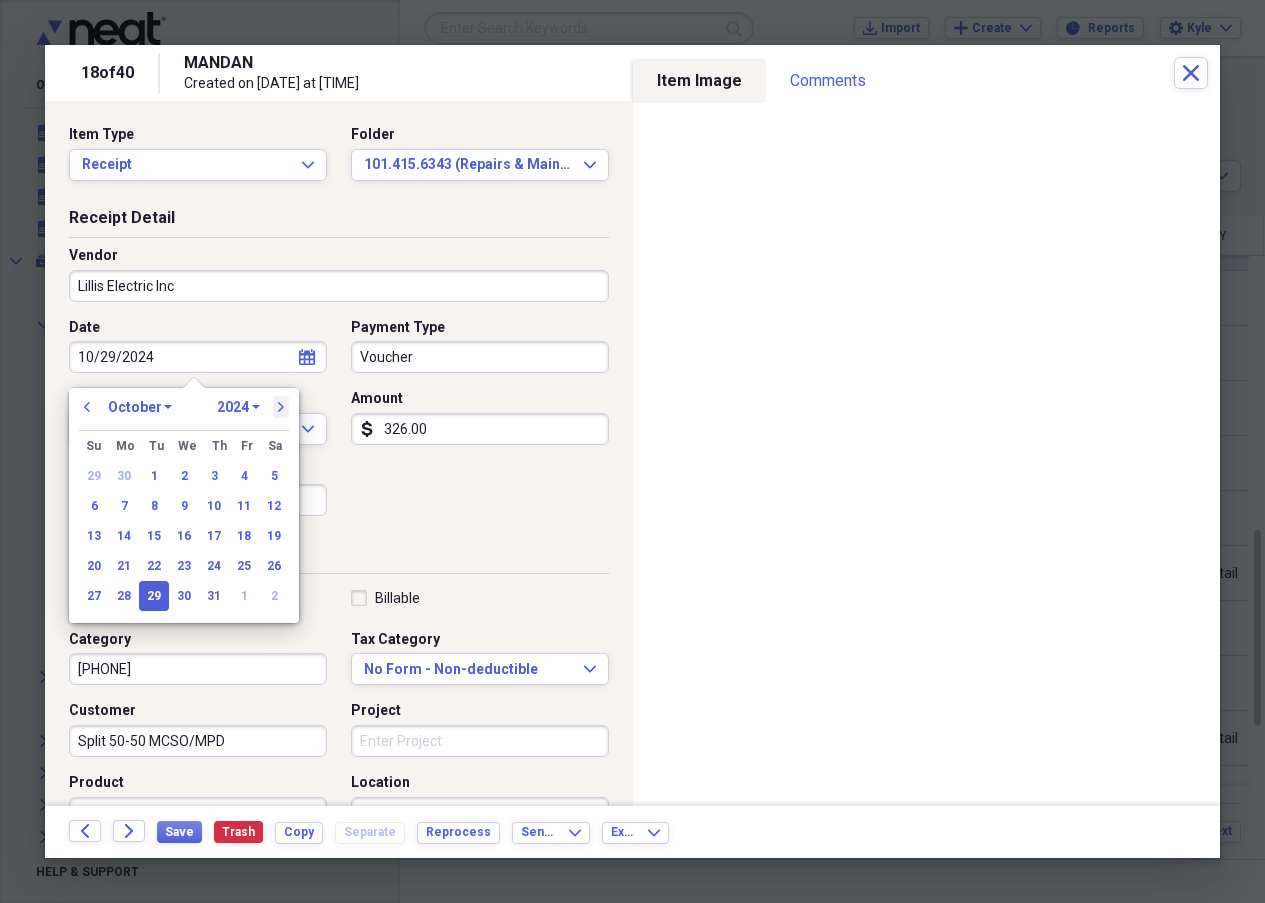 click on "next" at bounding box center [281, 407] 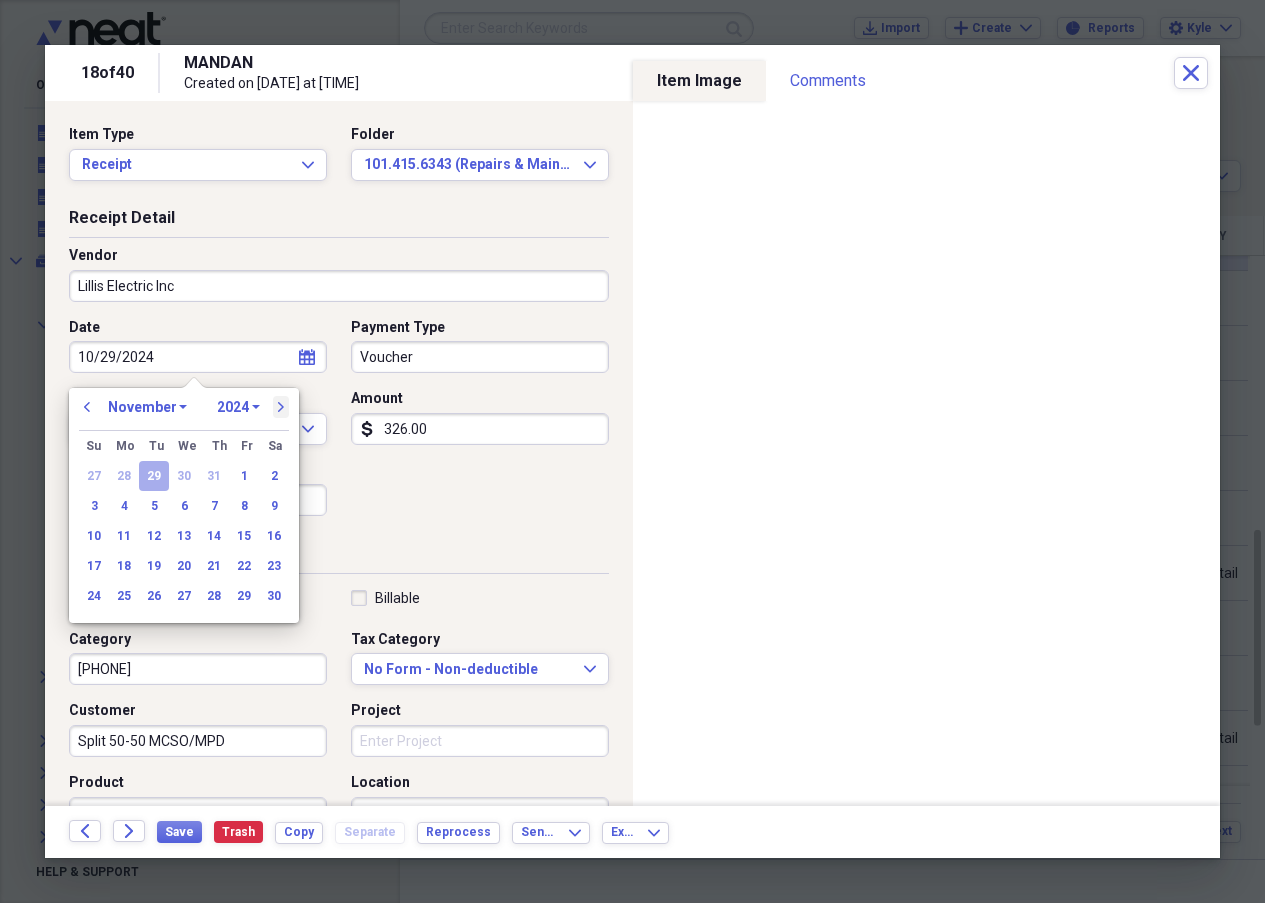 click on "next" at bounding box center (281, 407) 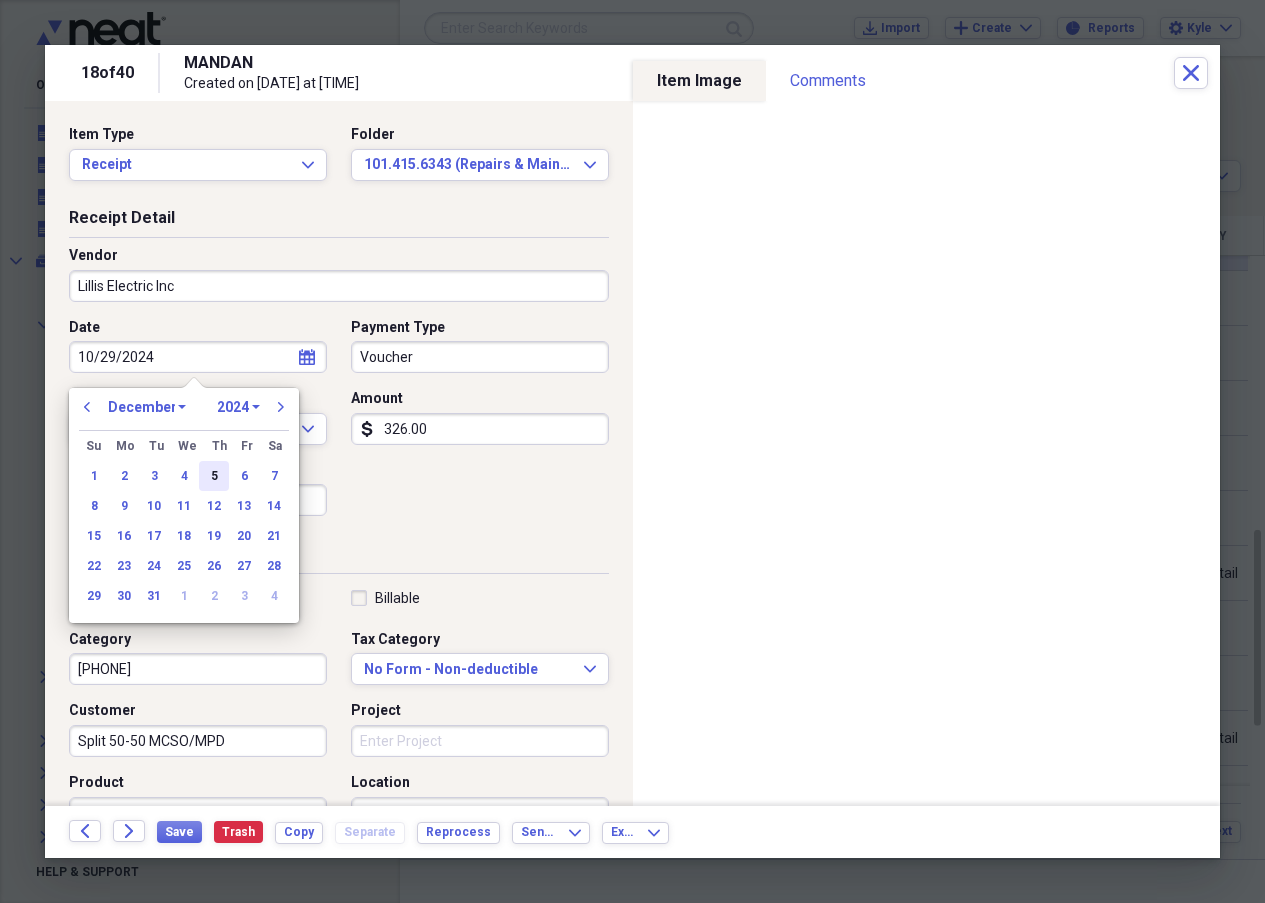 click on "5" at bounding box center [214, 476] 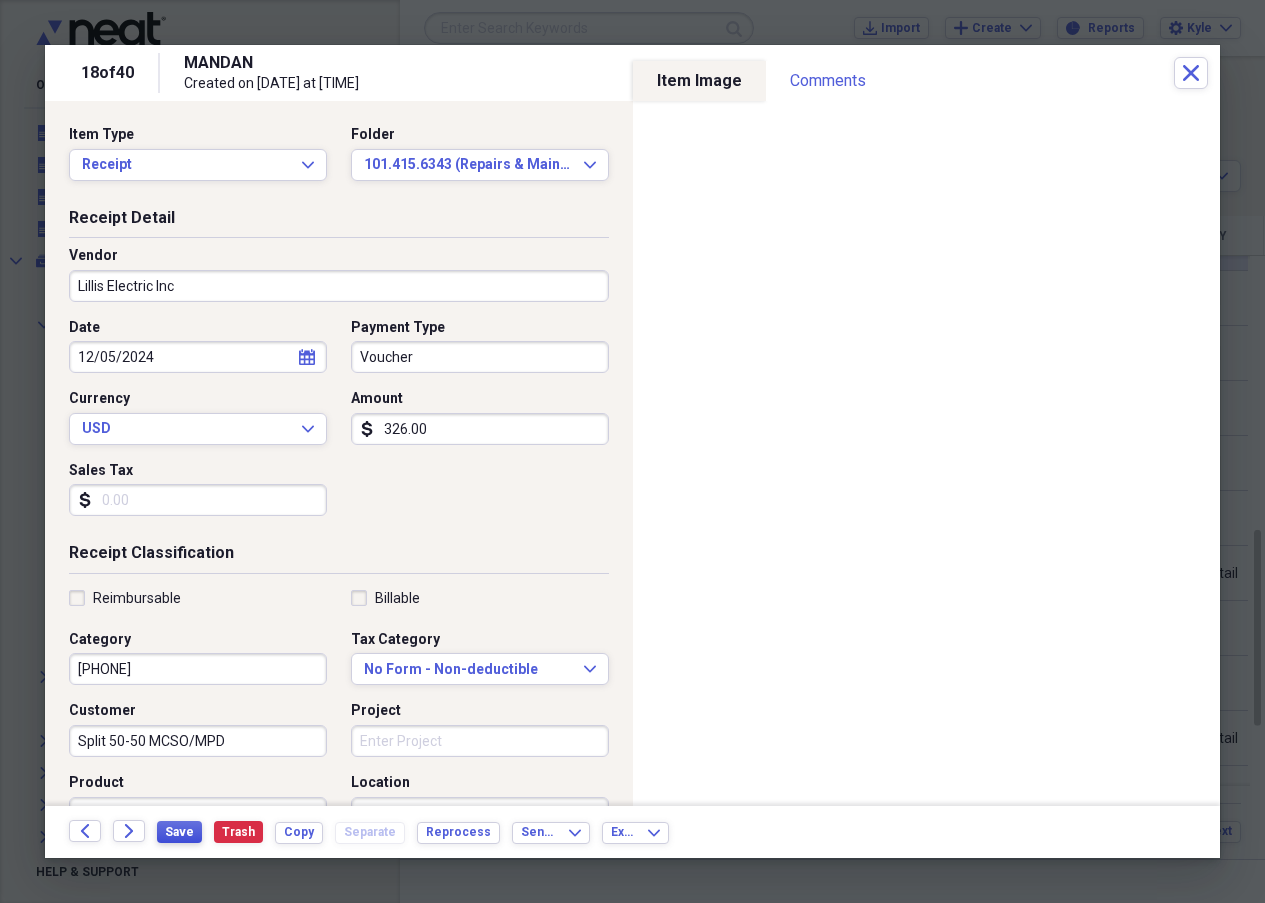drag, startPoint x: 180, startPoint y: 831, endPoint x: 506, endPoint y: 572, distance: 416.36163 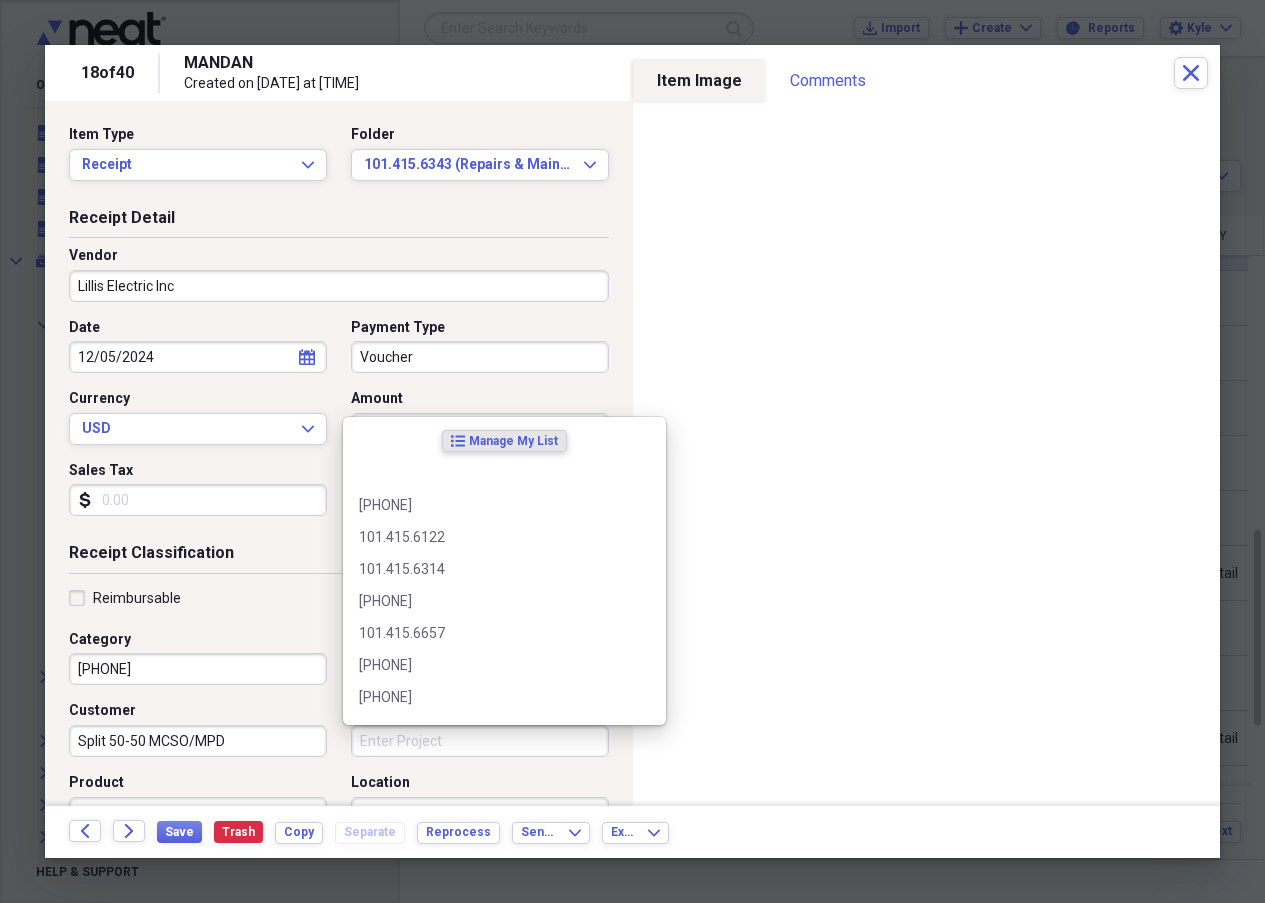 click on "Project" at bounding box center [480, 741] 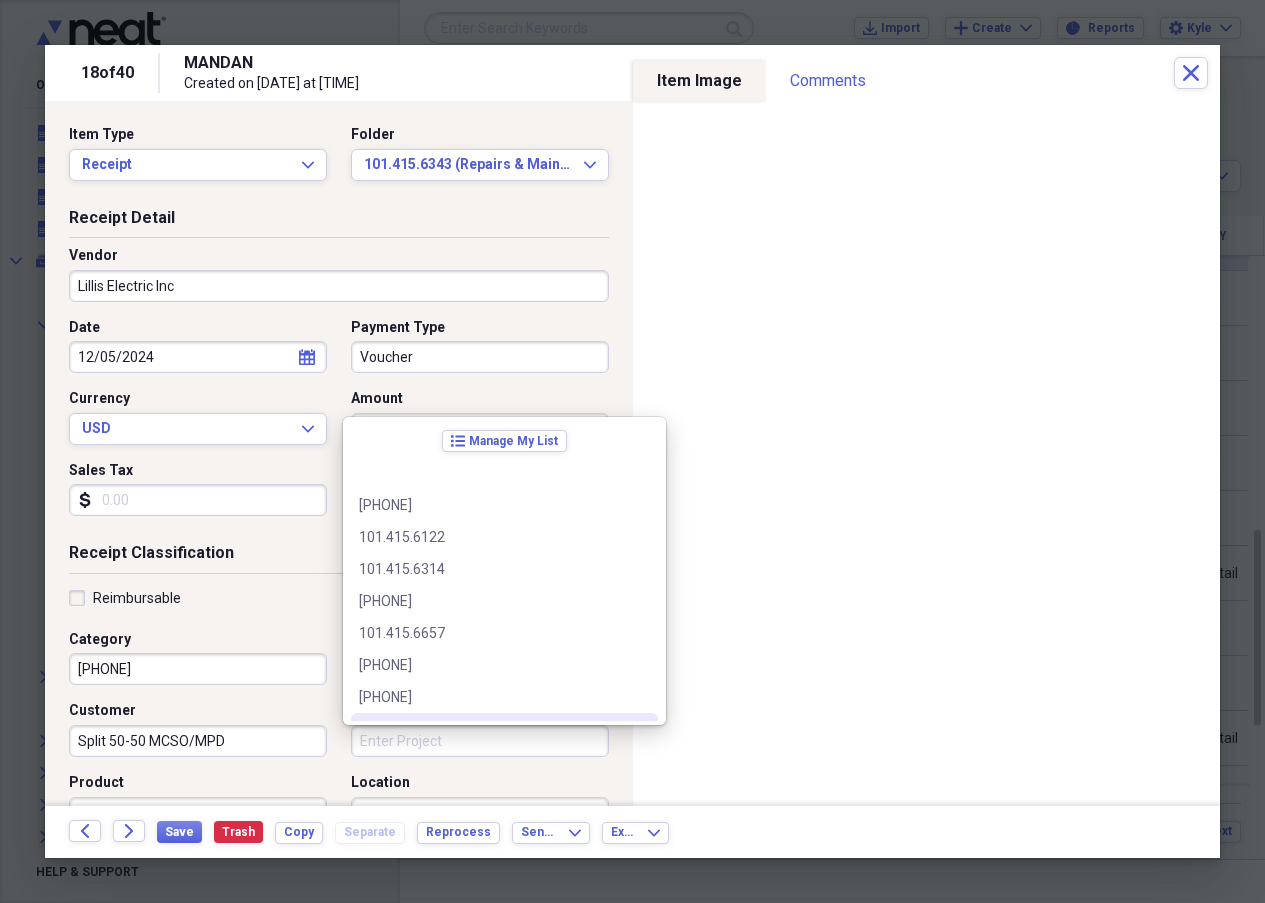 click on "Project" at bounding box center [480, 741] 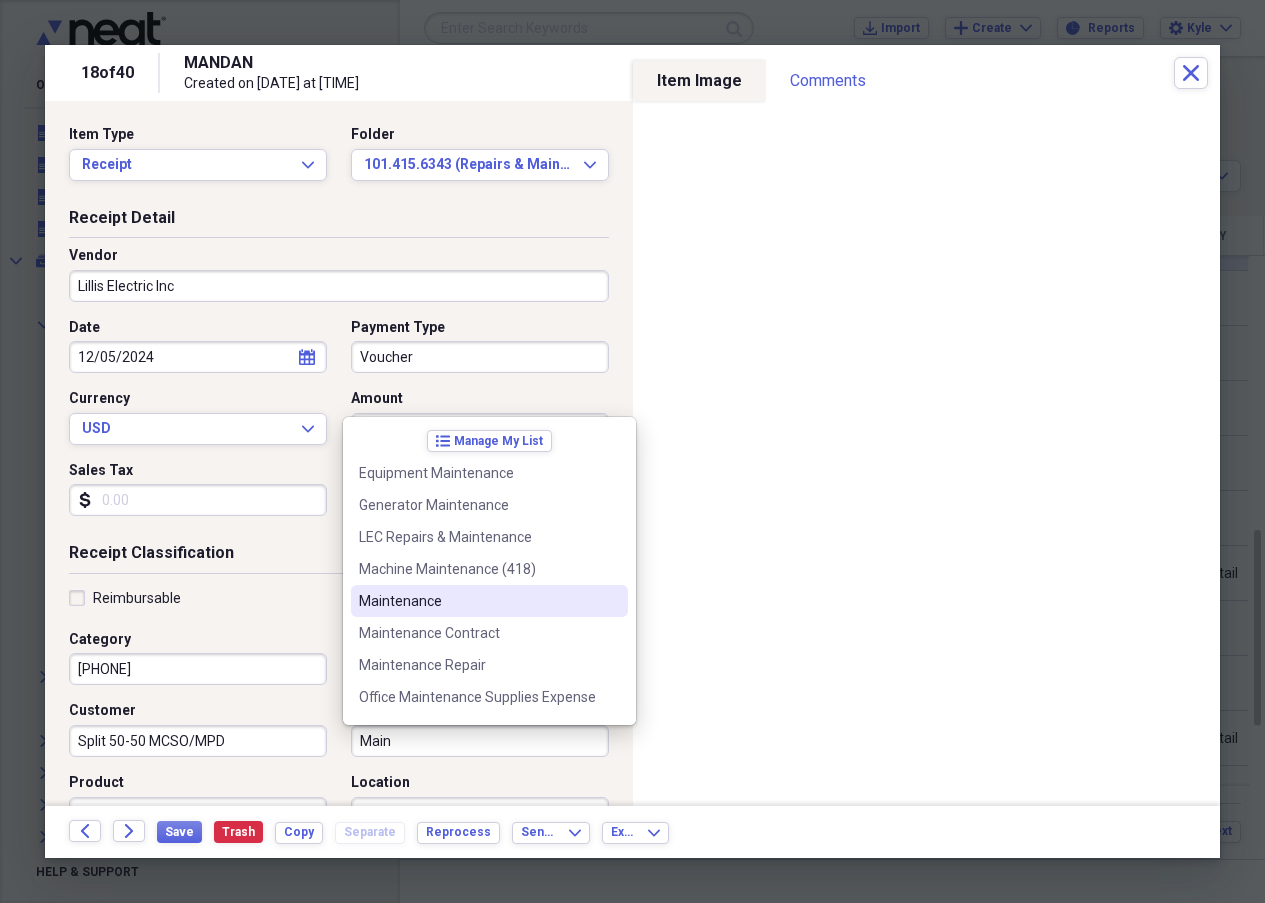 click on "Maintenance" at bounding box center (477, 601) 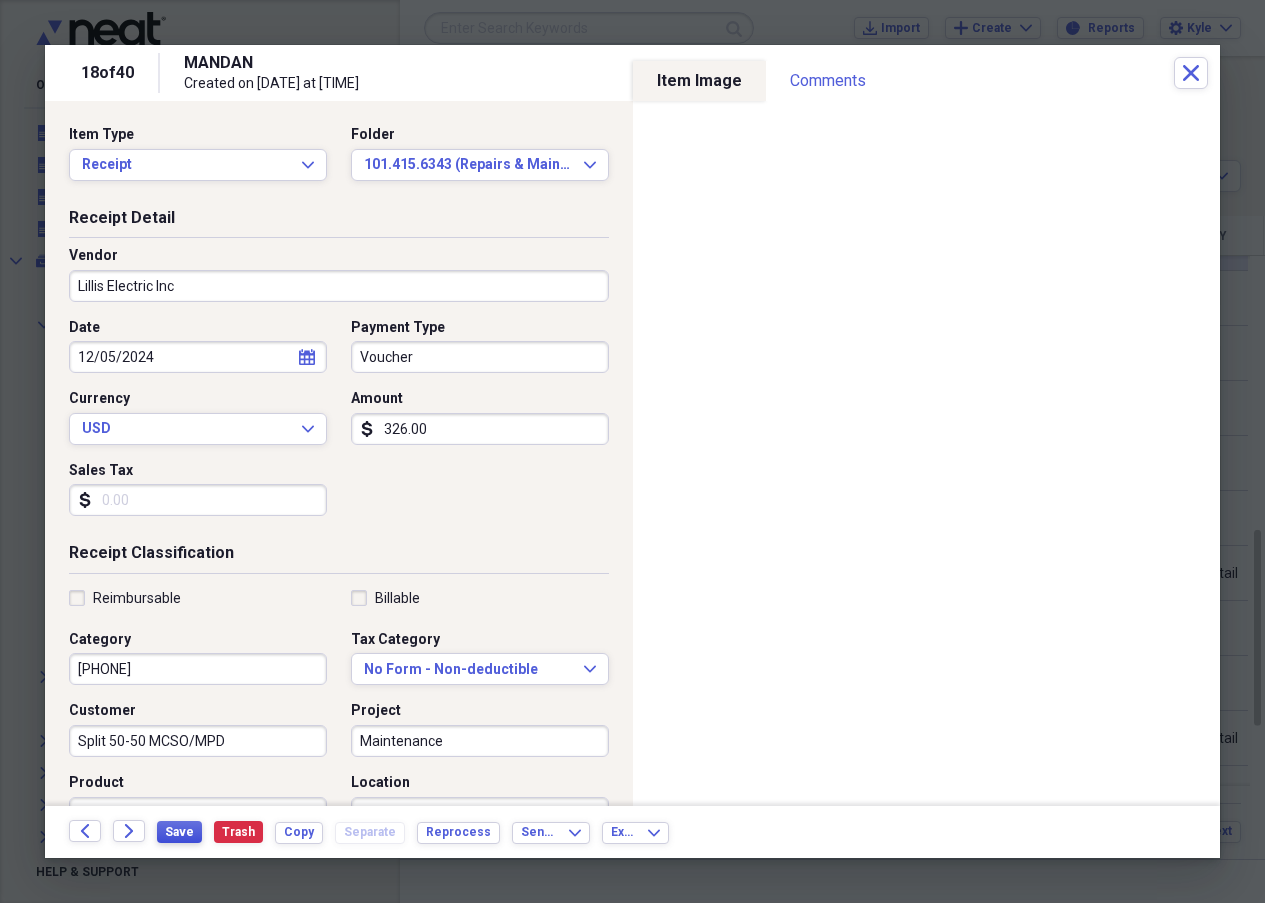 click on "Save" at bounding box center [179, 832] 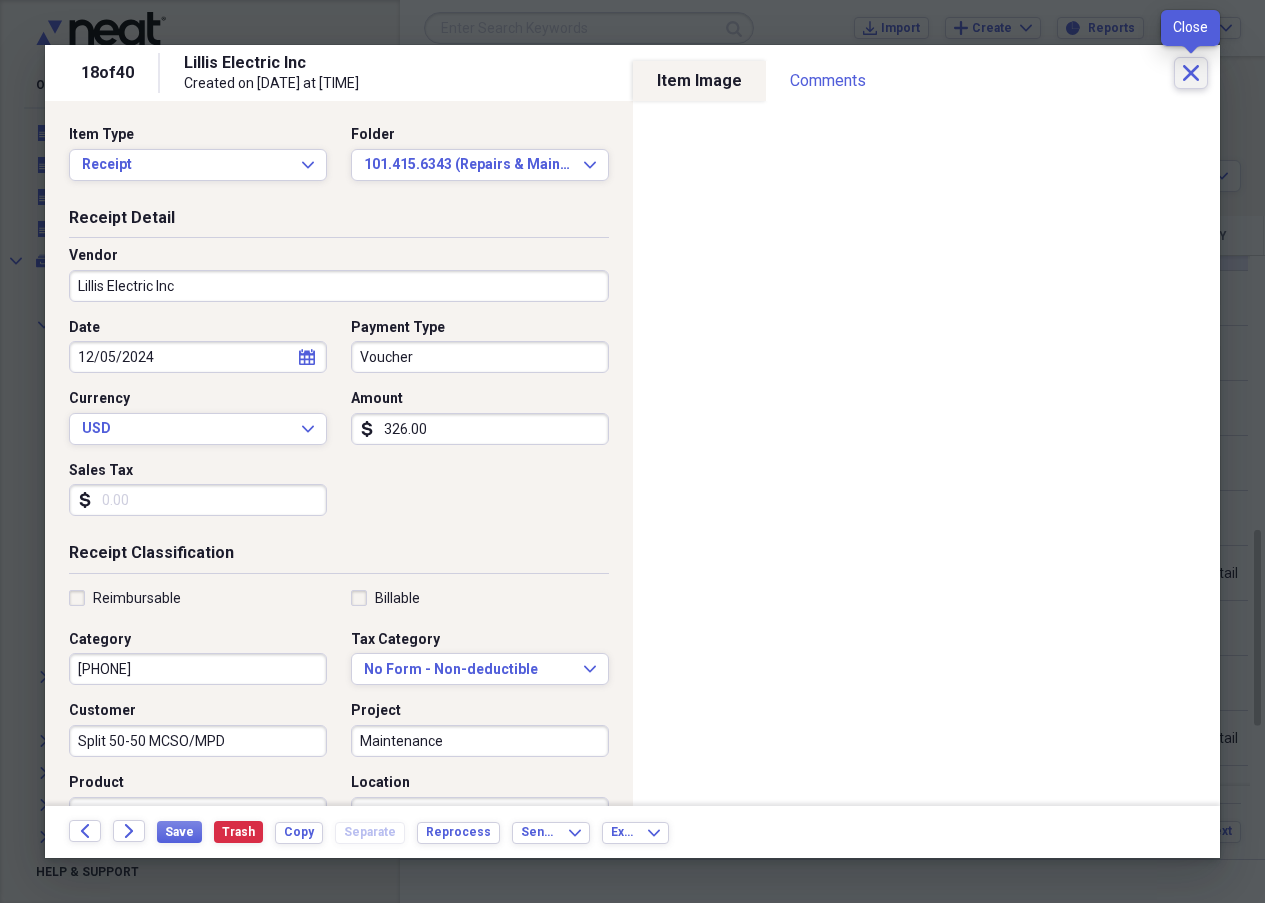 click on "Close" 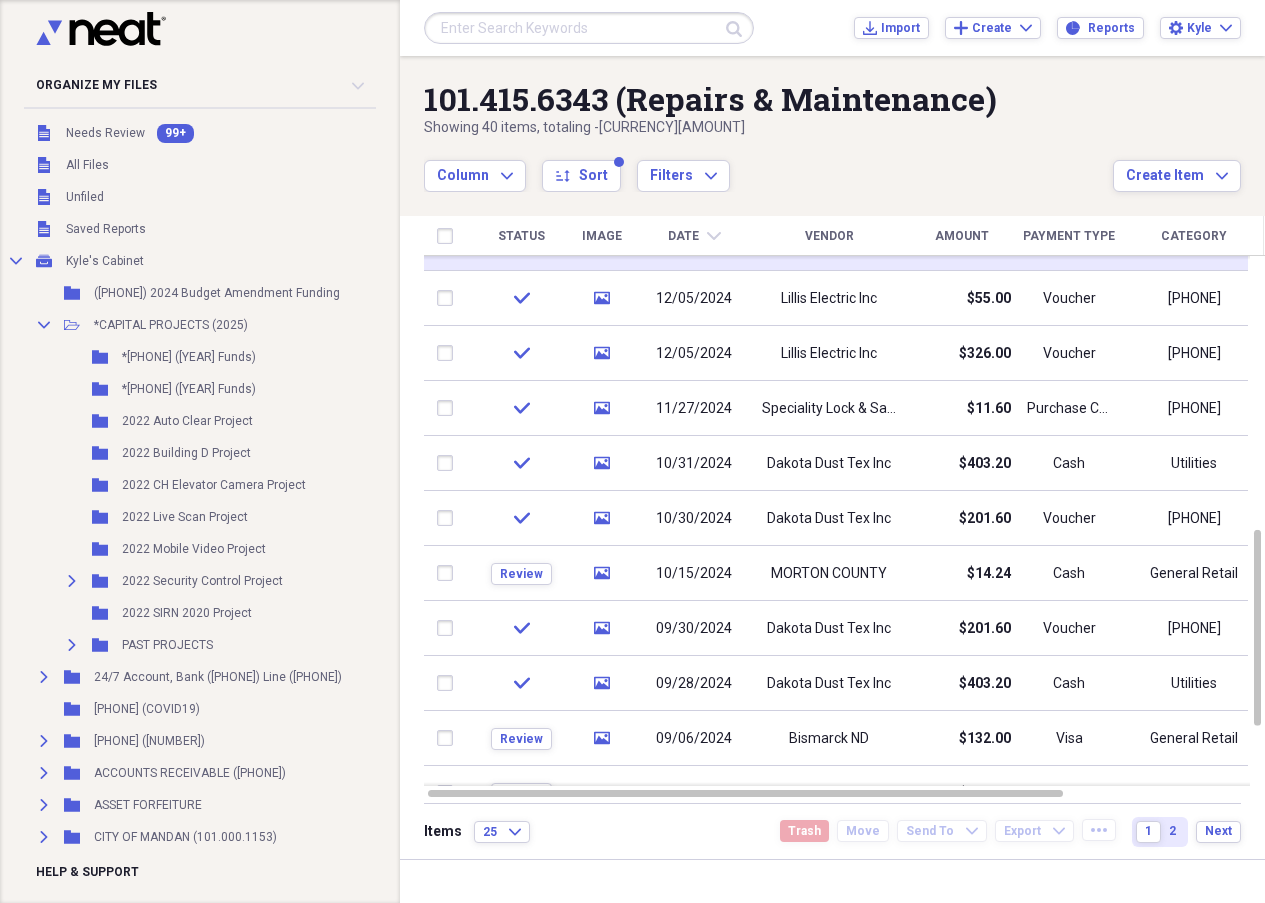 click at bounding box center [589, 28] 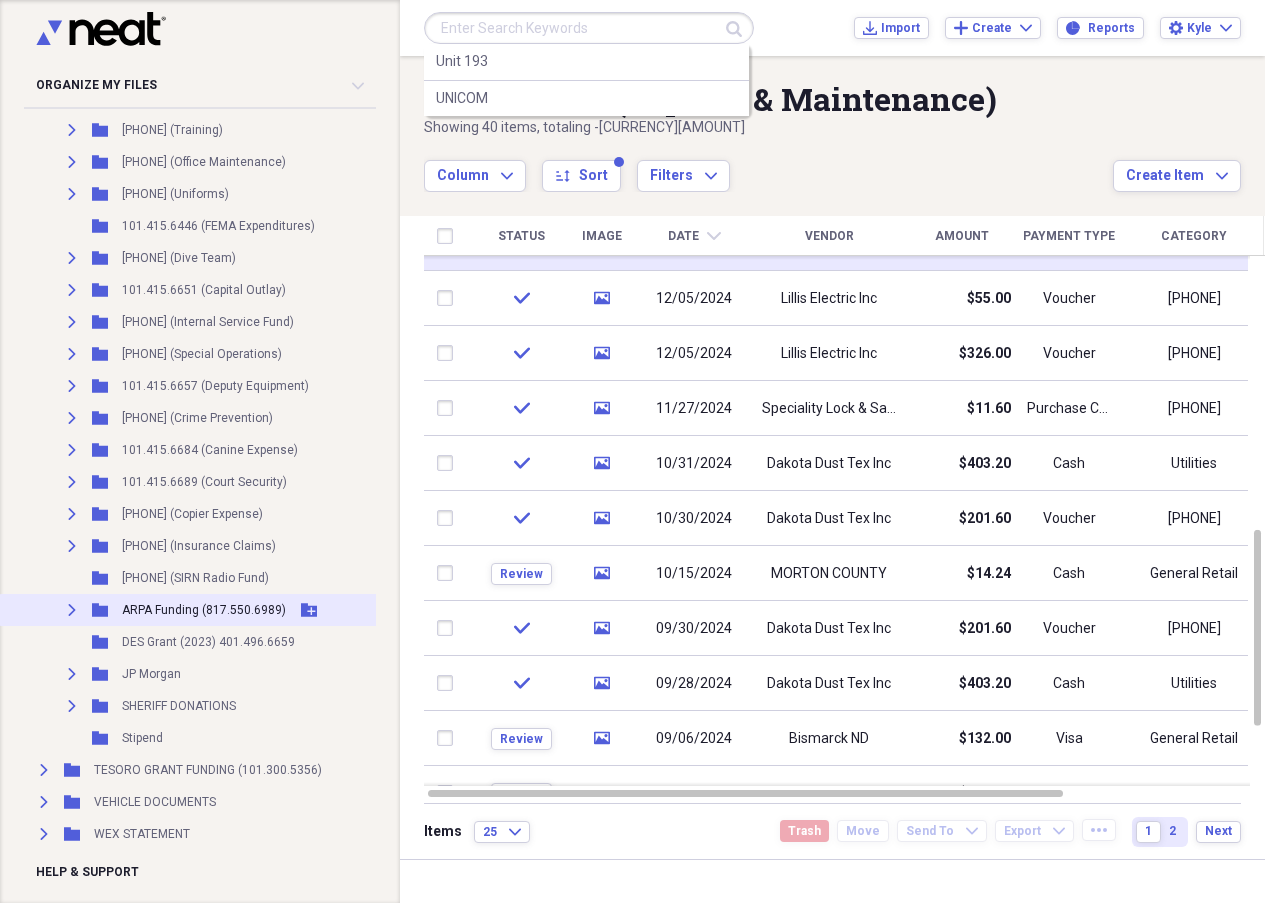 scroll, scrollTop: 4100, scrollLeft: 0, axis: vertical 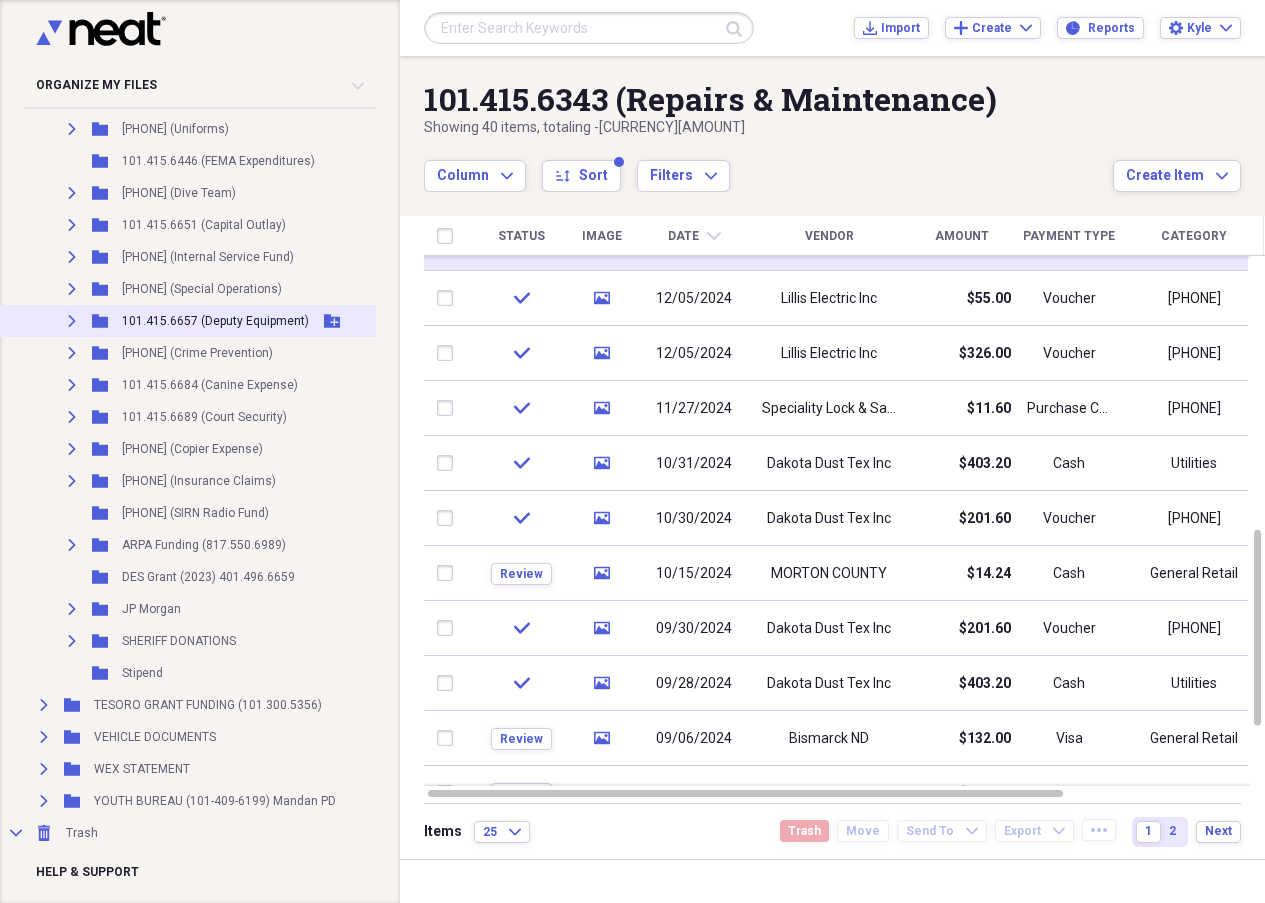 click on "Expand" 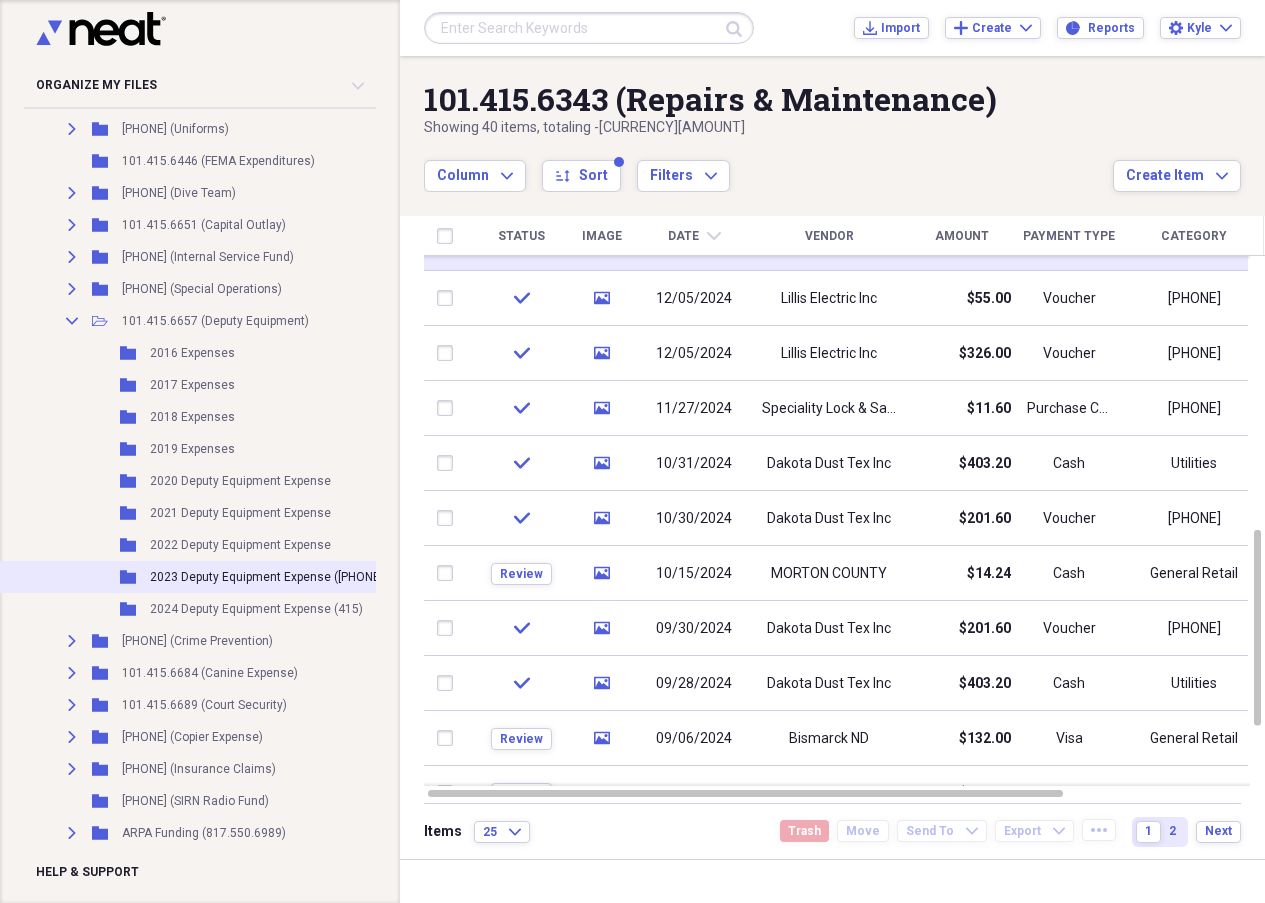 click on "2023 Deputy Equipment Expense ([PHONE])" at bounding box center (268, 577) 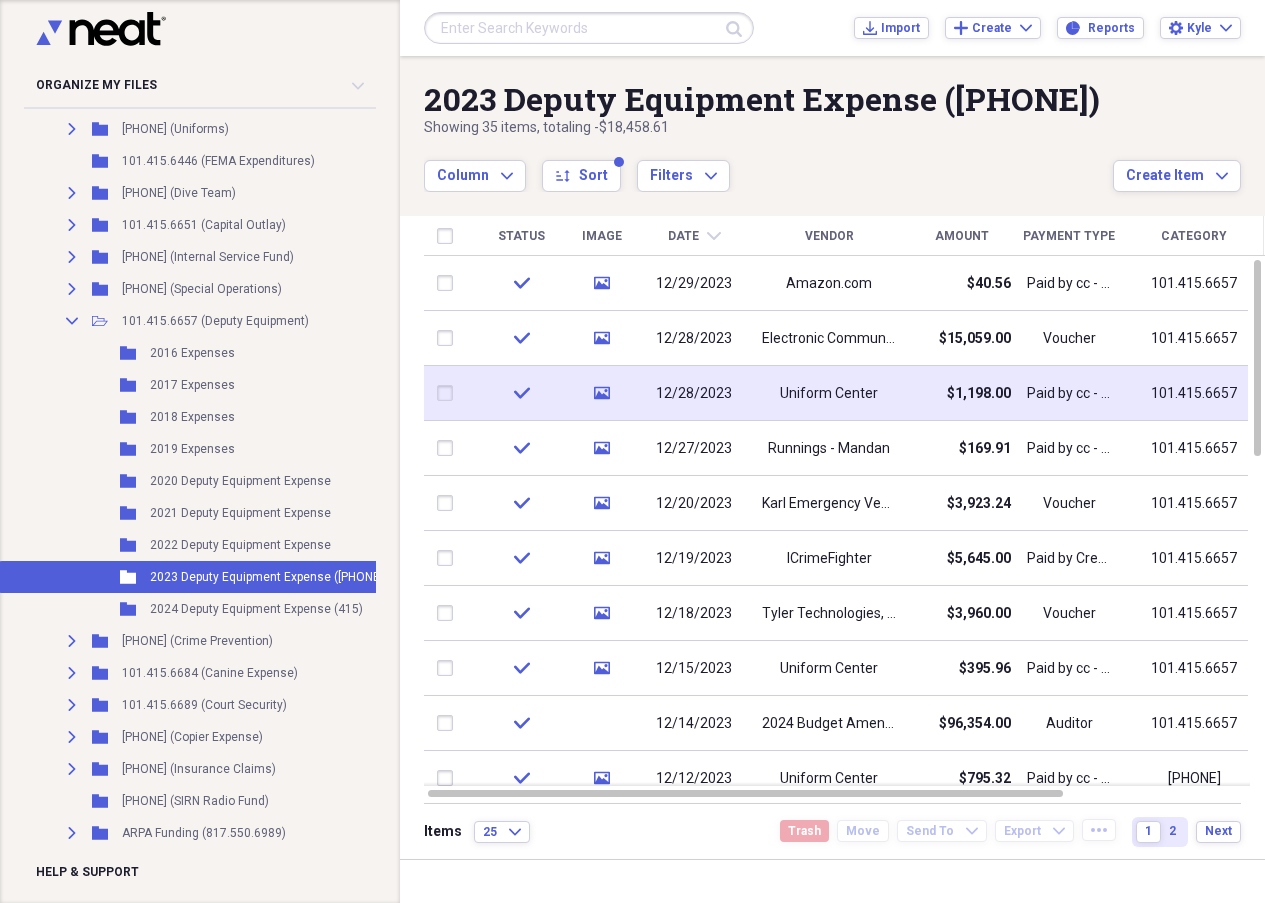 click on "Uniform Center" at bounding box center (829, 394) 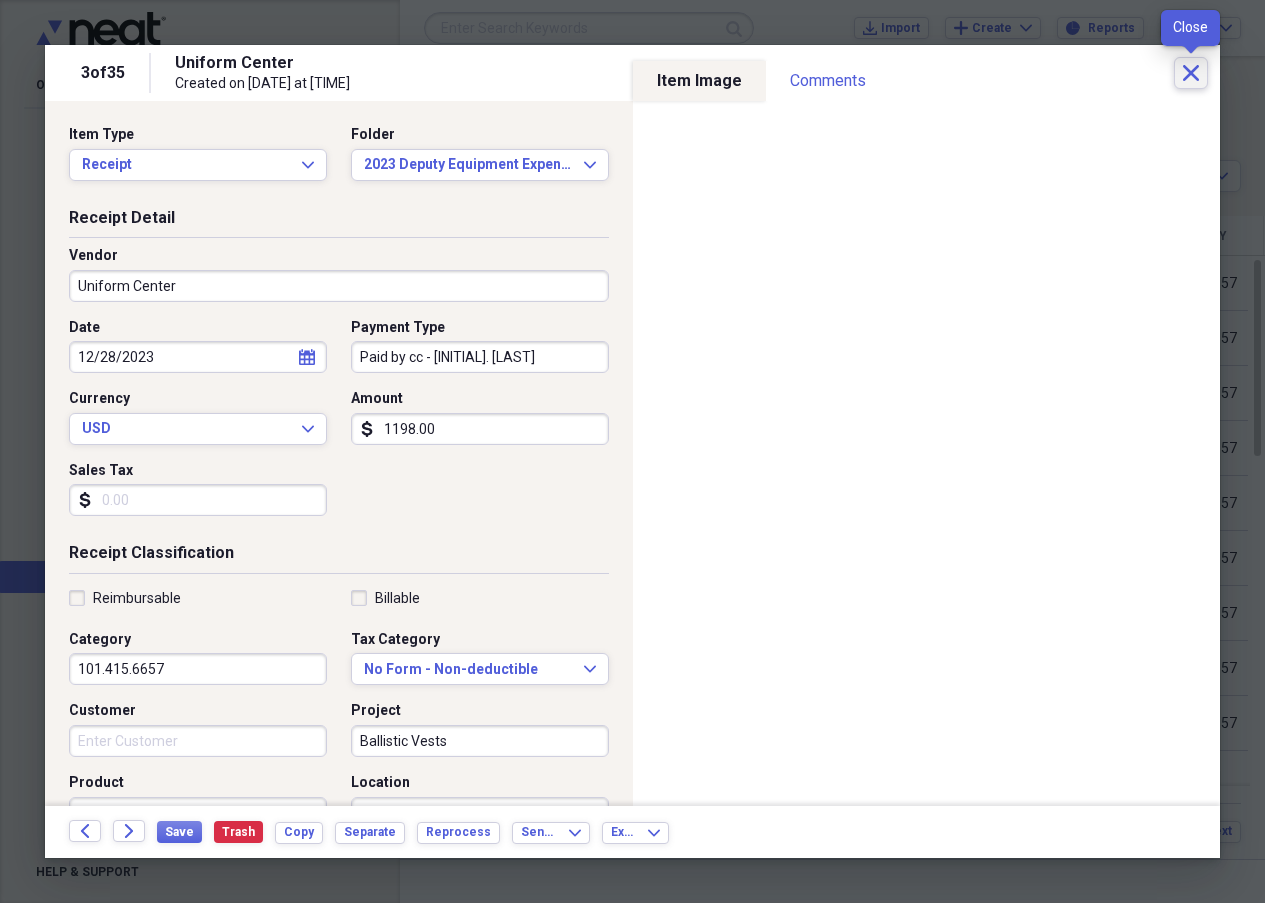 click on "Close" 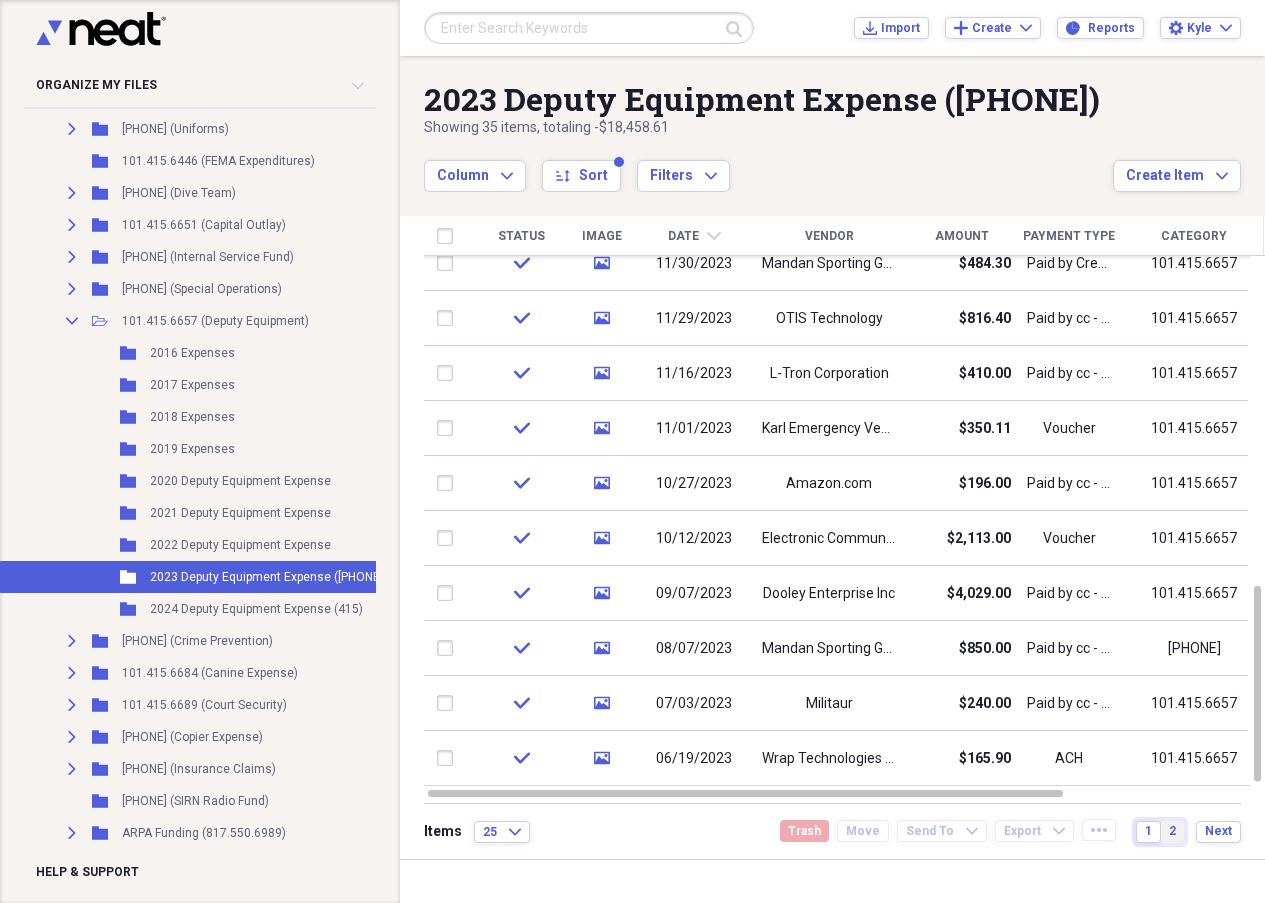 click on "2" at bounding box center (1172, 831) 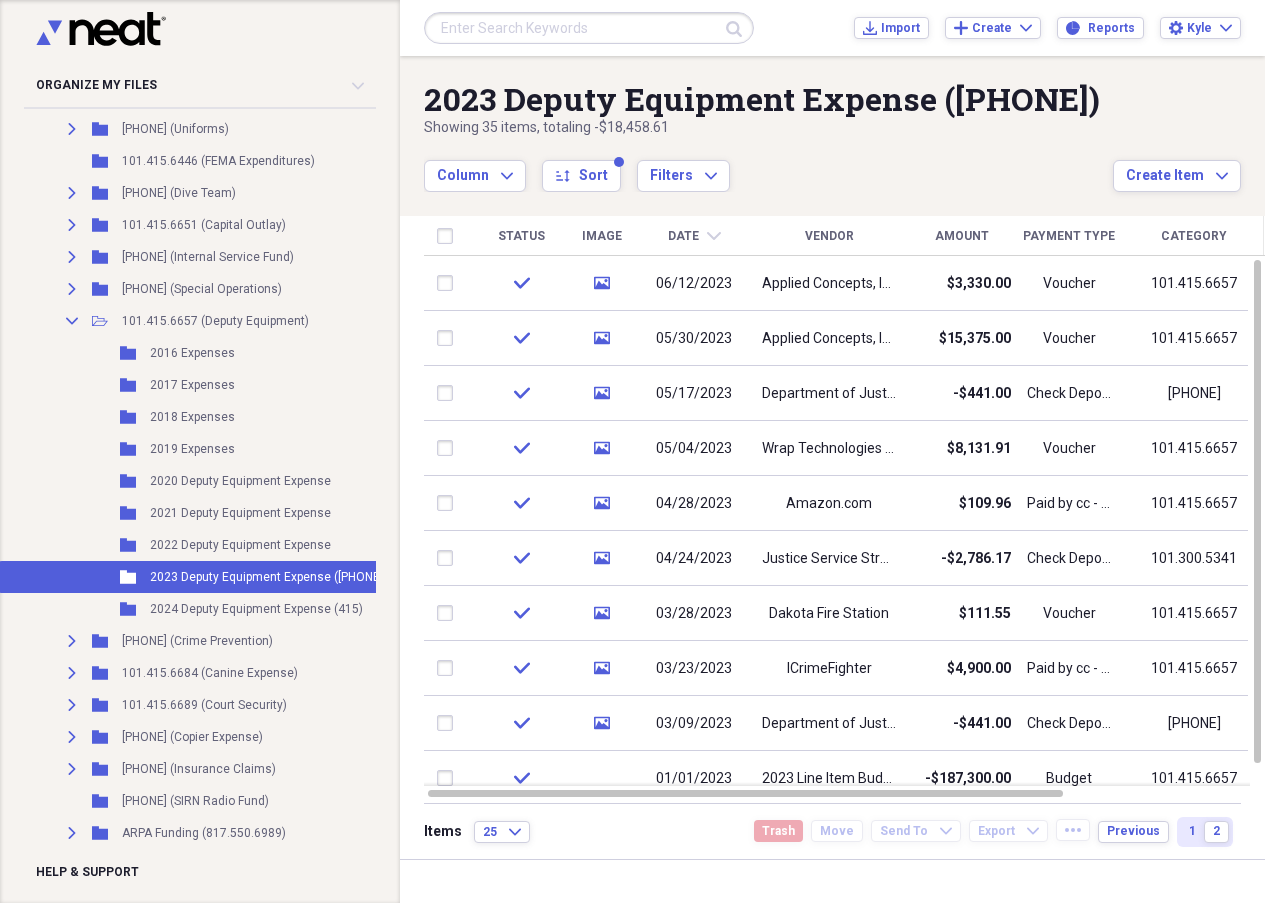 click on "Previous 1 2" at bounding box center [1169, 832] 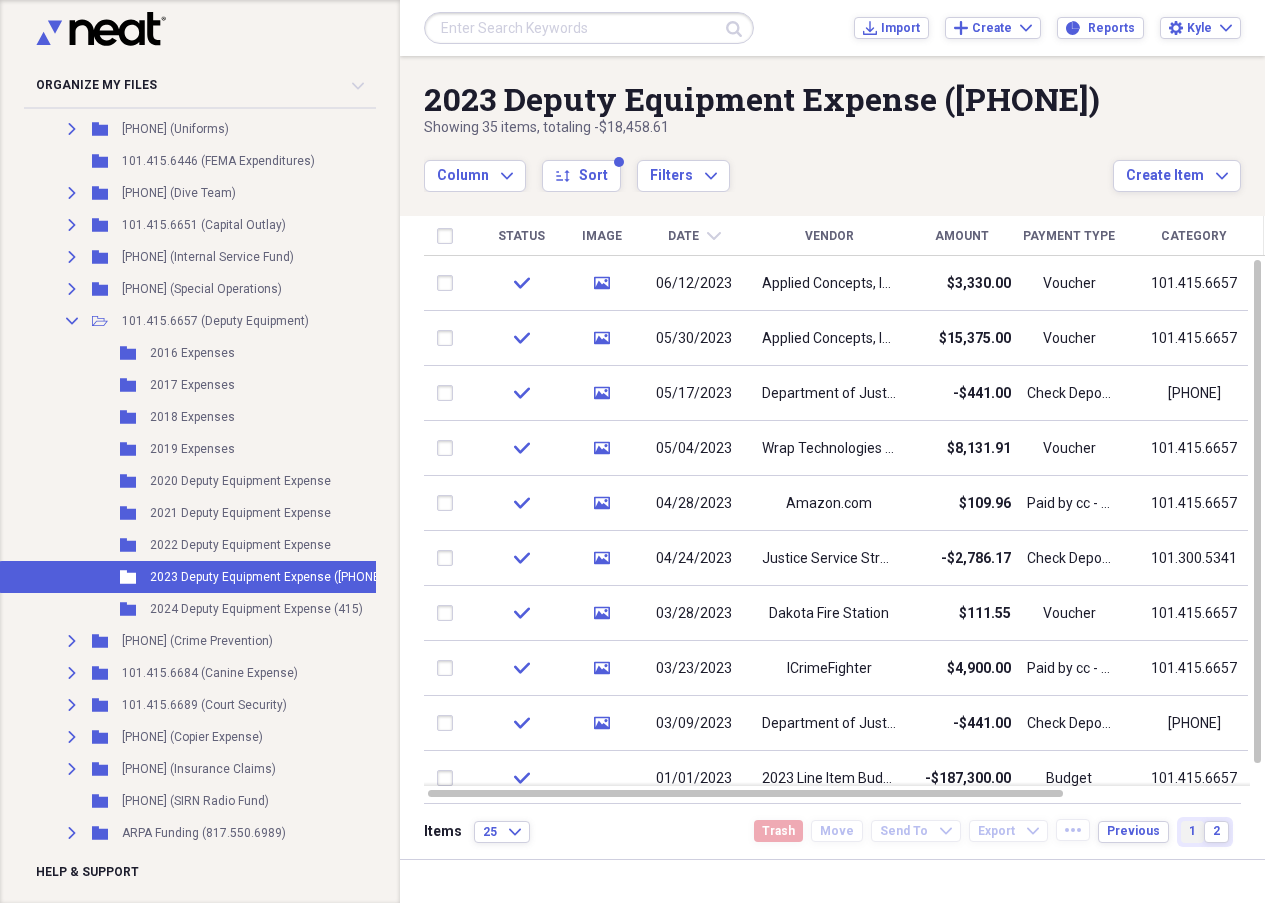 click on "1" at bounding box center (1192, 831) 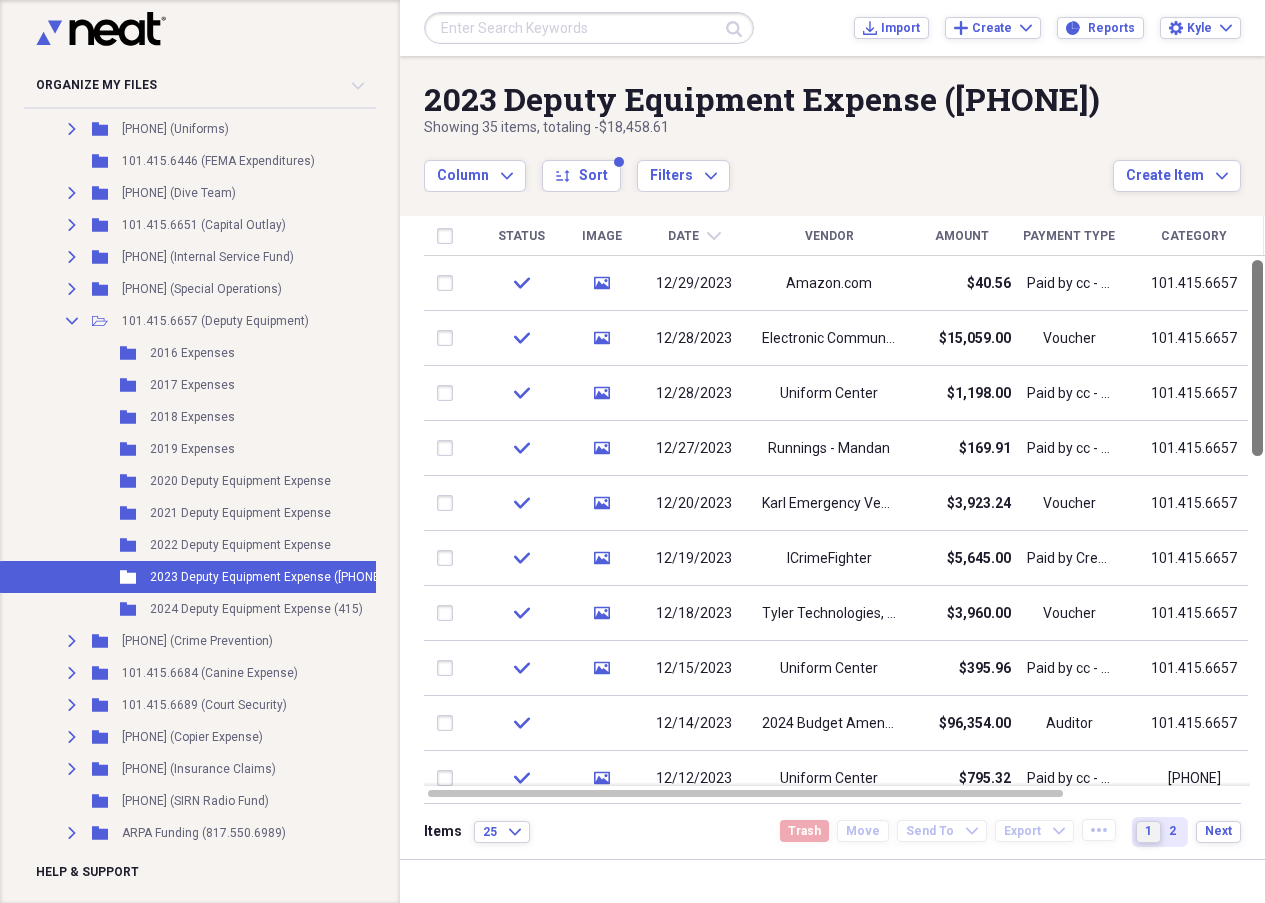 drag, startPoint x: 1258, startPoint y: 364, endPoint x: 1253, endPoint y: 289, distance: 75.16648 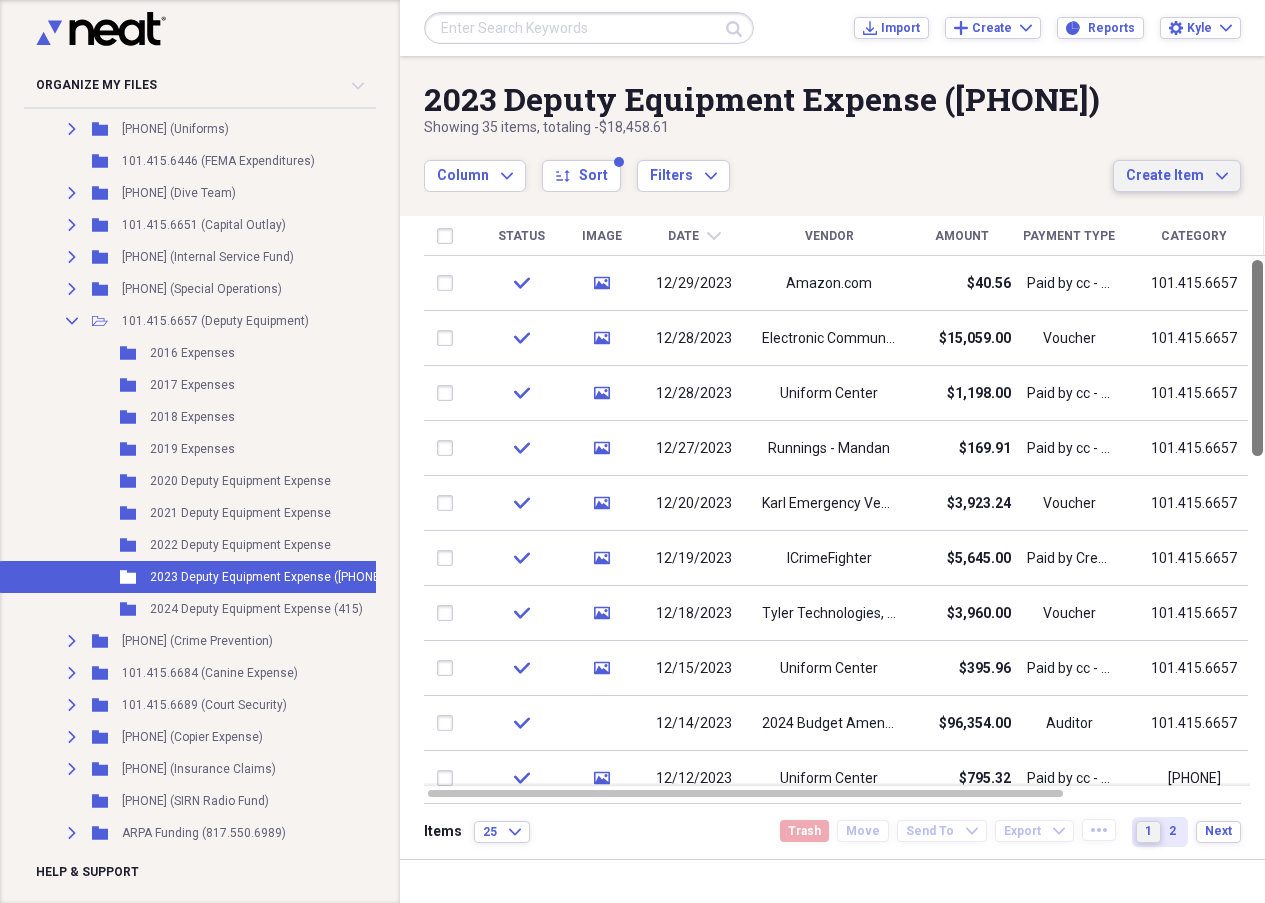 drag, startPoint x: 1255, startPoint y: 361, endPoint x: 1192, endPoint y: 168, distance: 203.02217 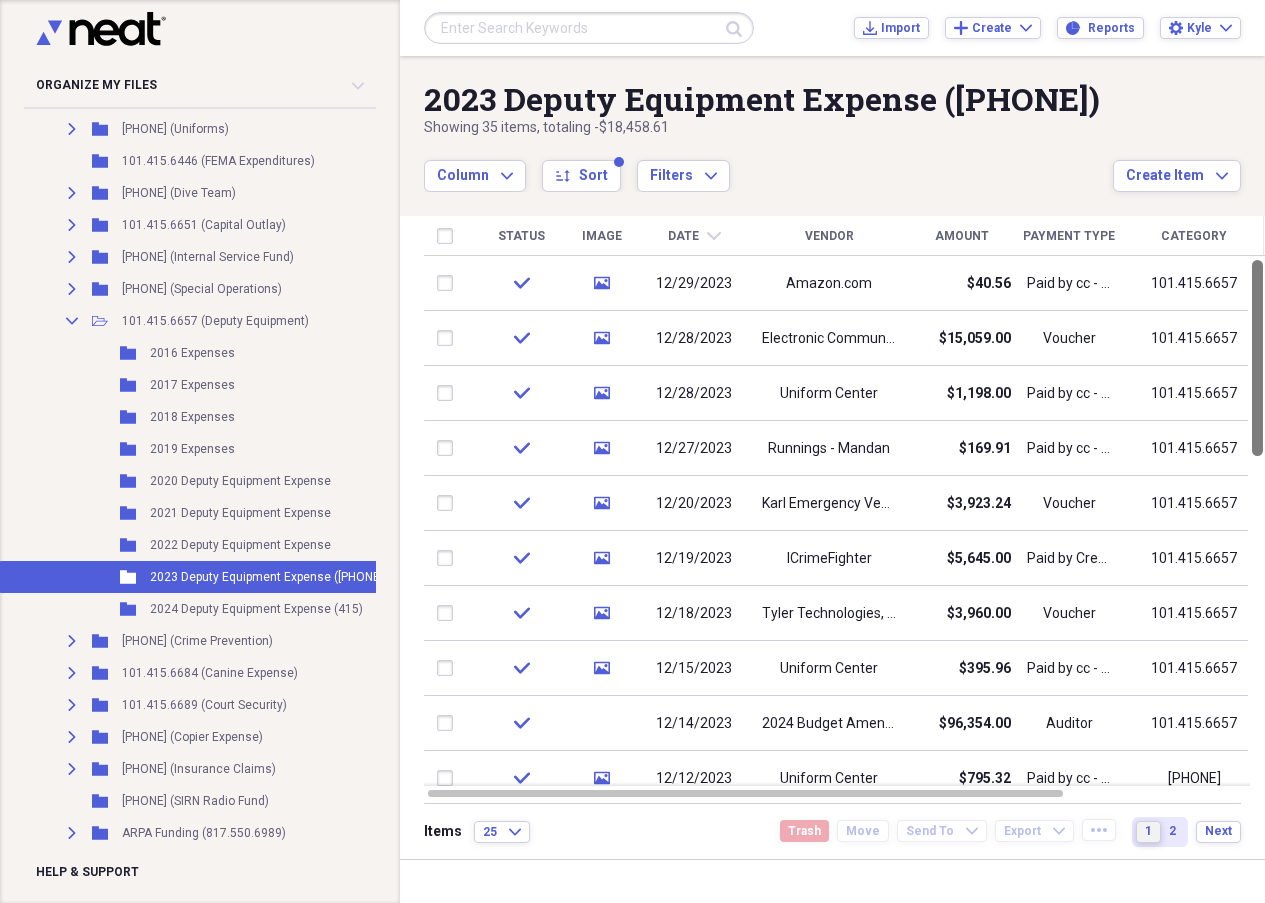 drag, startPoint x: 1255, startPoint y: 298, endPoint x: 1263, endPoint y: 258, distance: 40.792156 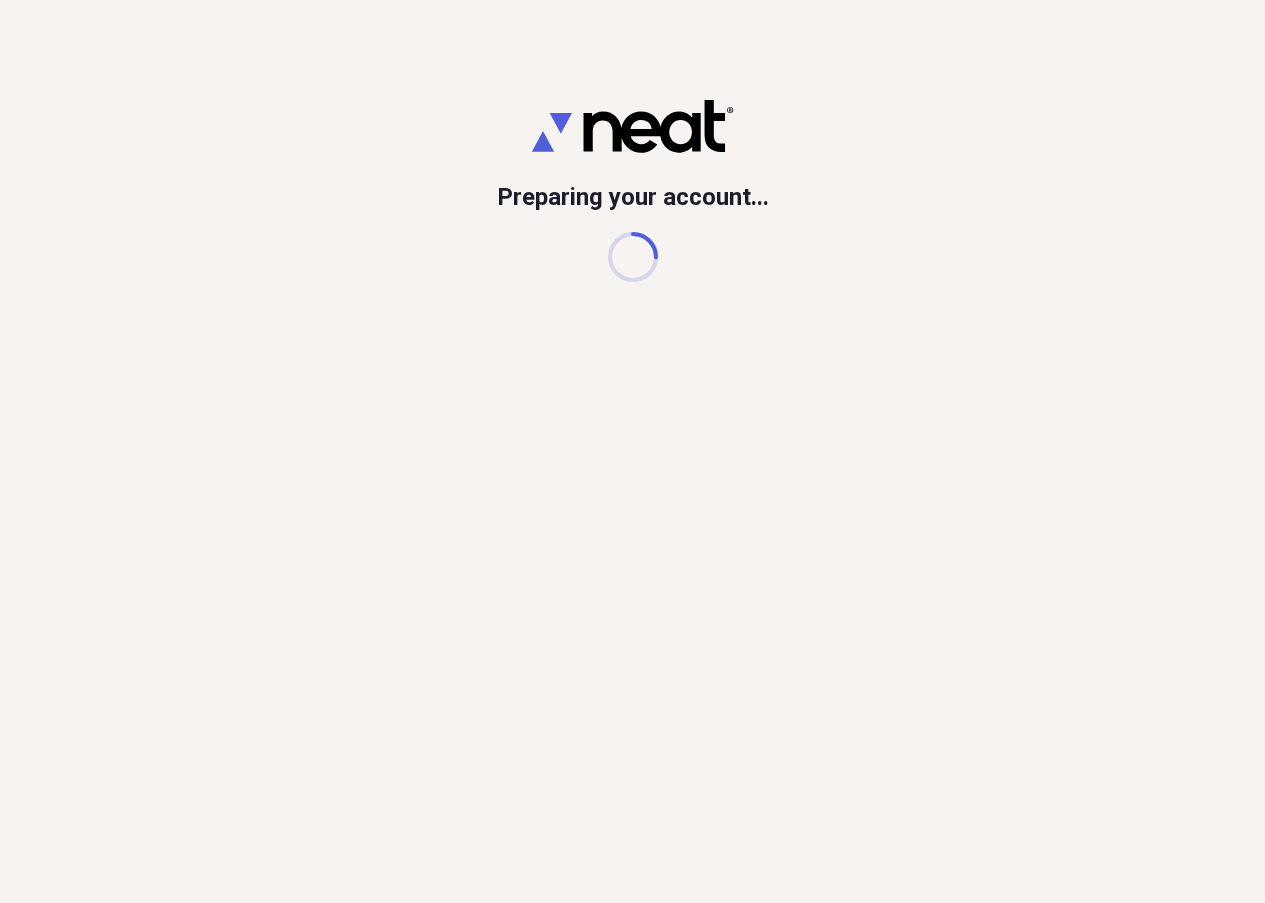 scroll, scrollTop: 0, scrollLeft: 0, axis: both 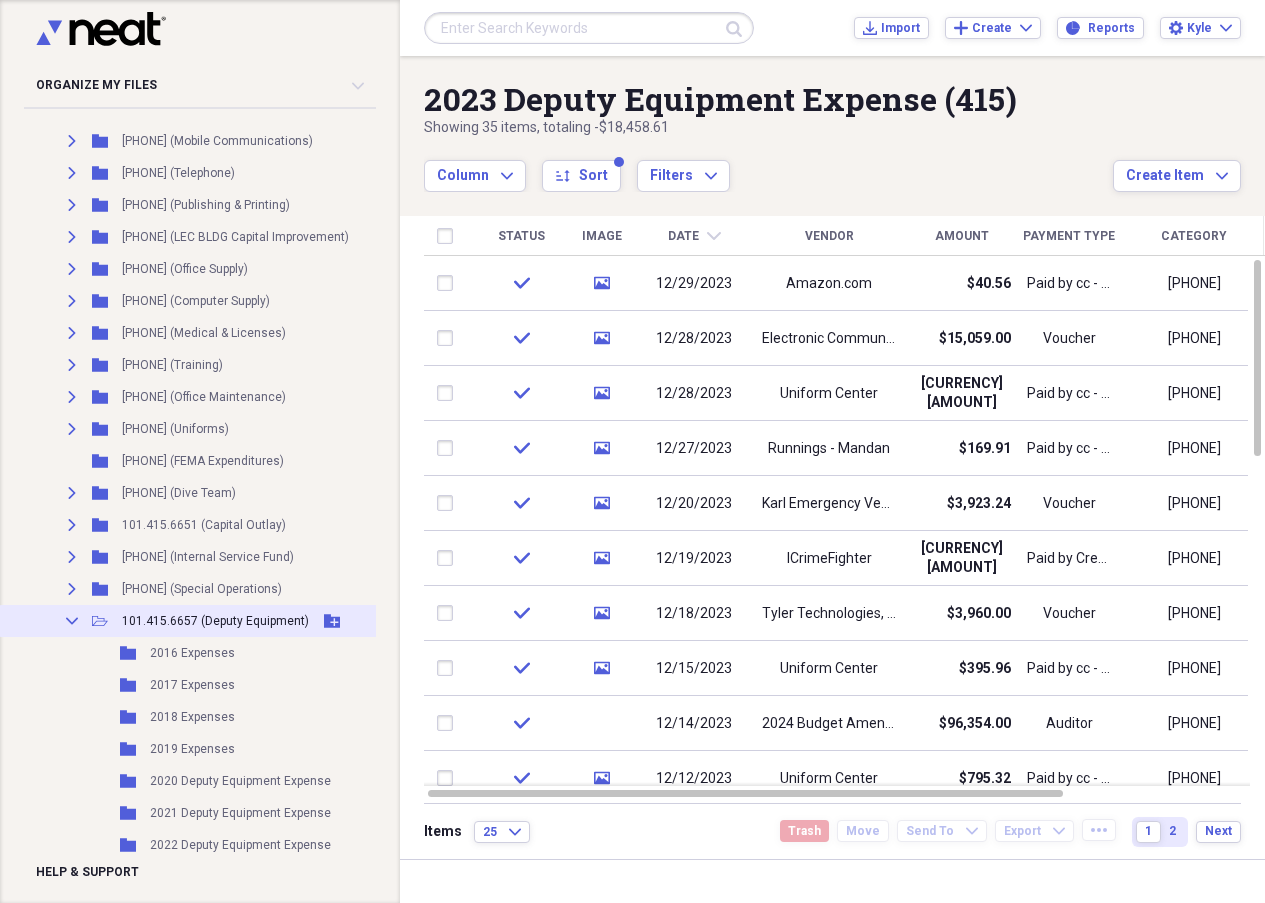 click 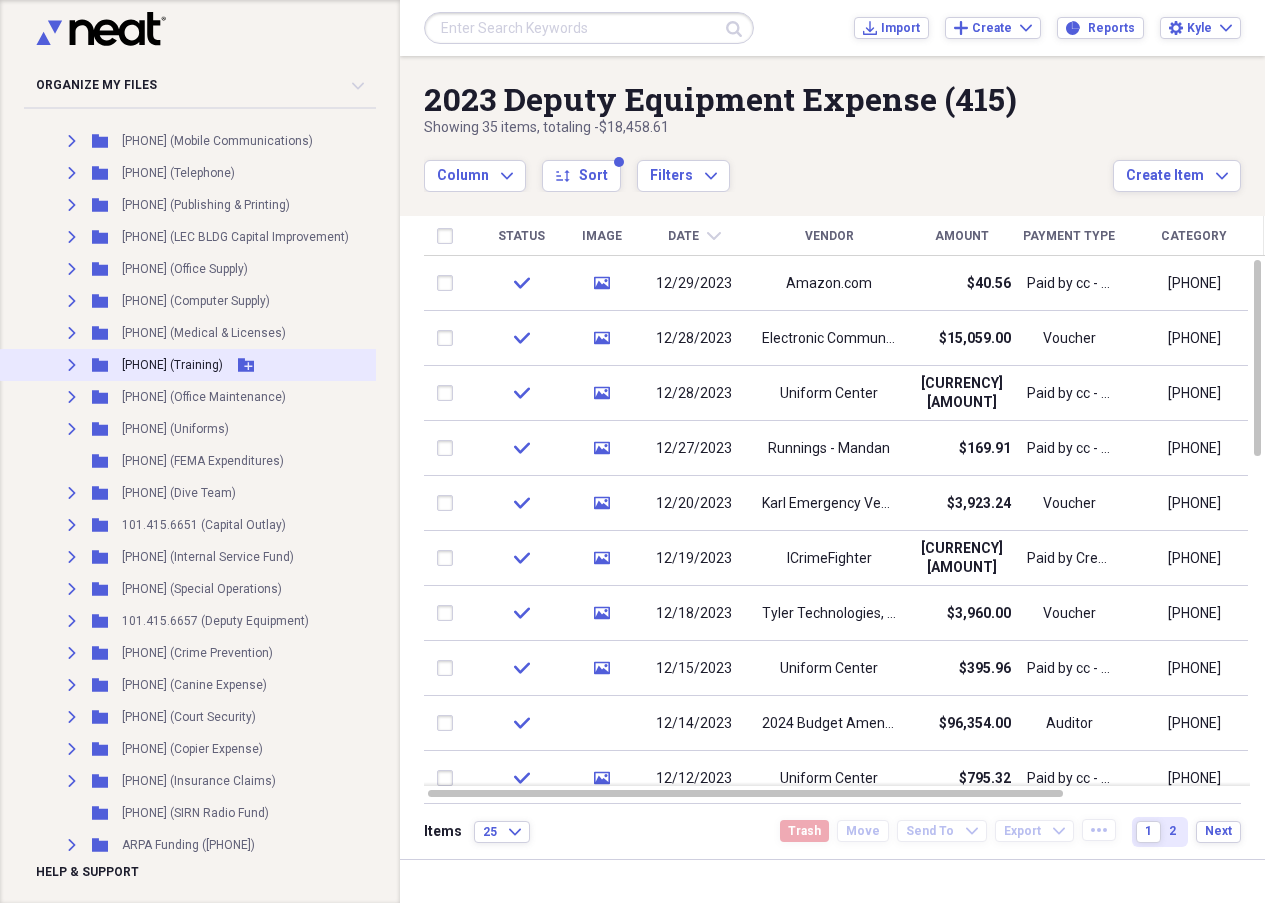 click on "[PHONE] (Training)" at bounding box center [172, 365] 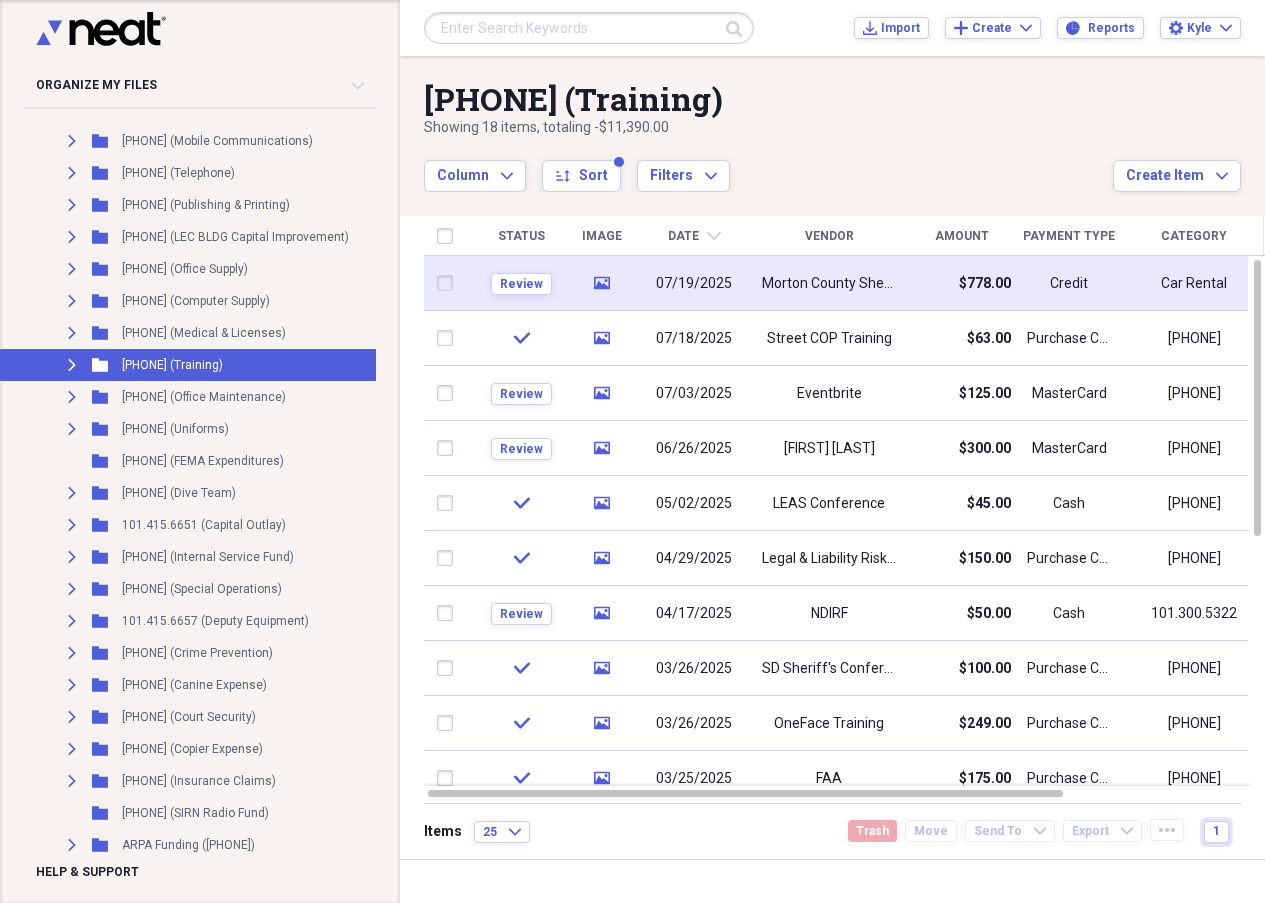 click on "Morton County Sheriffs Office" at bounding box center (829, 284) 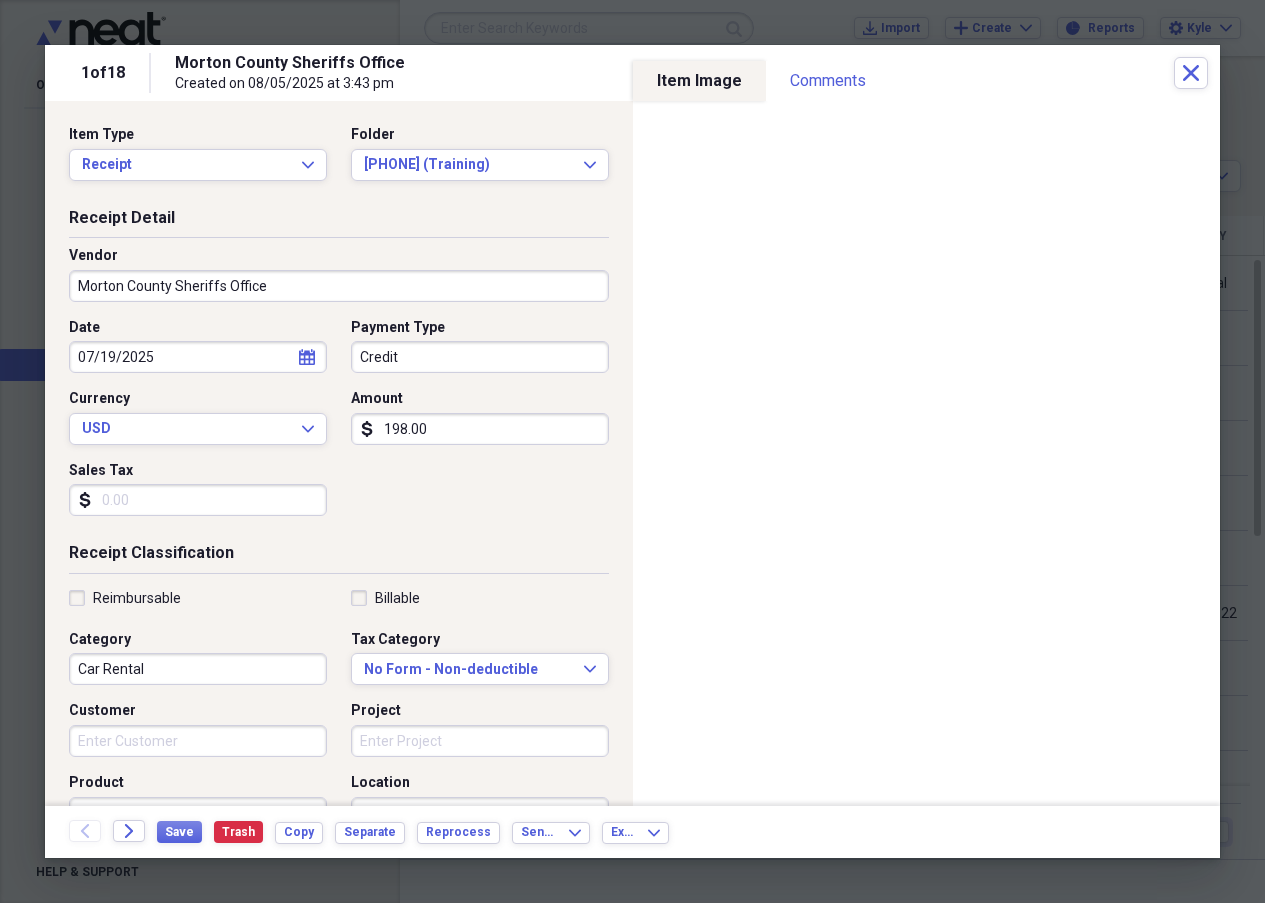 type on "198.00" 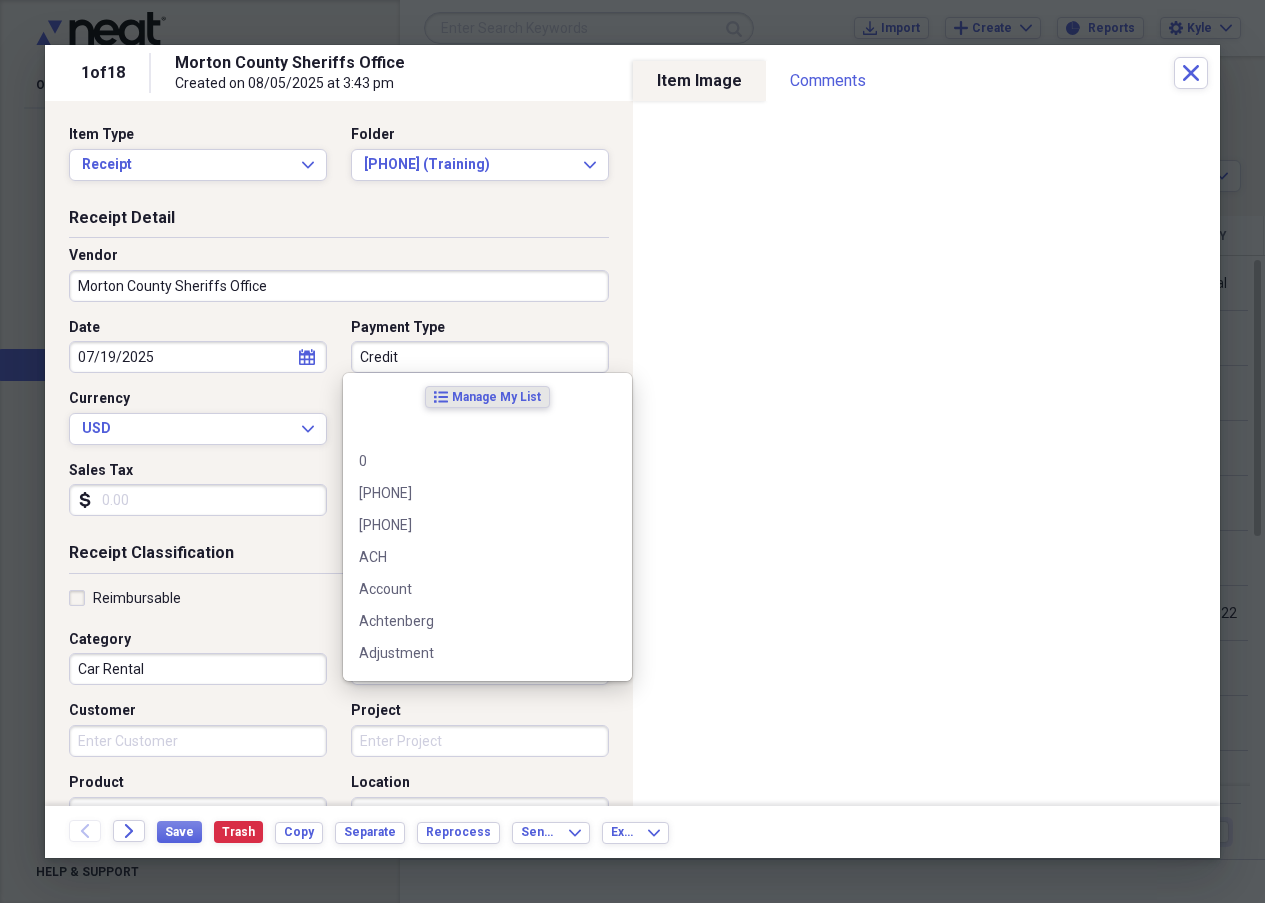 click on "Credit" at bounding box center (480, 357) 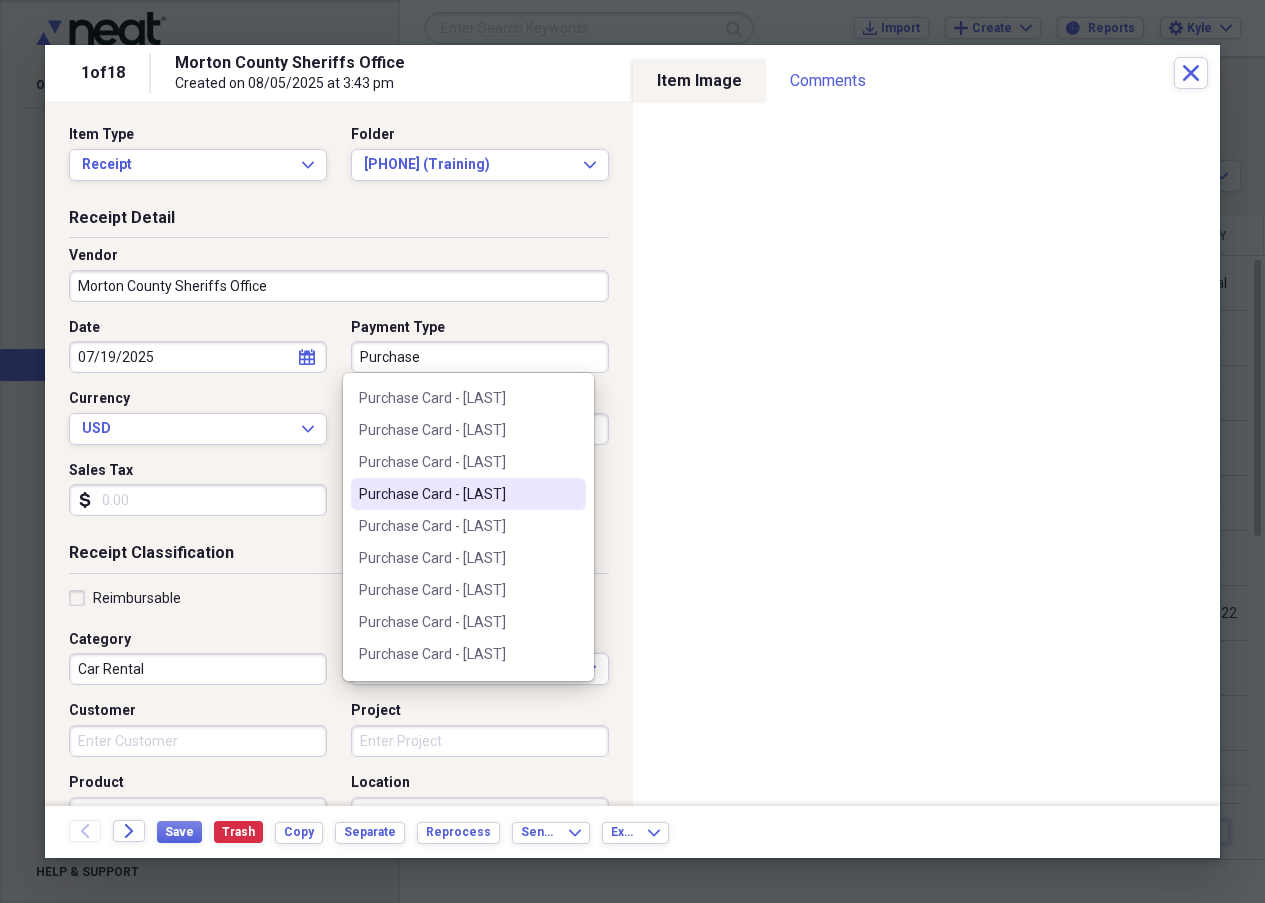 scroll, scrollTop: 1000, scrollLeft: 0, axis: vertical 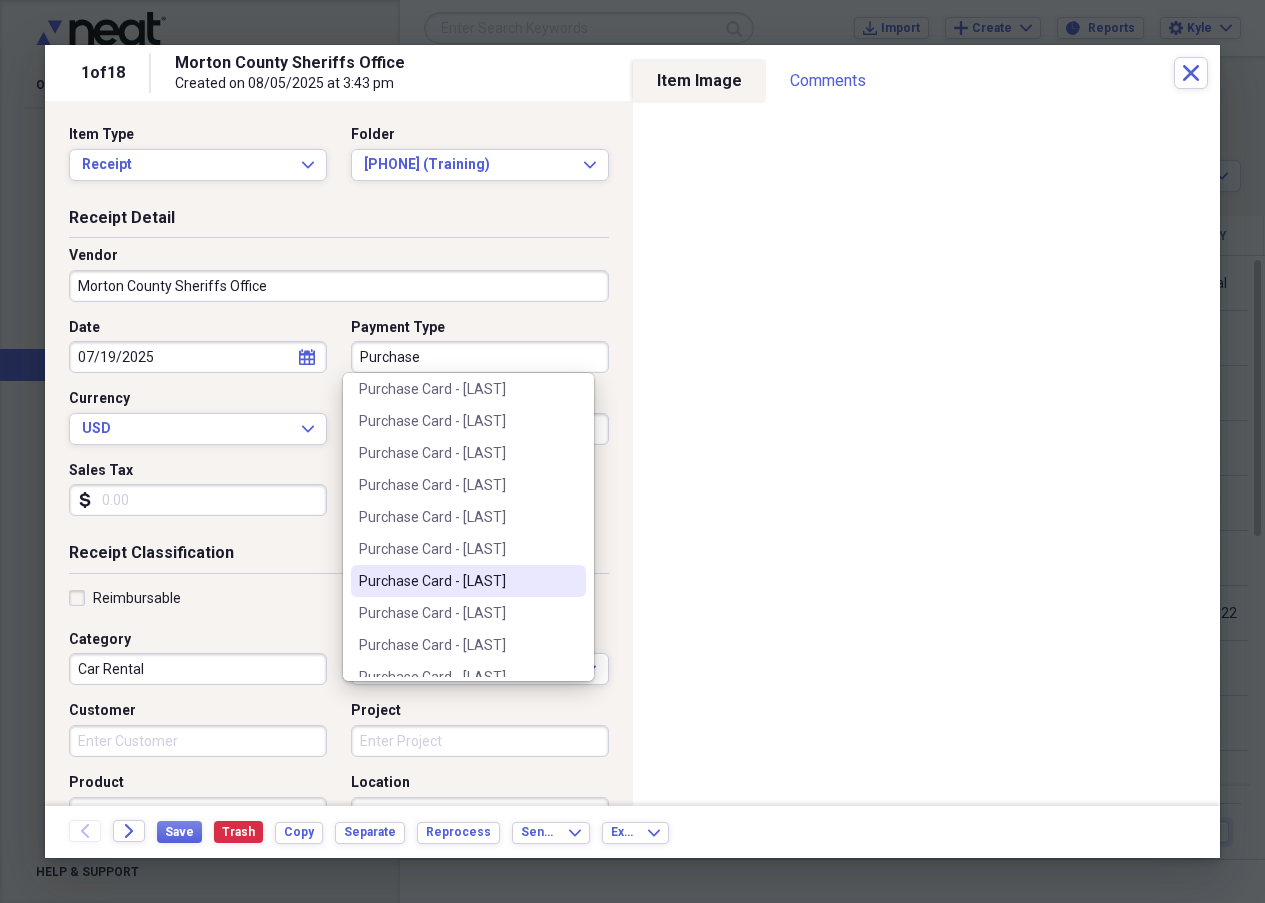click on "Purchase Card - [LAST]" at bounding box center (456, 581) 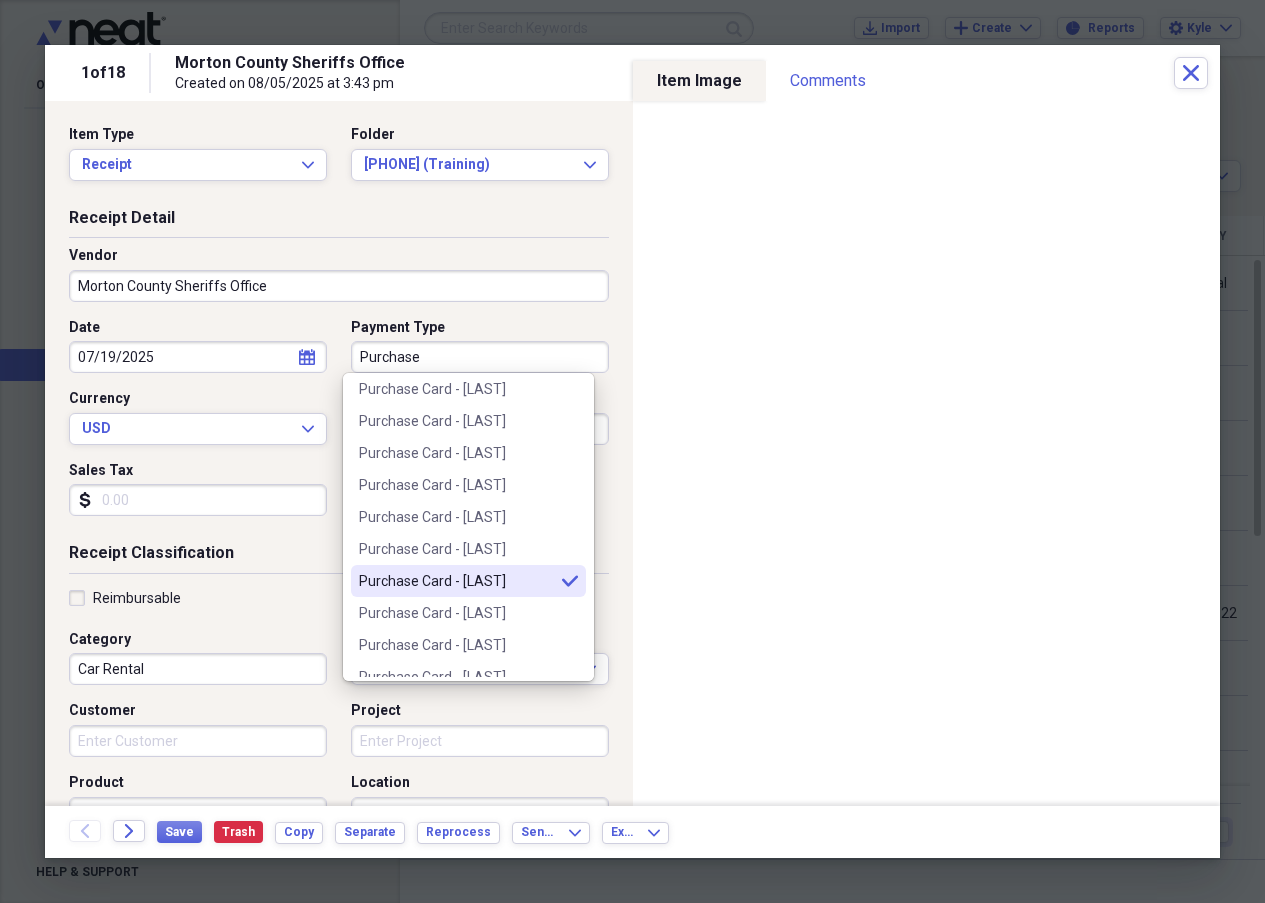 type on "Purchase Card - [LAST]" 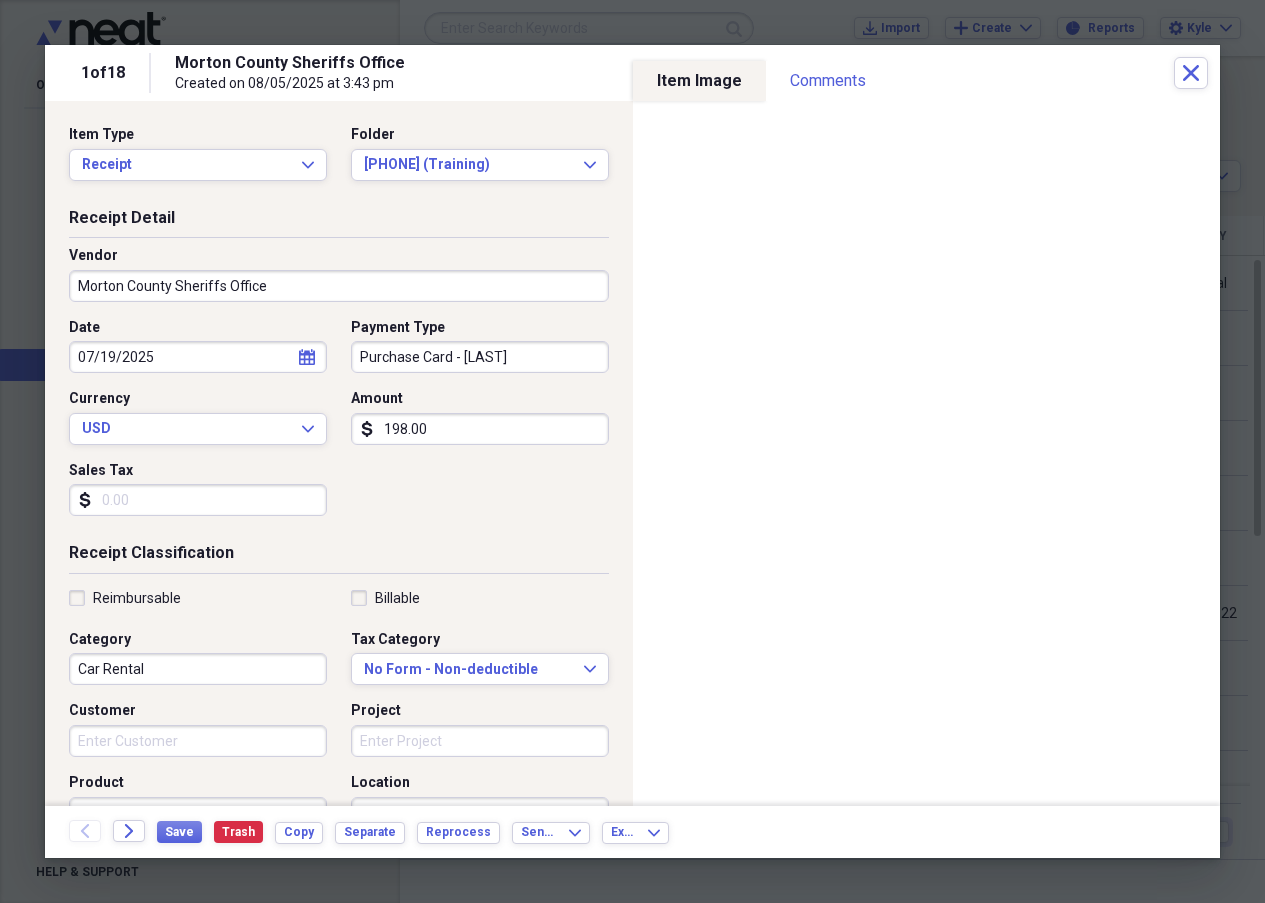 click on "Car Rental" at bounding box center (198, 669) 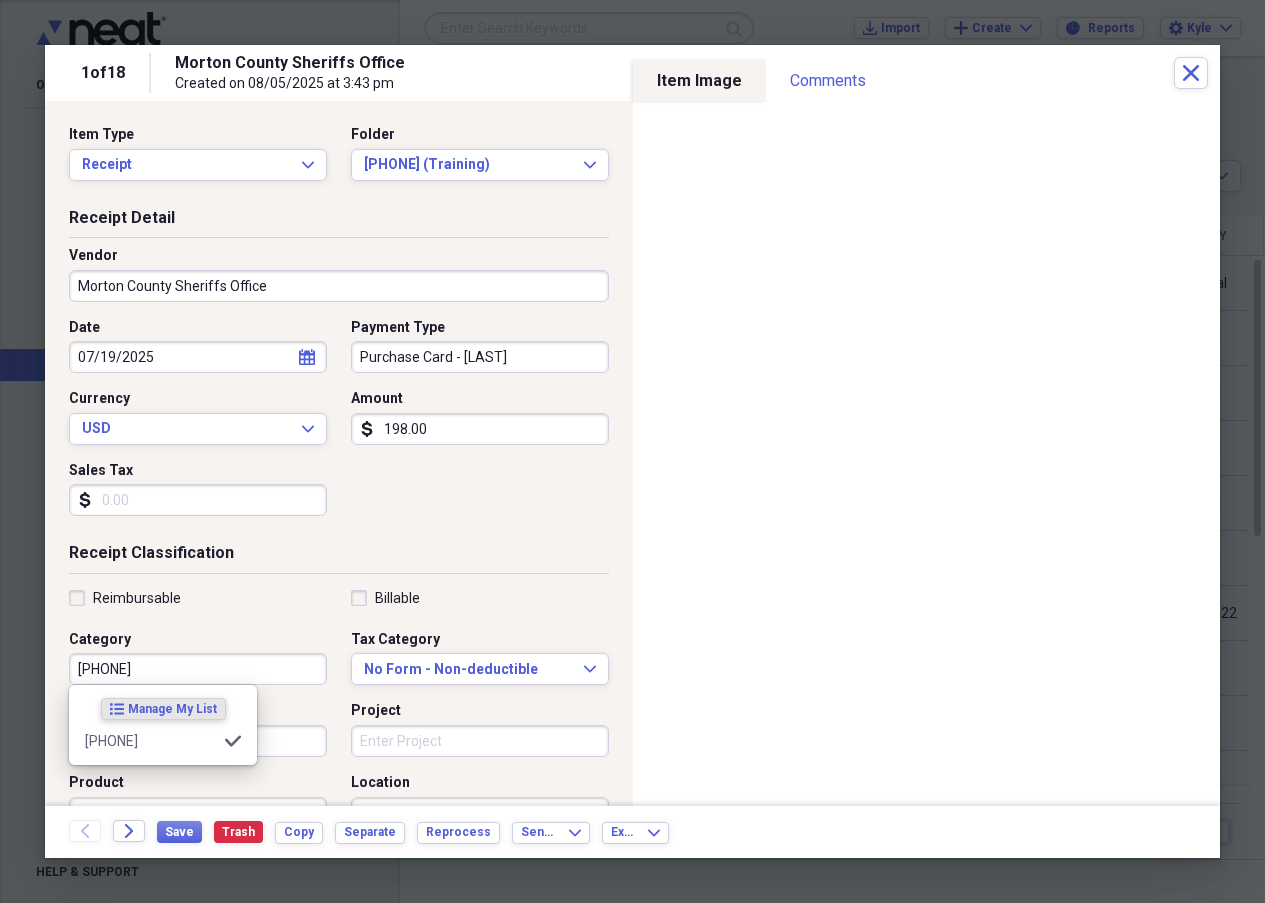 type on "[PHONE]" 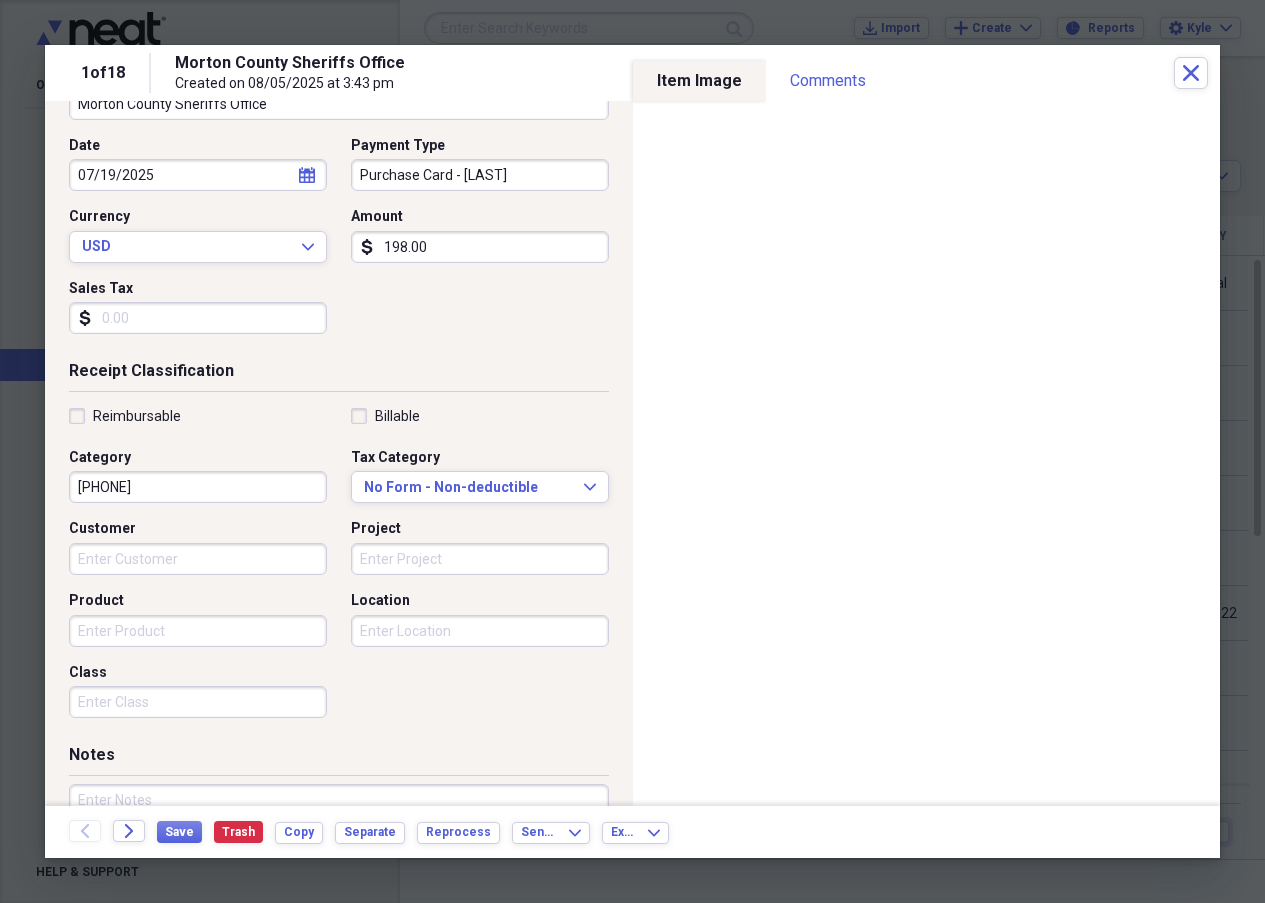 scroll, scrollTop: 200, scrollLeft: 0, axis: vertical 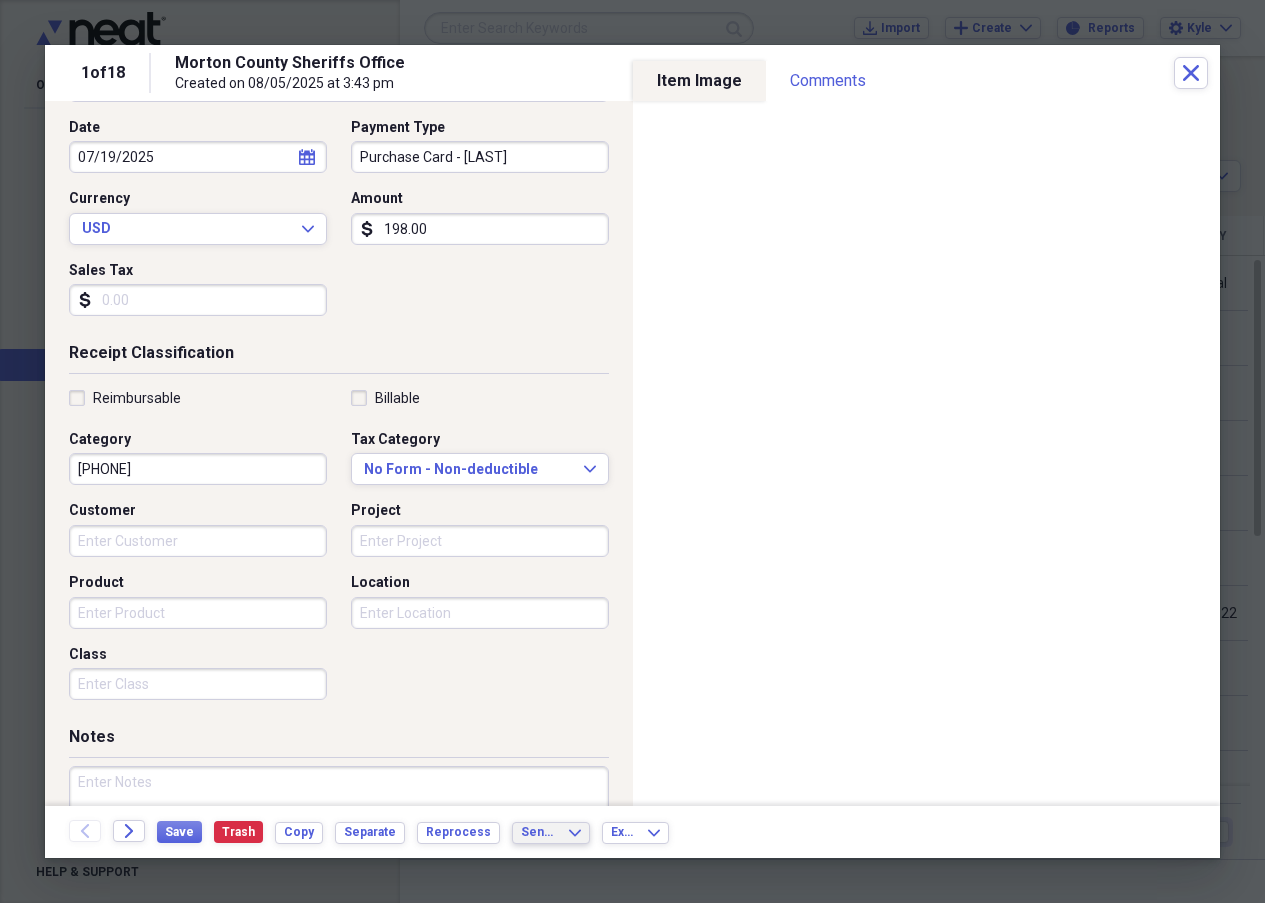 click on "Send To Expand" at bounding box center (551, 832) 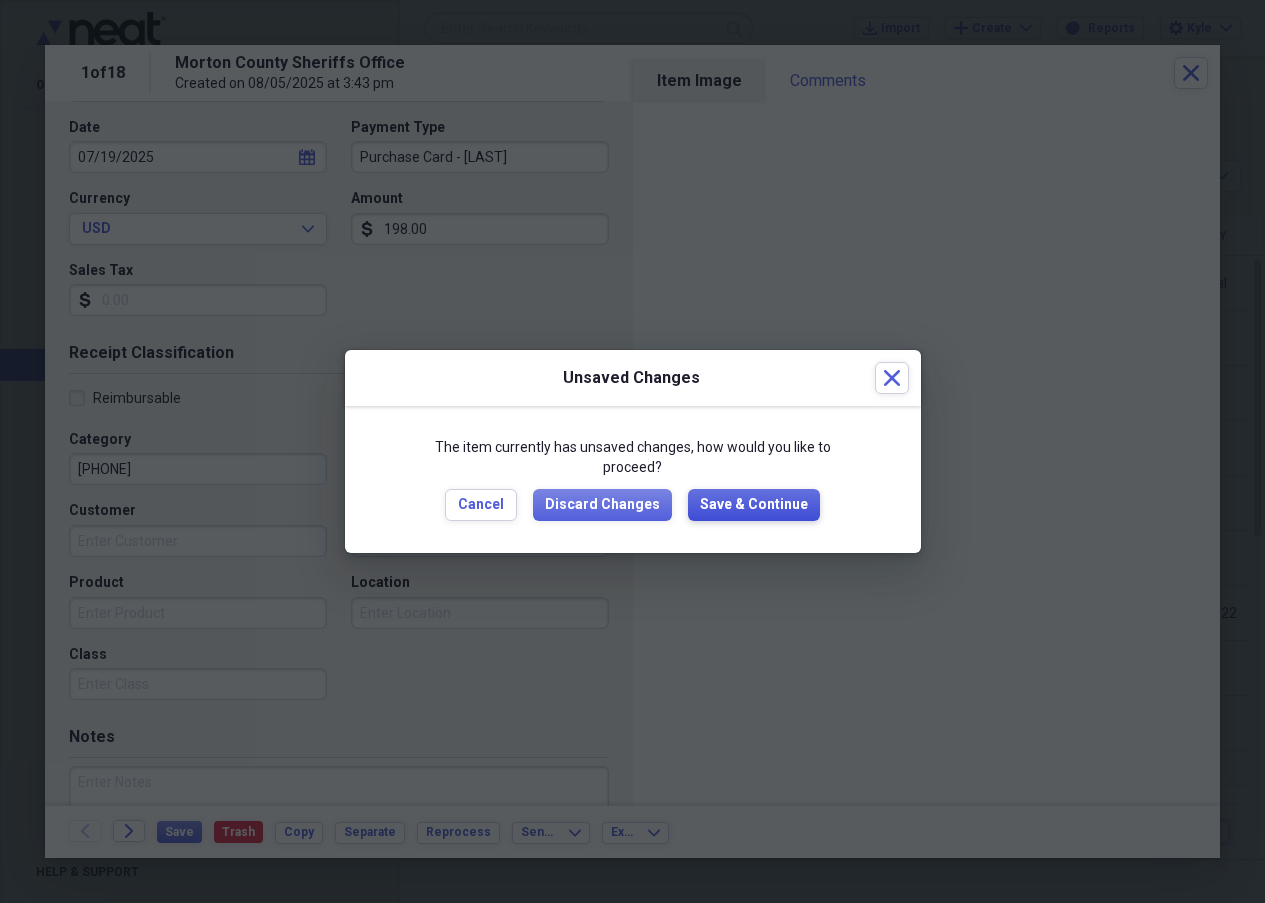 click on "Save & Continue" at bounding box center (754, 505) 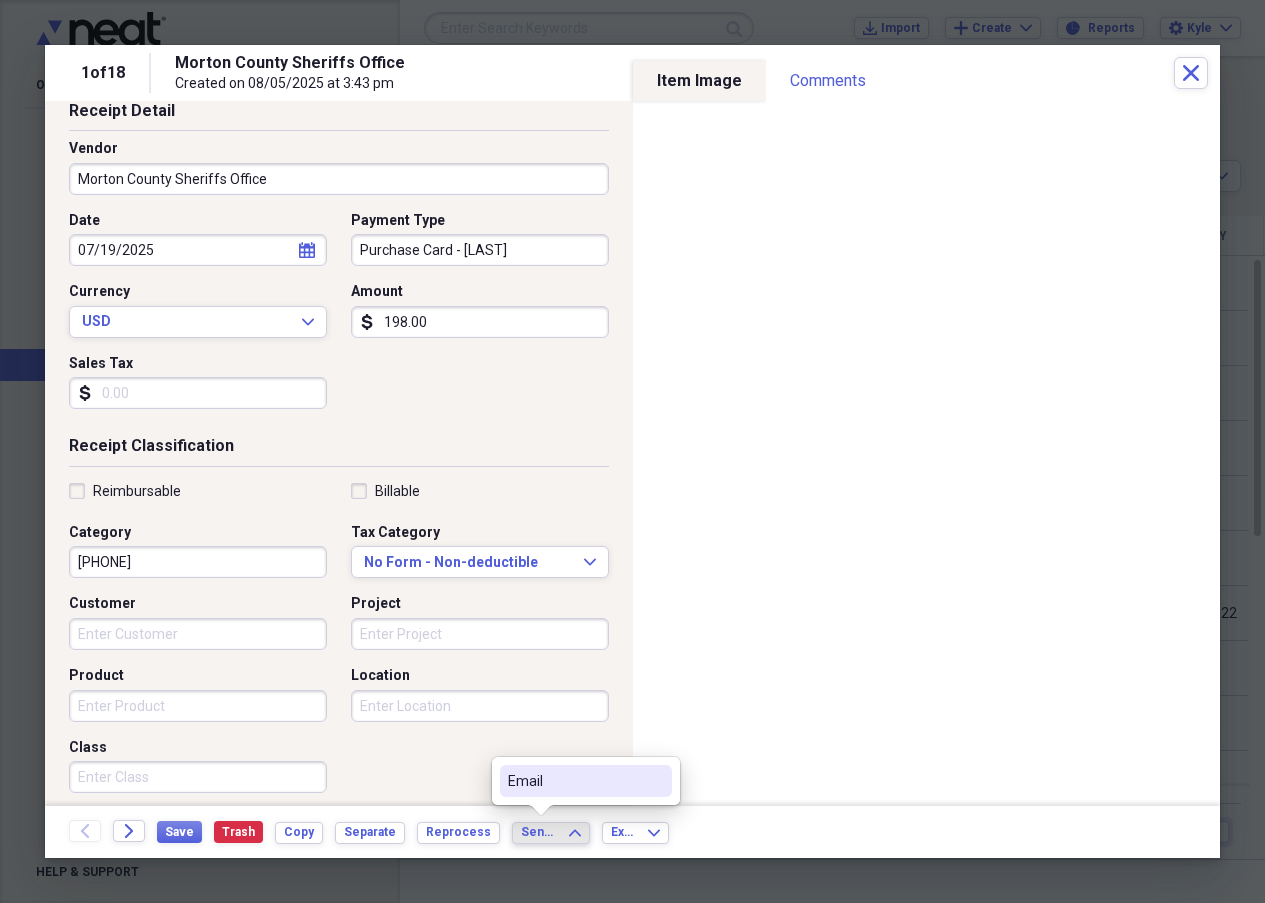 scroll, scrollTop: 200, scrollLeft: 0, axis: vertical 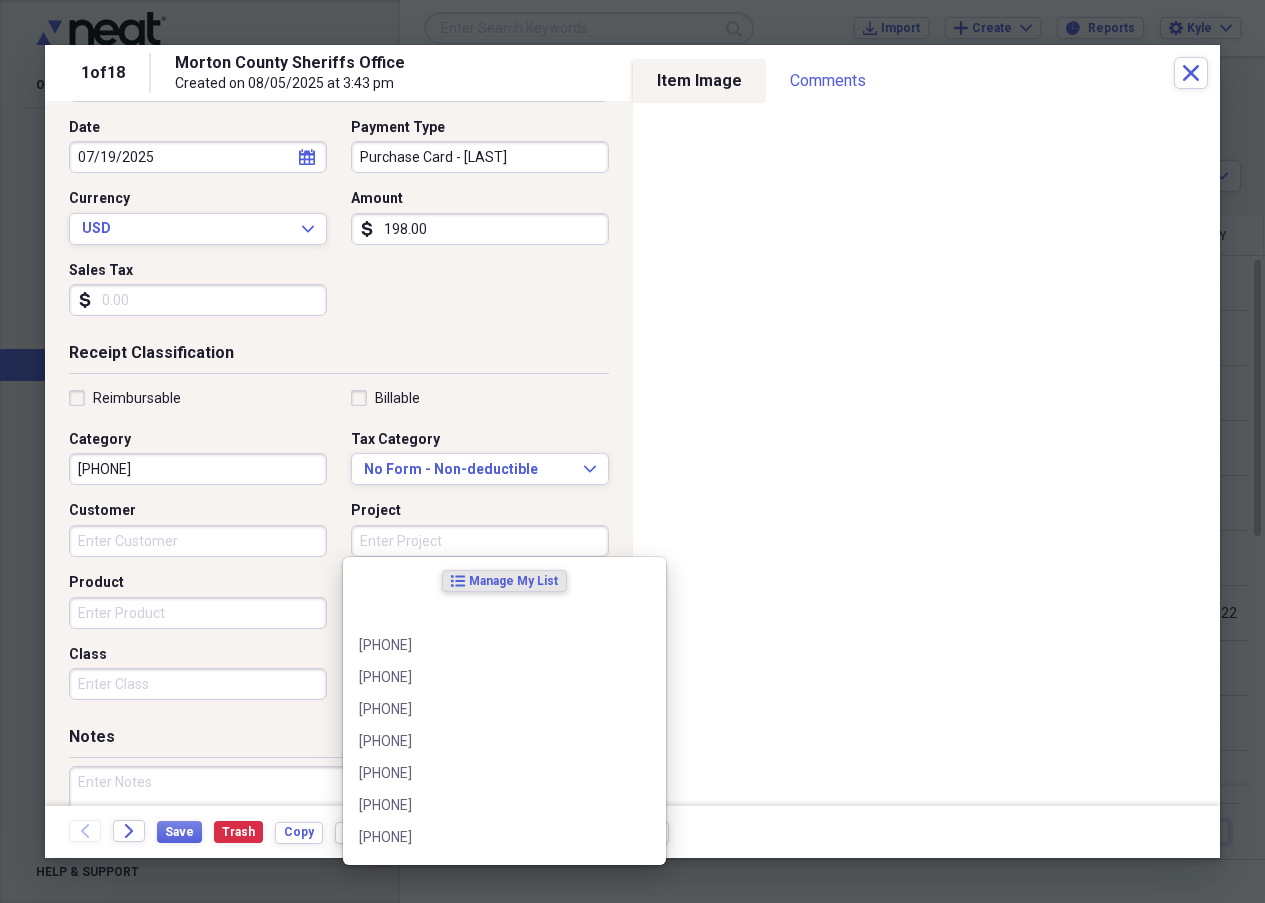 click on "Project" at bounding box center (480, 541) 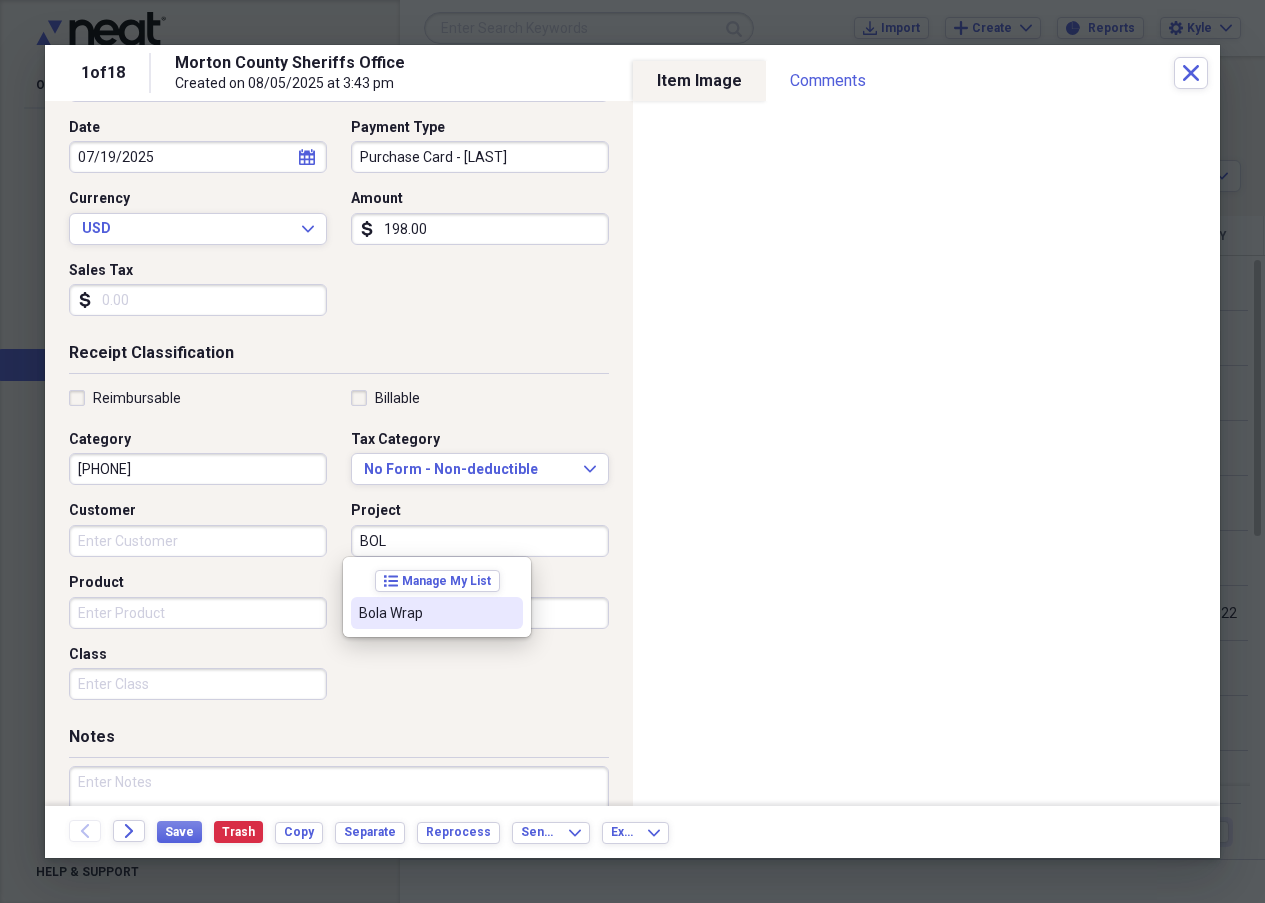 click on "Bola Wrap" at bounding box center (425, 613) 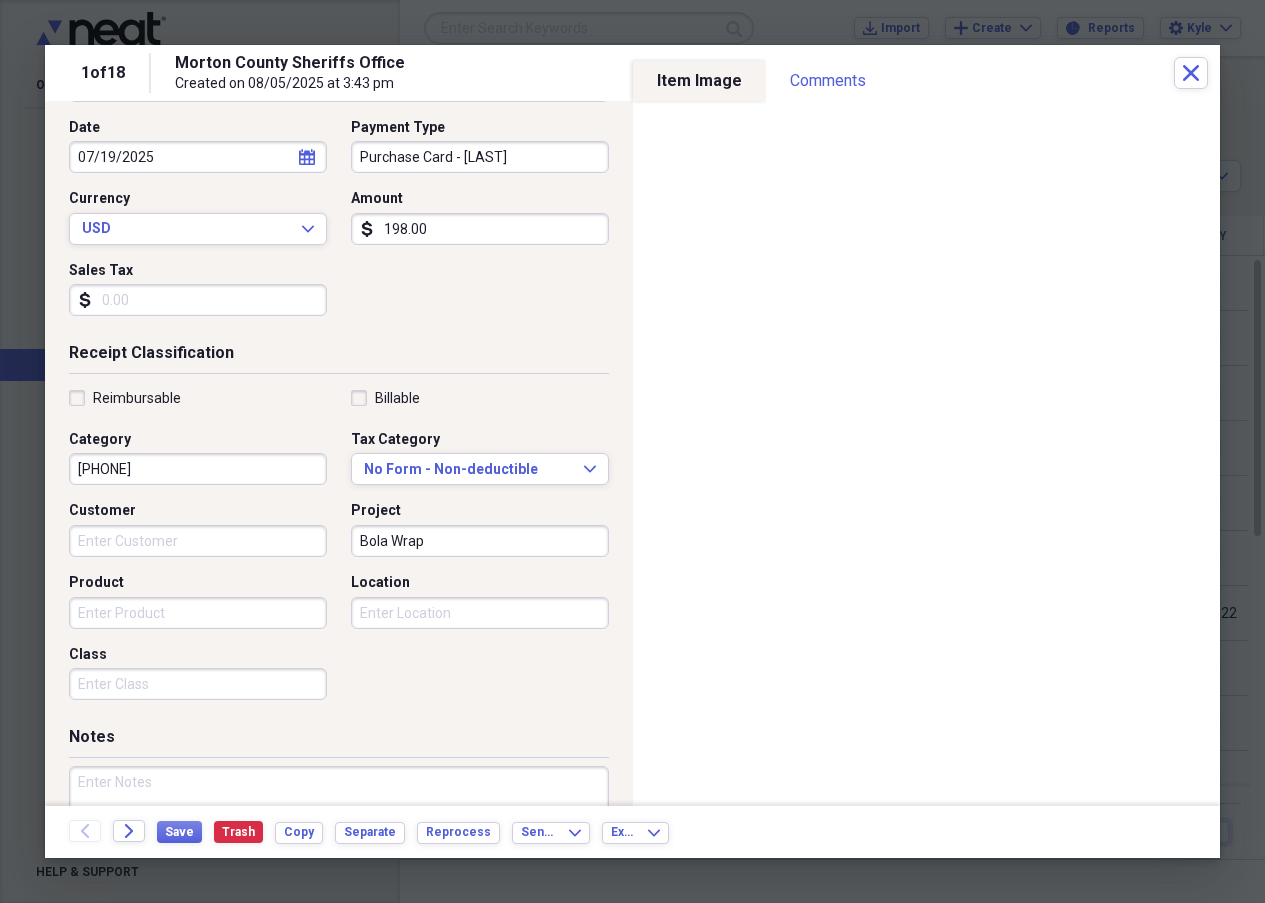 click on "Customer" at bounding box center (198, 541) 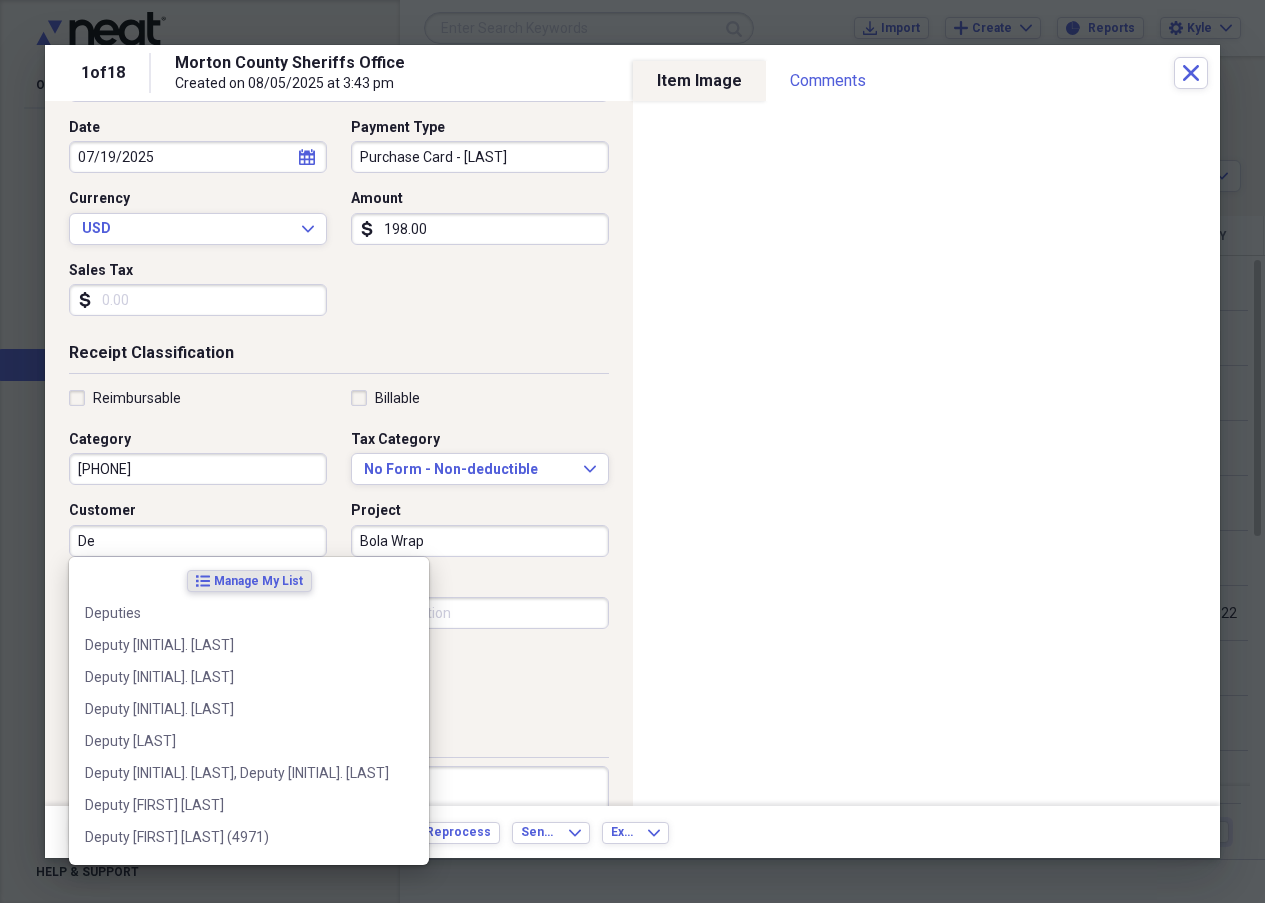 type on "D" 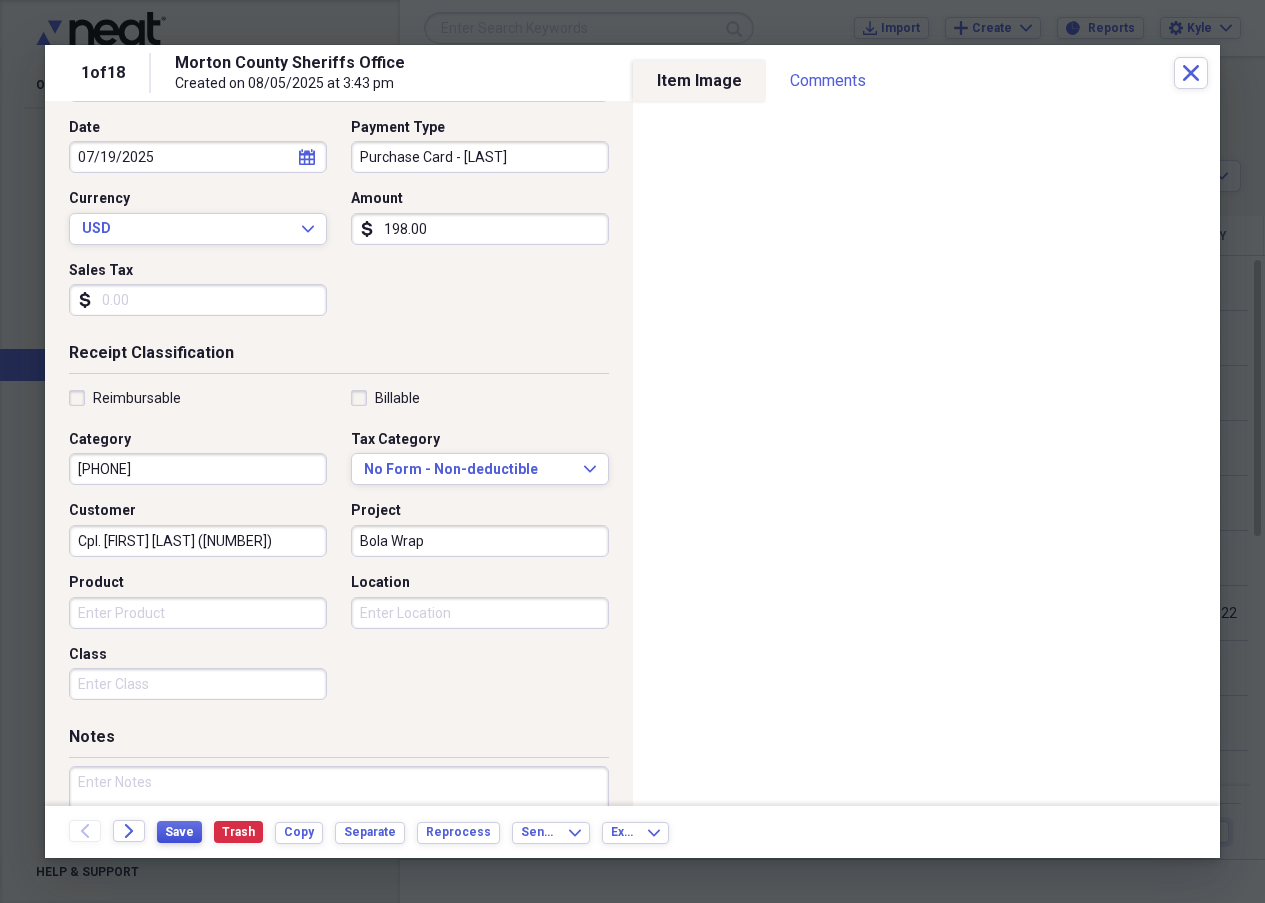 type on "Cpl. Chris Tracy (4973)" 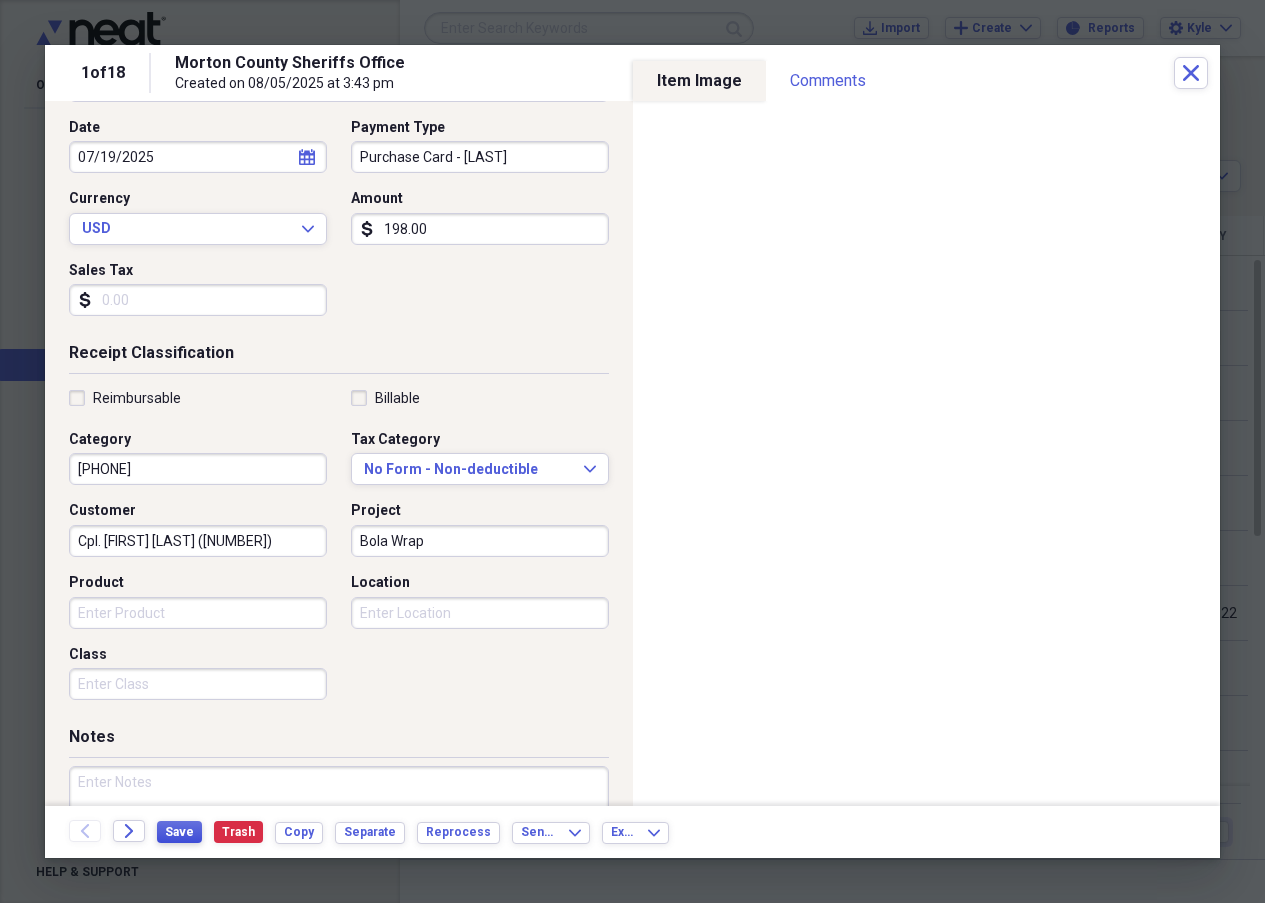 click on "Save" at bounding box center [179, 832] 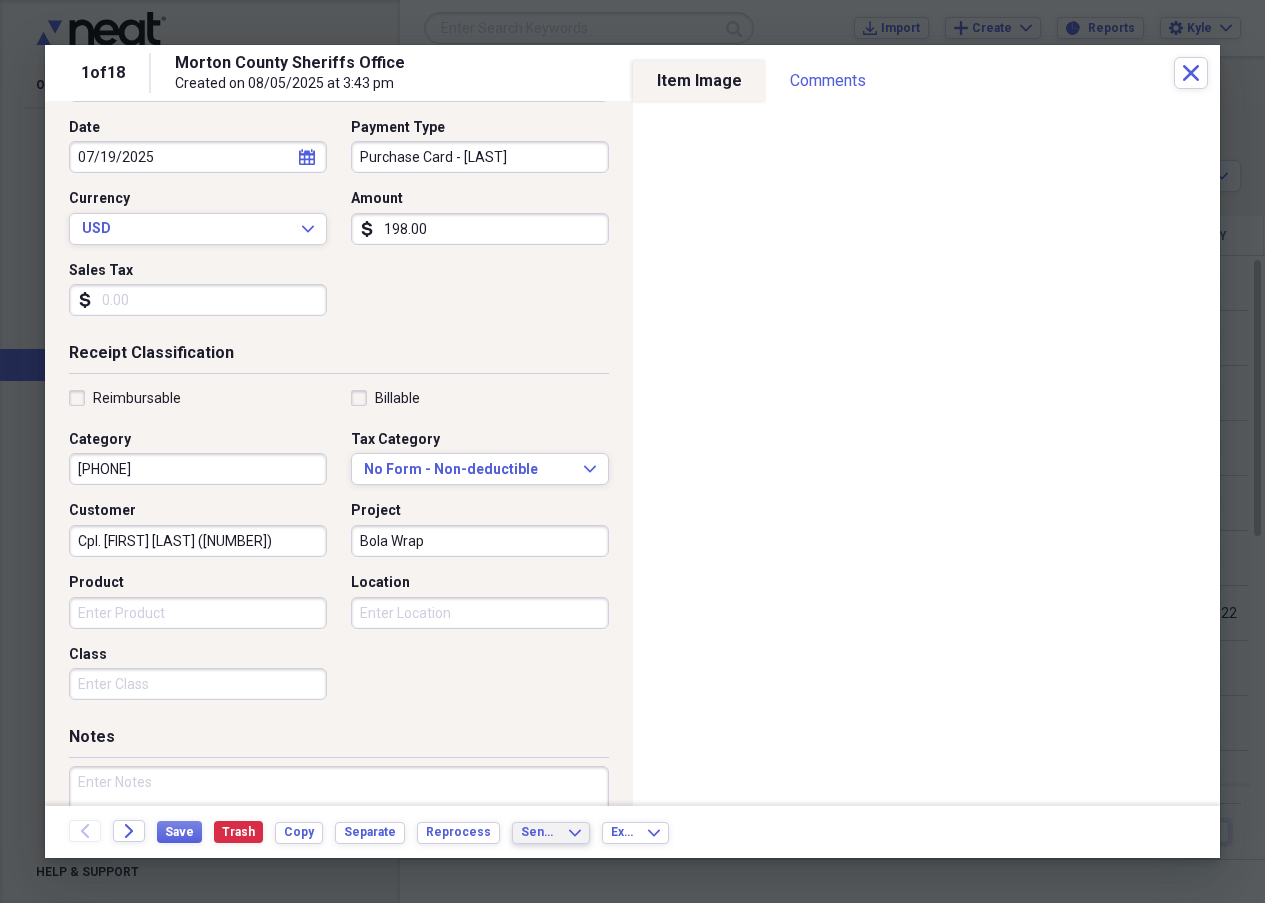 click on "Expand" 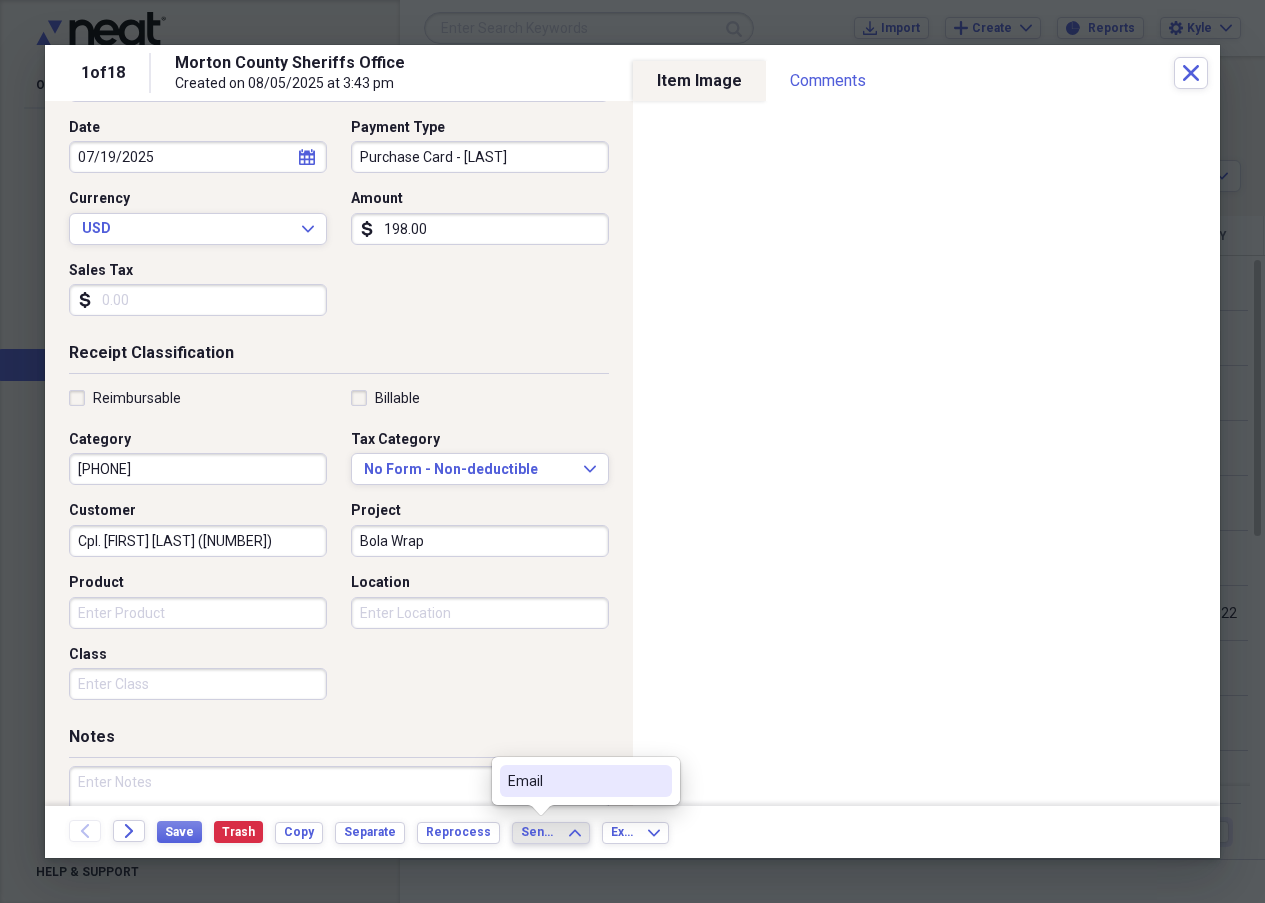 click on "Email" at bounding box center (574, 781) 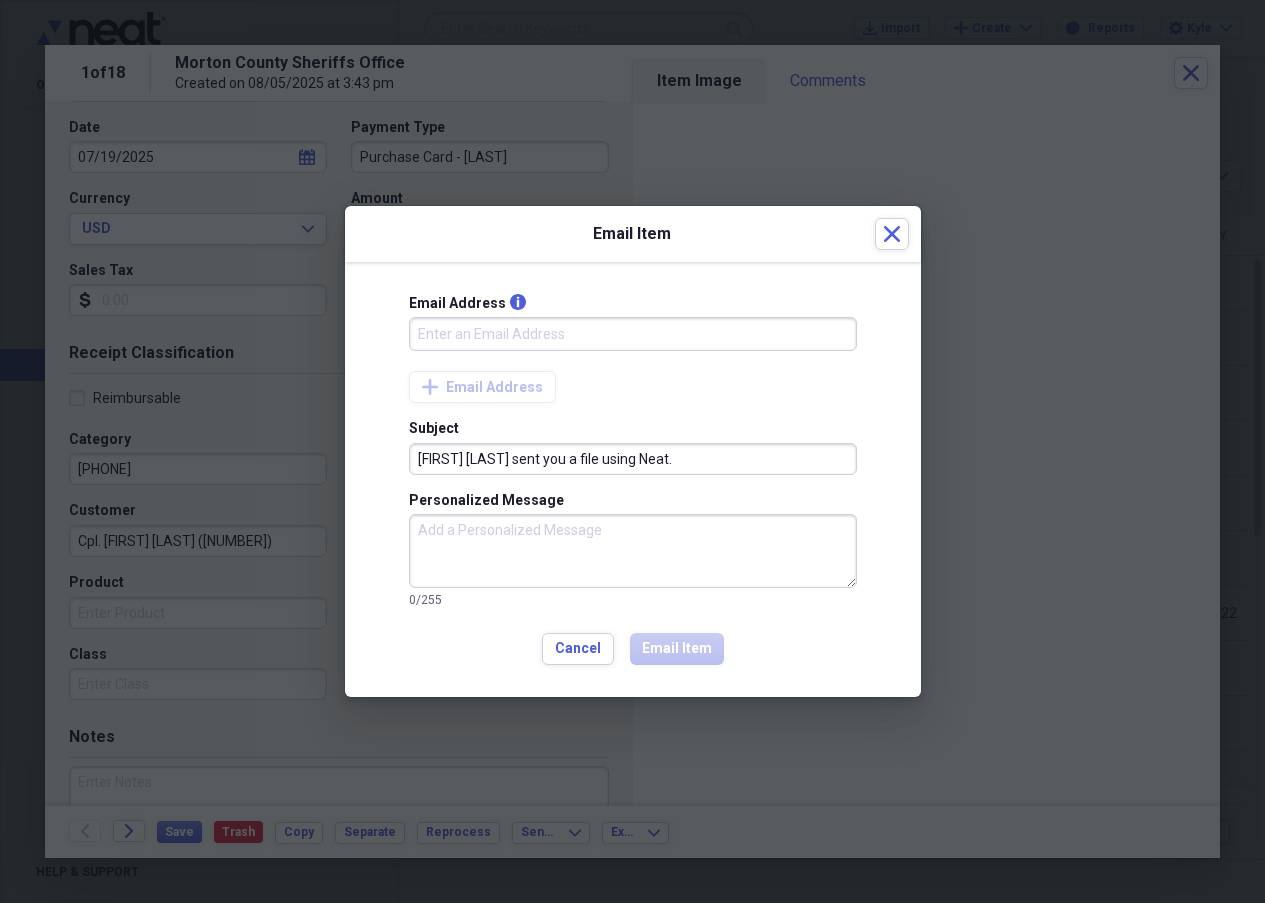 click on "Email Address info" at bounding box center (633, 334) 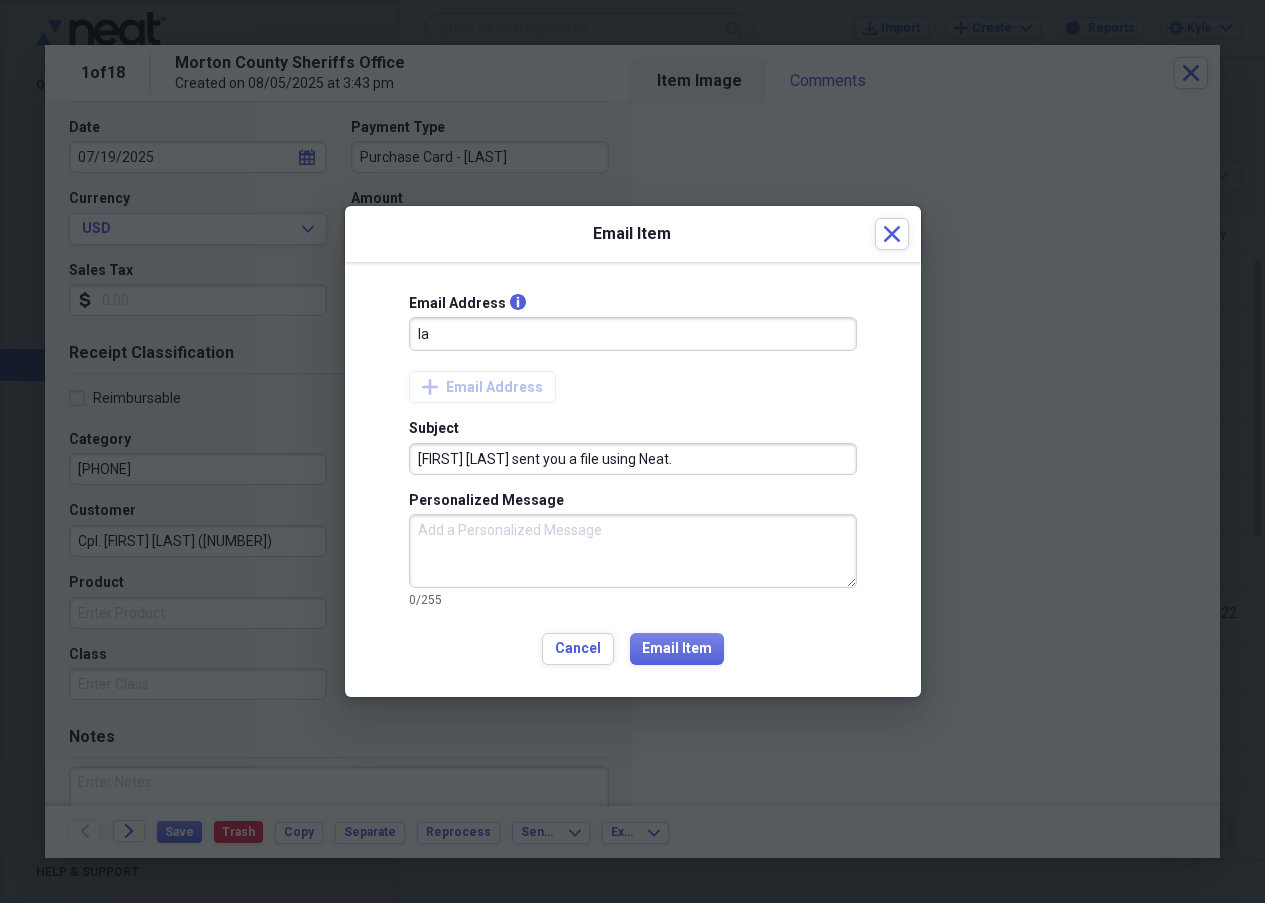type on "l" 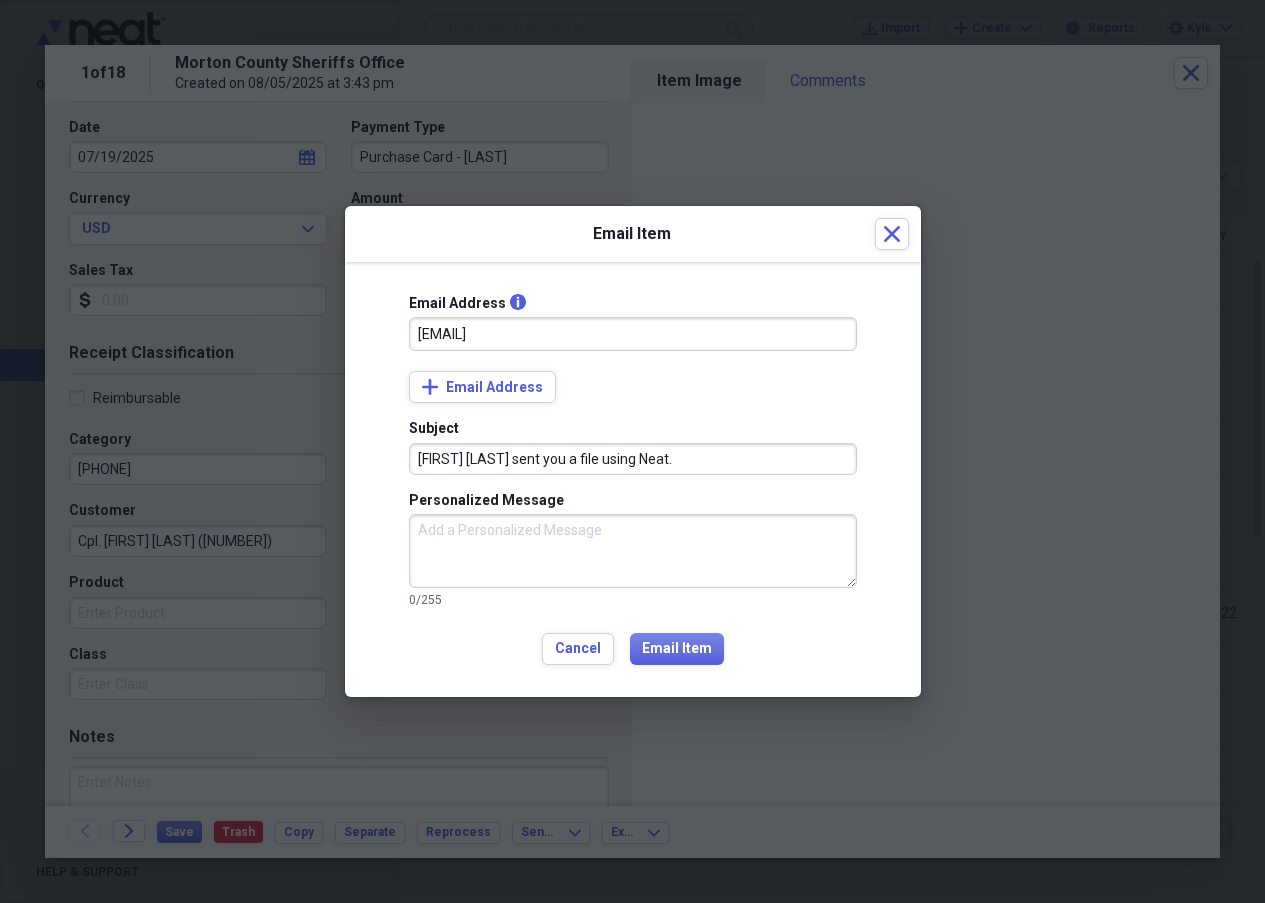 type on "lkk@mortonnd.gov" 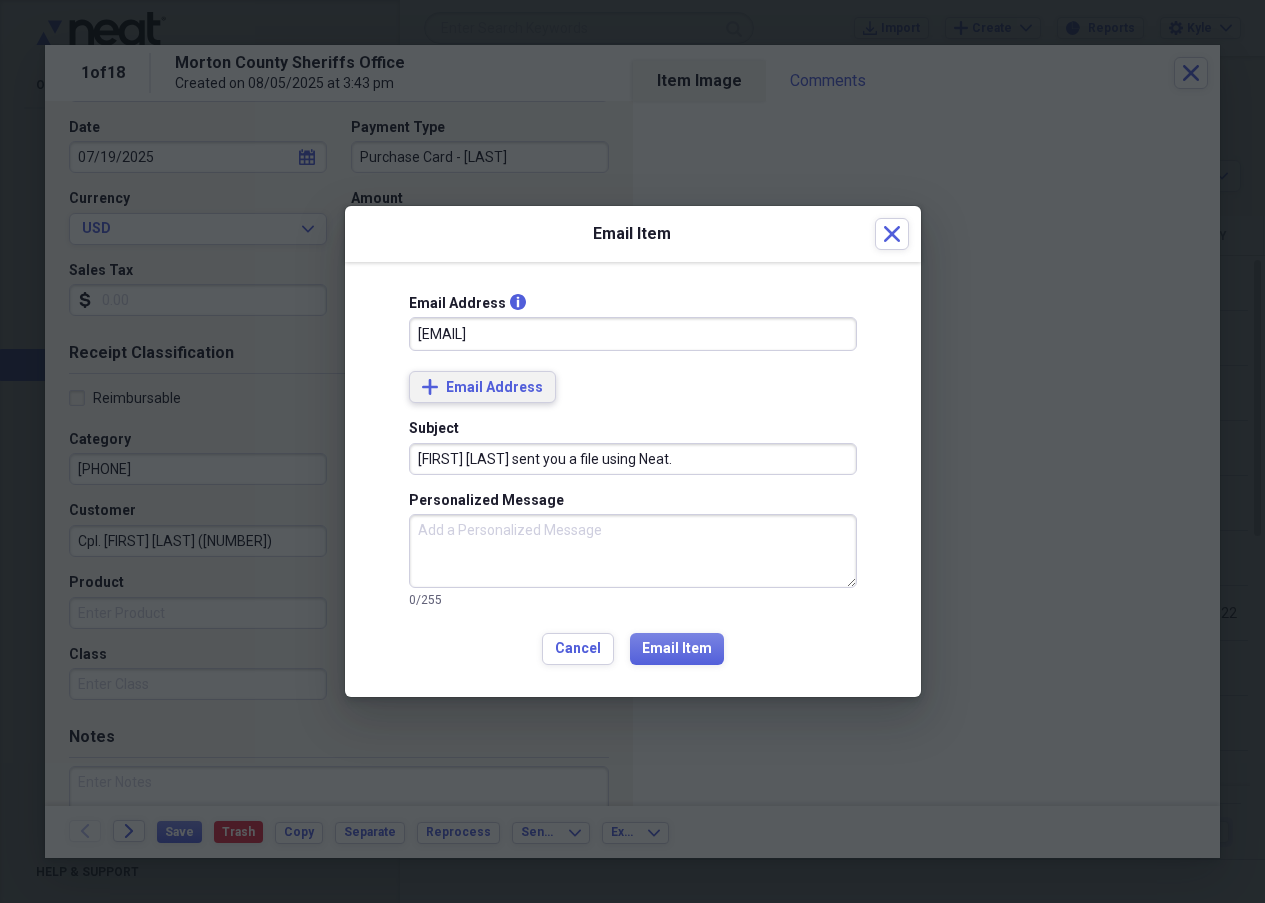 click on "add" 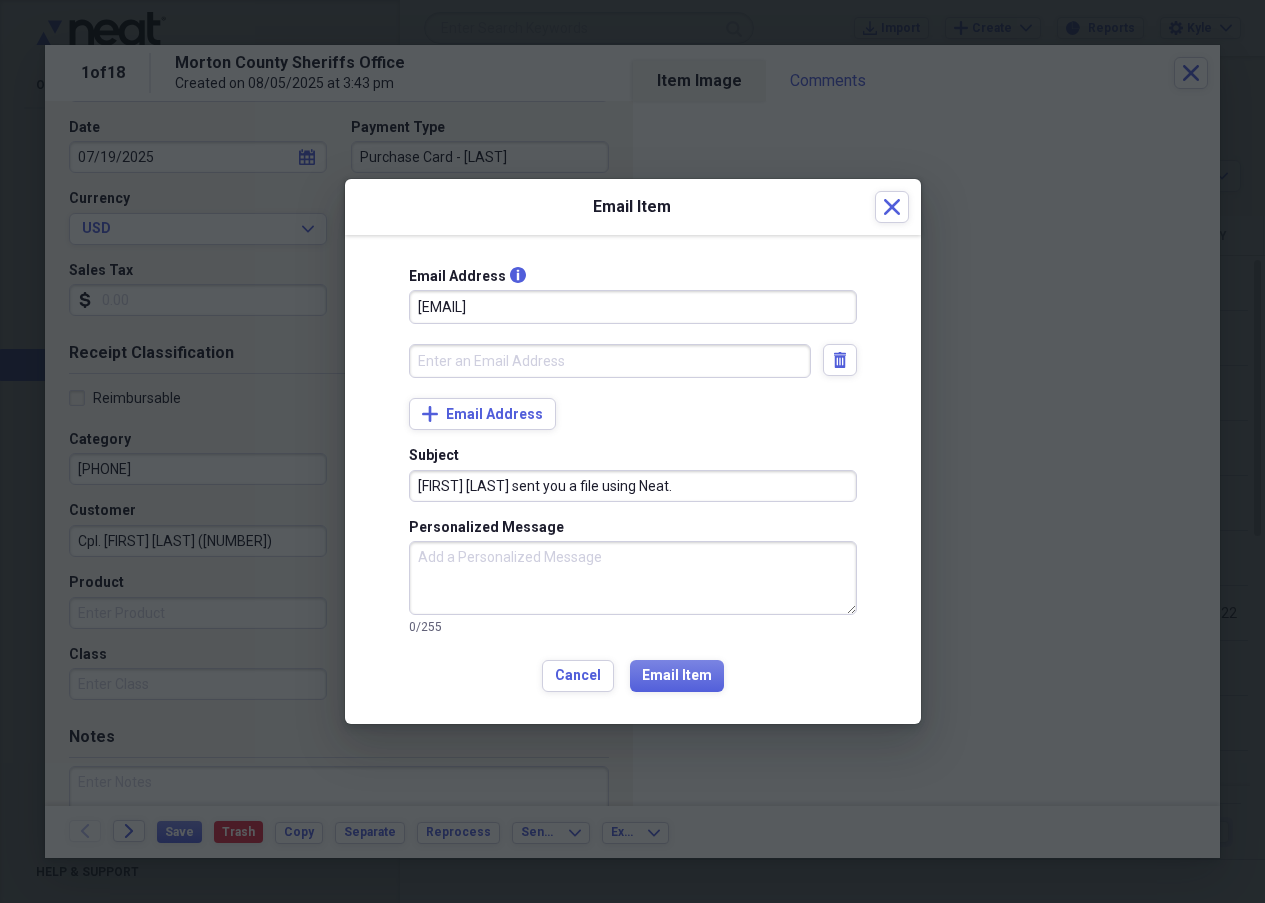 click at bounding box center [610, 361] 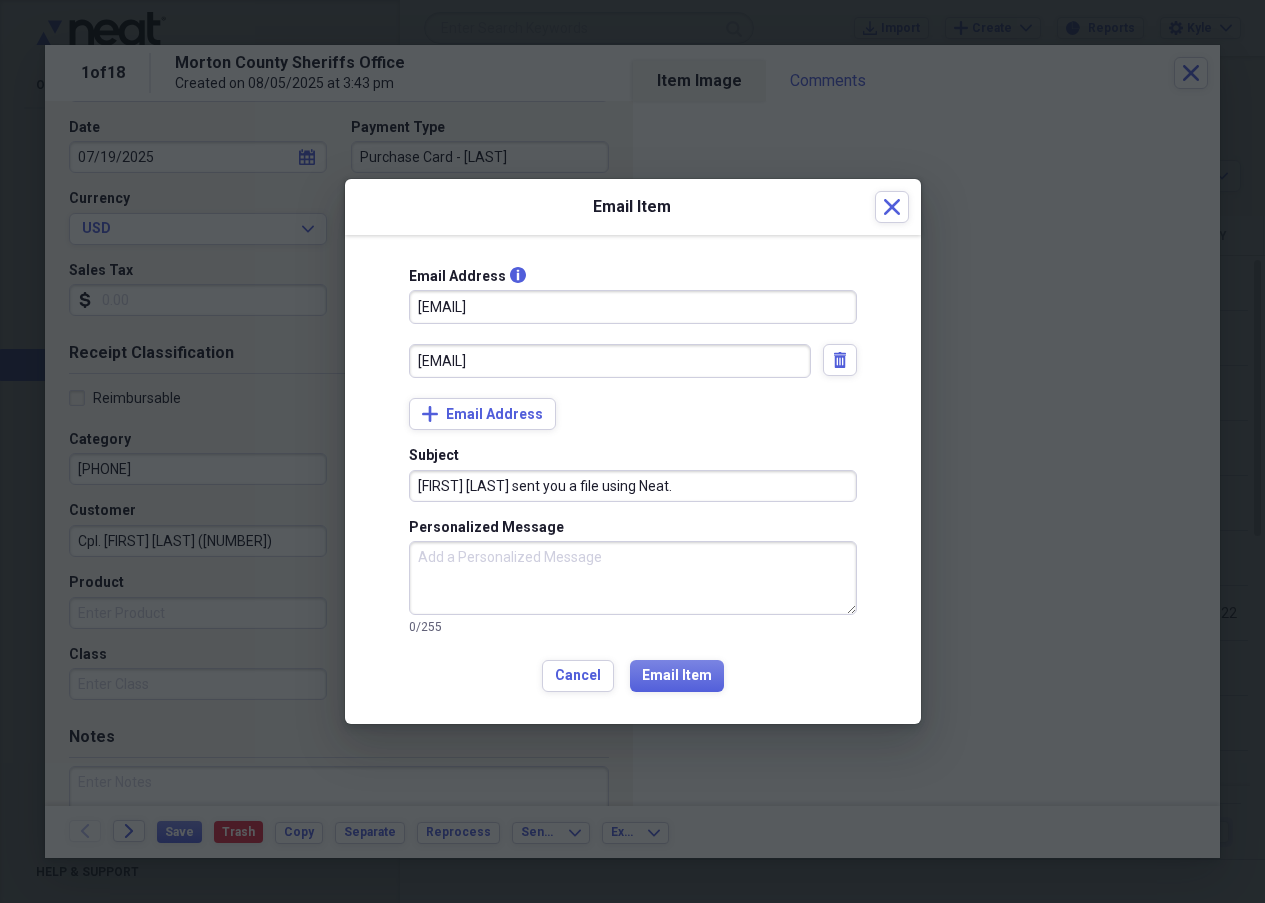 type on "tom.sharp@mortonnd.gov" 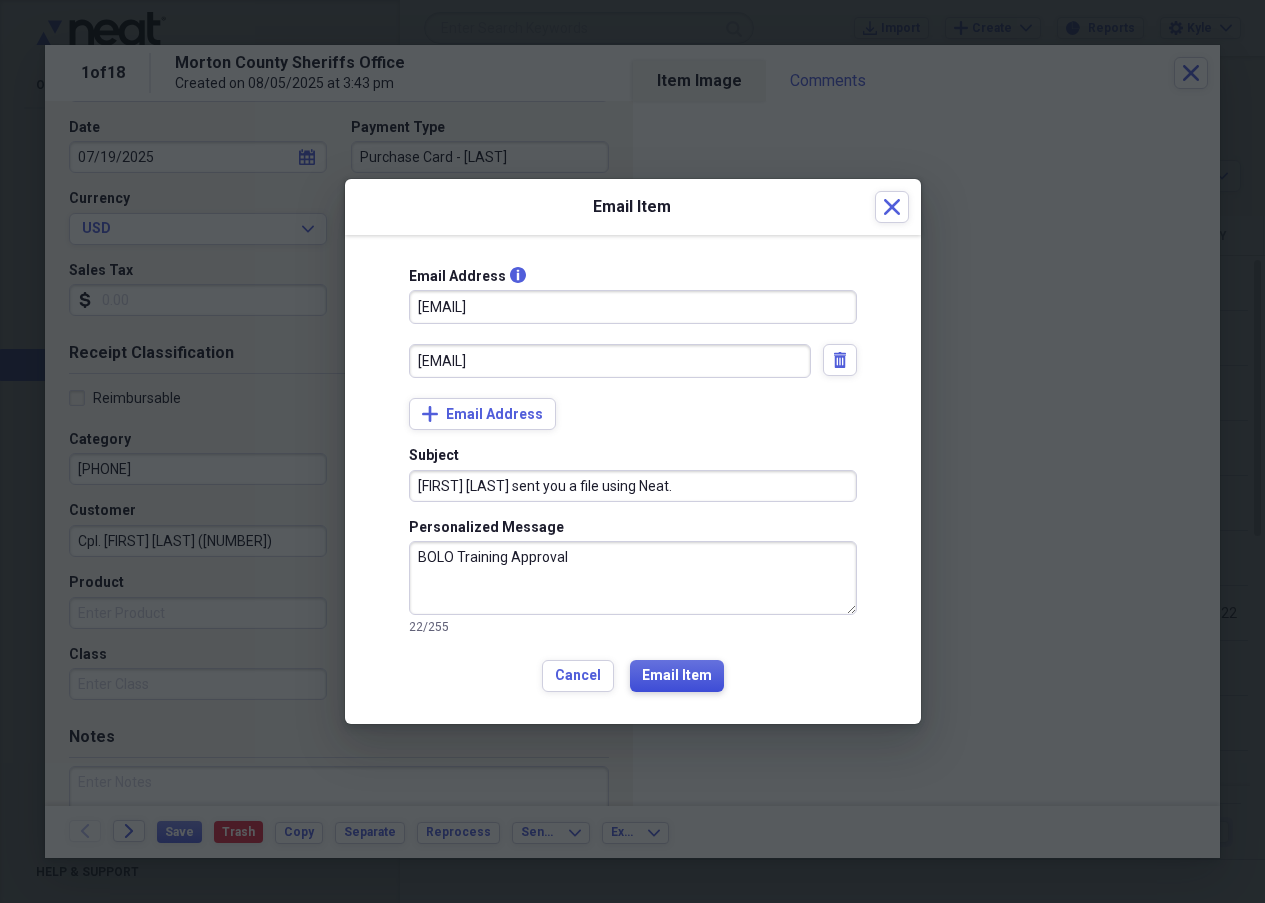 type on "BOLO Training Approval" 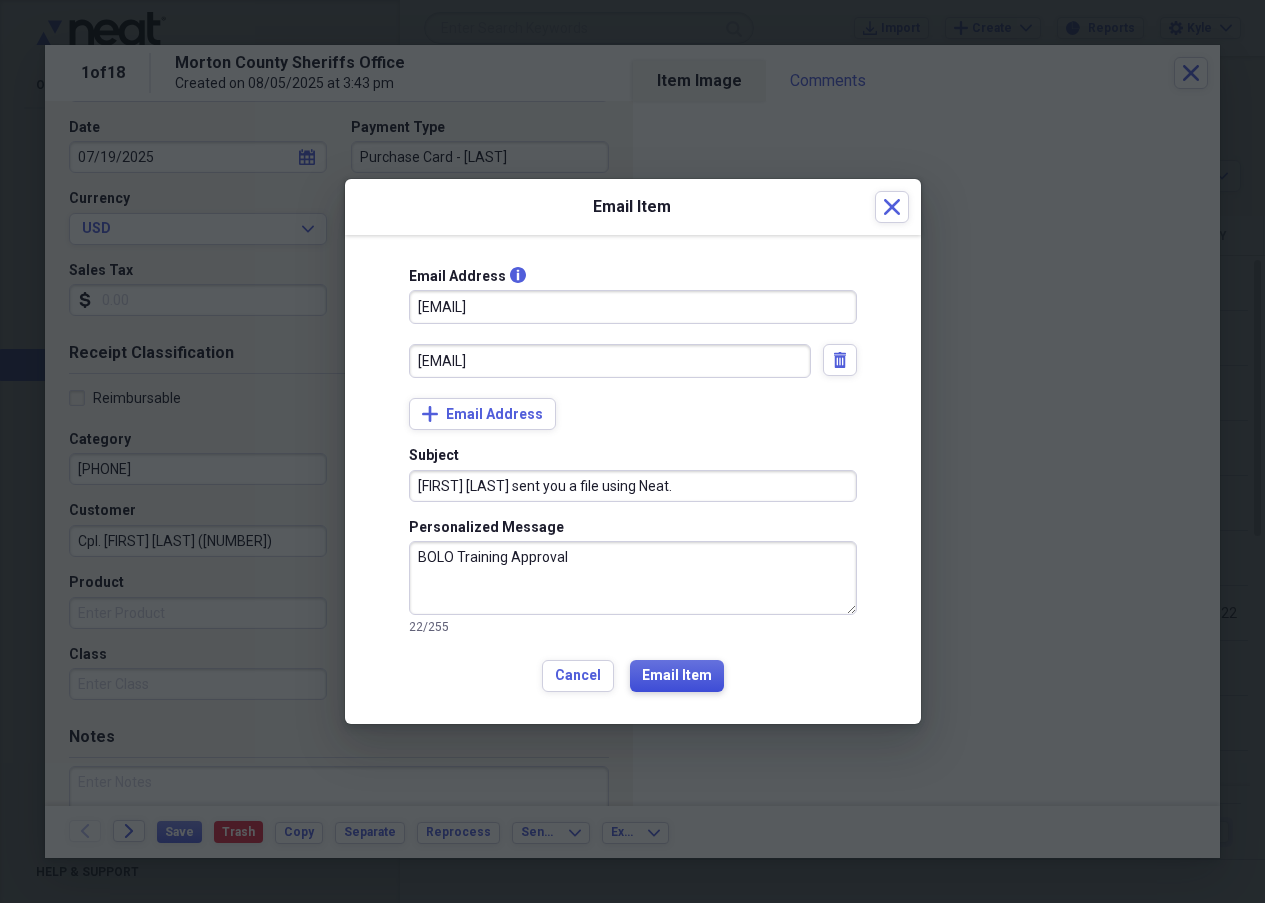 click on "Email Item" at bounding box center (677, 676) 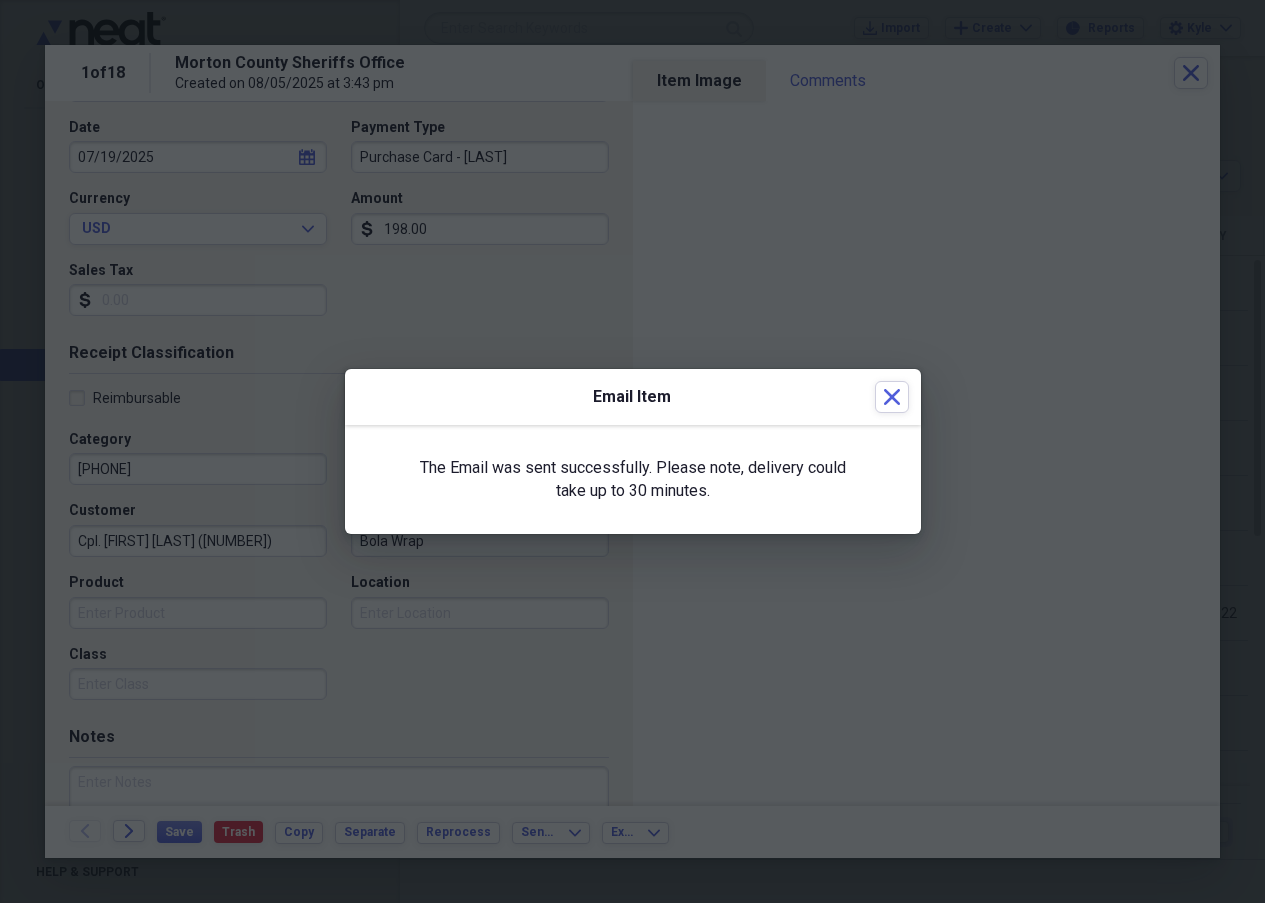 click at bounding box center (632, 451) 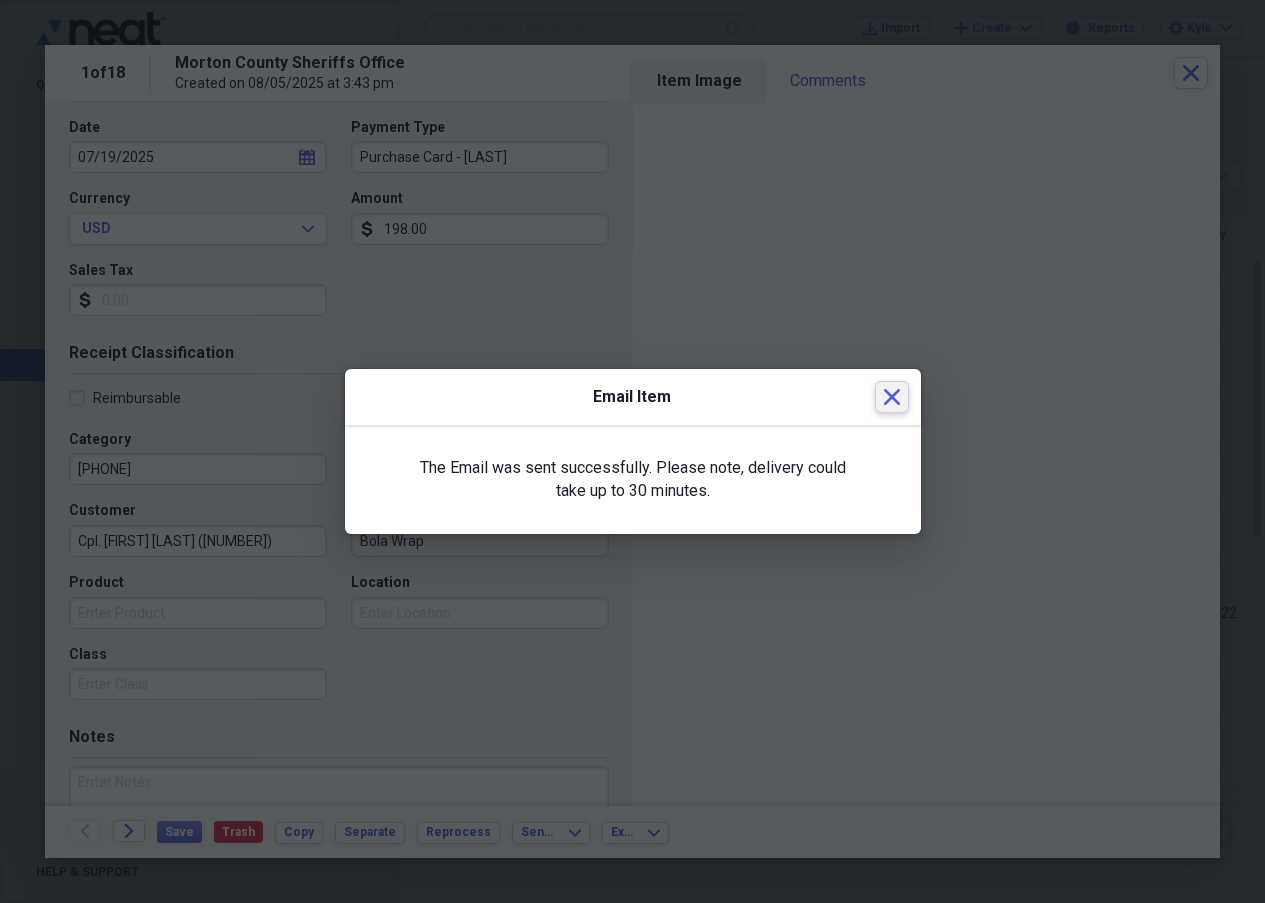 click 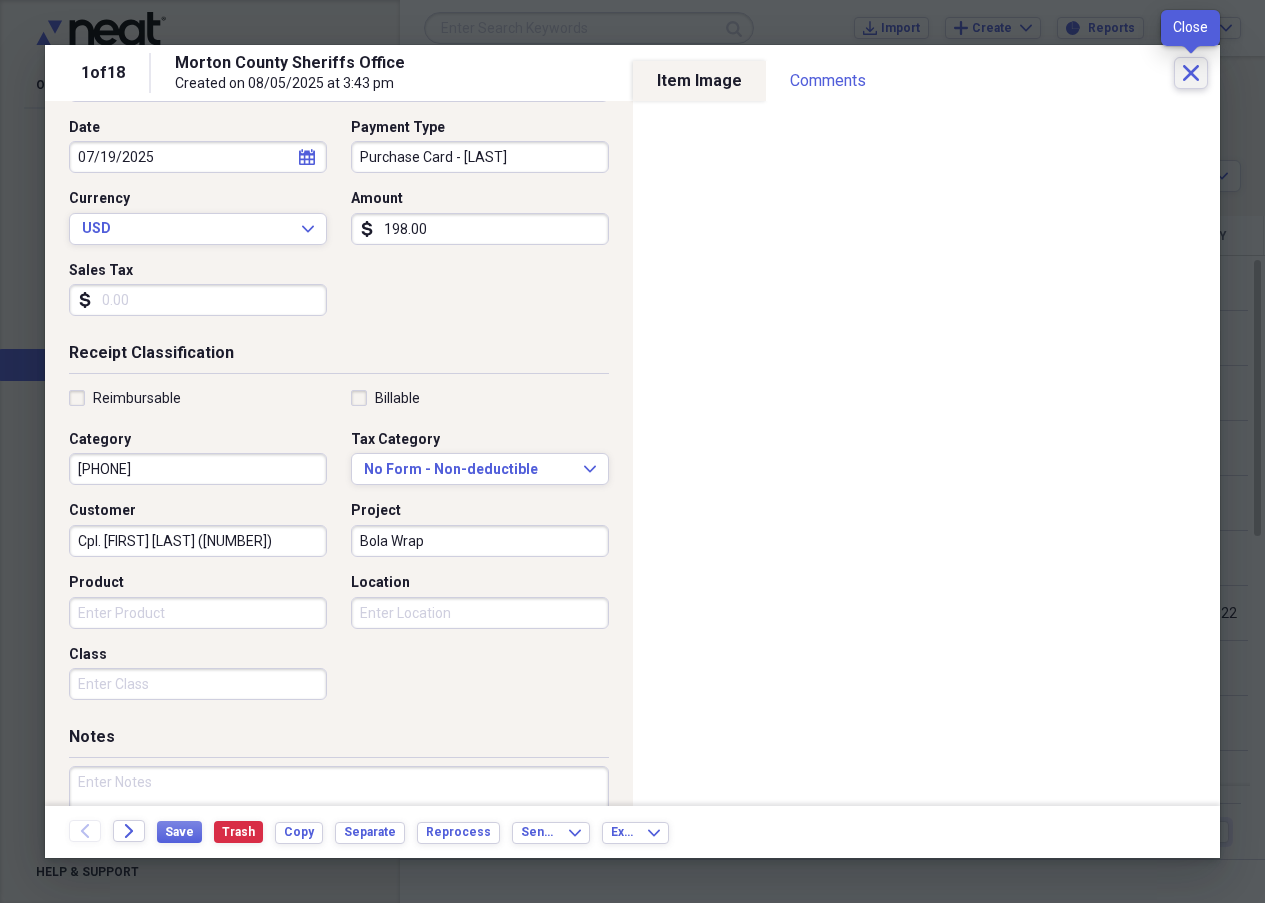 click on "Close" at bounding box center [1191, 73] 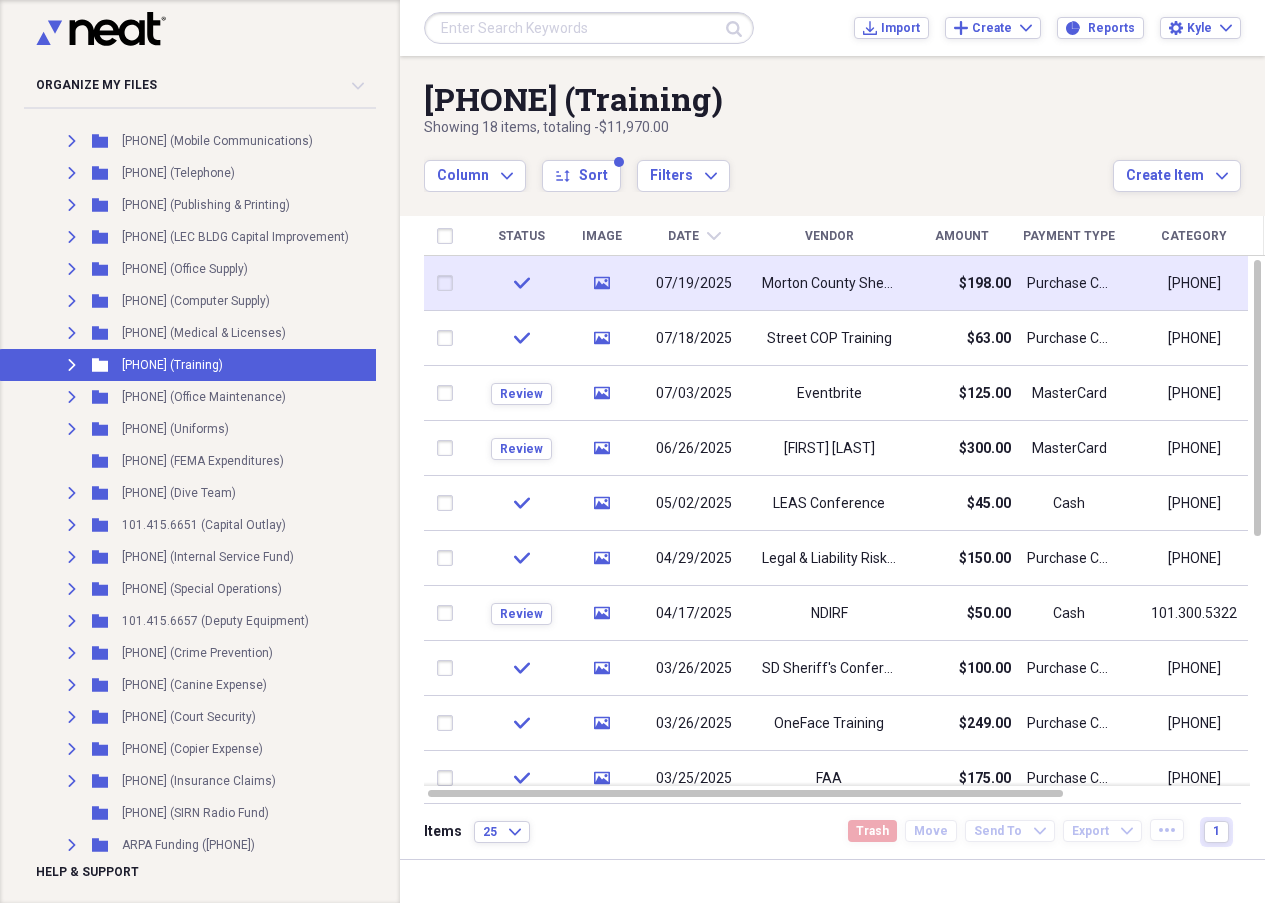 click on "Morton County Sheriffs Office" at bounding box center (829, 284) 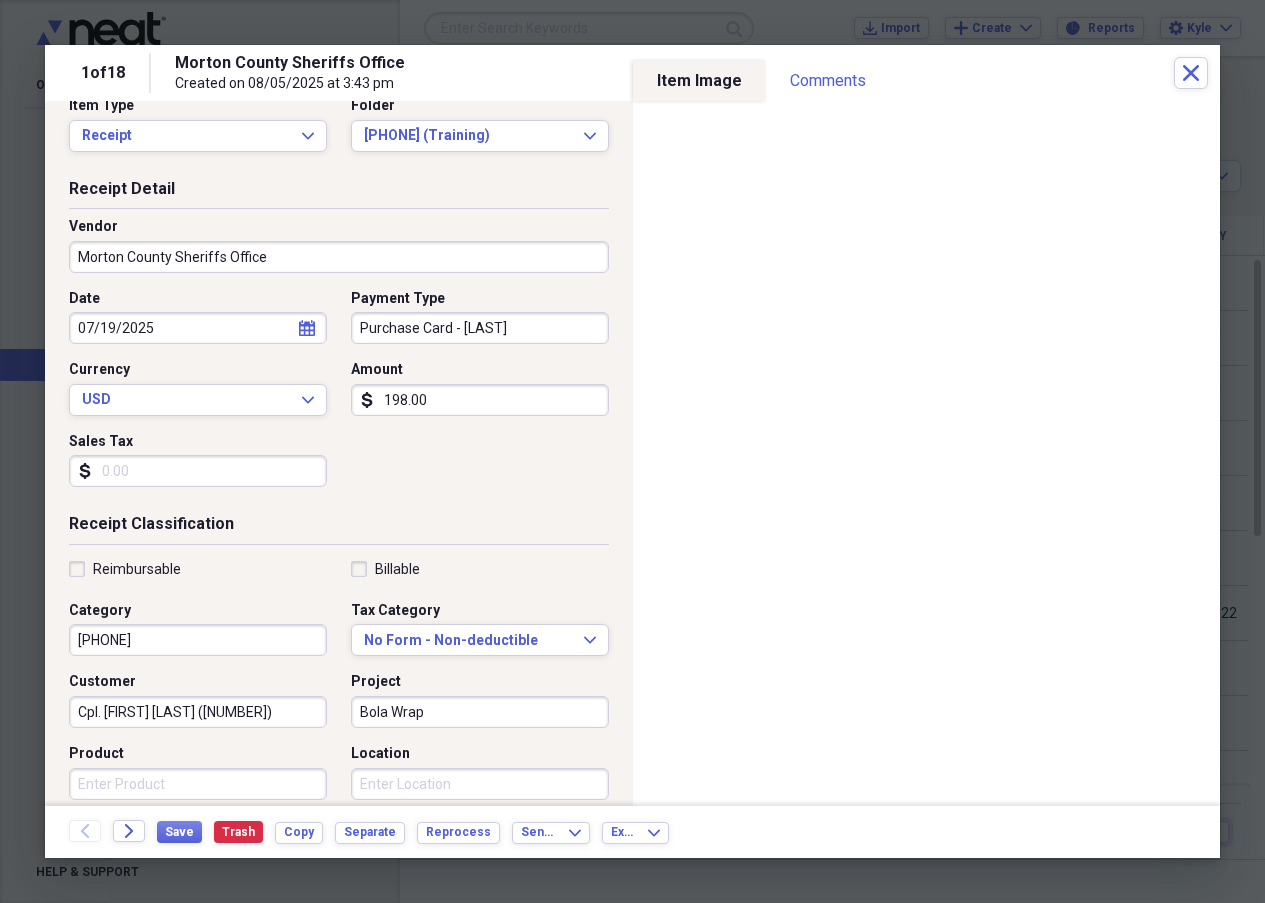 scroll, scrollTop: 0, scrollLeft: 0, axis: both 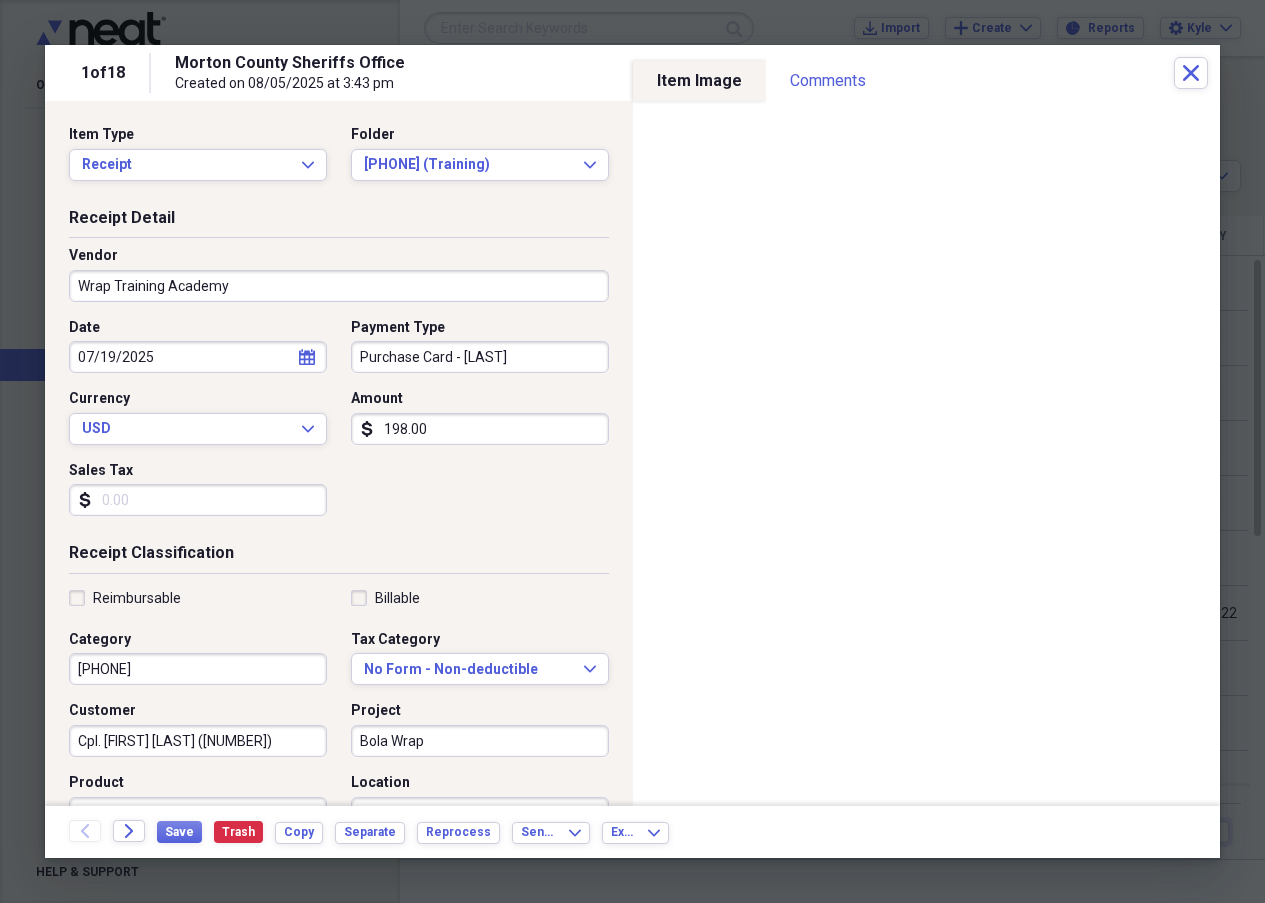 type on "Wrap Training Academy" 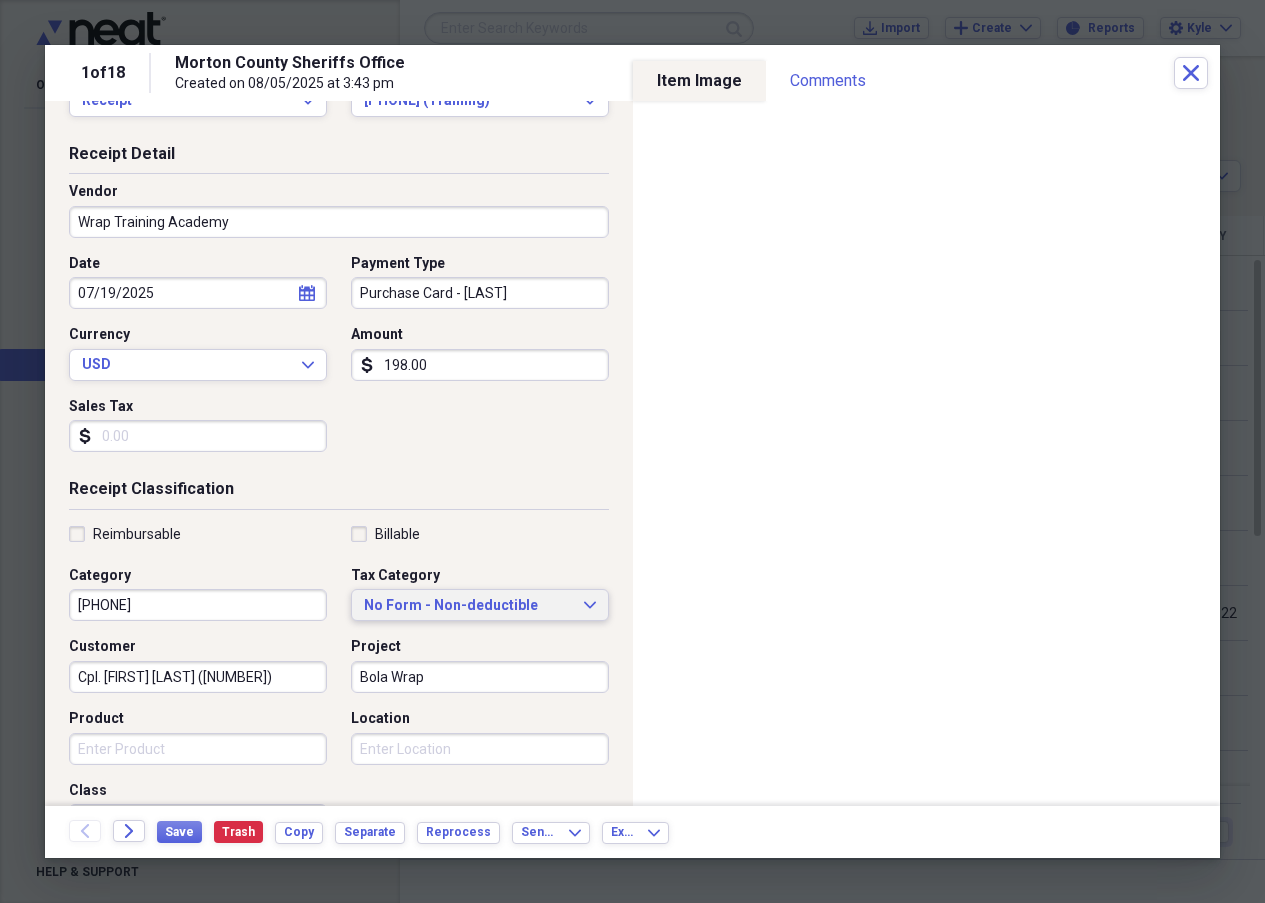 scroll, scrollTop: 100, scrollLeft: 0, axis: vertical 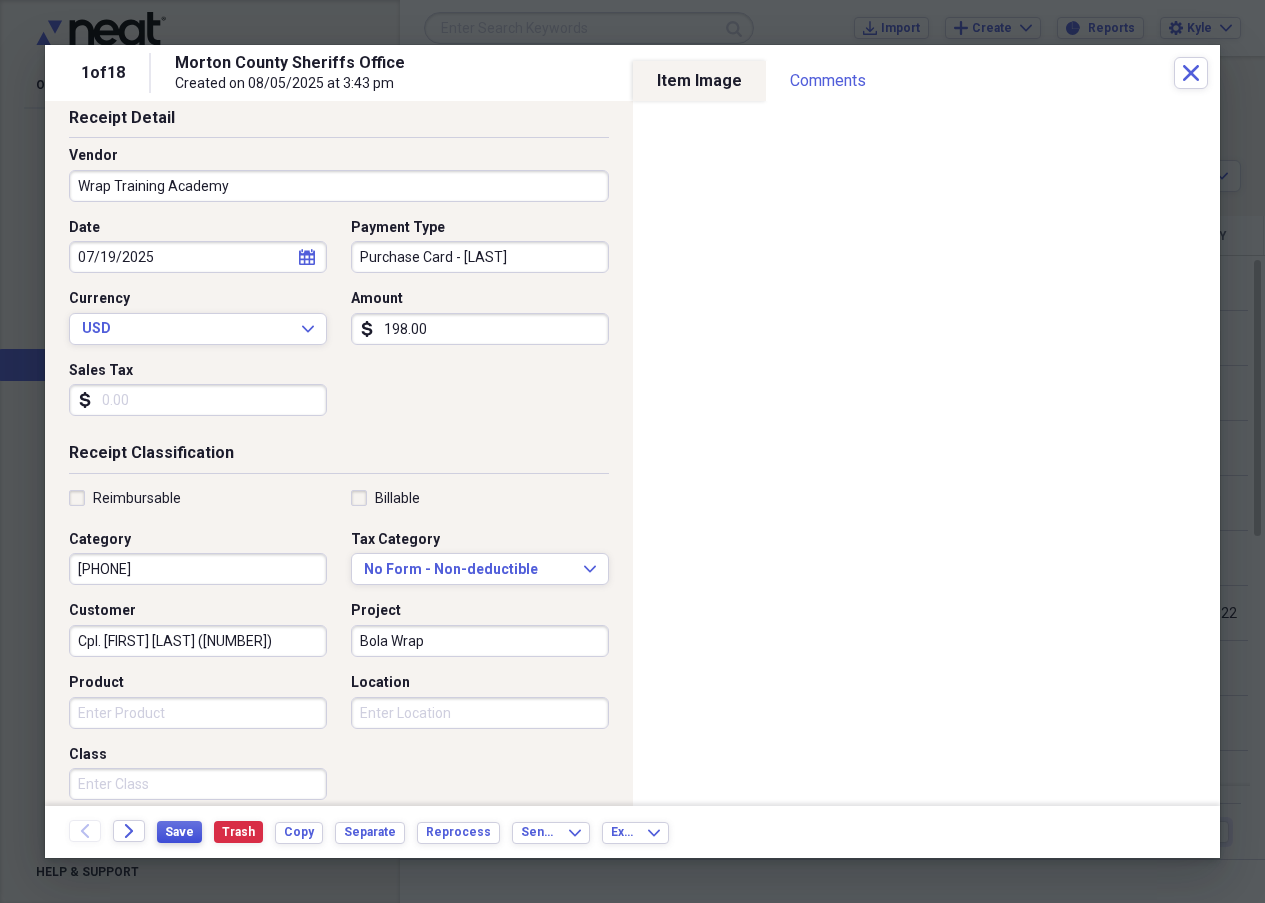 click on "Save" at bounding box center [179, 832] 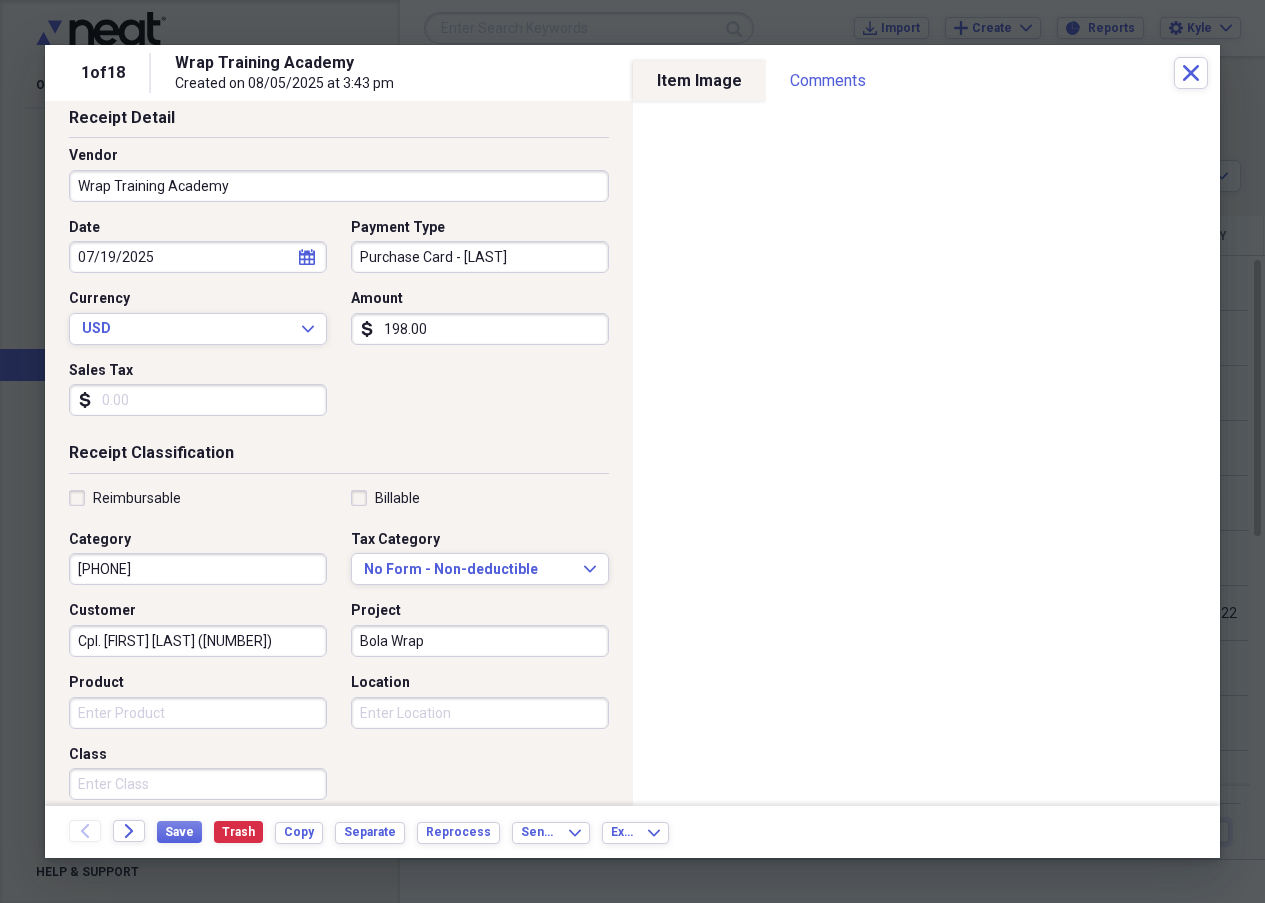 drag, startPoint x: 501, startPoint y: 638, endPoint x: 468, endPoint y: 633, distance: 33.37664 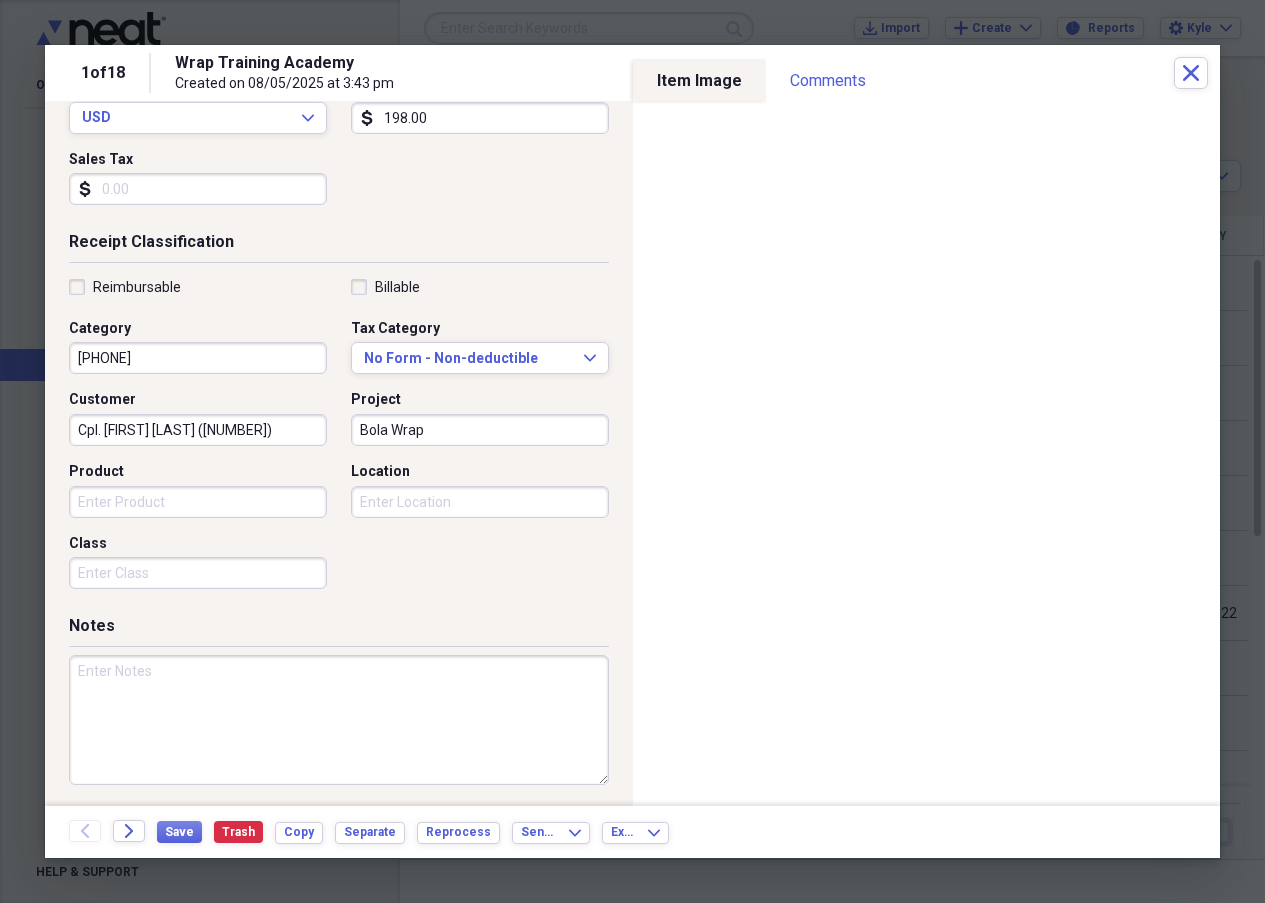 scroll, scrollTop: 316, scrollLeft: 0, axis: vertical 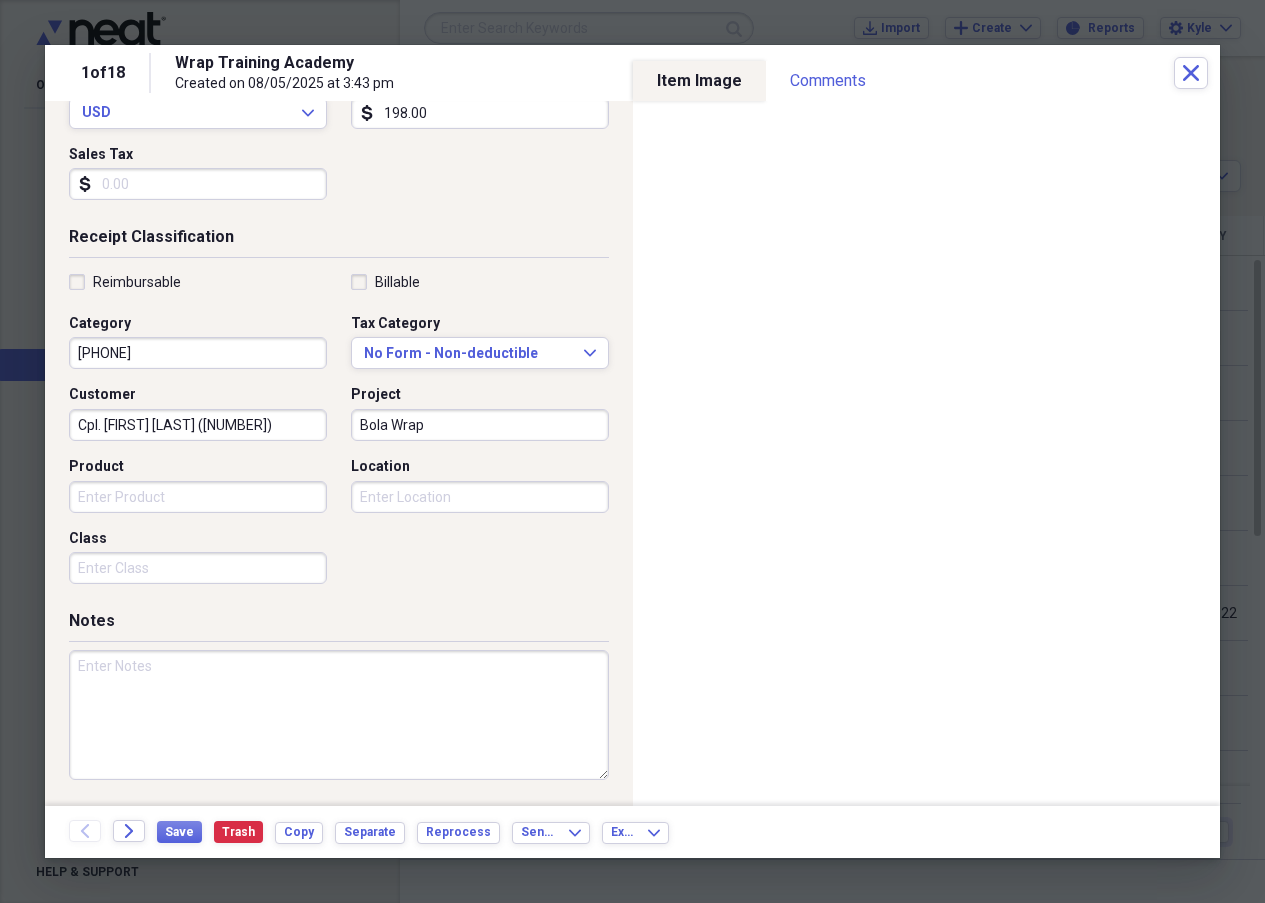 click at bounding box center [339, 715] 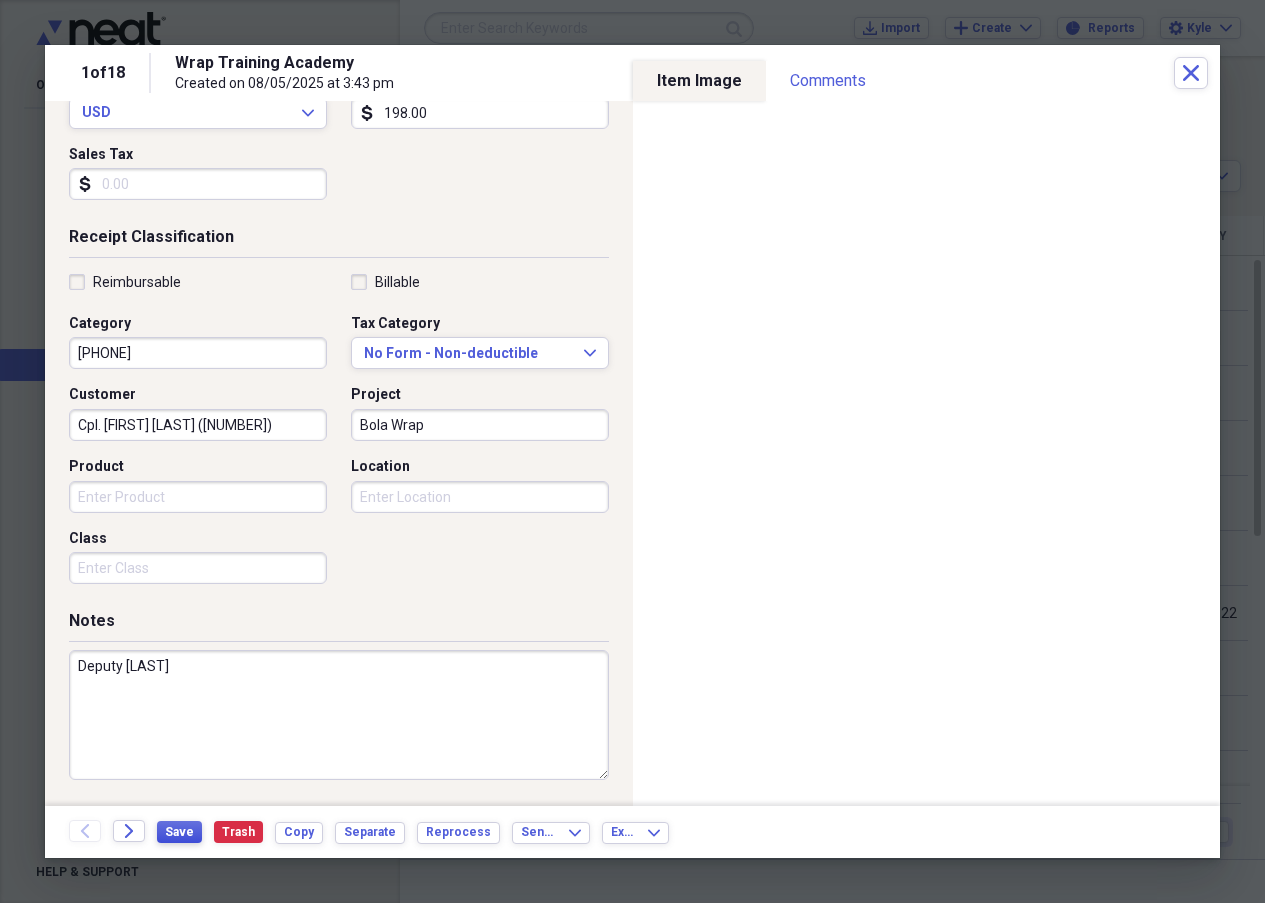 type on "Deputy Andrew Tryhus" 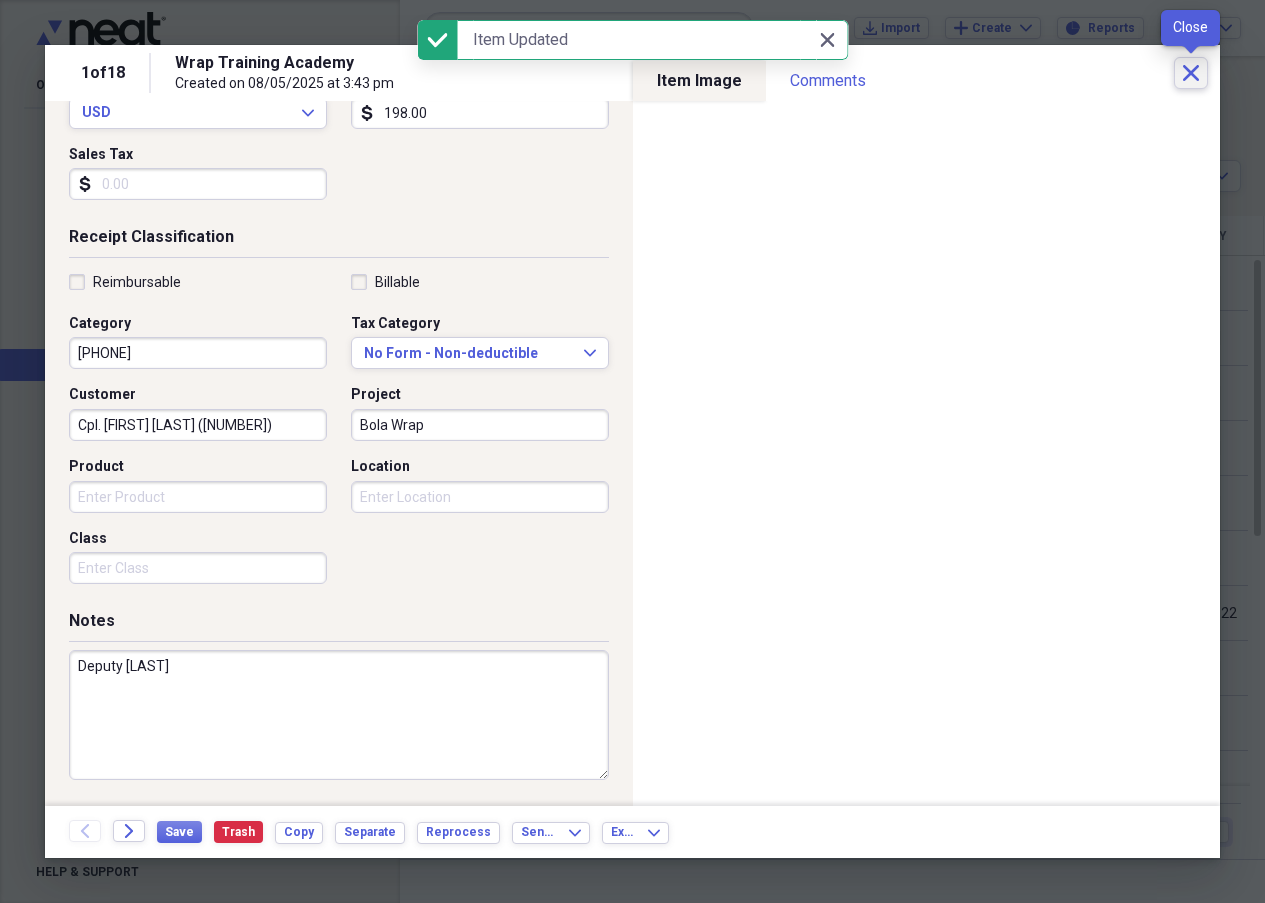 click 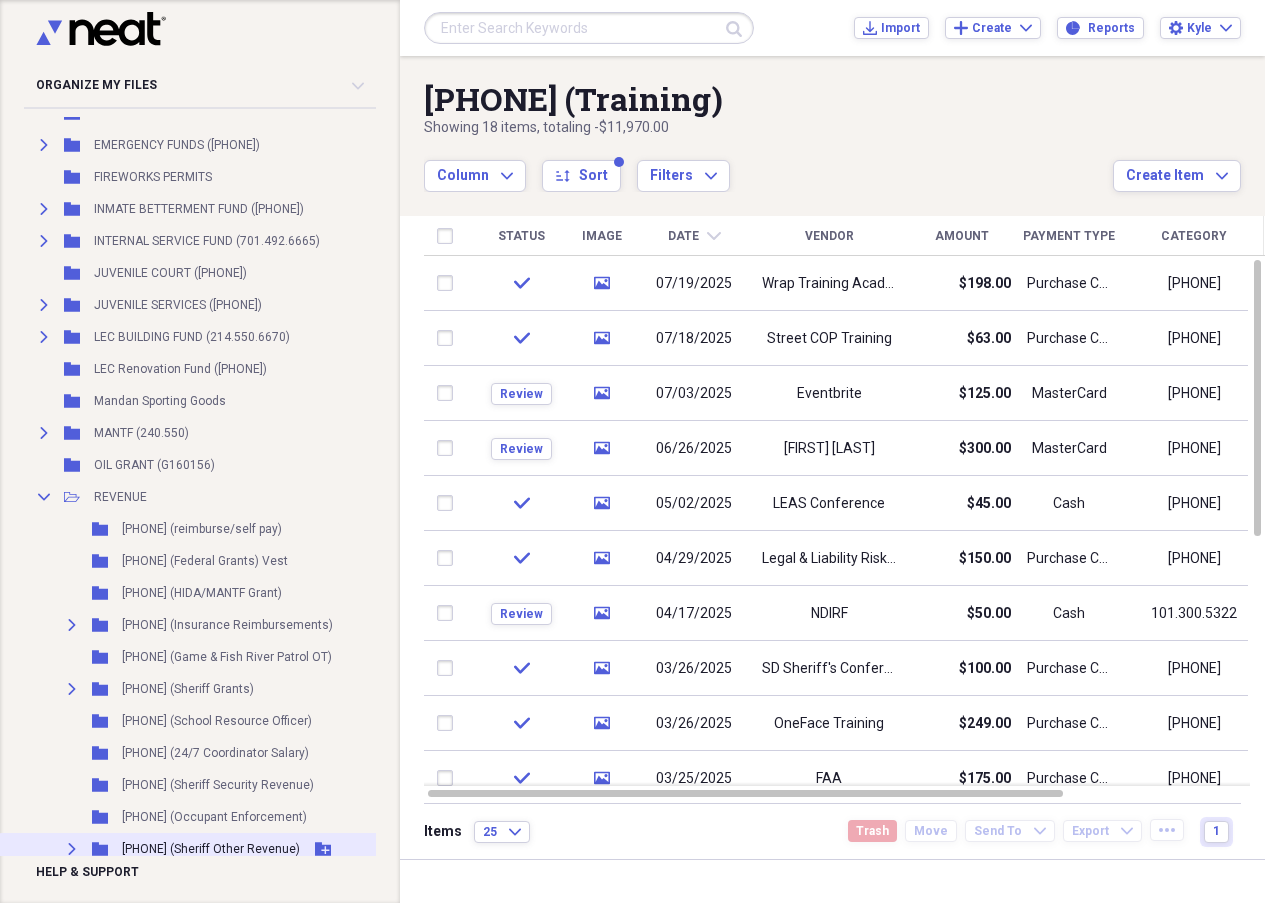scroll, scrollTop: 1200, scrollLeft: 0, axis: vertical 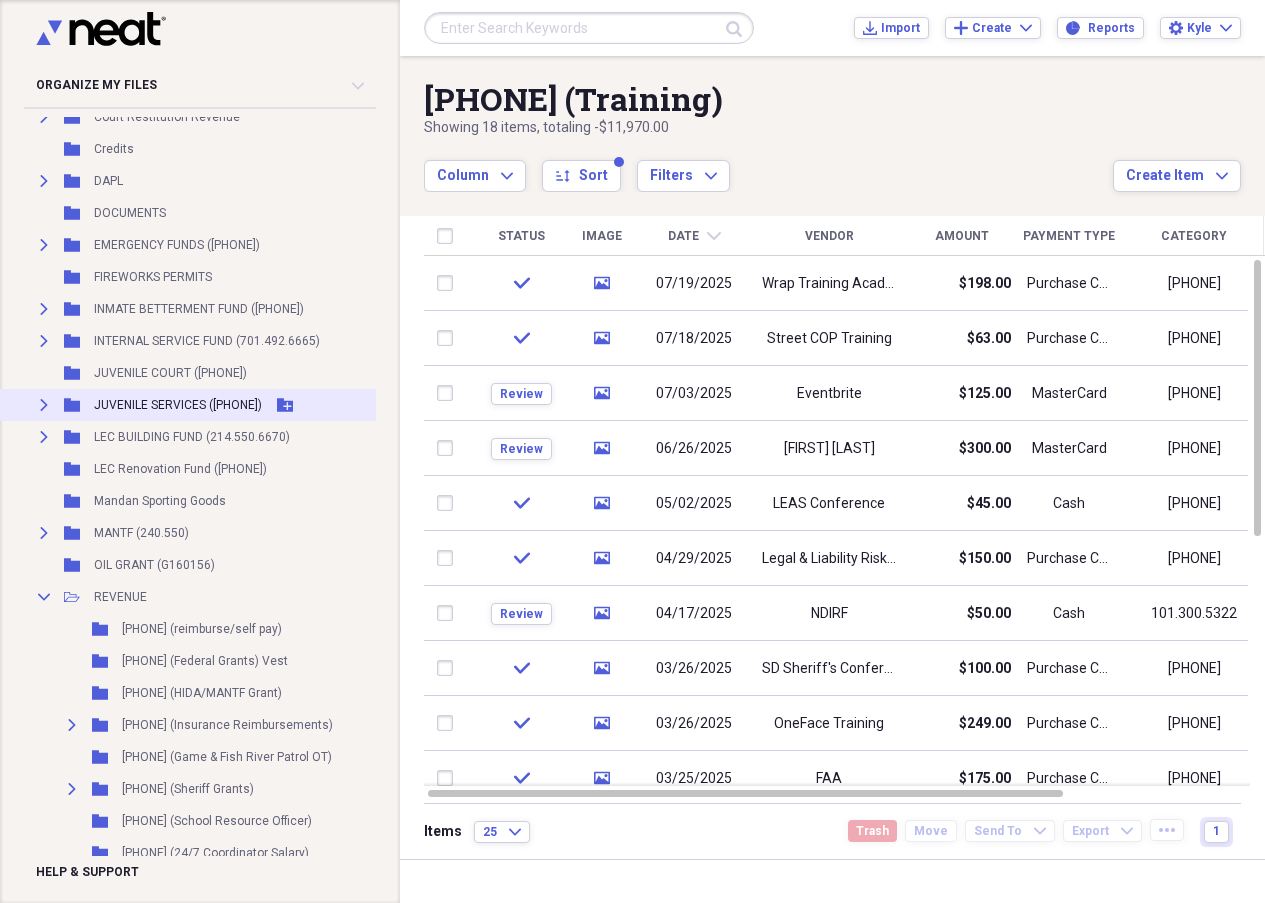 click on "JUVENILE SERVICES ([PHONE])" at bounding box center (178, 405) 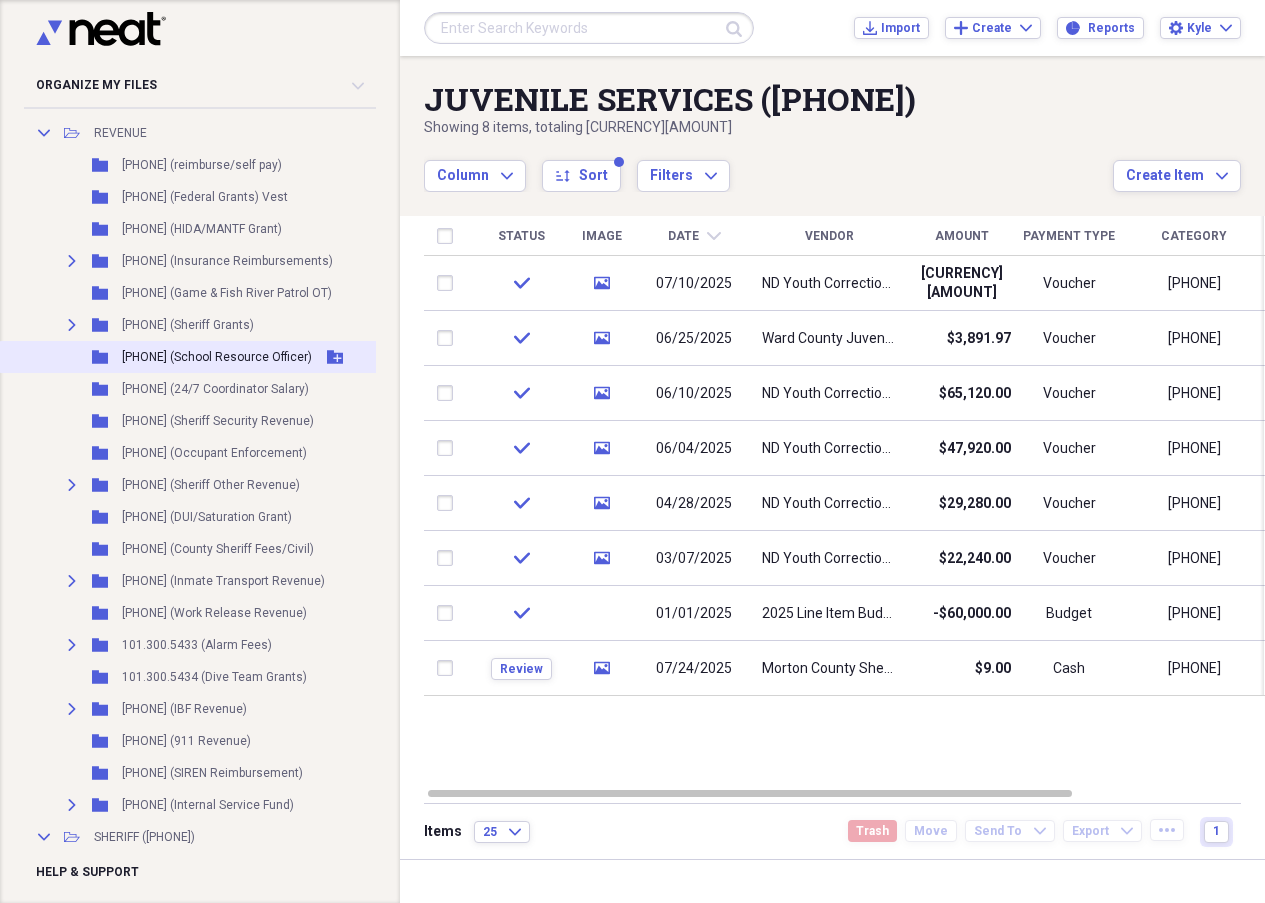 scroll, scrollTop: 1700, scrollLeft: 0, axis: vertical 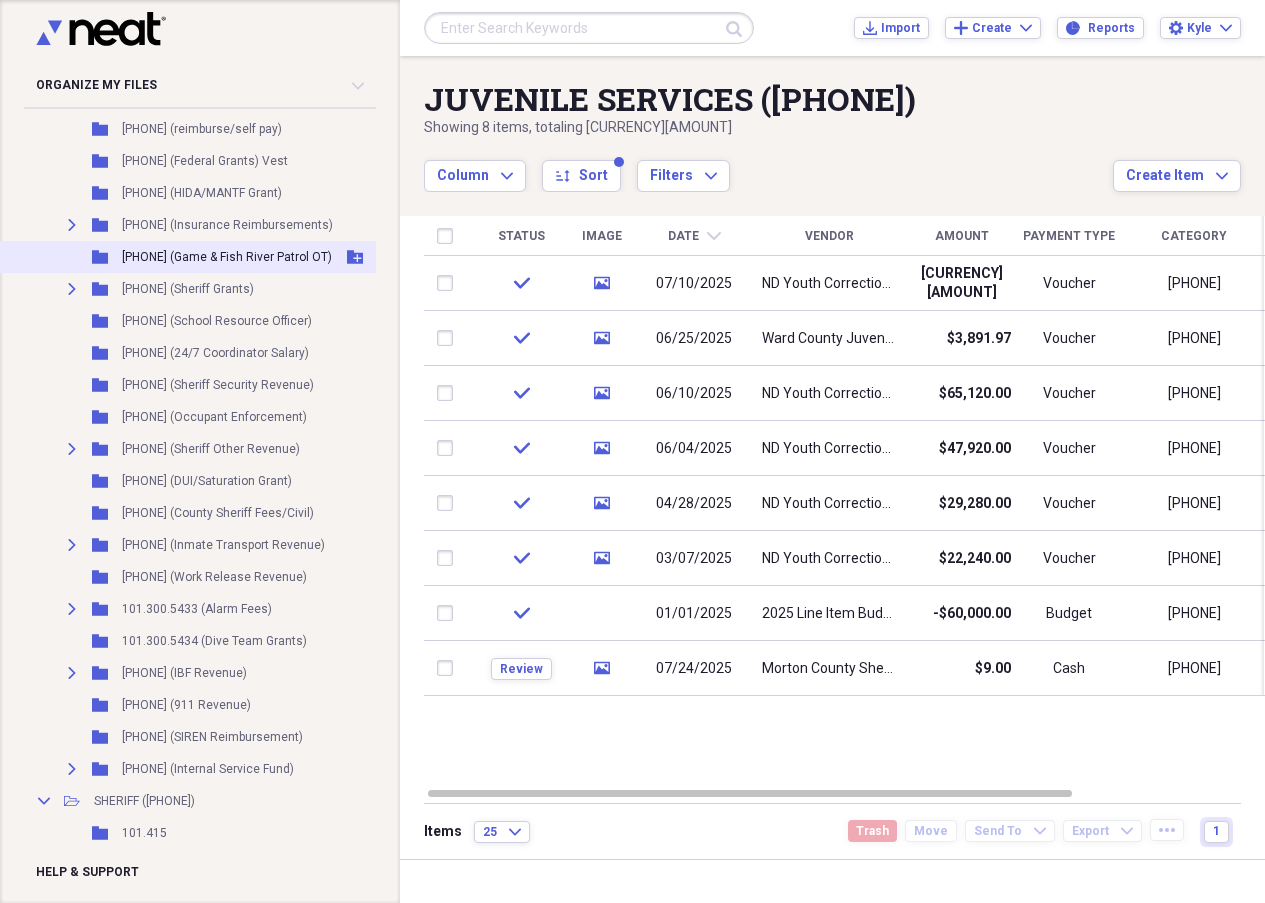 click on "[PHONE] (Game \u0026 Fish River Patrol OT)" at bounding box center (227, 257) 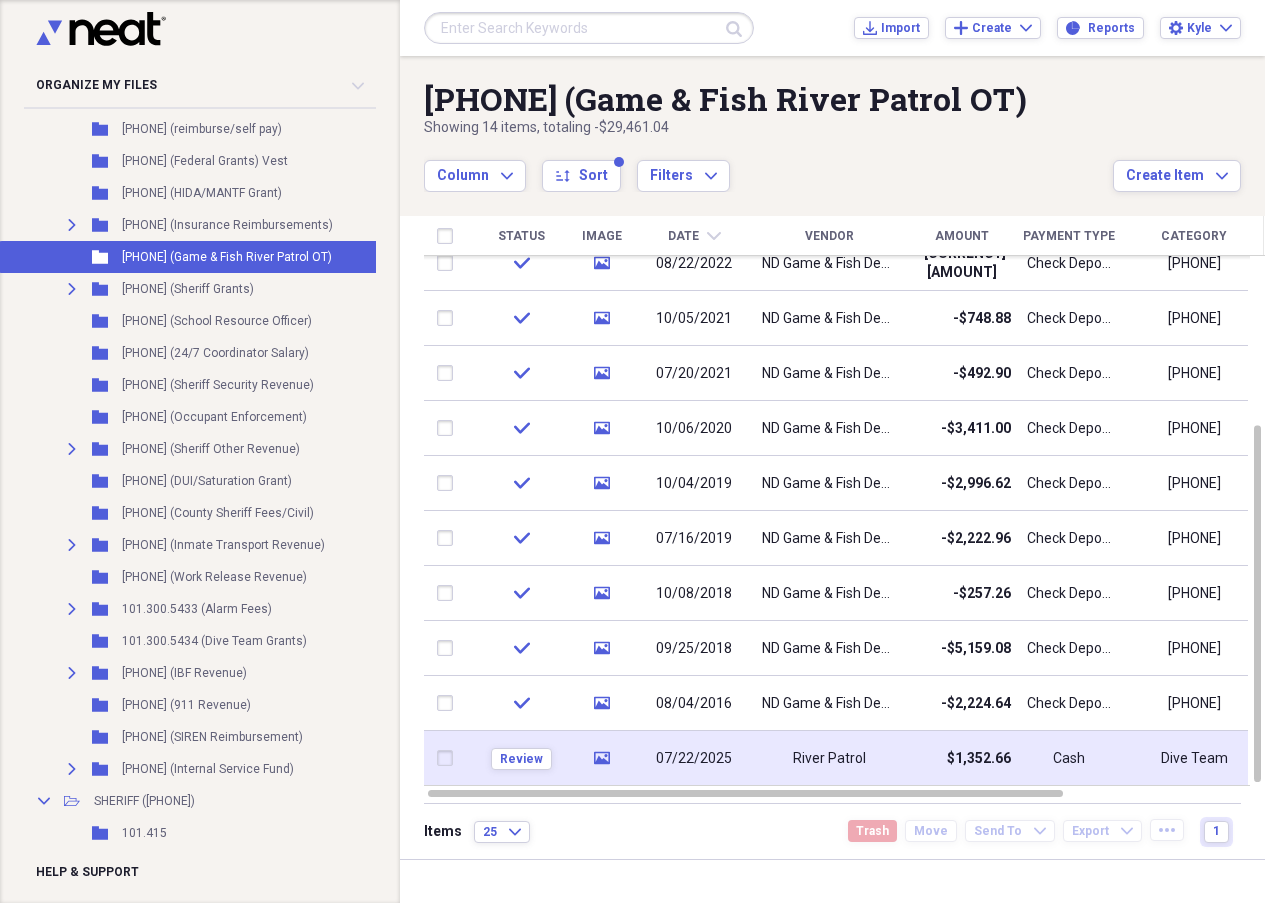click on "$1,352.66" at bounding box center (961, 758) 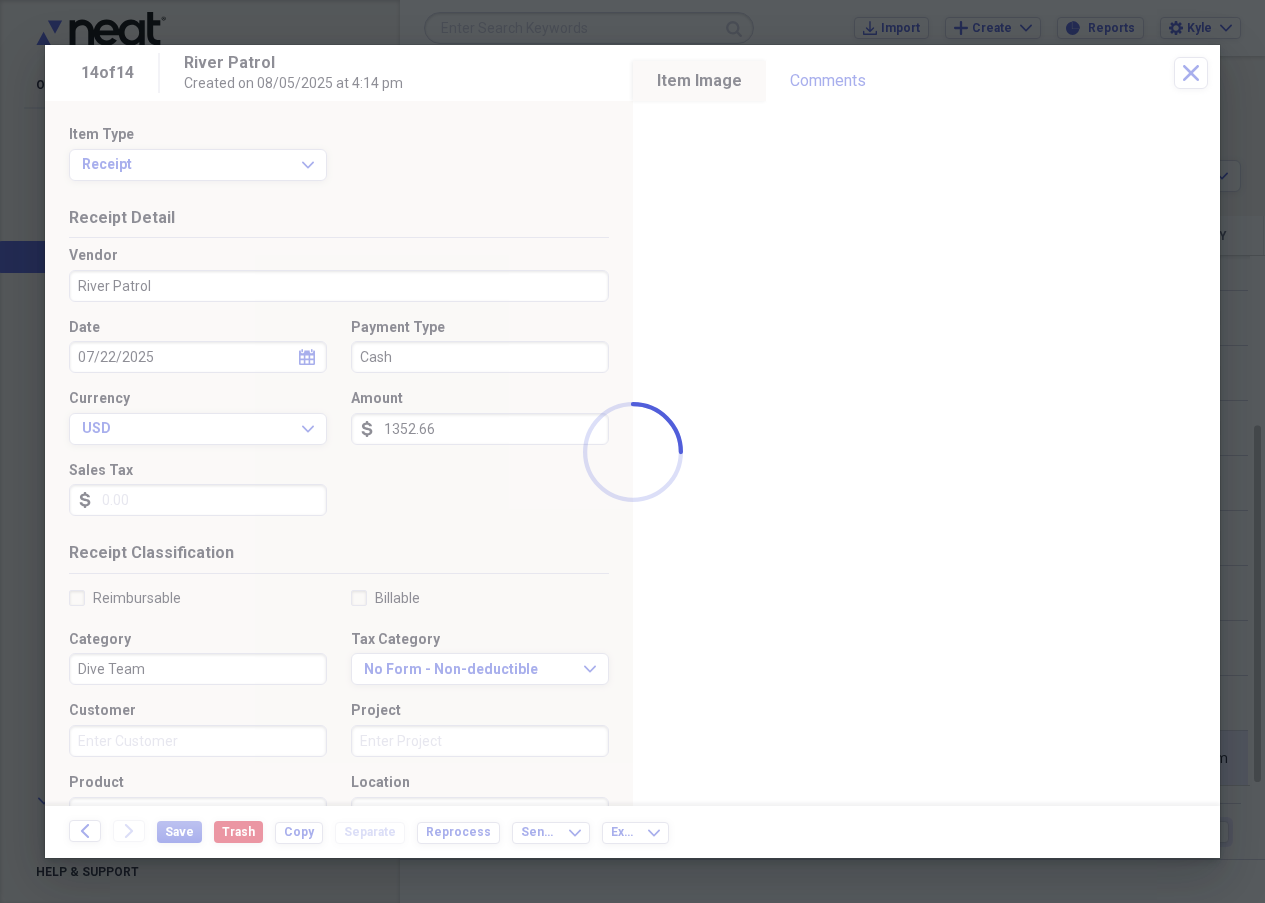 click on "Folder ([PHONE]-(23) 2024 Budget Amendment Funding Add Folder Collapse Open Folder *CAPITAL PROJECTS (2025) Add Folder Folder *[PHONE] ([YEAR] Funds) Add Folder Folder *[PHONE] ([YEAR] Funds) Add Folder Folder 2022 Auto Clear Project Add Folder Folder 2022 Building D Project Add Folder Folder 2022 CH Elevator Camera Project Add Folder Folder 2022 Live Scan Project Add Folder Folder 2022 Mobile Video Project Add Folder Expand Folder 2022 Security Control Project Add Folder Folder 2022 SIRN 2020 Project Add Folder Expand Folder PAST PROJECTS Add Folder Expand Folder 24/7 Account, Bank ([NUMBER]) Line ([PHONE]) Add Folder Folder [PHONE] (COVID19) Add Folder Expand Folder 911 FUNDS ([PHONE]) Add Folder Expand Folder ACCOUNTS RECEIVABLE ([PHONE]) Add Folder Expand Folder ASSET FORFEITURE Add Folder Expand Folder Add Folder DAPL" at bounding box center (632, 451) 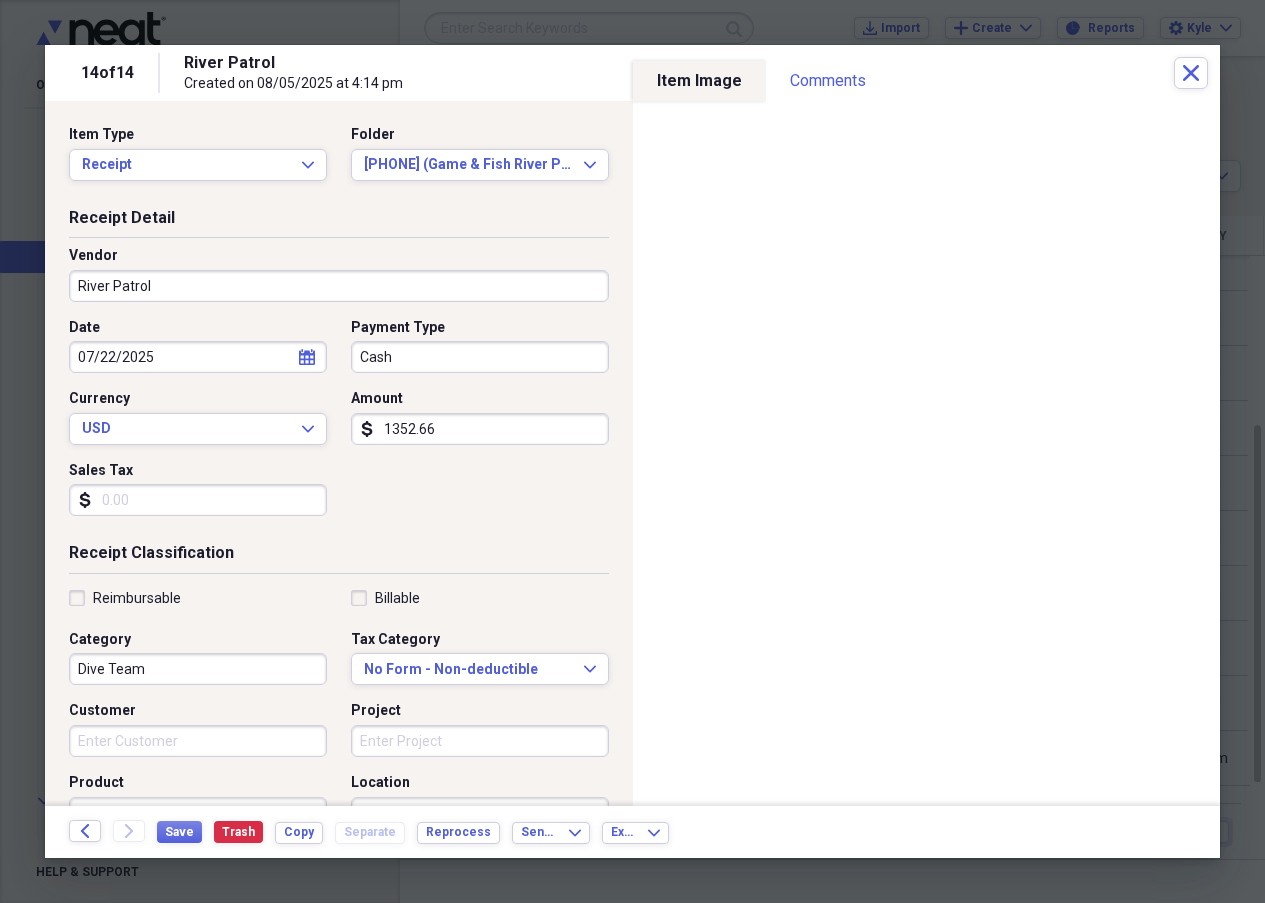 click on "1352.66" at bounding box center (480, 429) 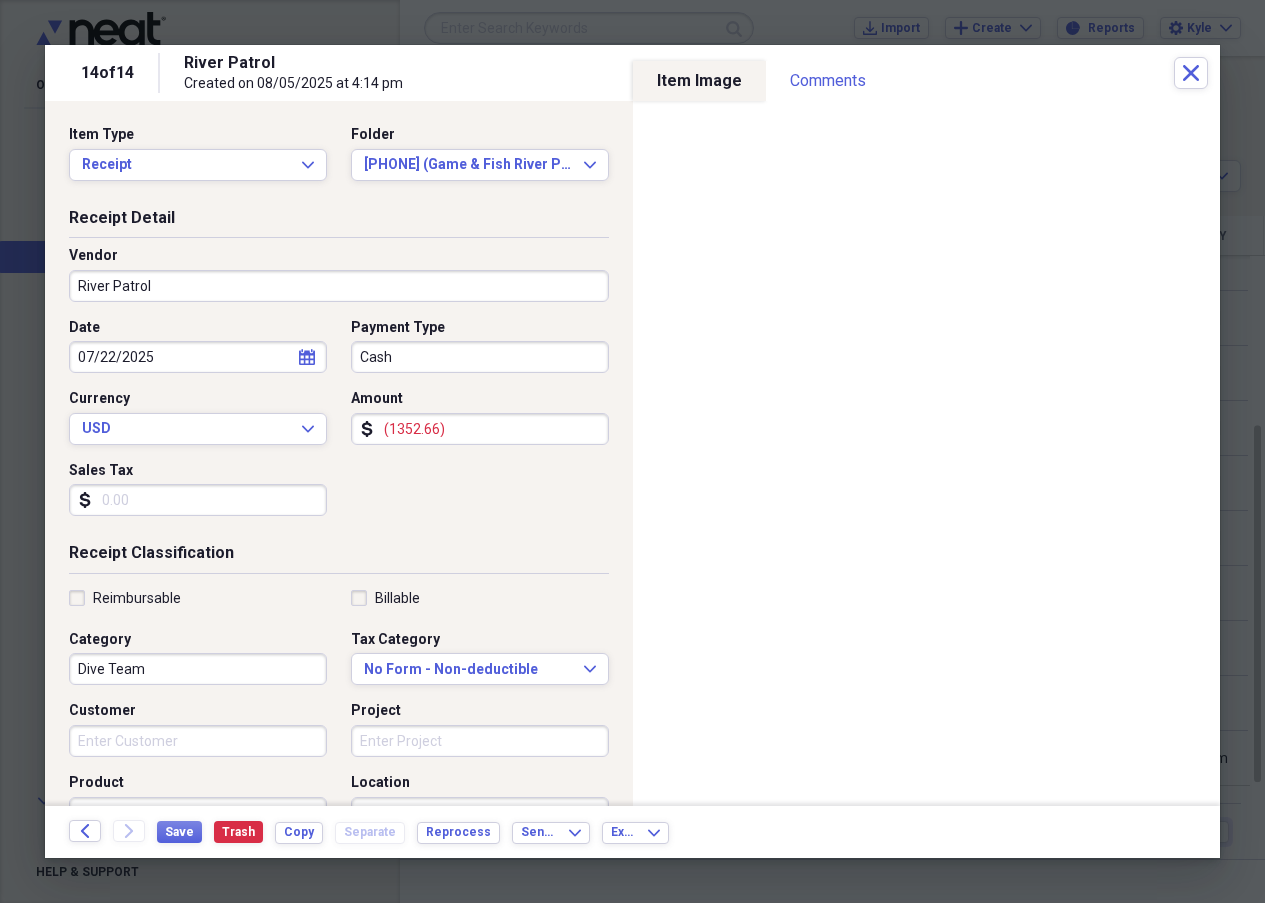 click on "Cash" at bounding box center (480, 357) 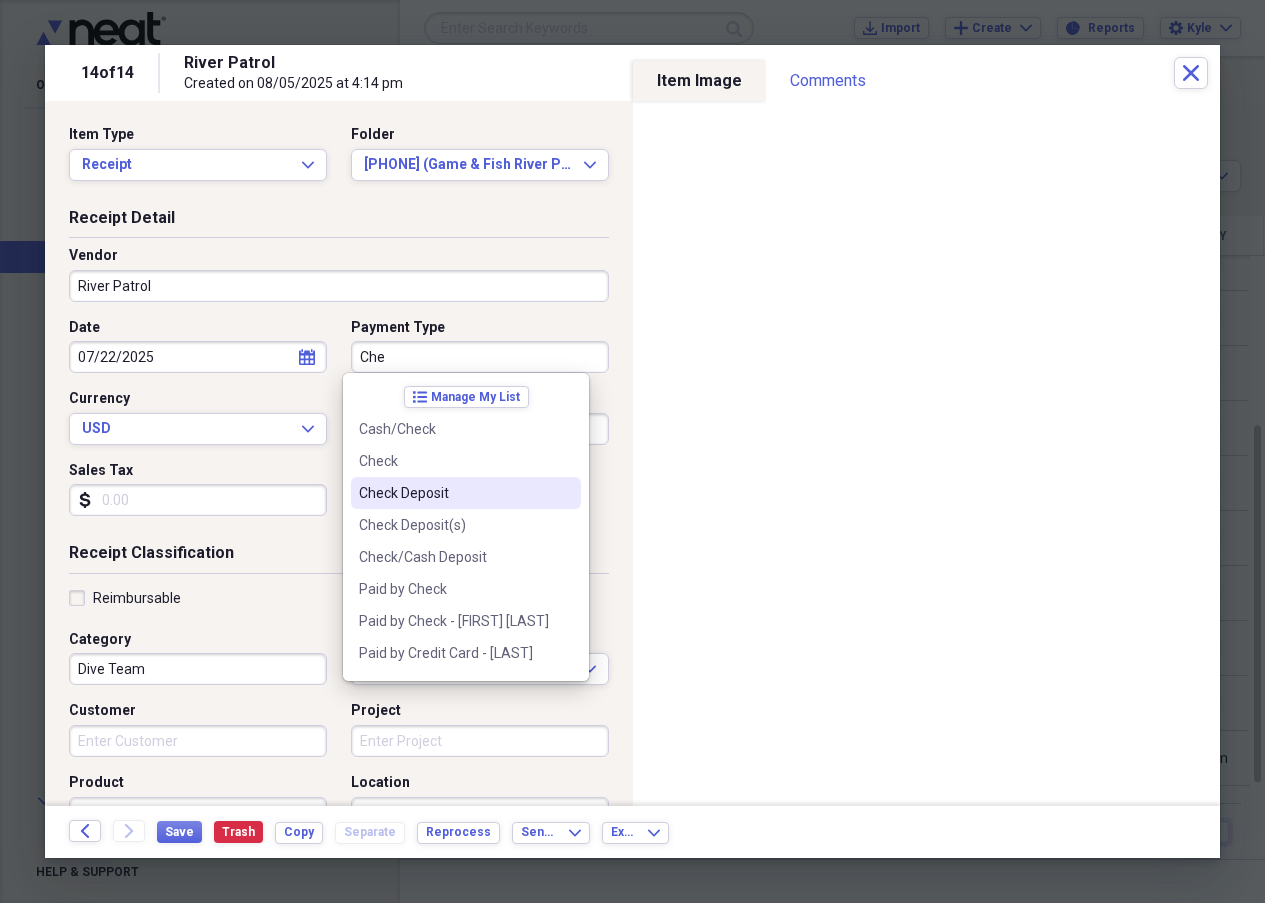 click on "Check Deposit" at bounding box center [454, 493] 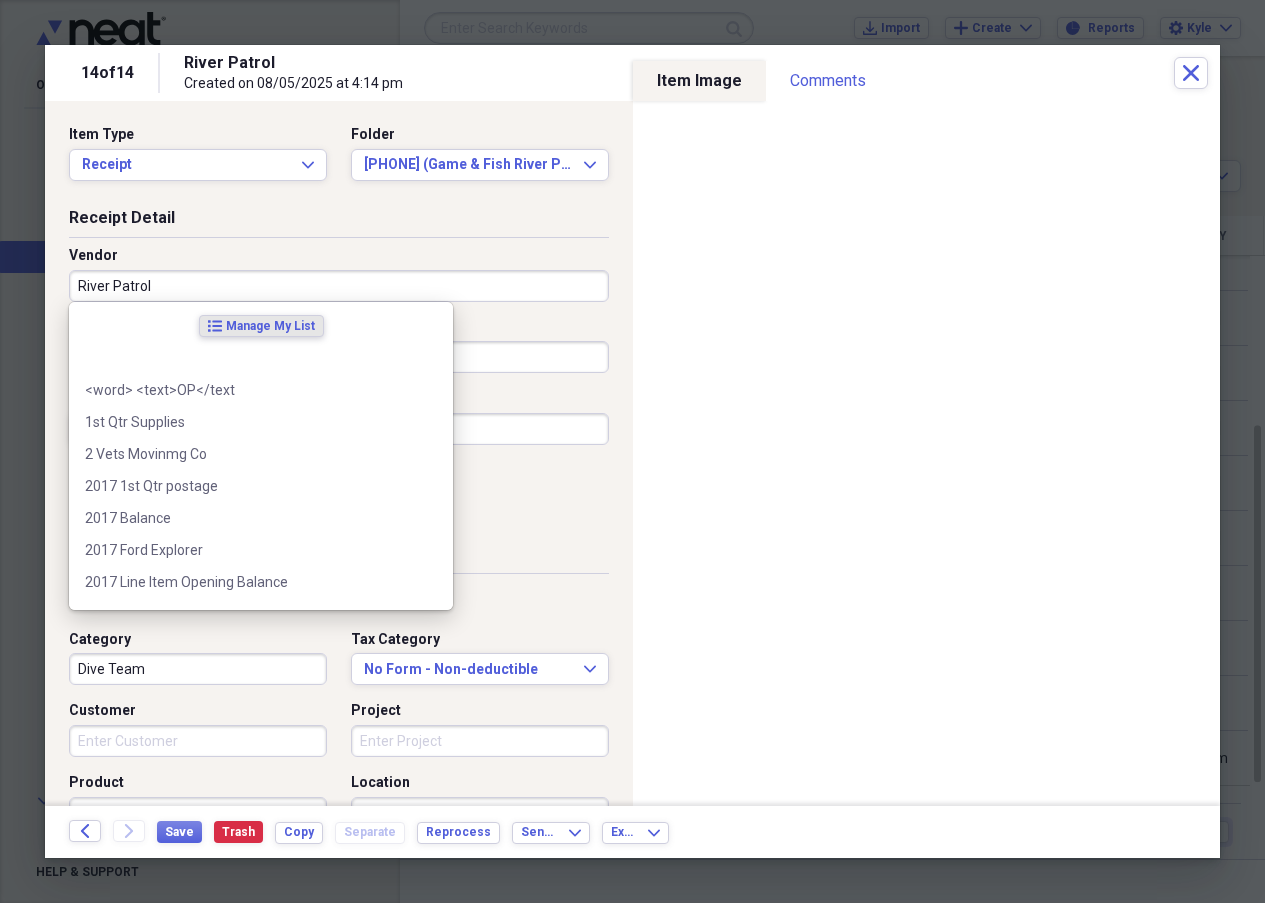 click on "River Patrol" at bounding box center [339, 286] 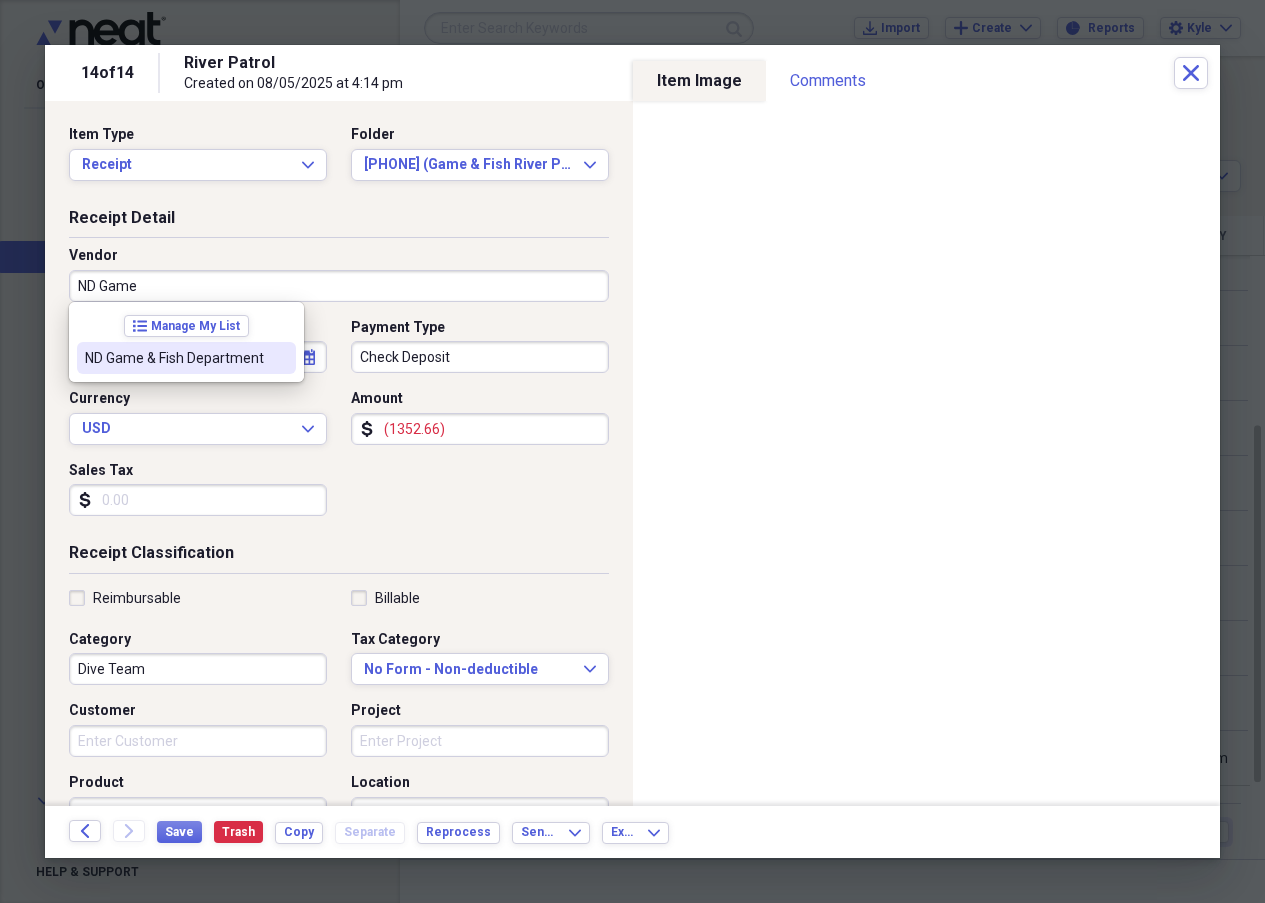 click on "ND Game & Fish Department" at bounding box center [174, 358] 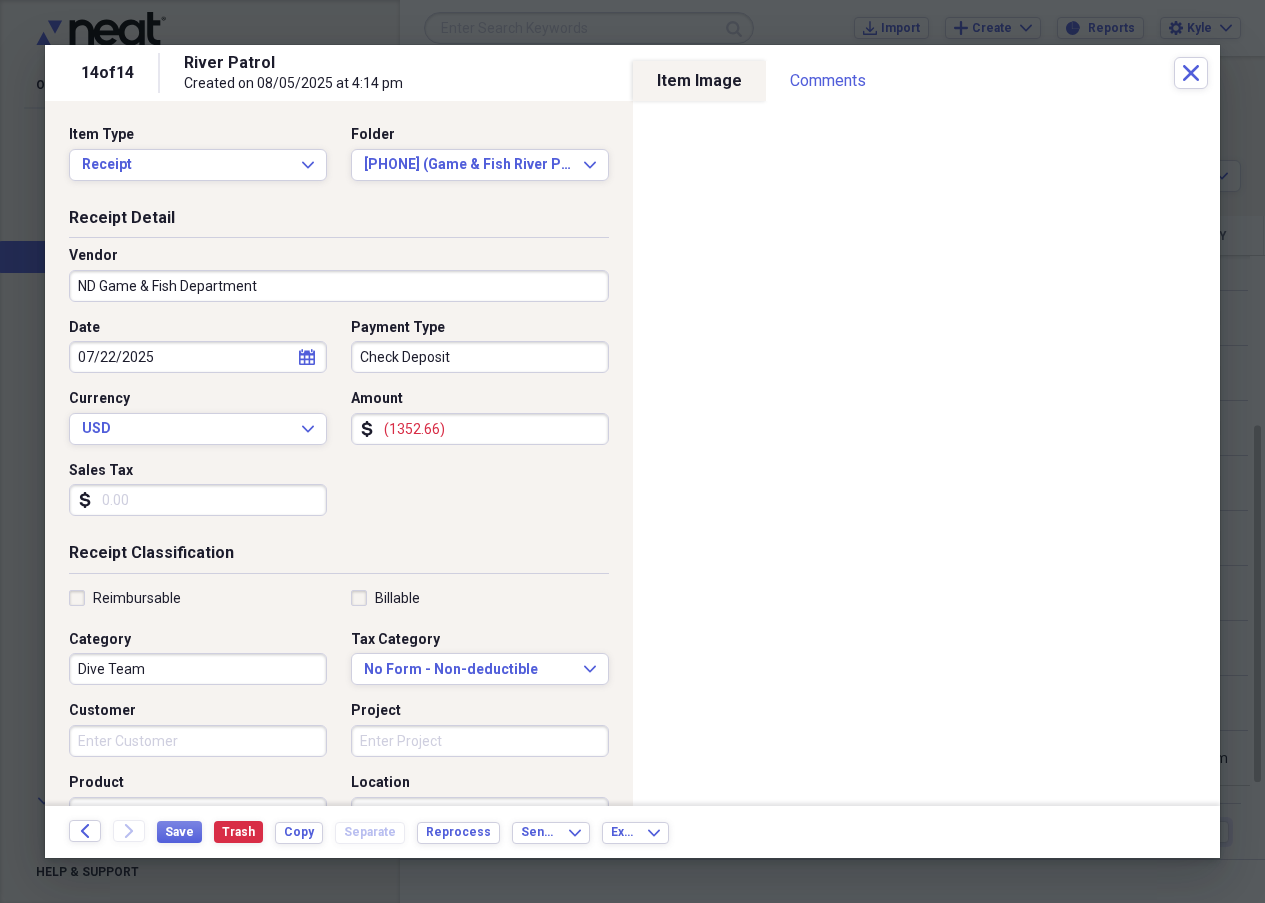 type on "[PHONE]" 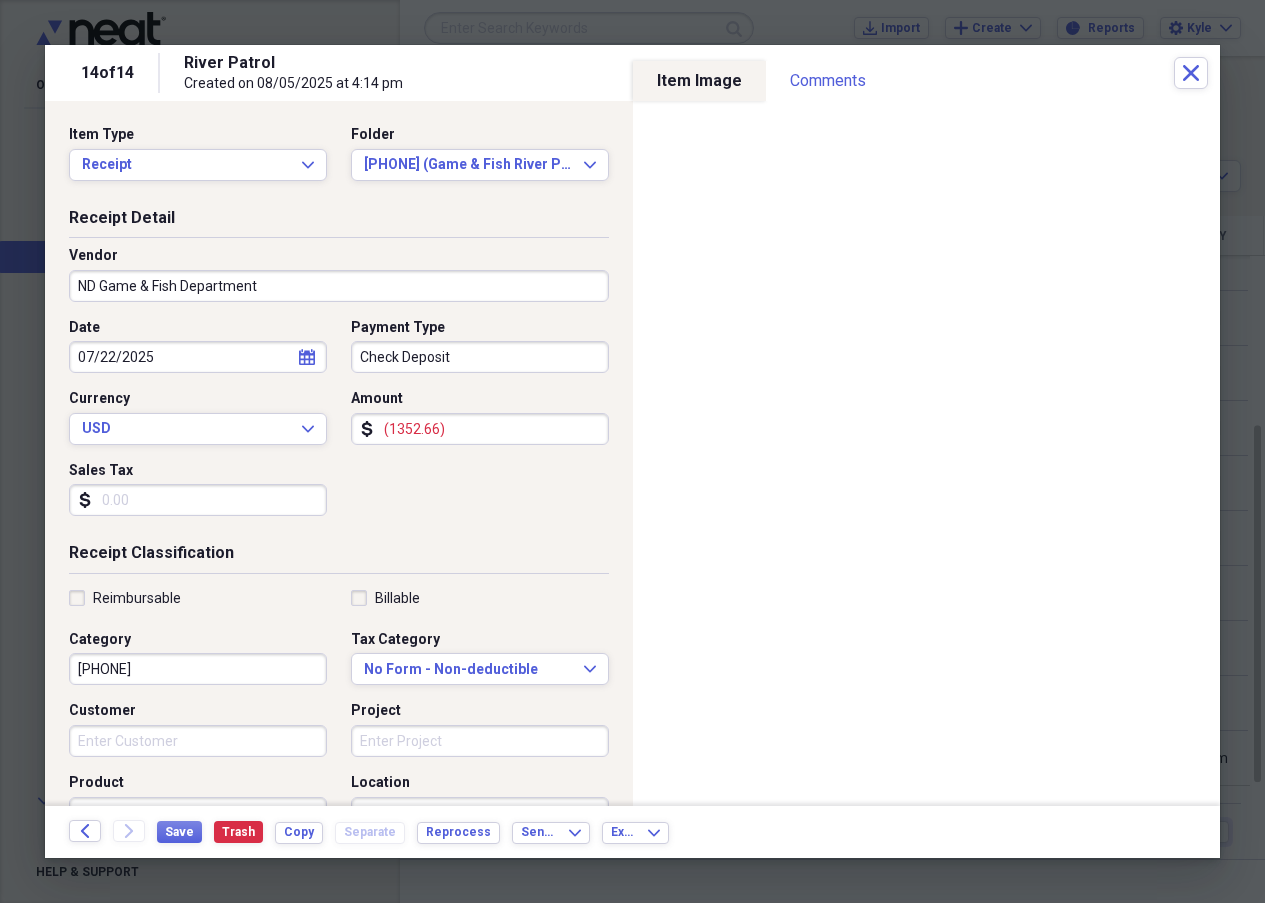 click on "[PHONE]" at bounding box center (198, 669) 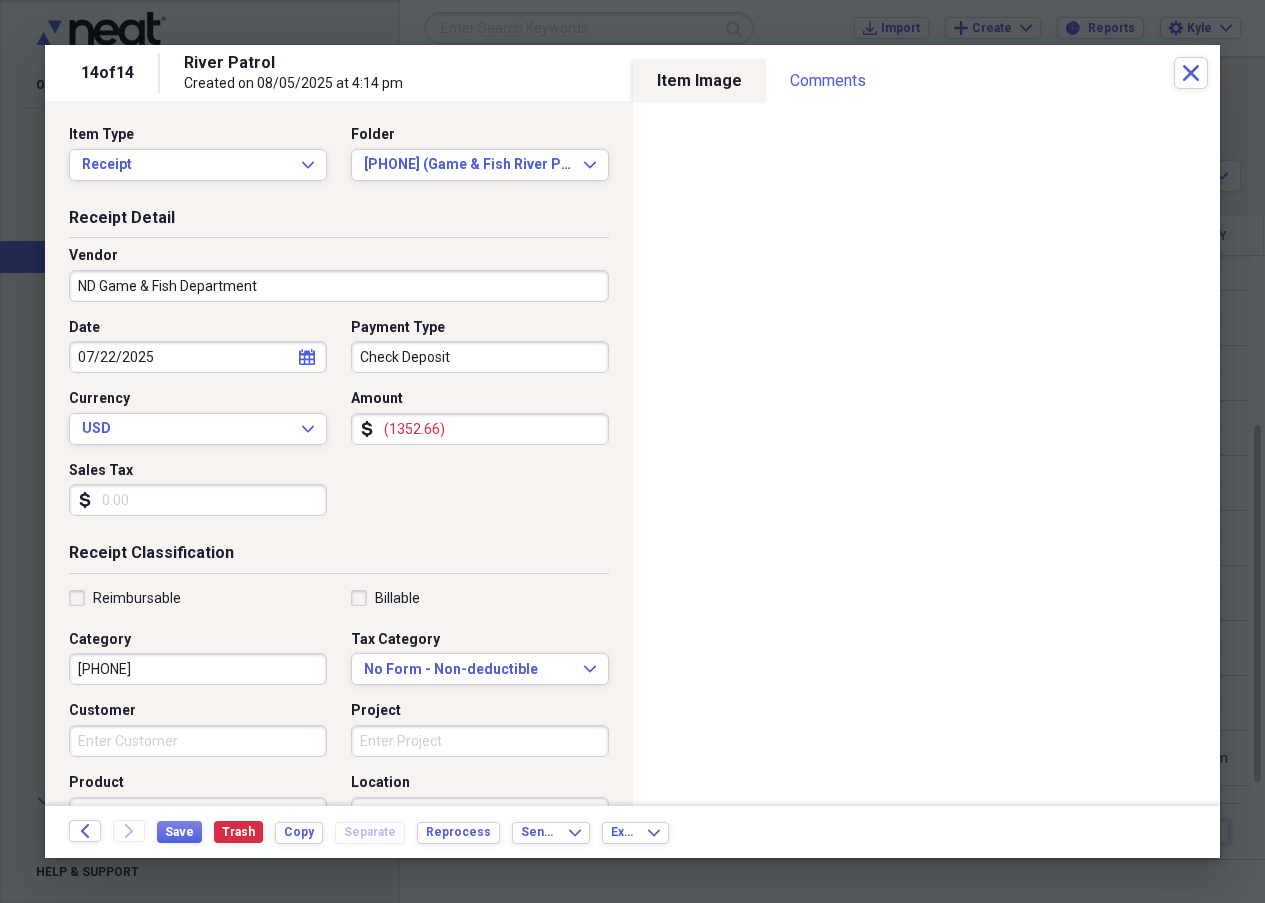 click on "Date 07/22/2025 calendar Calendar Payment Type Check Deposit Currency USD Expand Amount dollar-sign (1352.66) Sales Tax dollar-sign" at bounding box center [339, 425] 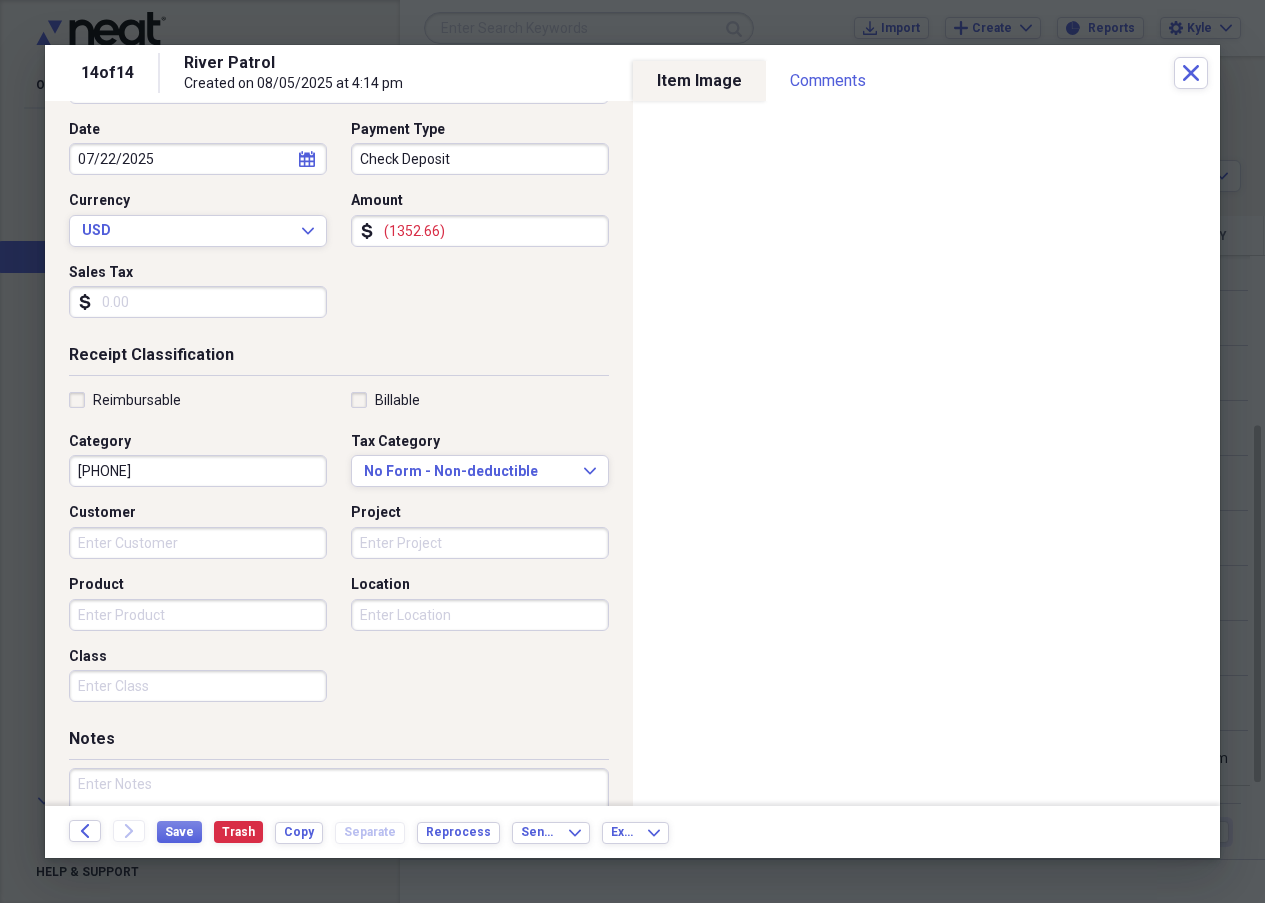 scroll, scrollTop: 200, scrollLeft: 0, axis: vertical 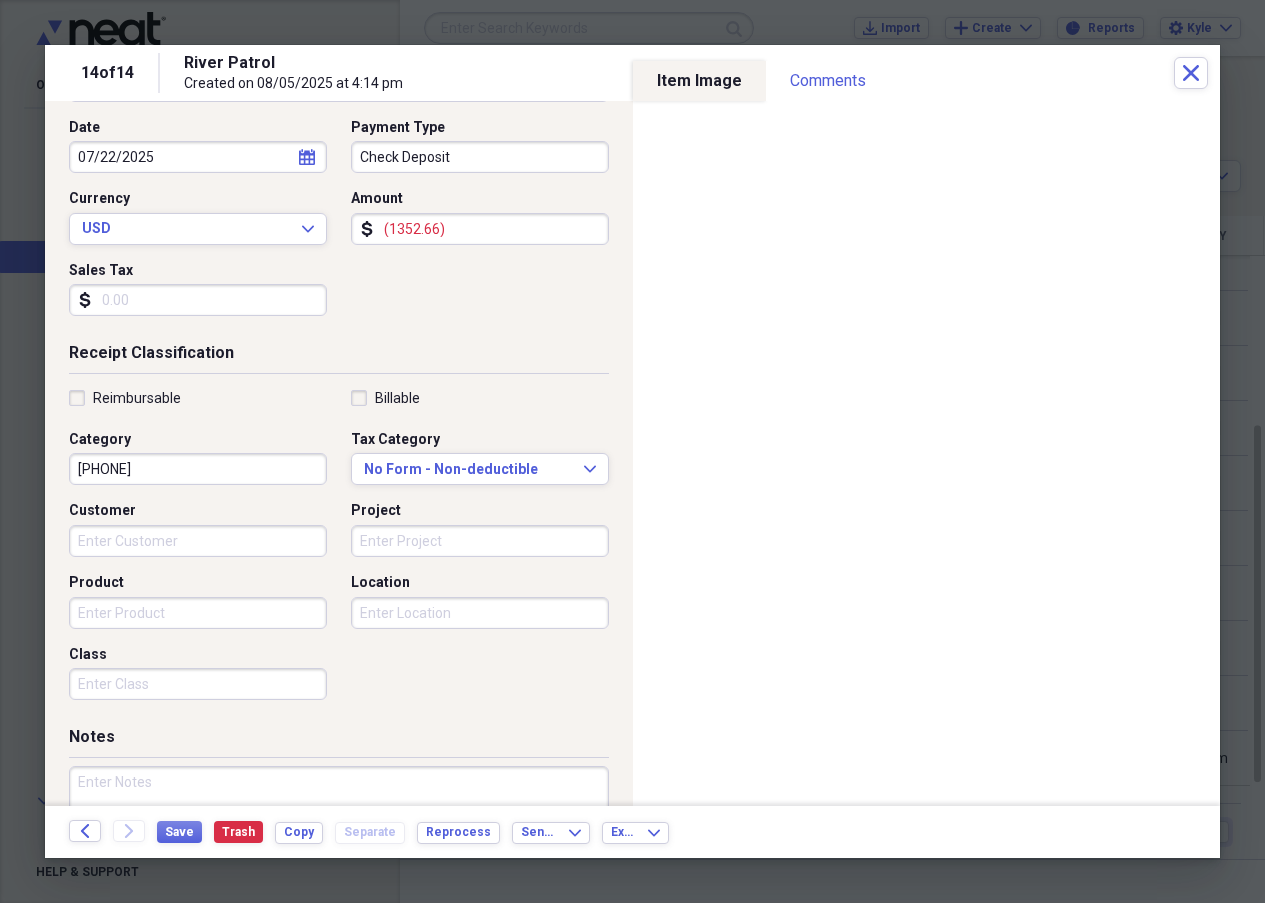 click on "Project" at bounding box center (480, 541) 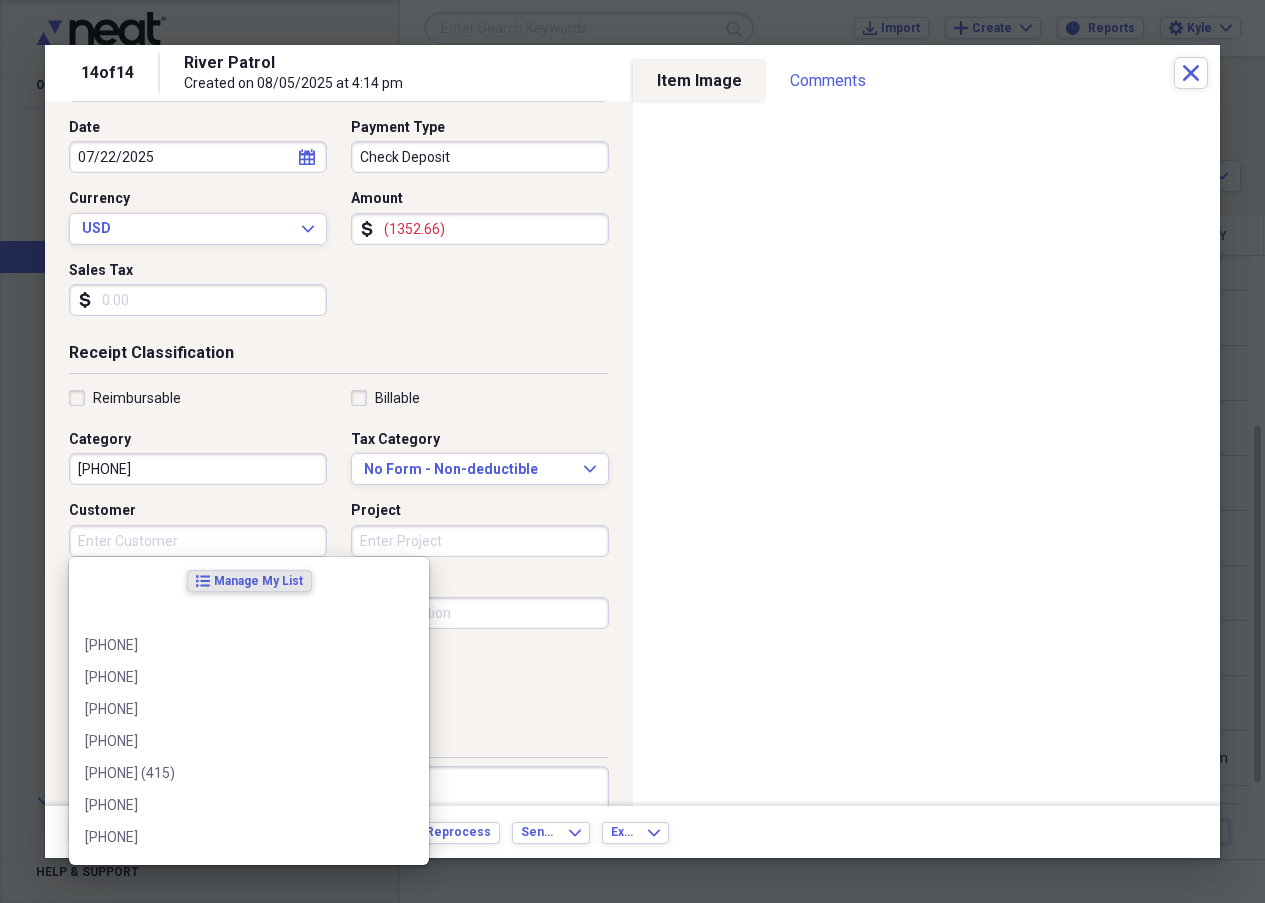click on "Customer" at bounding box center (198, 541) 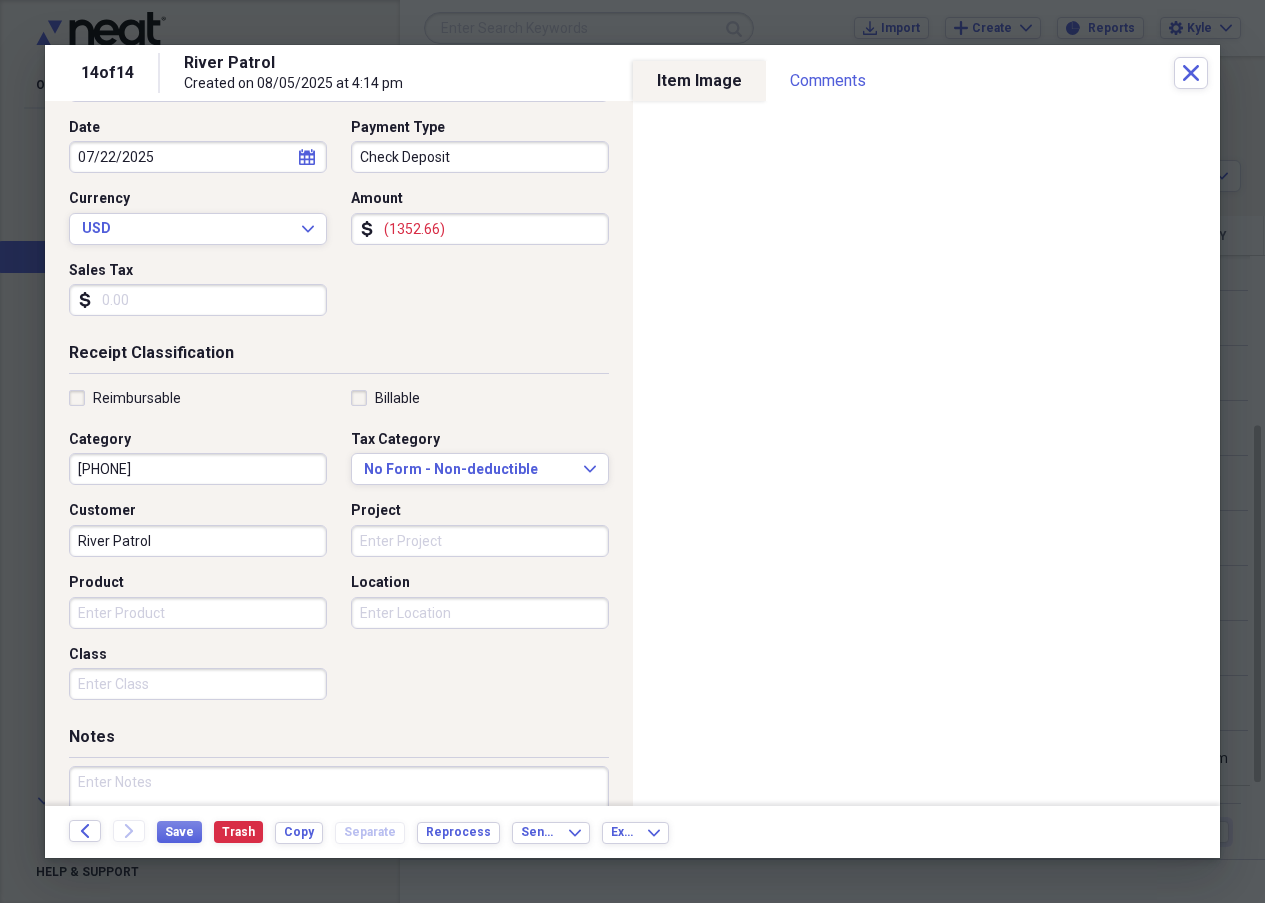type on "River Patrol" 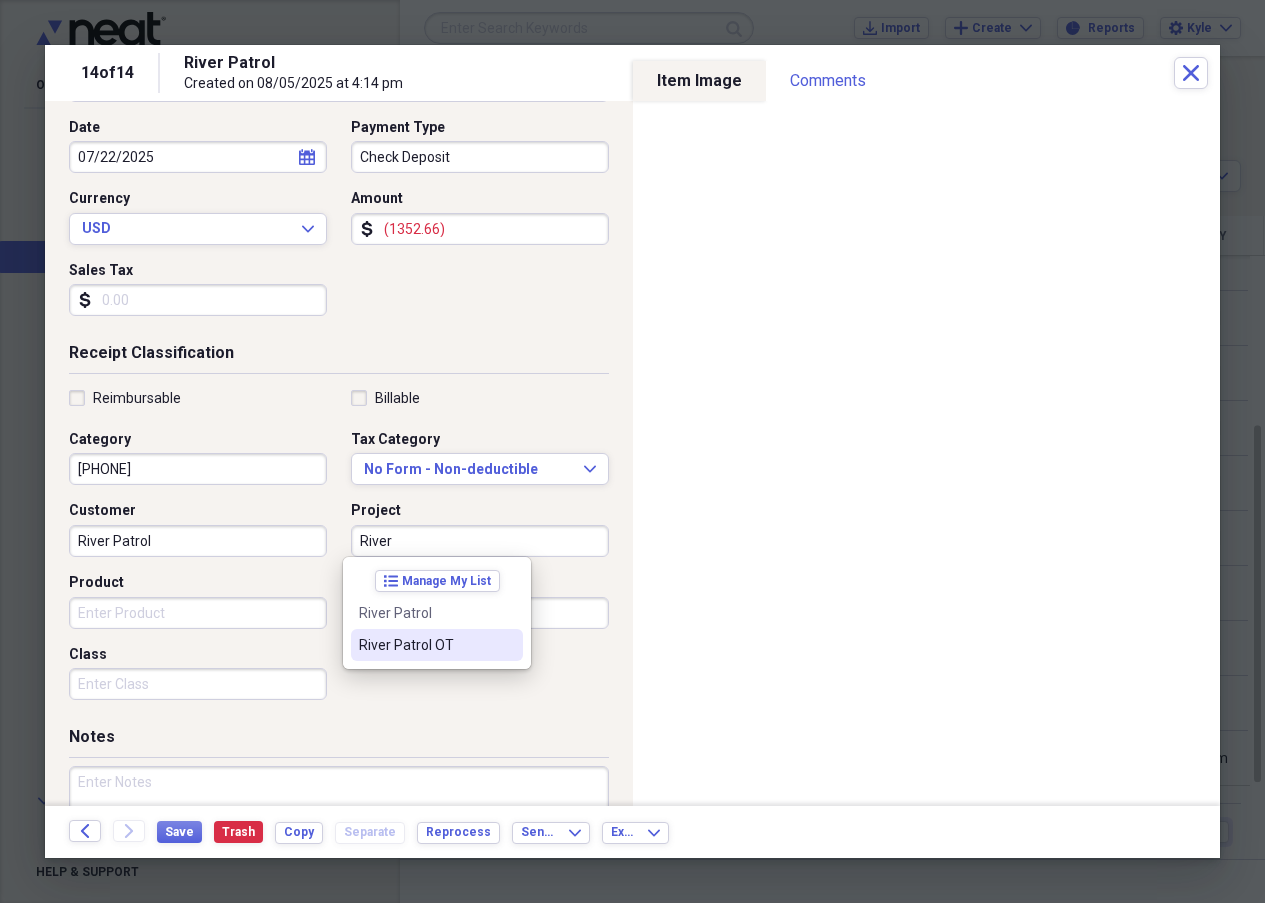 click on "River Patrol OT" at bounding box center (425, 645) 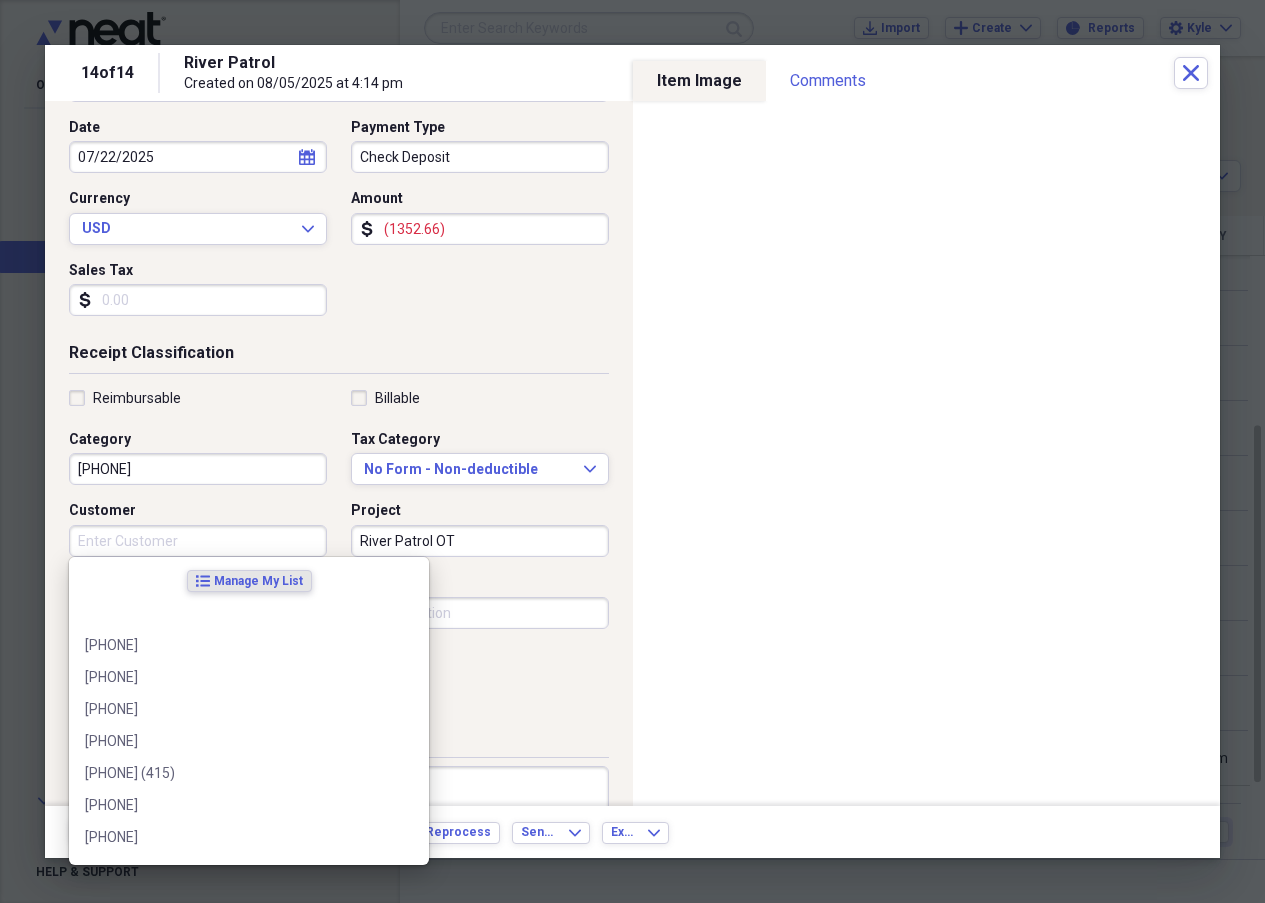 click on "Customer" at bounding box center (198, 541) 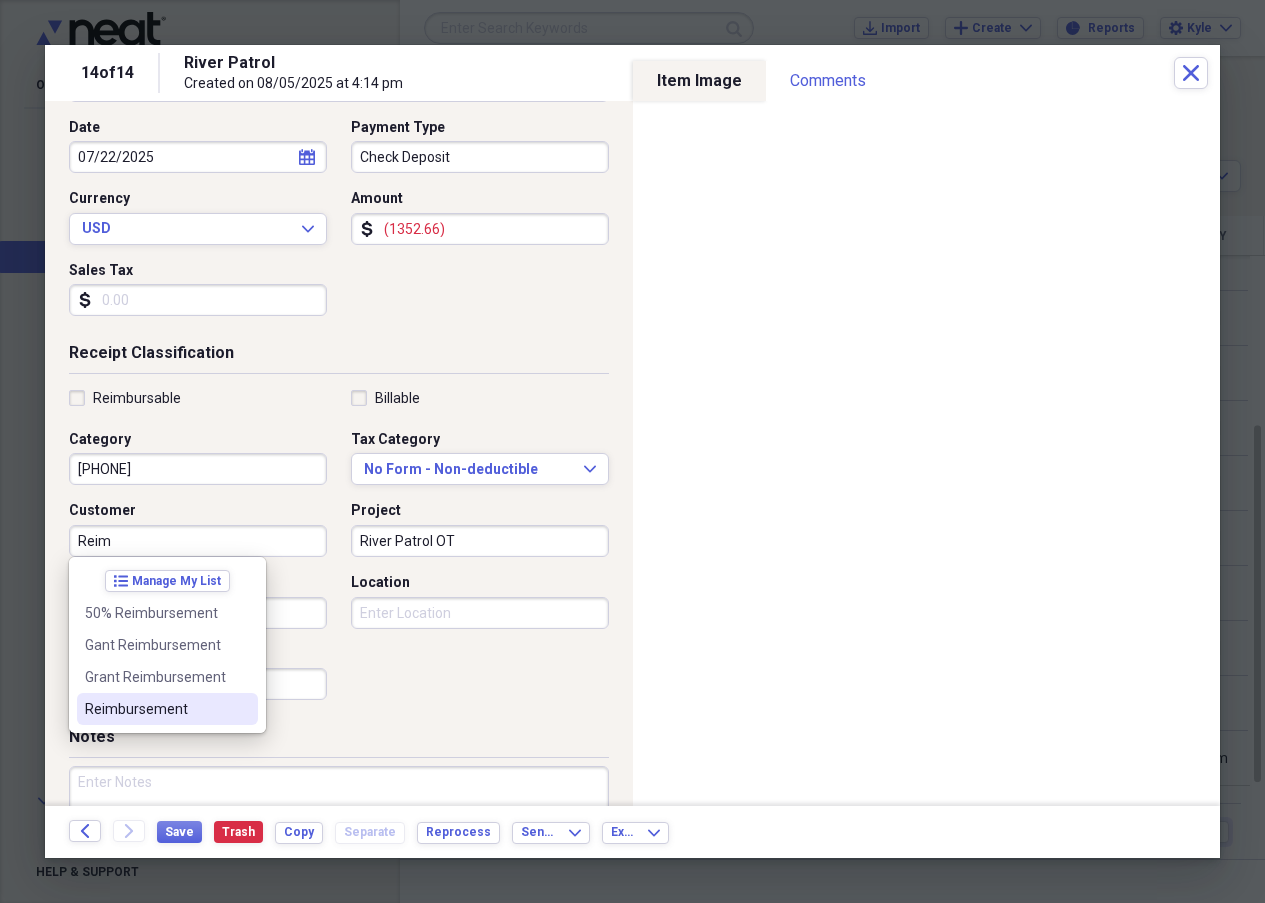 click on "Reimbursement" at bounding box center [155, 709] 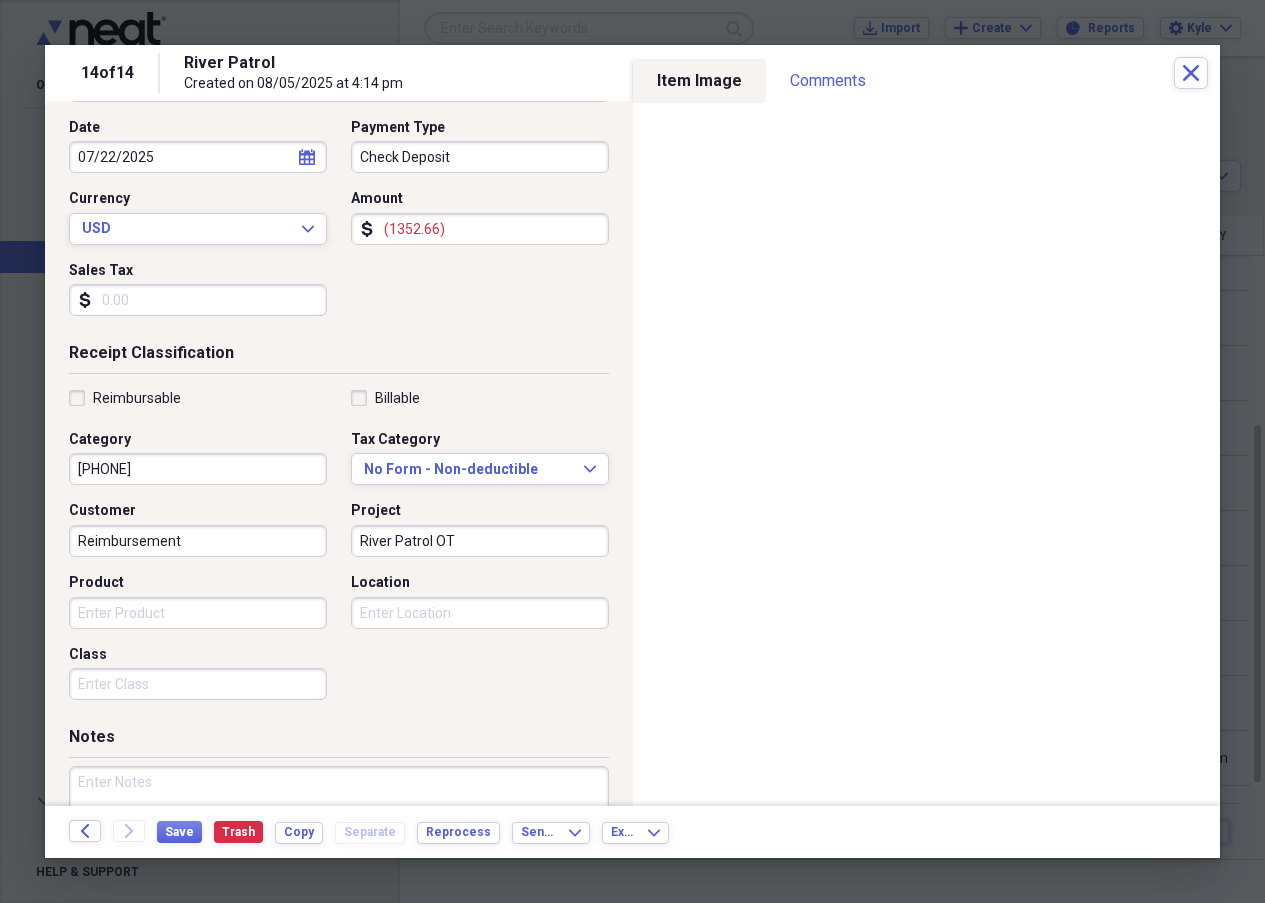 click at bounding box center [339, 831] 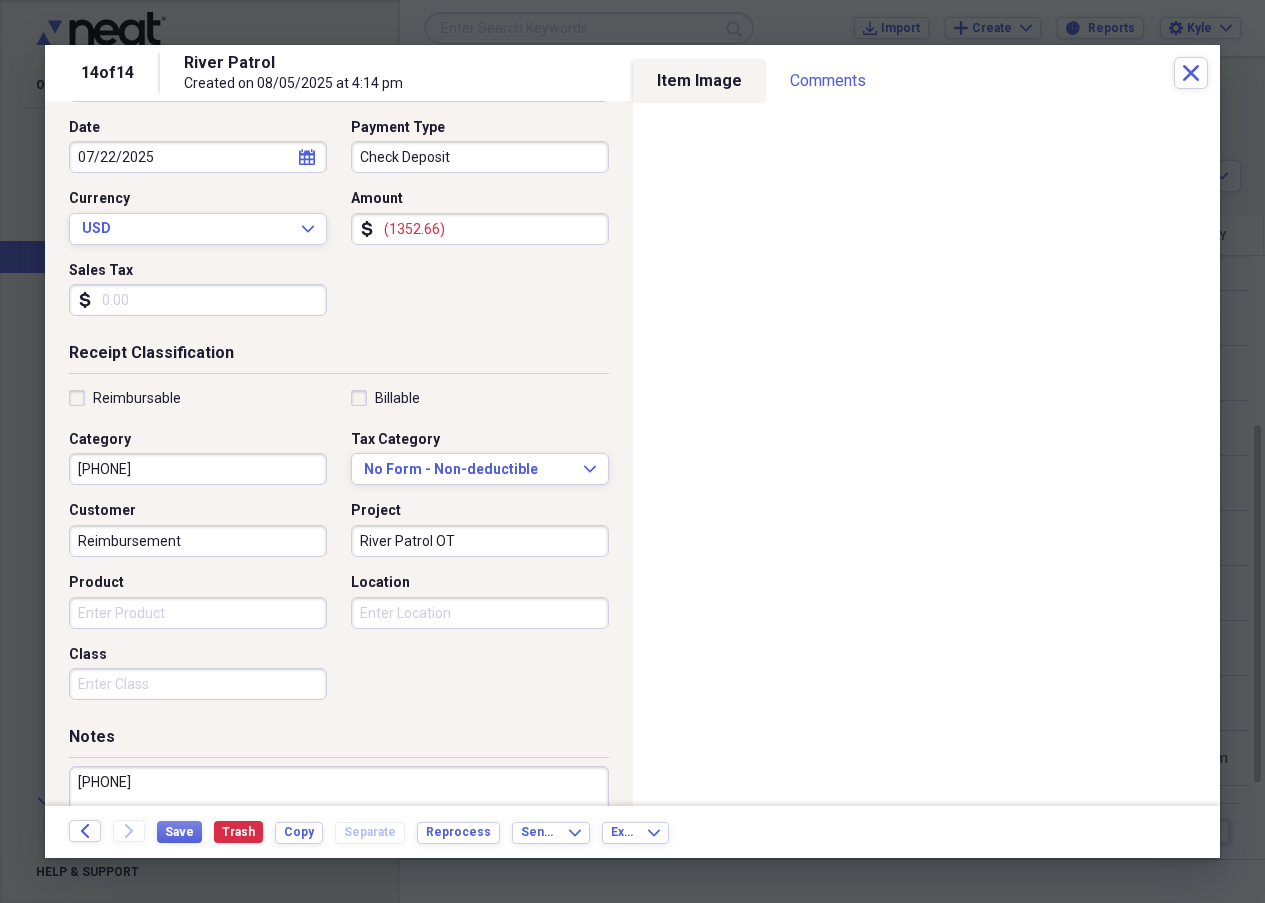 type on "101.4156112" 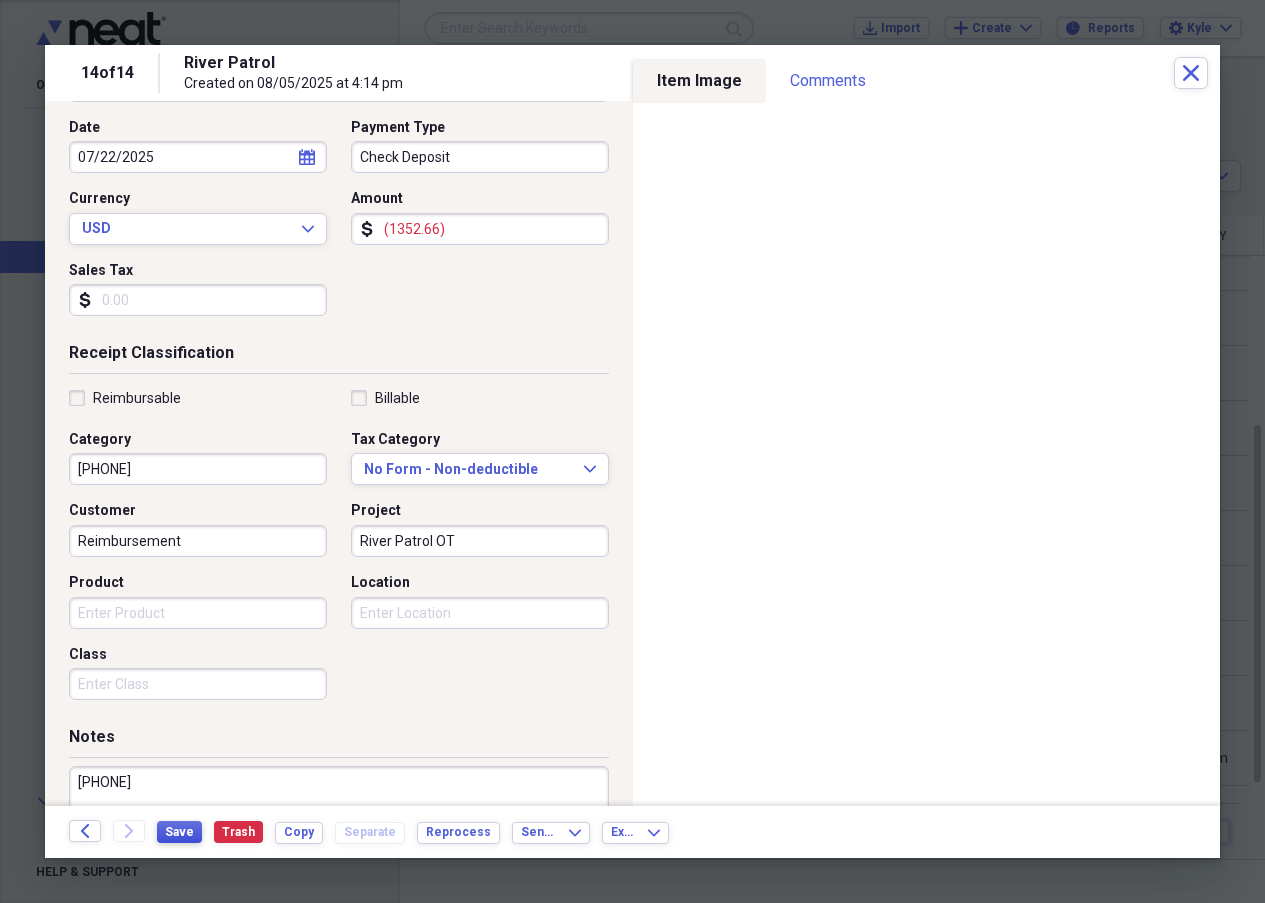 click on "Save" at bounding box center [179, 832] 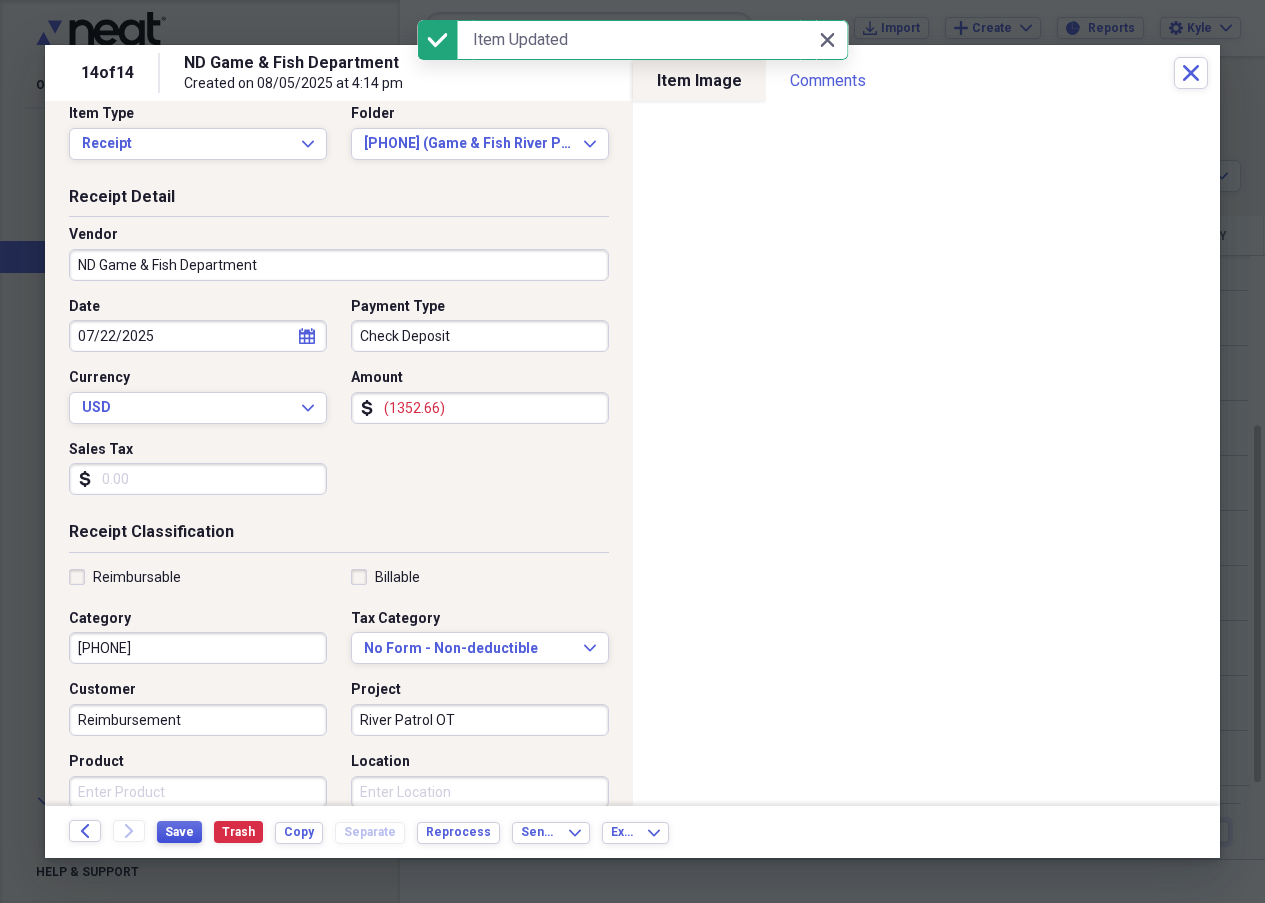 scroll, scrollTop: 0, scrollLeft: 0, axis: both 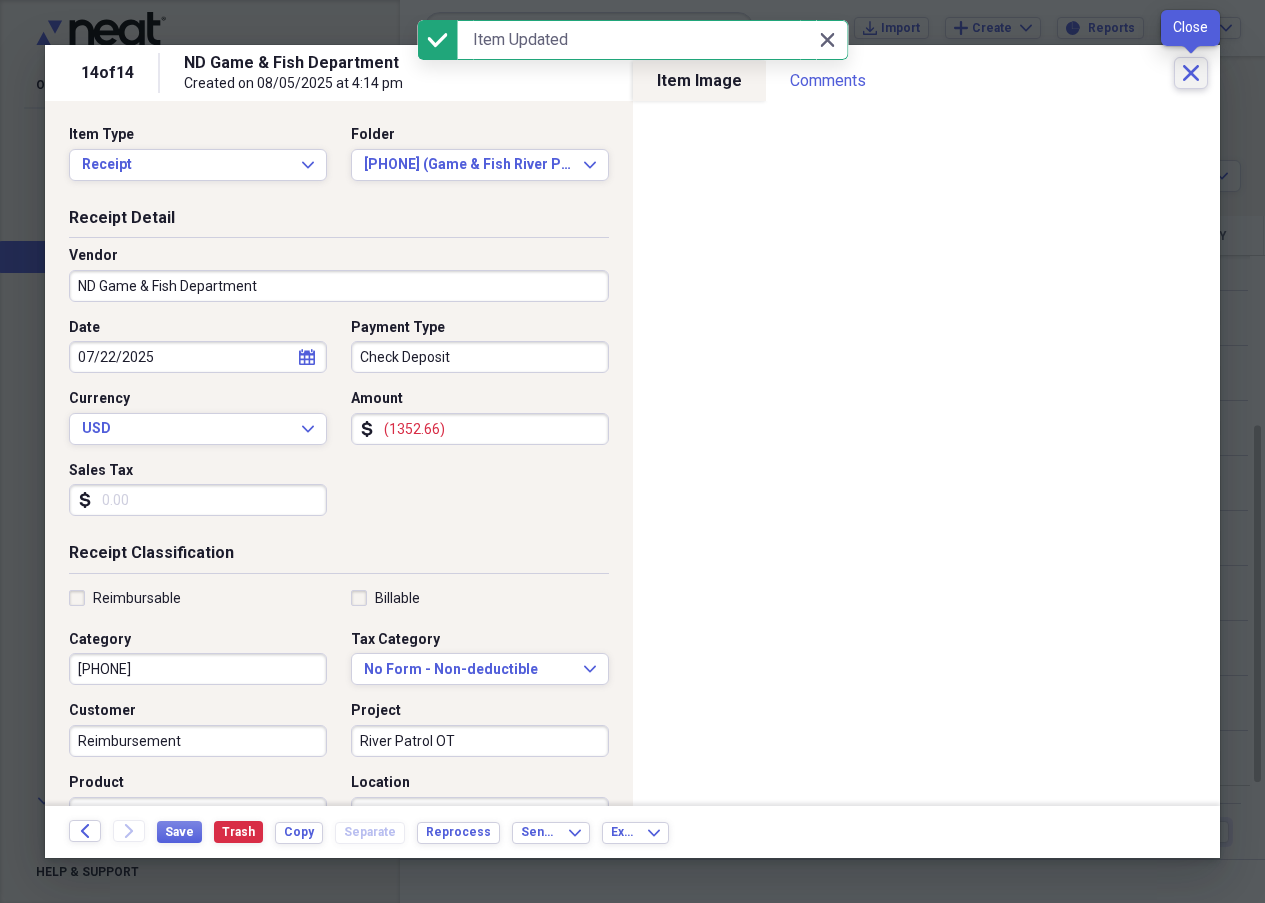 click on "Close" 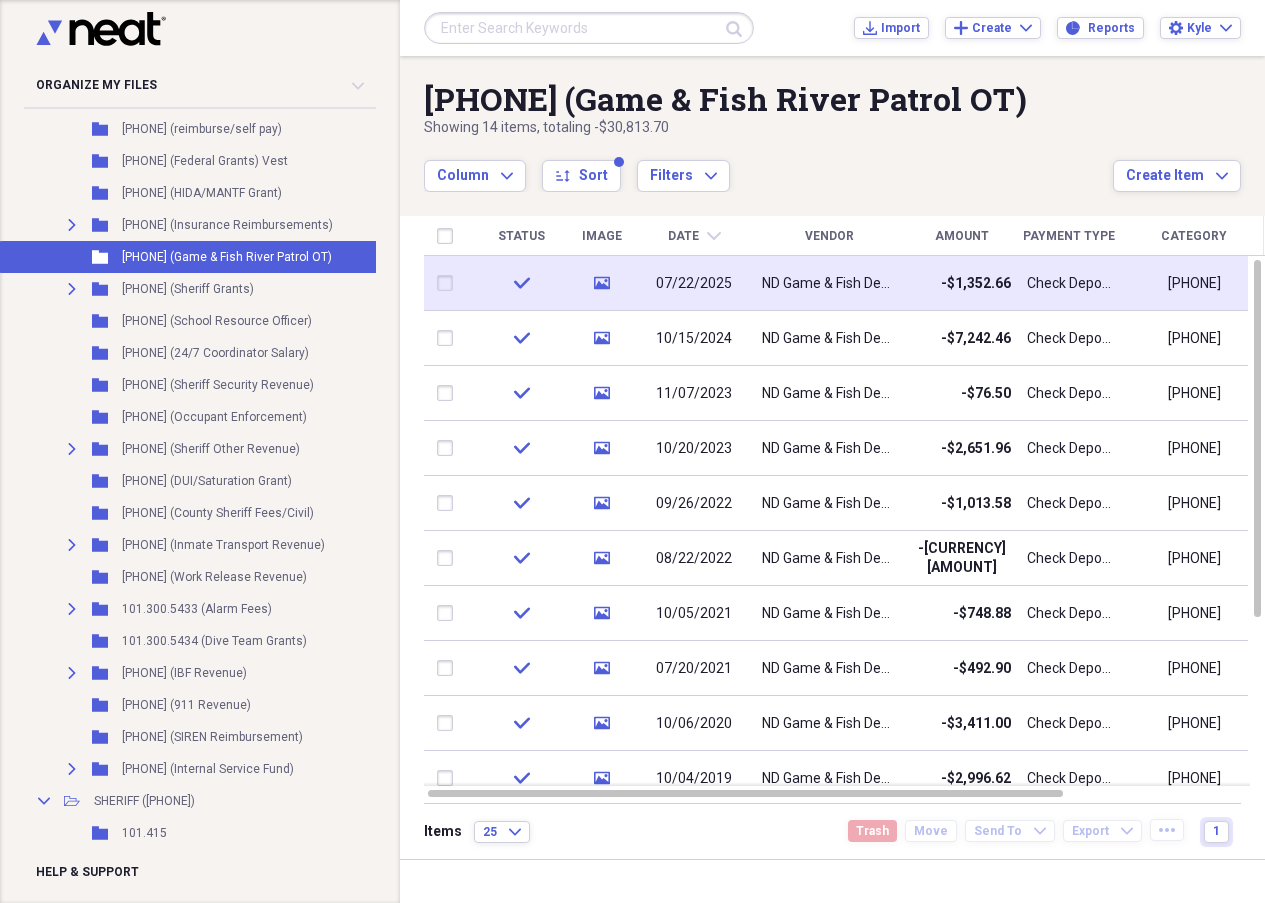 click on "ND Game & Fish Department" at bounding box center (829, 284) 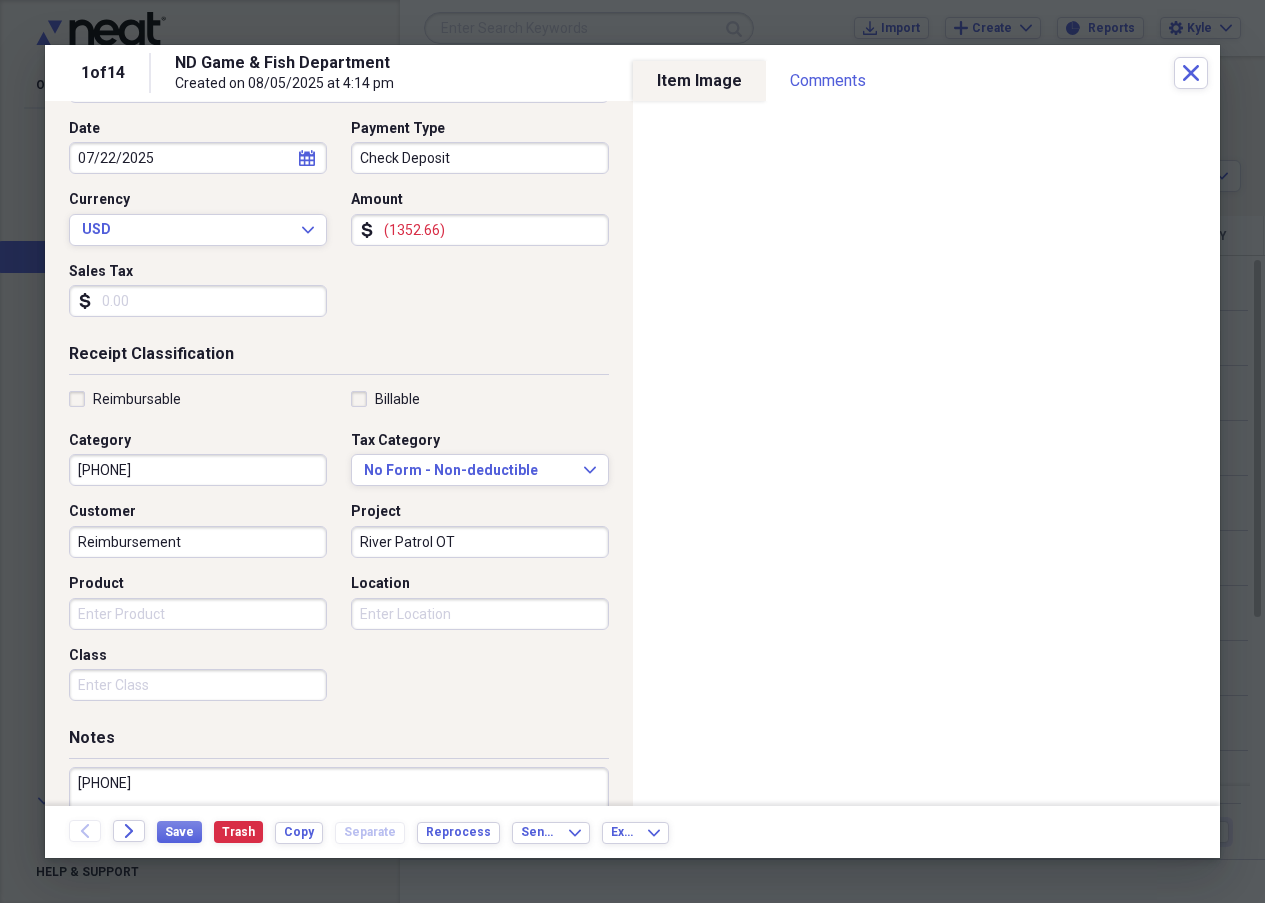 scroll, scrollTop: 200, scrollLeft: 0, axis: vertical 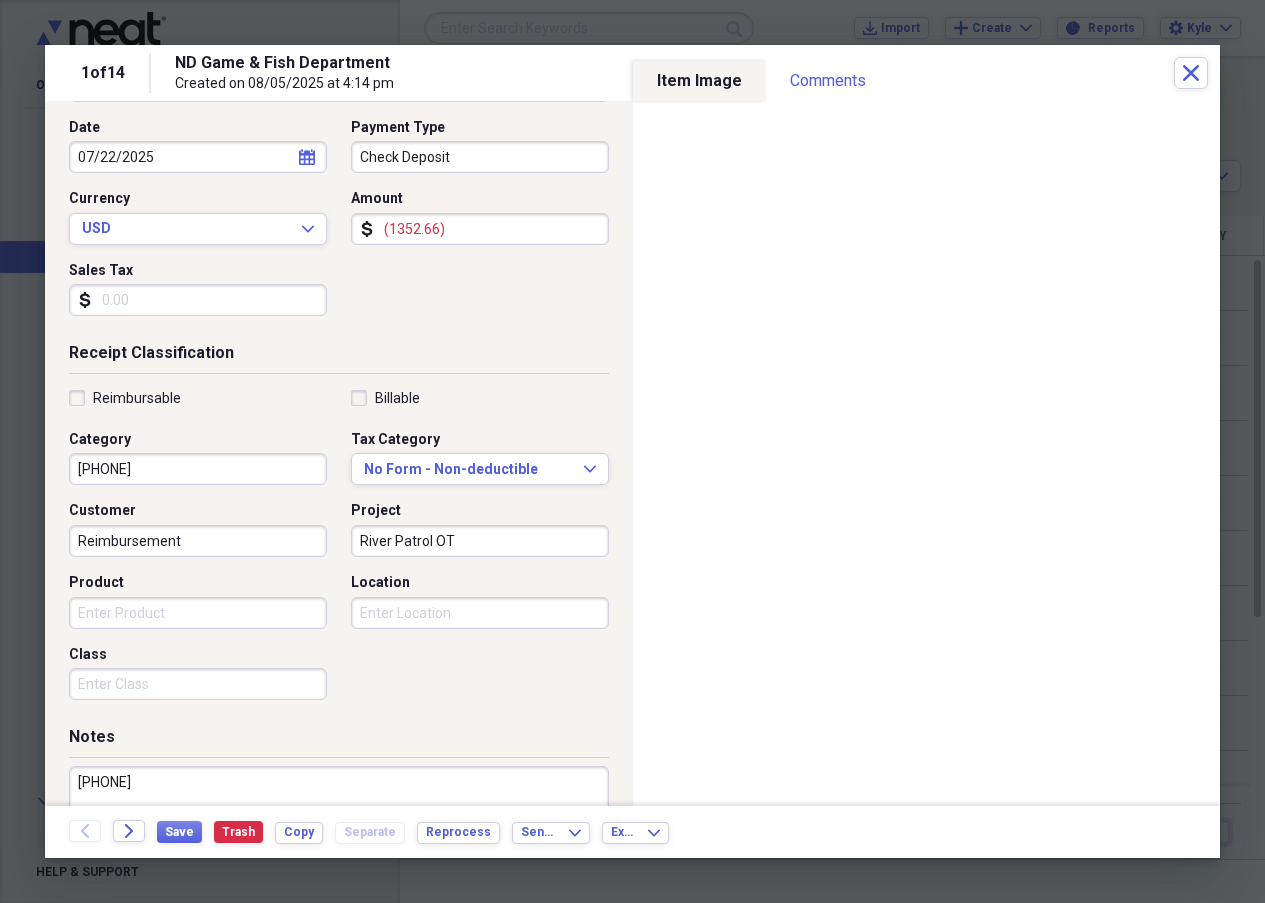 click on "101.4156112" at bounding box center [339, 831] 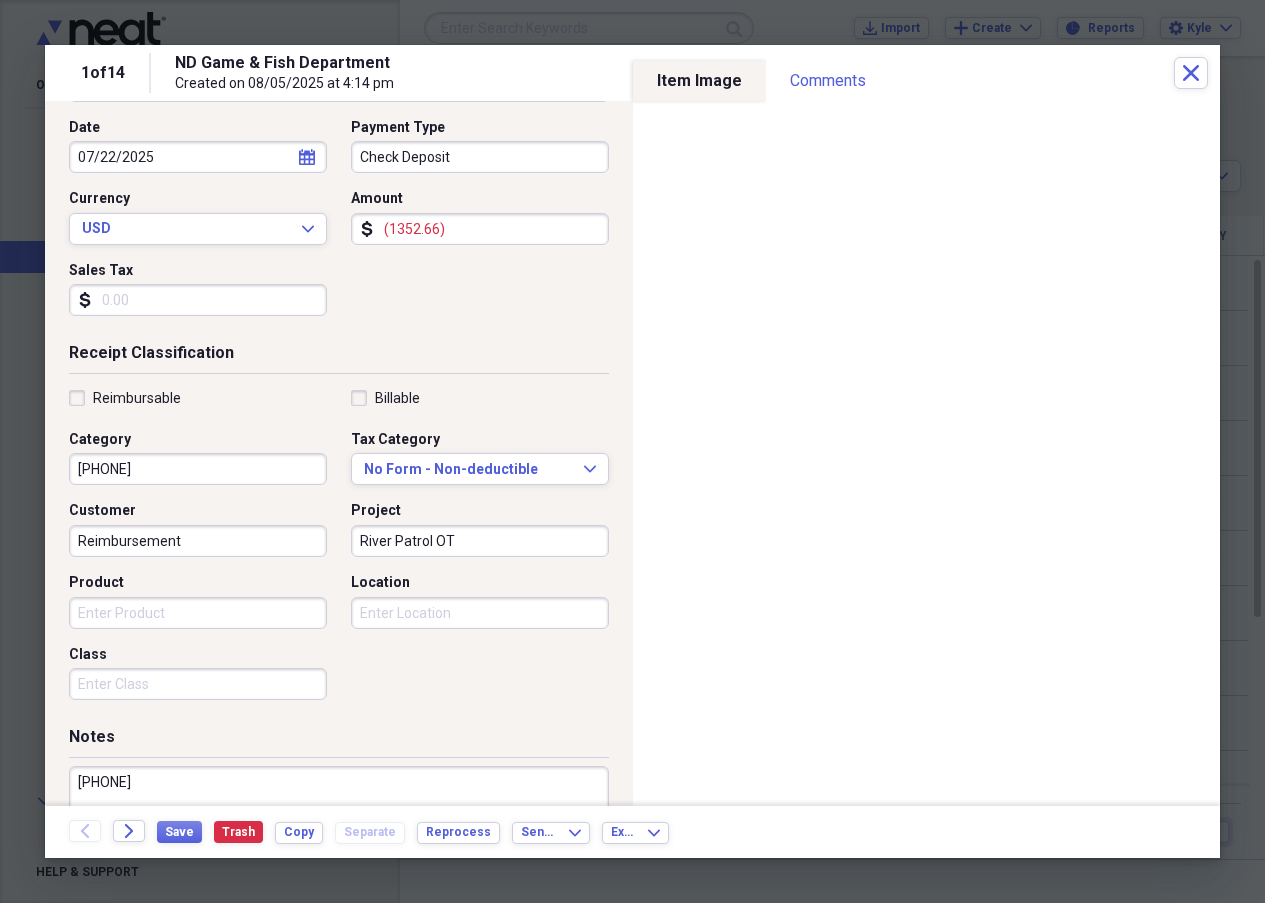 click on "[PHONE]" at bounding box center [339, 831] 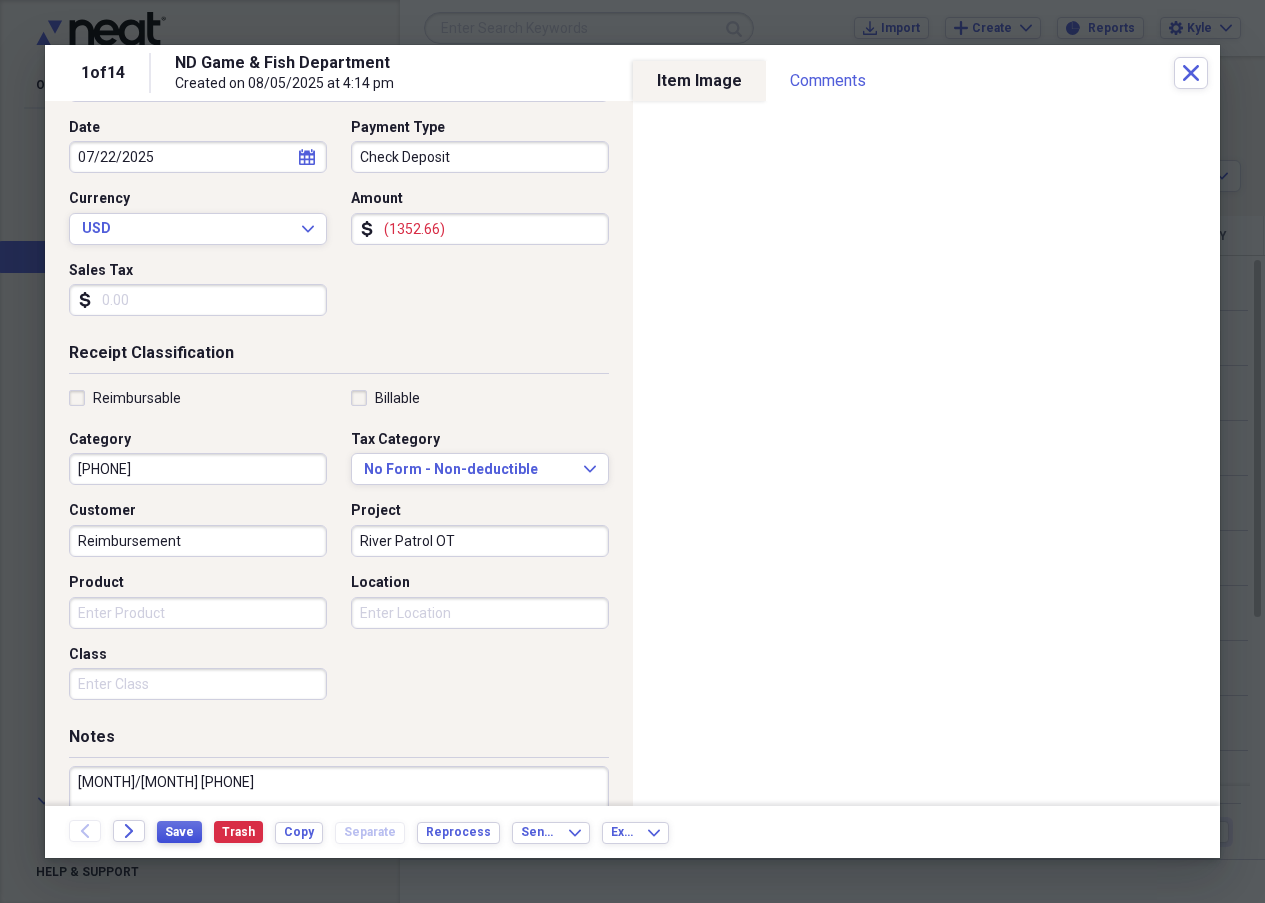 type on "May/June 101.415.6112" 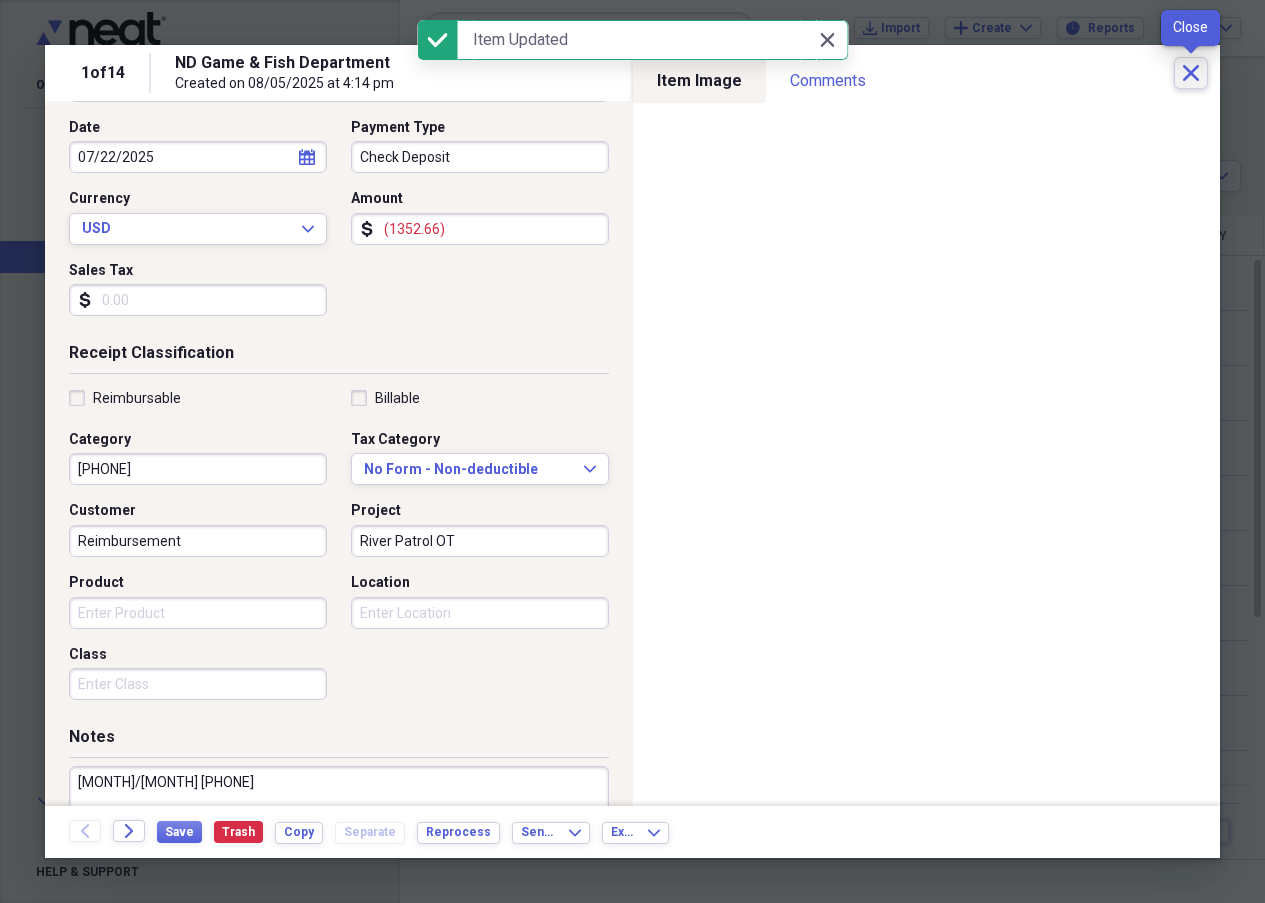 click 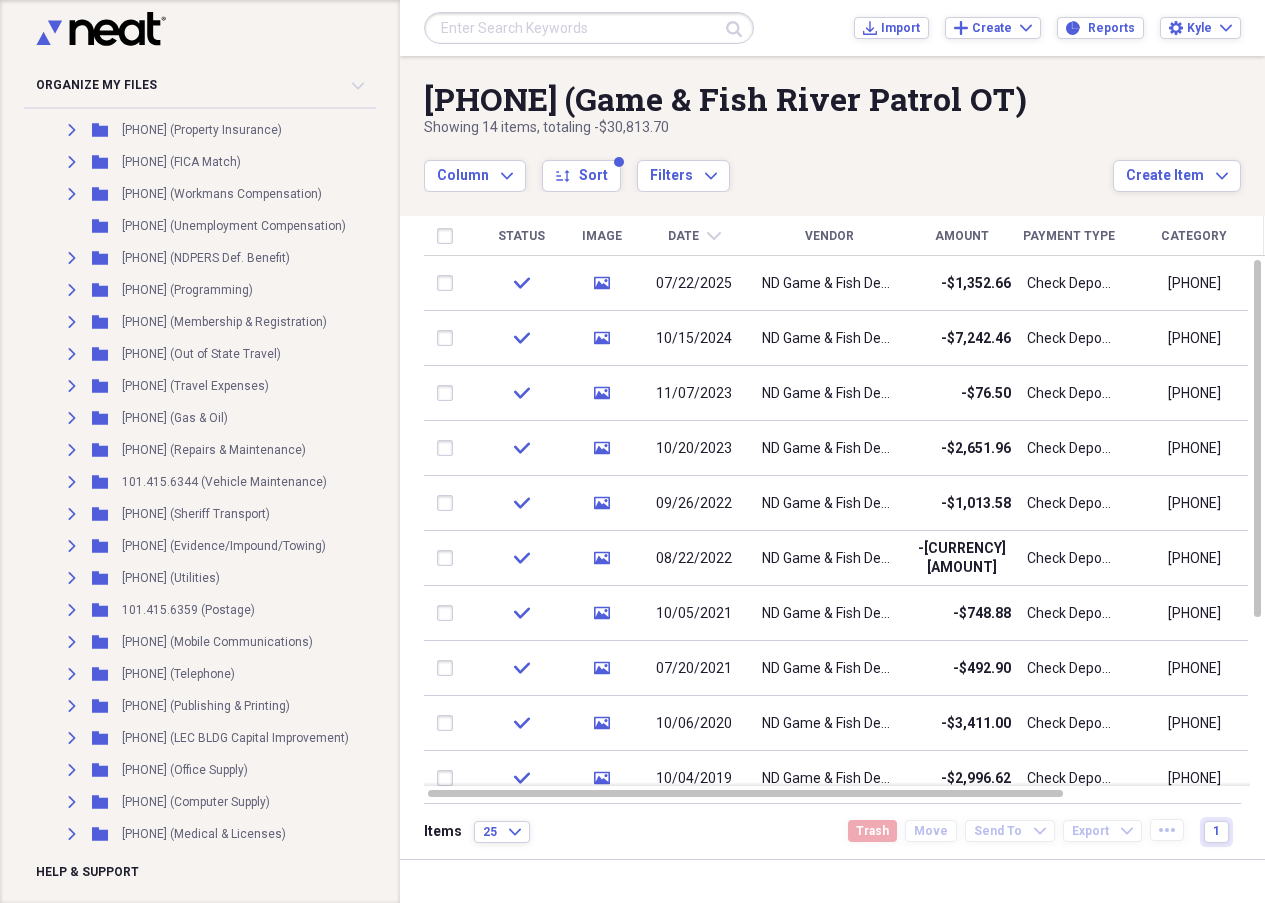 scroll, scrollTop: 3300, scrollLeft: 0, axis: vertical 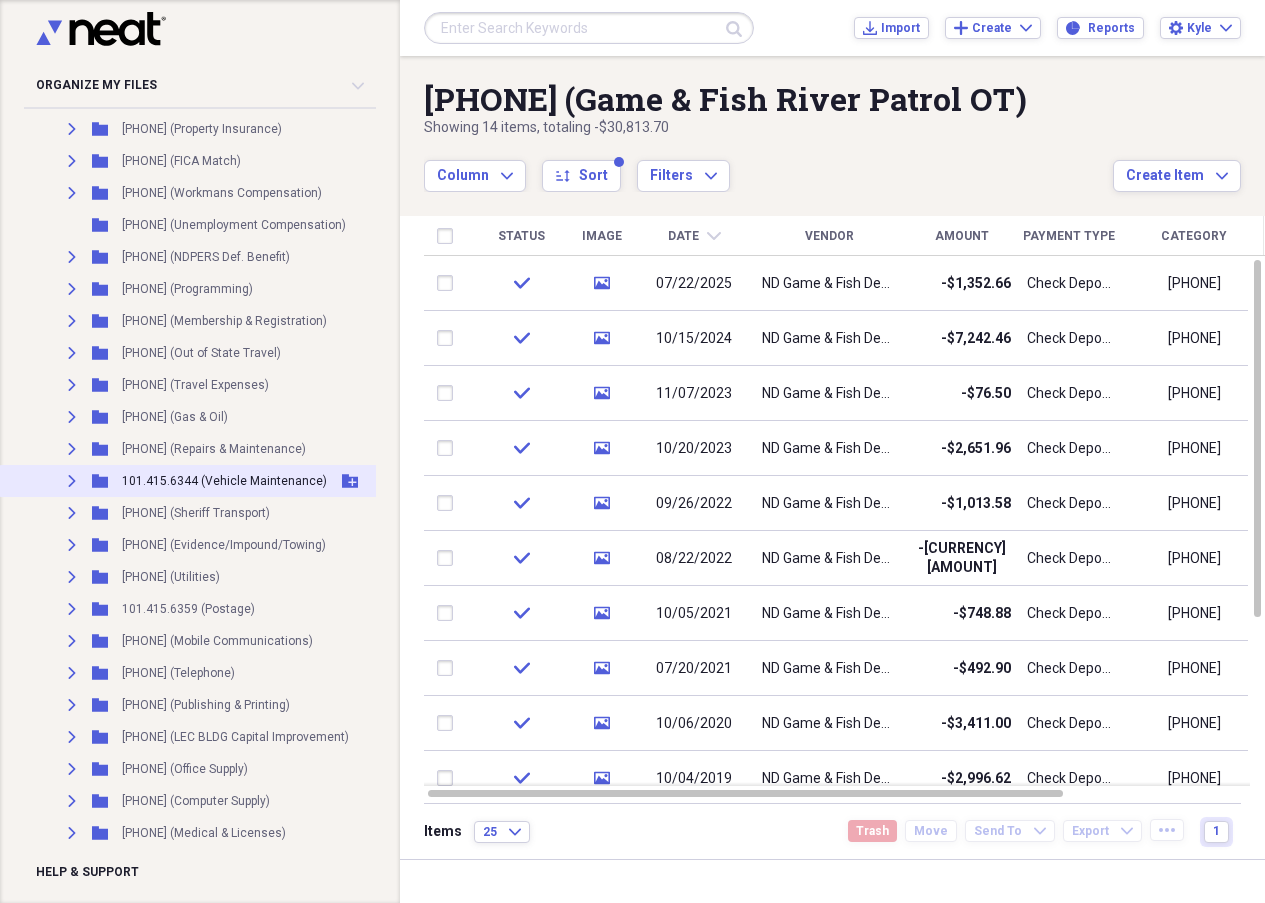 click on "101.415.6344 (Vehicle Maintenance)" at bounding box center (224, 481) 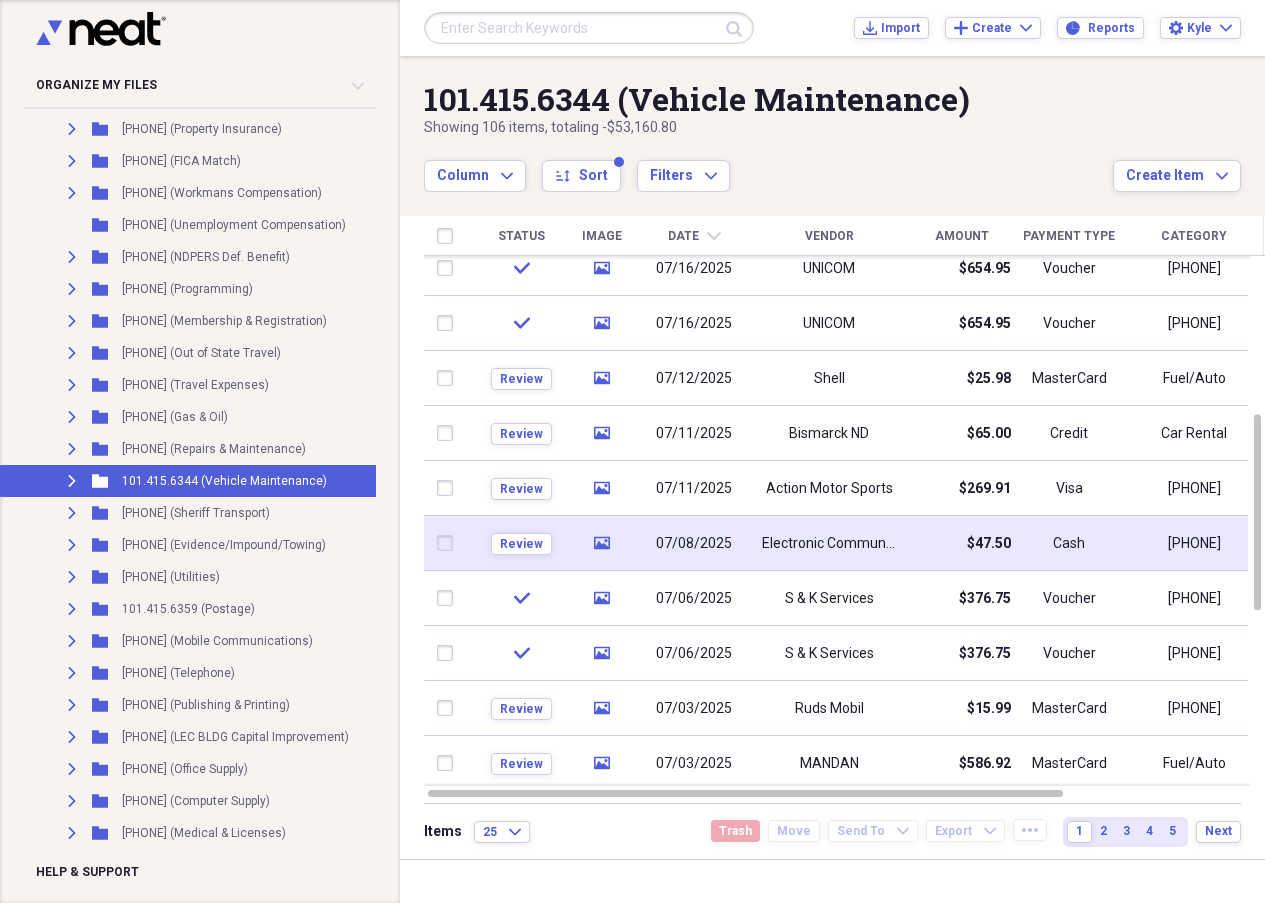 click on "Review" at bounding box center [521, 543] 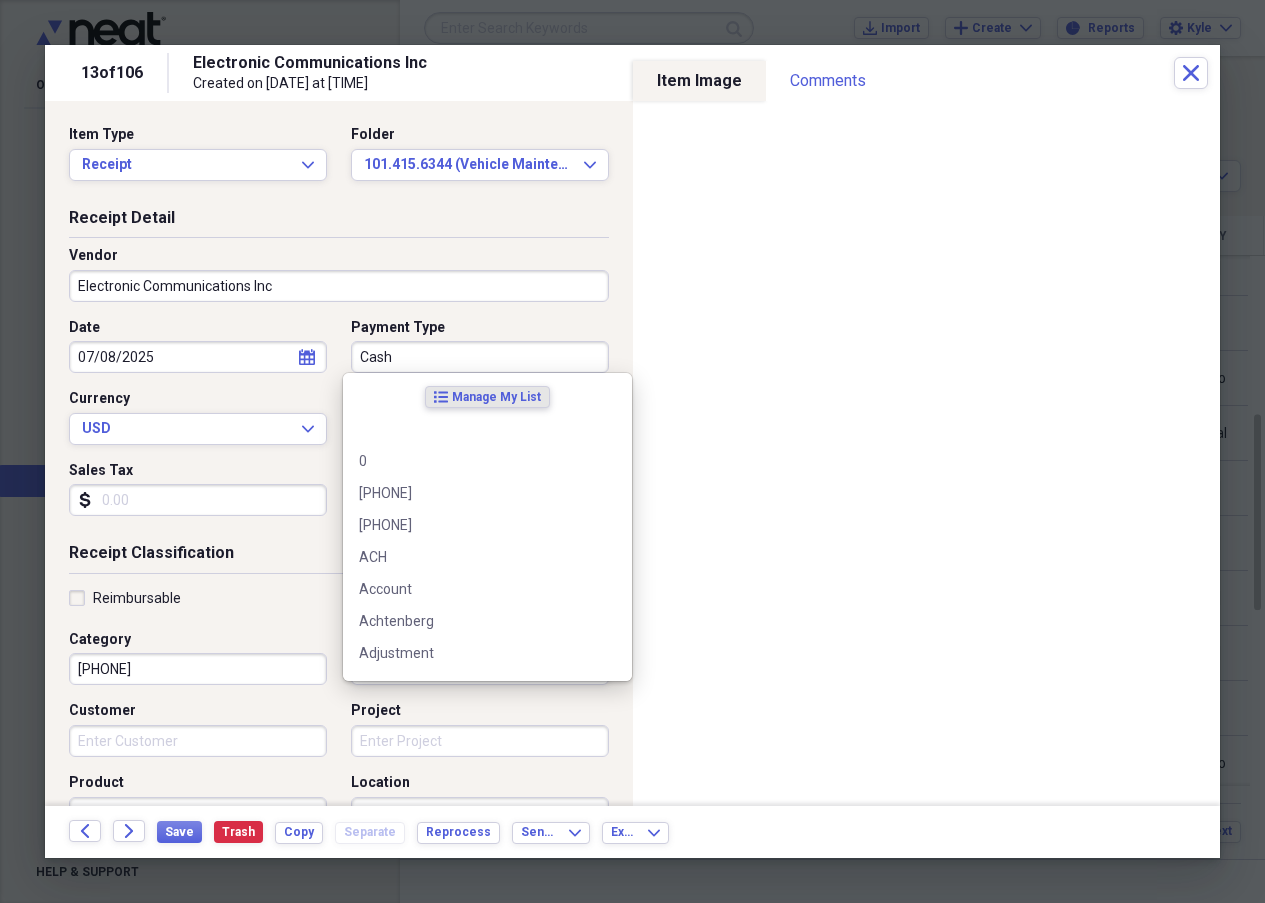 click on "Cash" at bounding box center [480, 357] 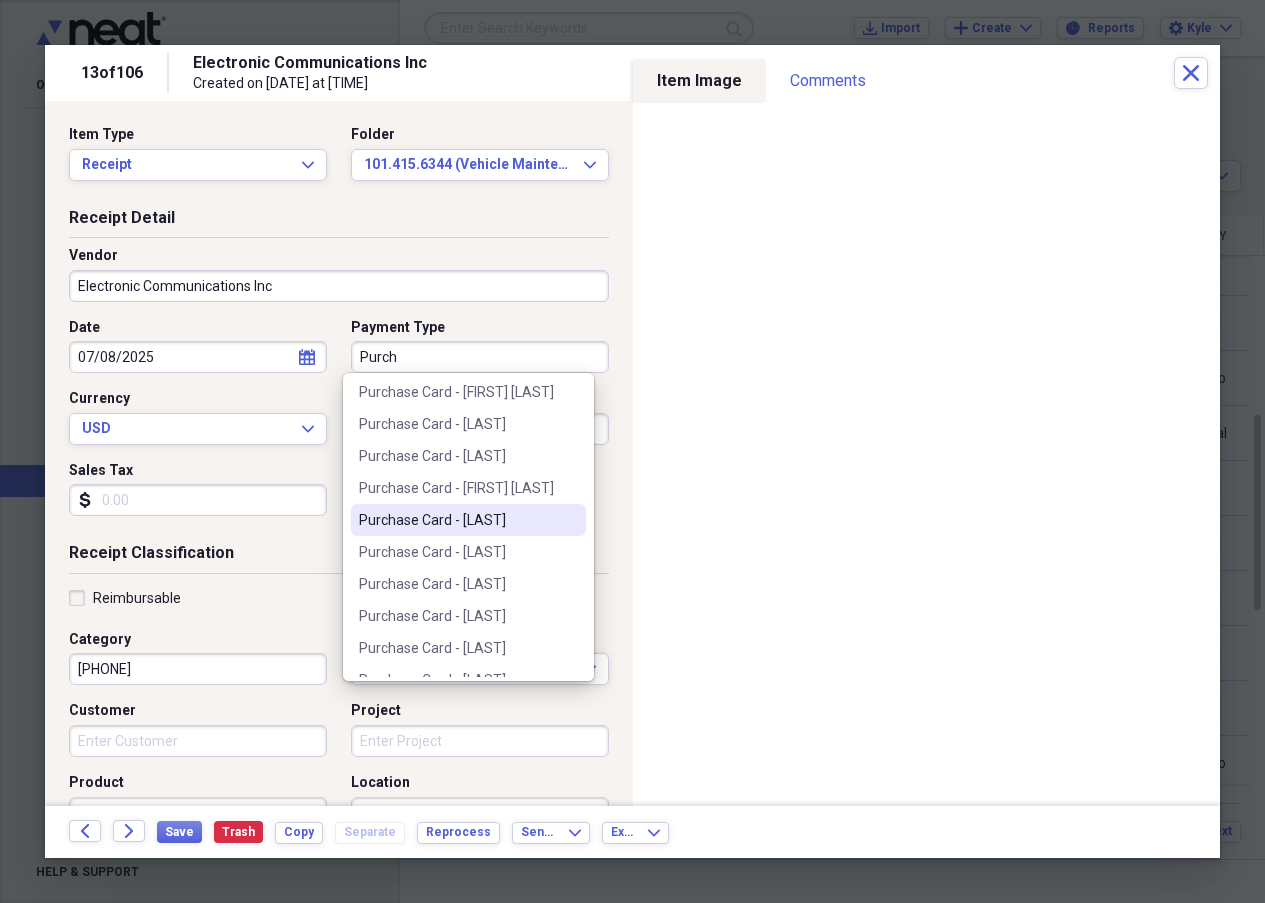 scroll, scrollTop: 400, scrollLeft: 0, axis: vertical 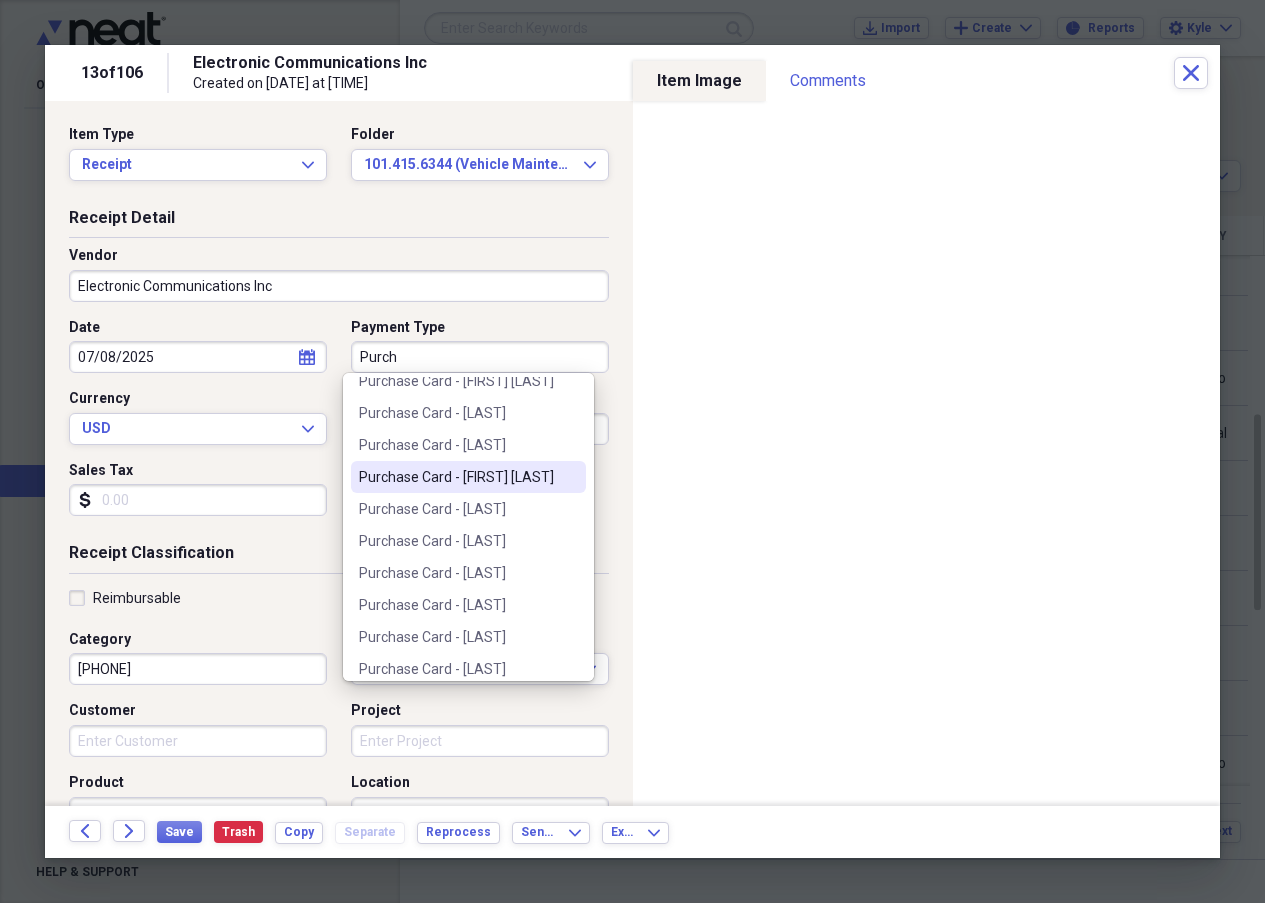 click on "Purchase Card - [LAST]" at bounding box center (456, 477) 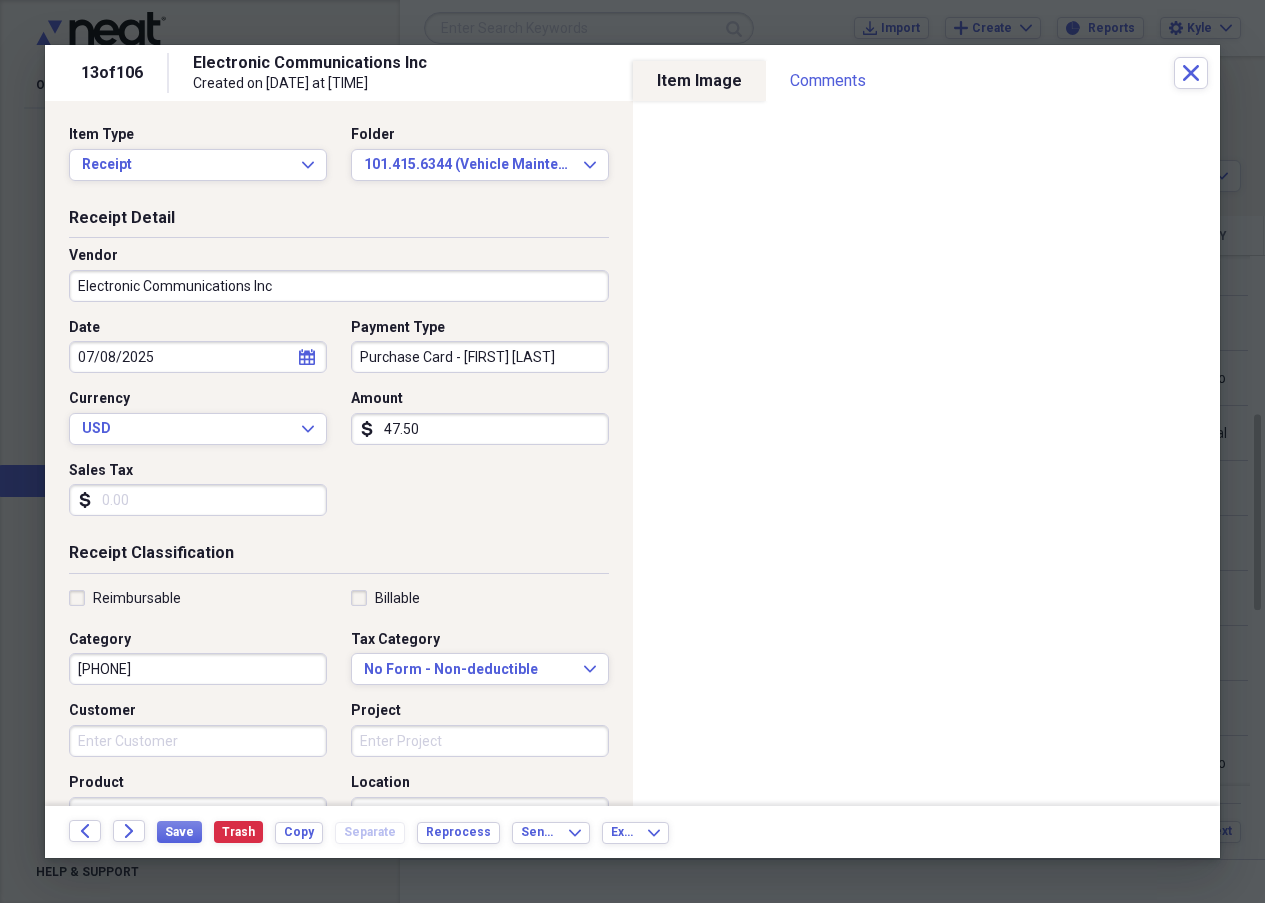 click on "Customer" at bounding box center [198, 741] 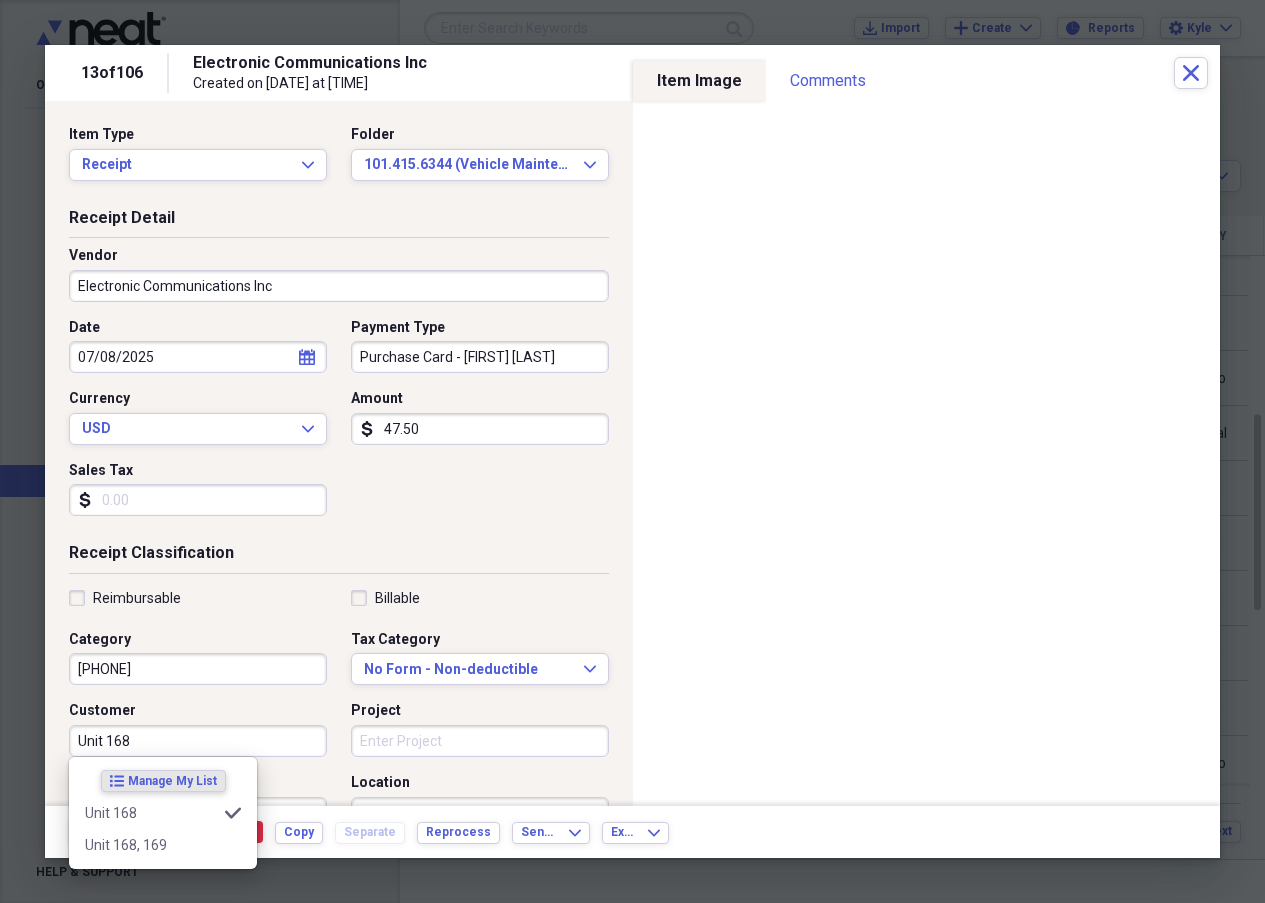 type on "Unit 168" 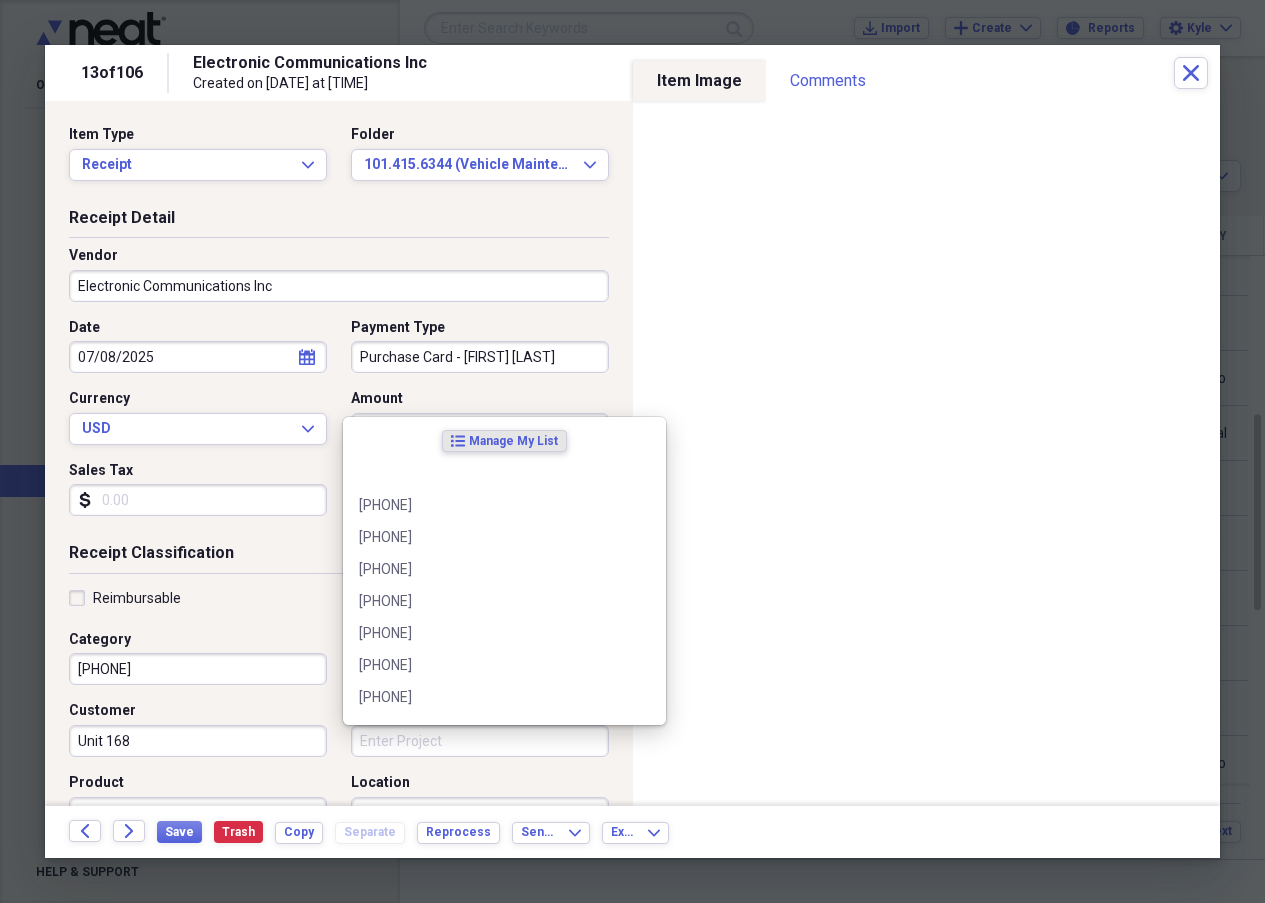 click on "Receipt Classification" at bounding box center (339, 557) 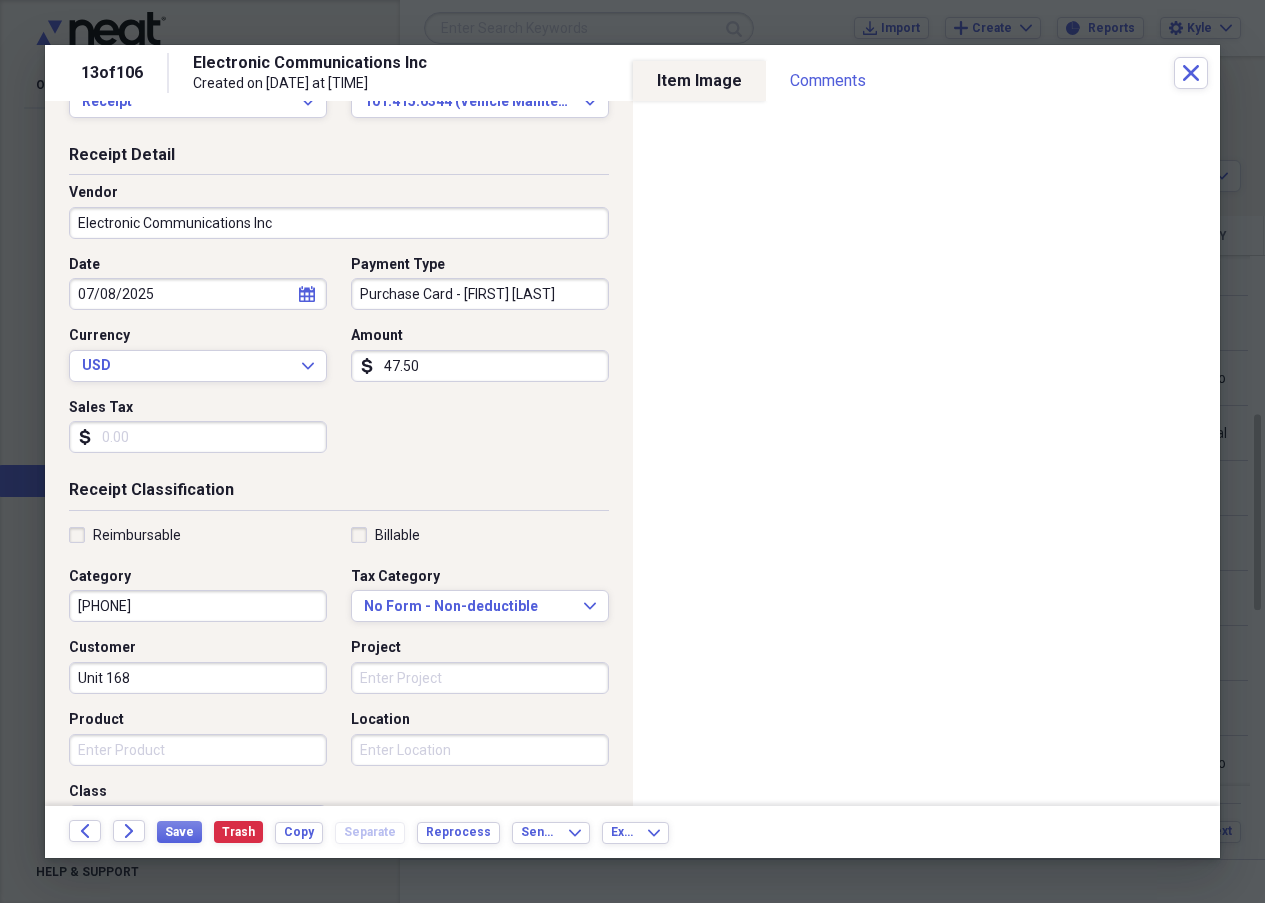 scroll, scrollTop: 300, scrollLeft: 0, axis: vertical 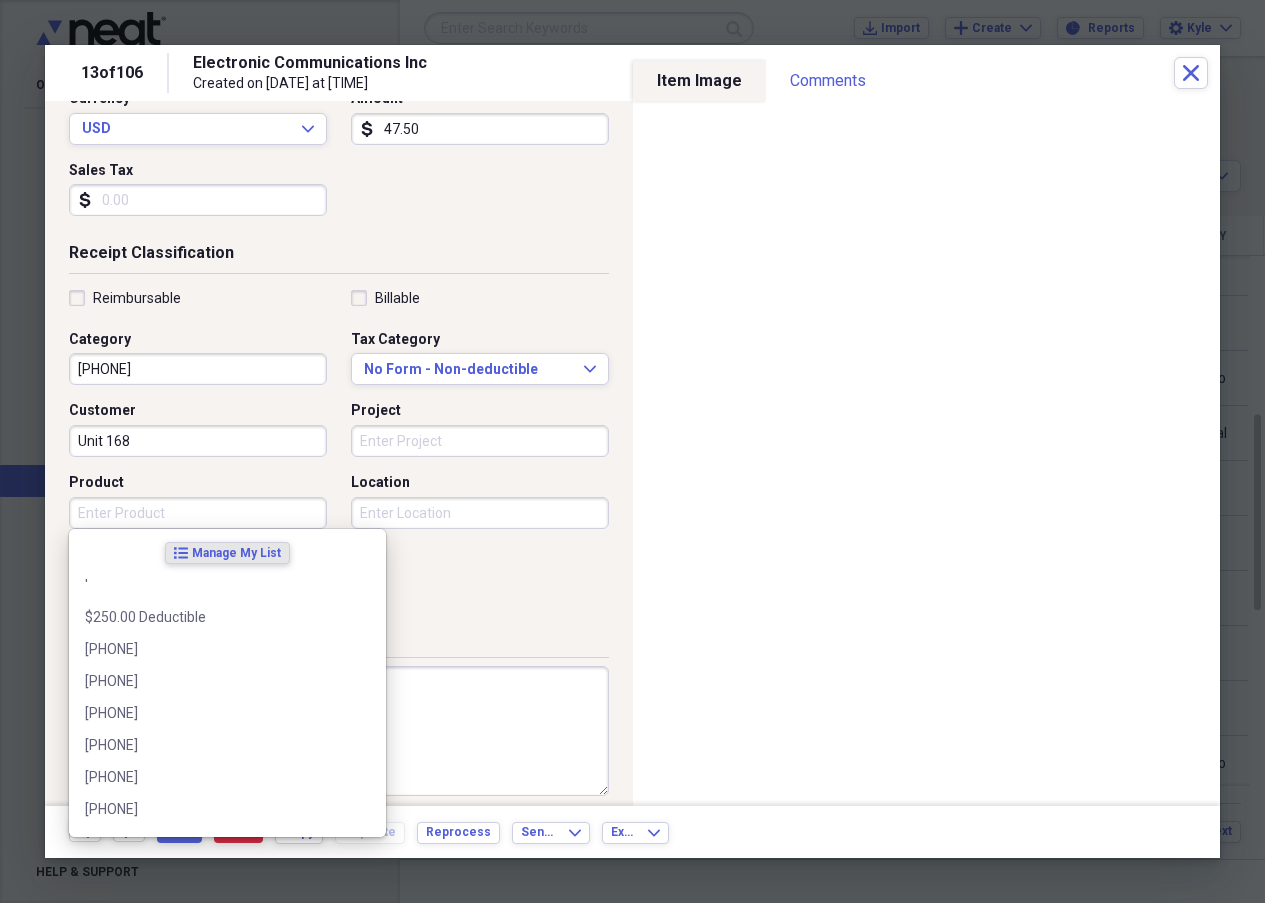 click on "Product" at bounding box center (198, 513) 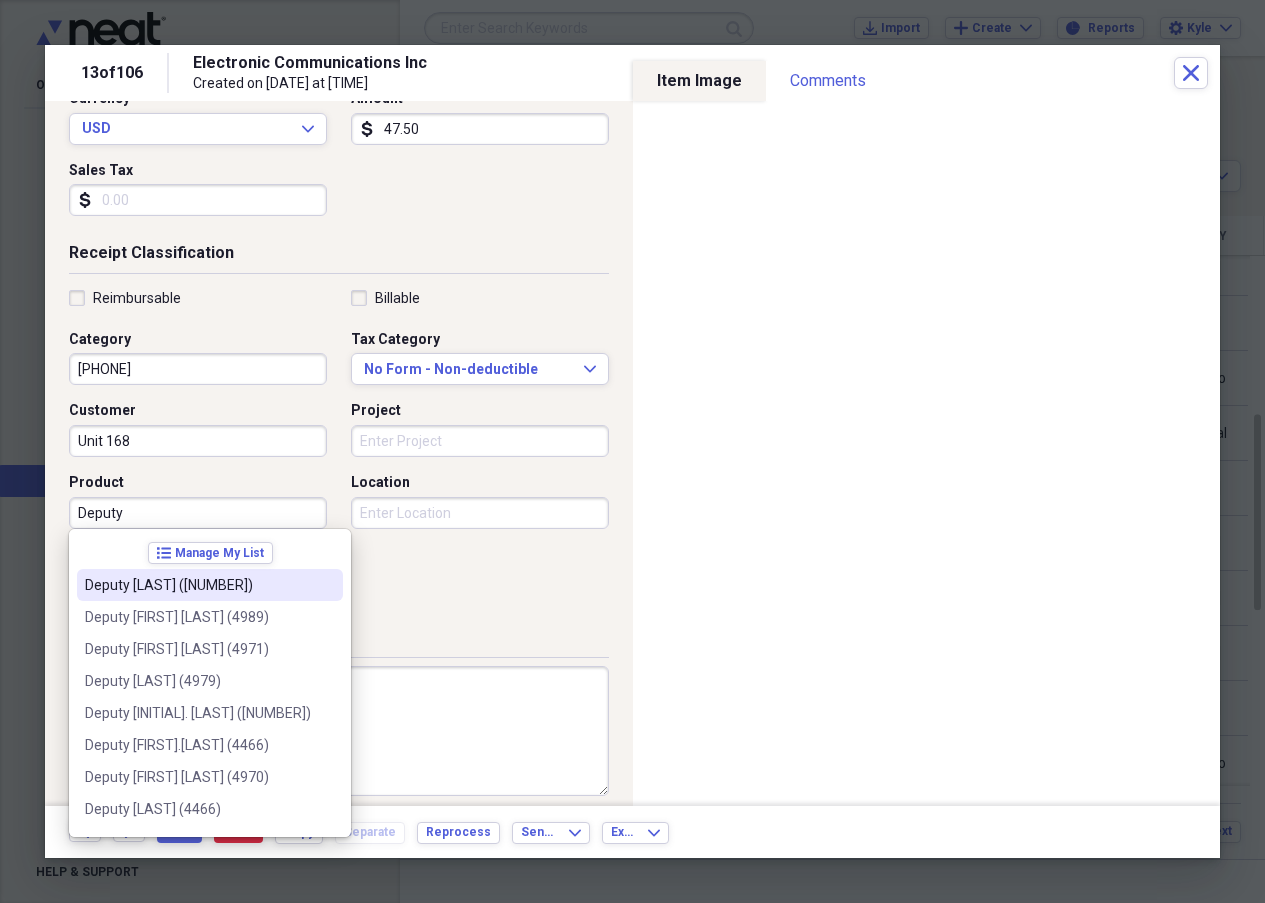 click on "Deputy" at bounding box center (198, 513) 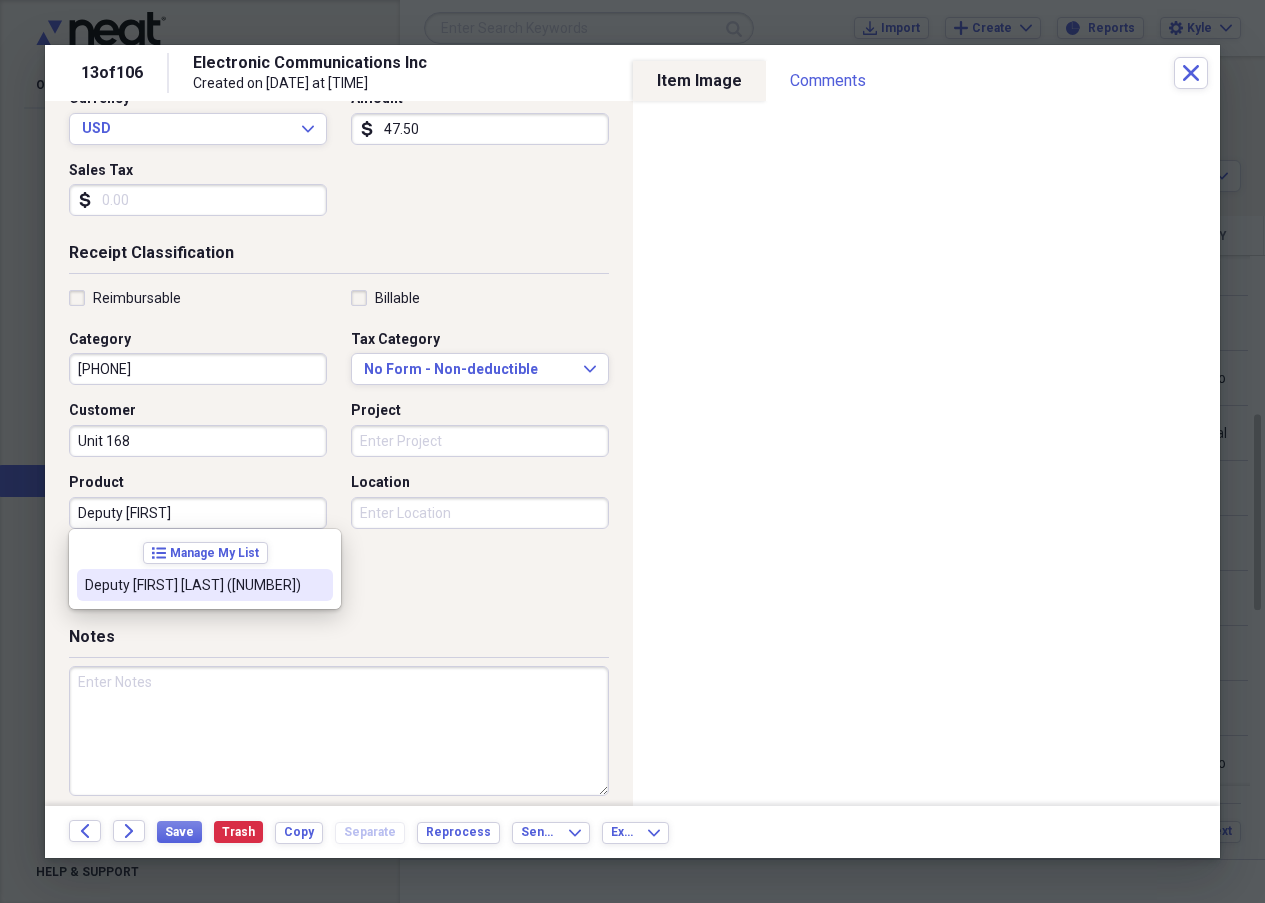 click on "Deputy [FIRST] [LAST] ([NUMBER])" at bounding box center (193, 585) 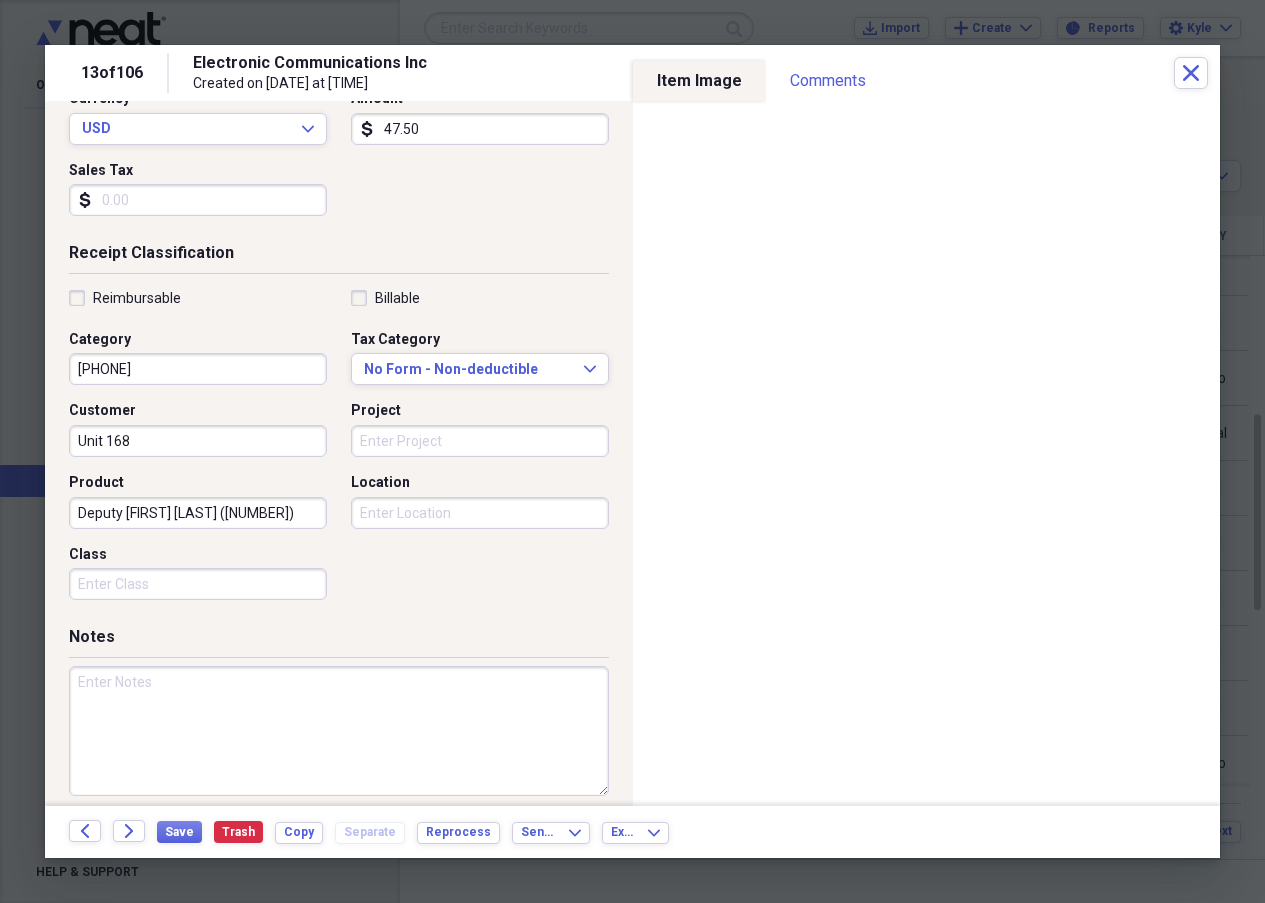 click on "Project" at bounding box center (480, 441) 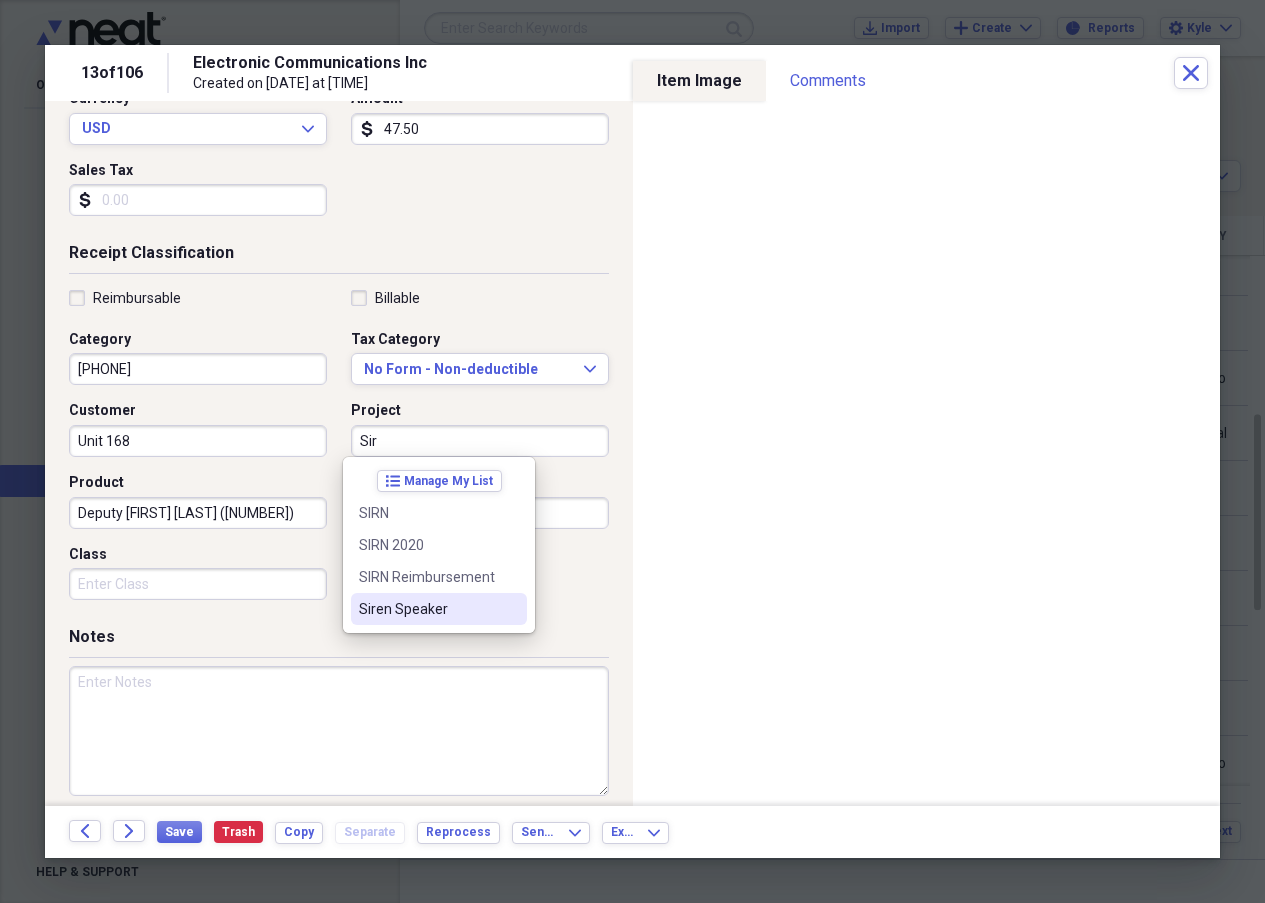 click on "Siren Speaker" at bounding box center [427, 609] 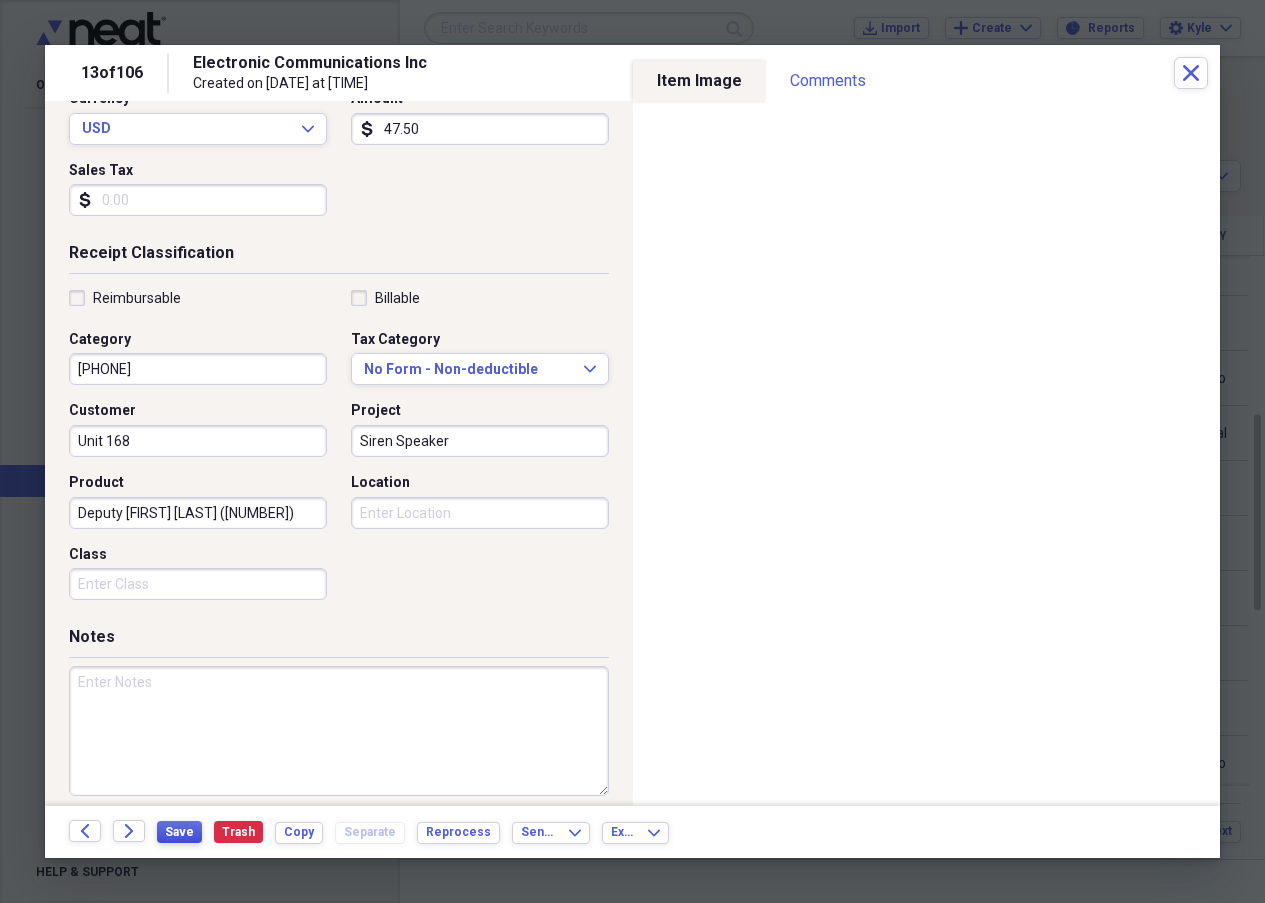 drag, startPoint x: 174, startPoint y: 832, endPoint x: 161, endPoint y: 832, distance: 13 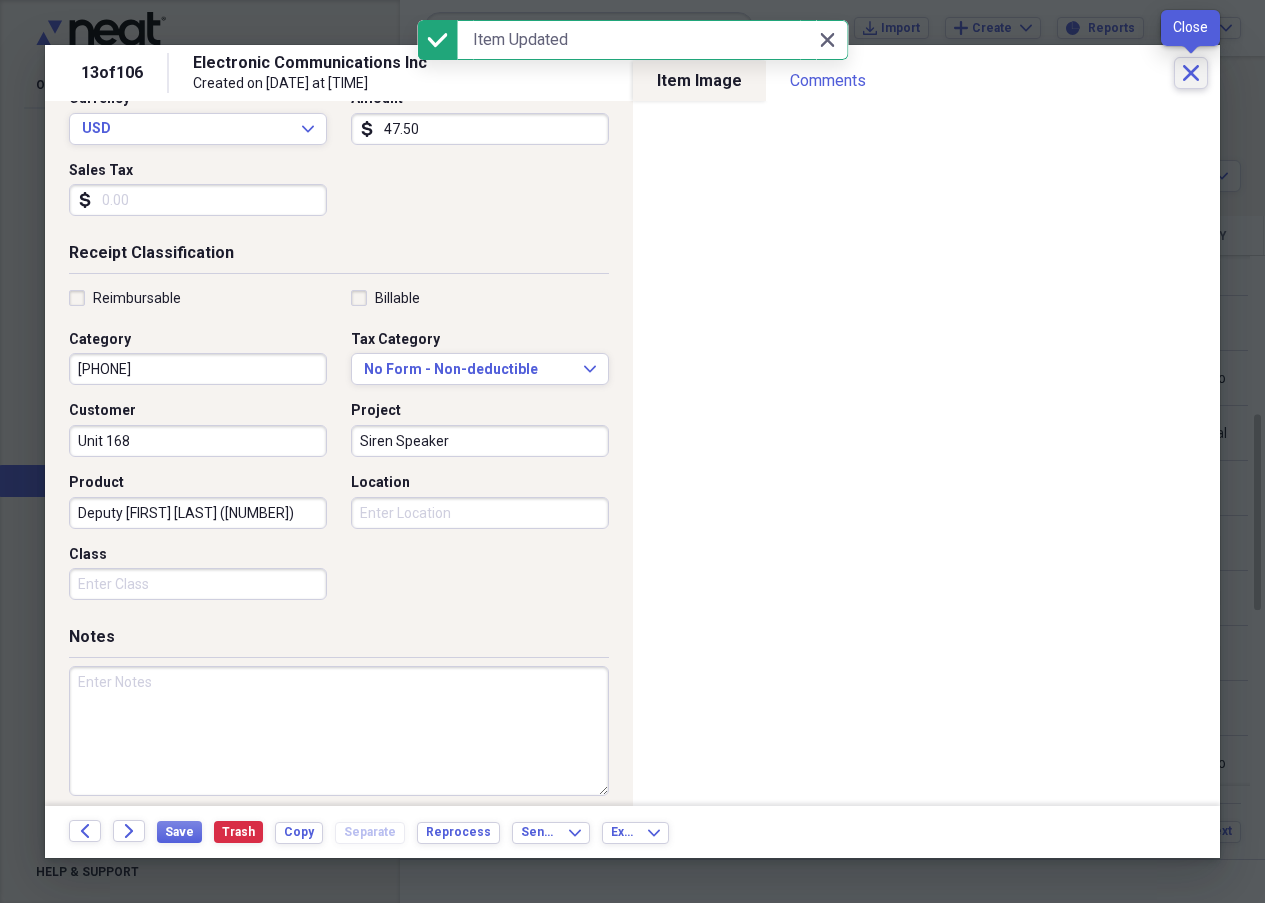 click 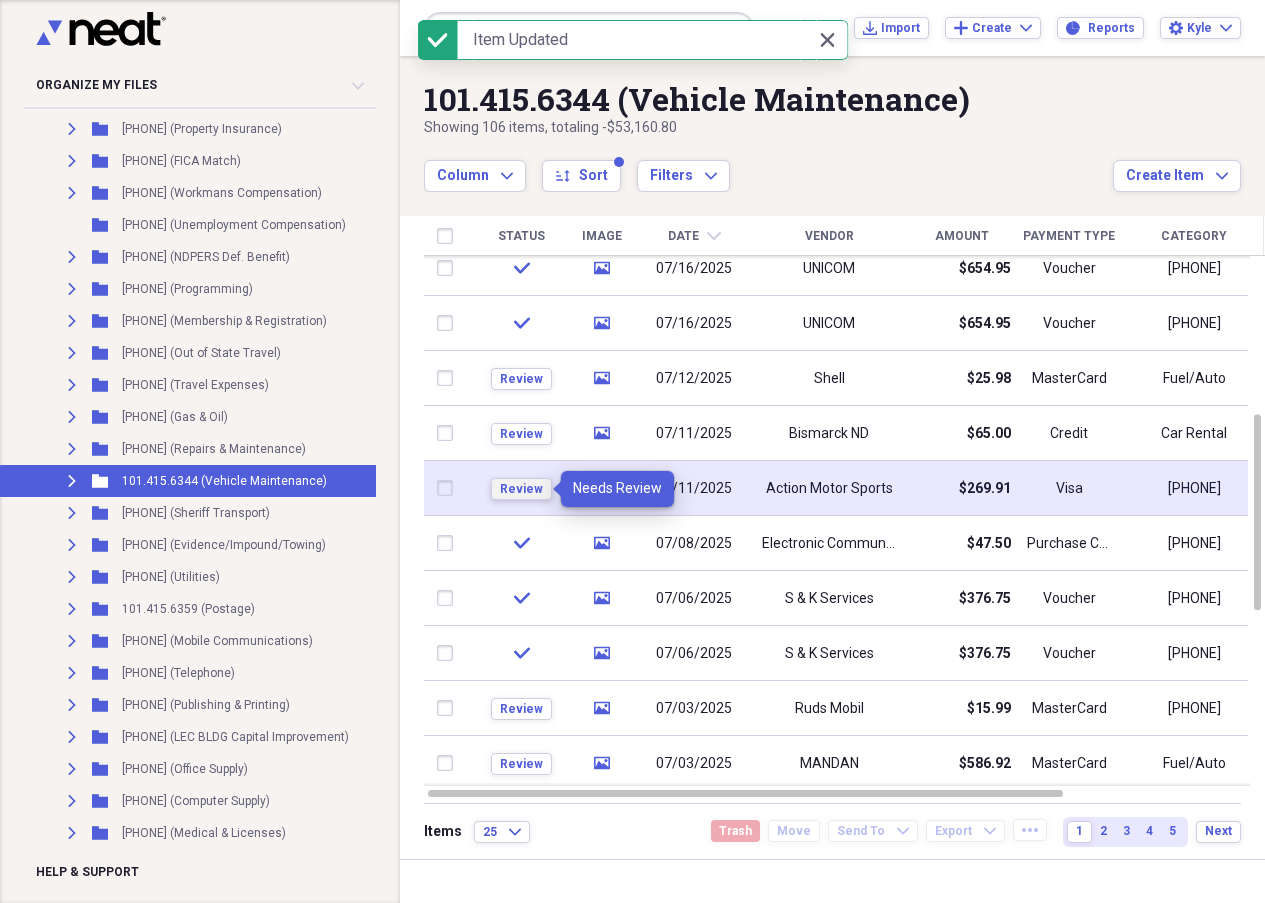 click on "Review" at bounding box center [521, 489] 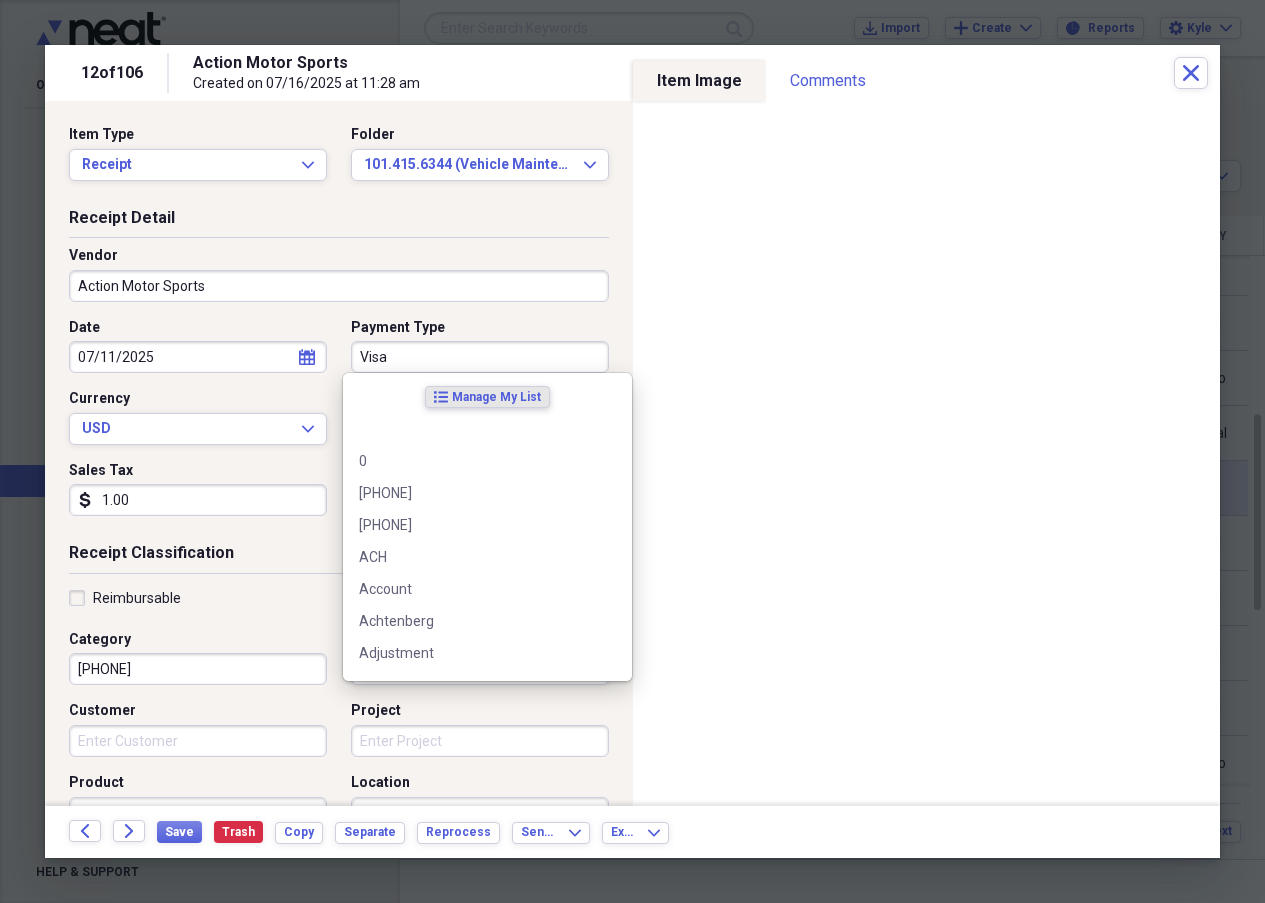 click on "Visa" at bounding box center (480, 357) 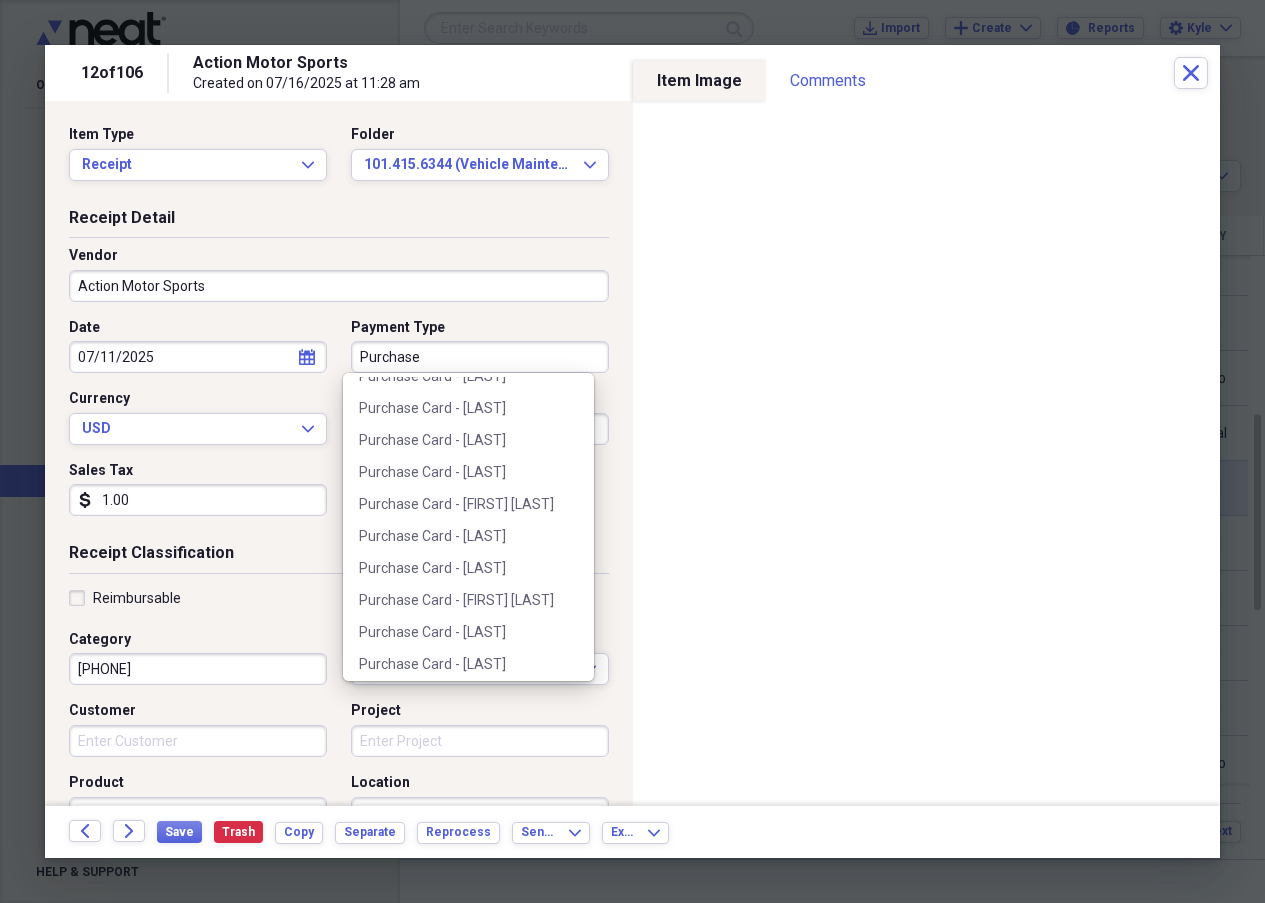 scroll, scrollTop: 300, scrollLeft: 0, axis: vertical 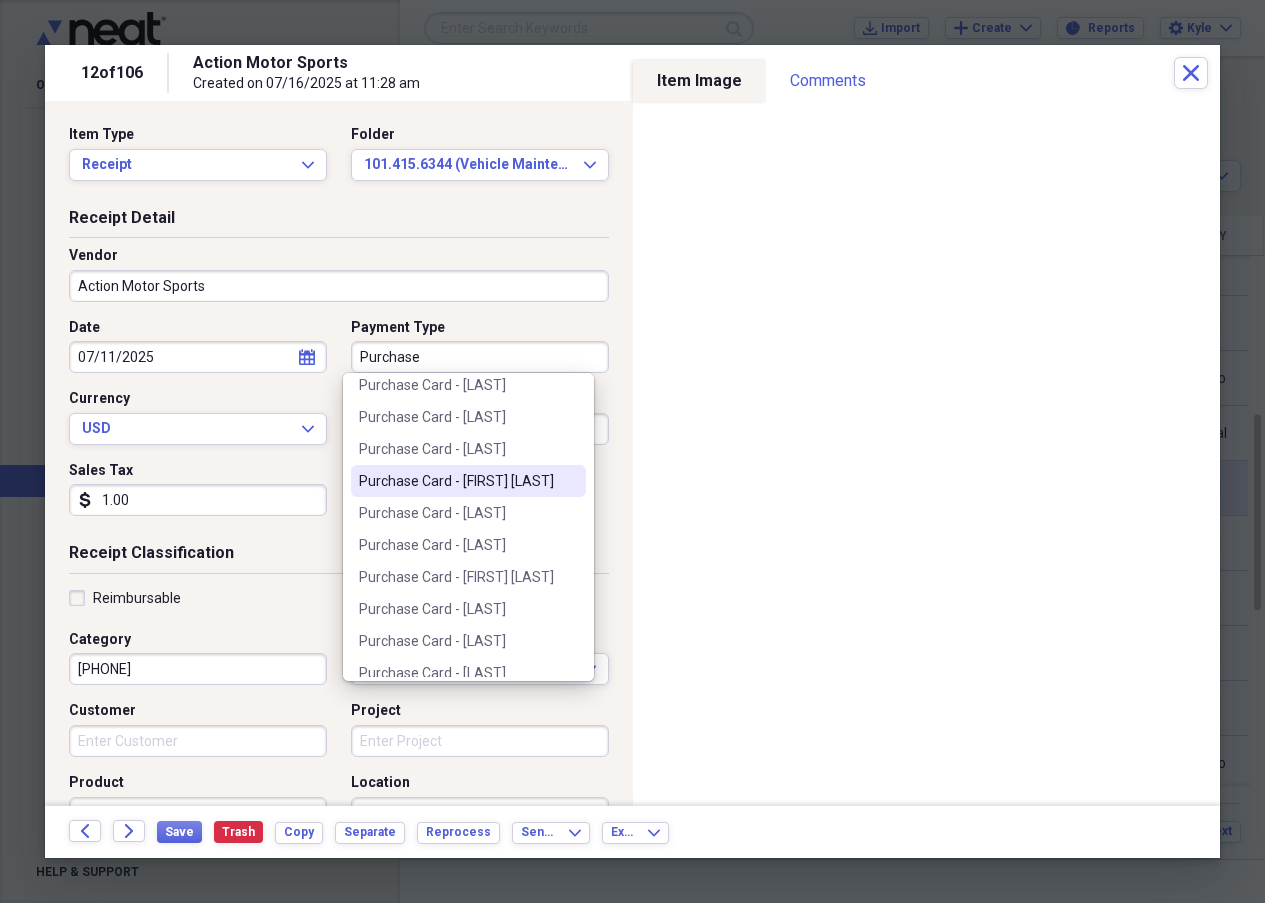 click on "Purchase Card - [LAST]" at bounding box center [456, 481] 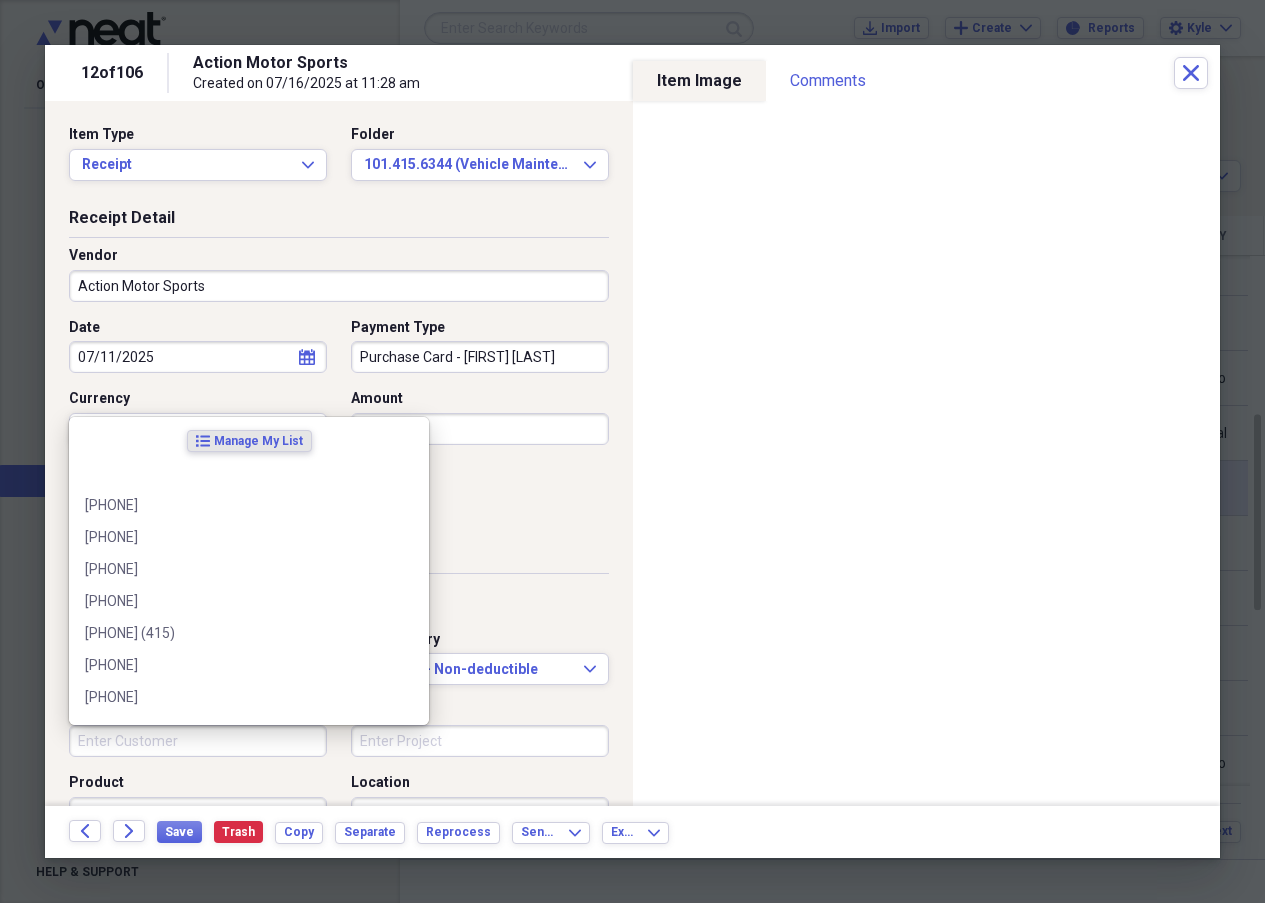 click on "Customer" at bounding box center (198, 741) 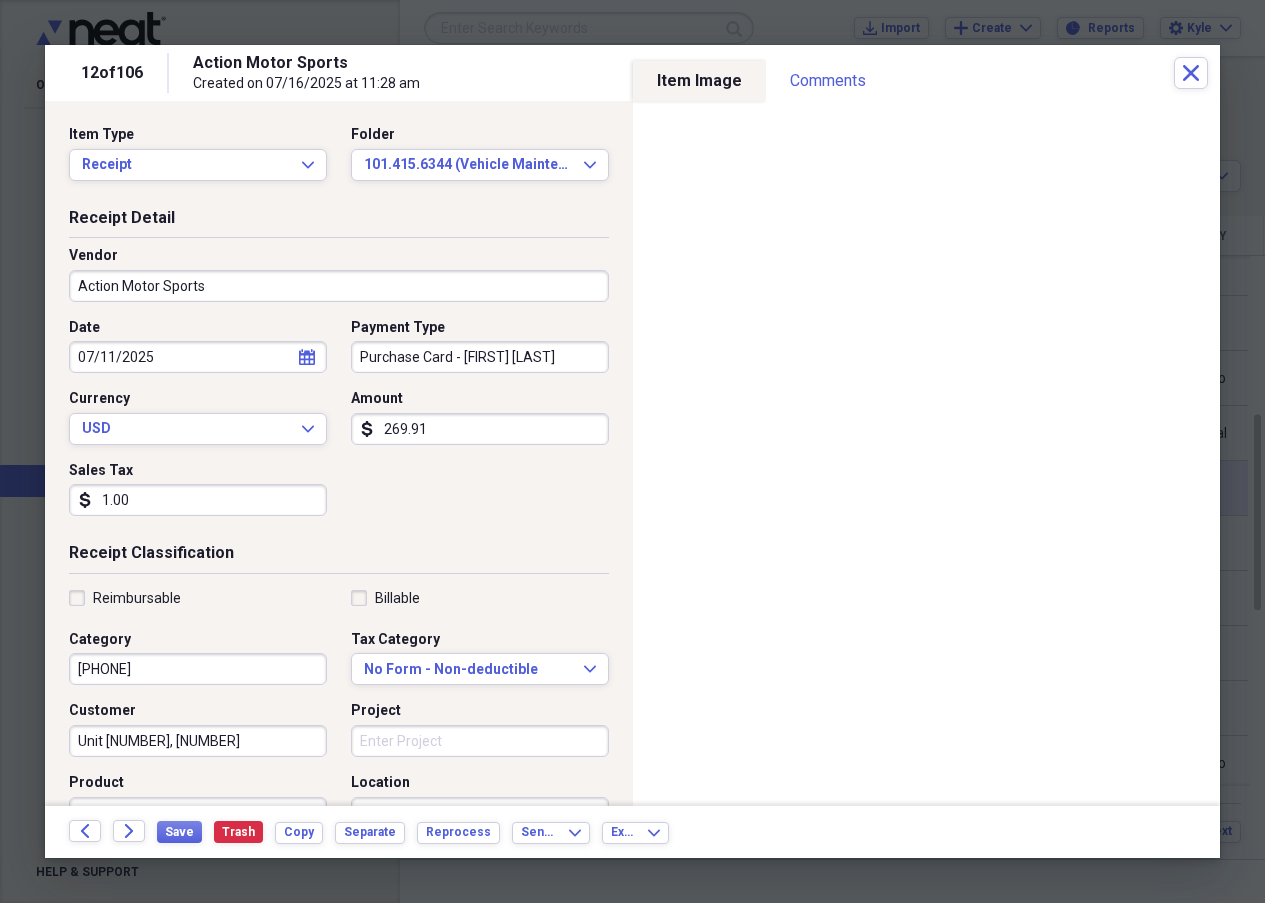 click on "Unit 525 , 526" at bounding box center [198, 741] 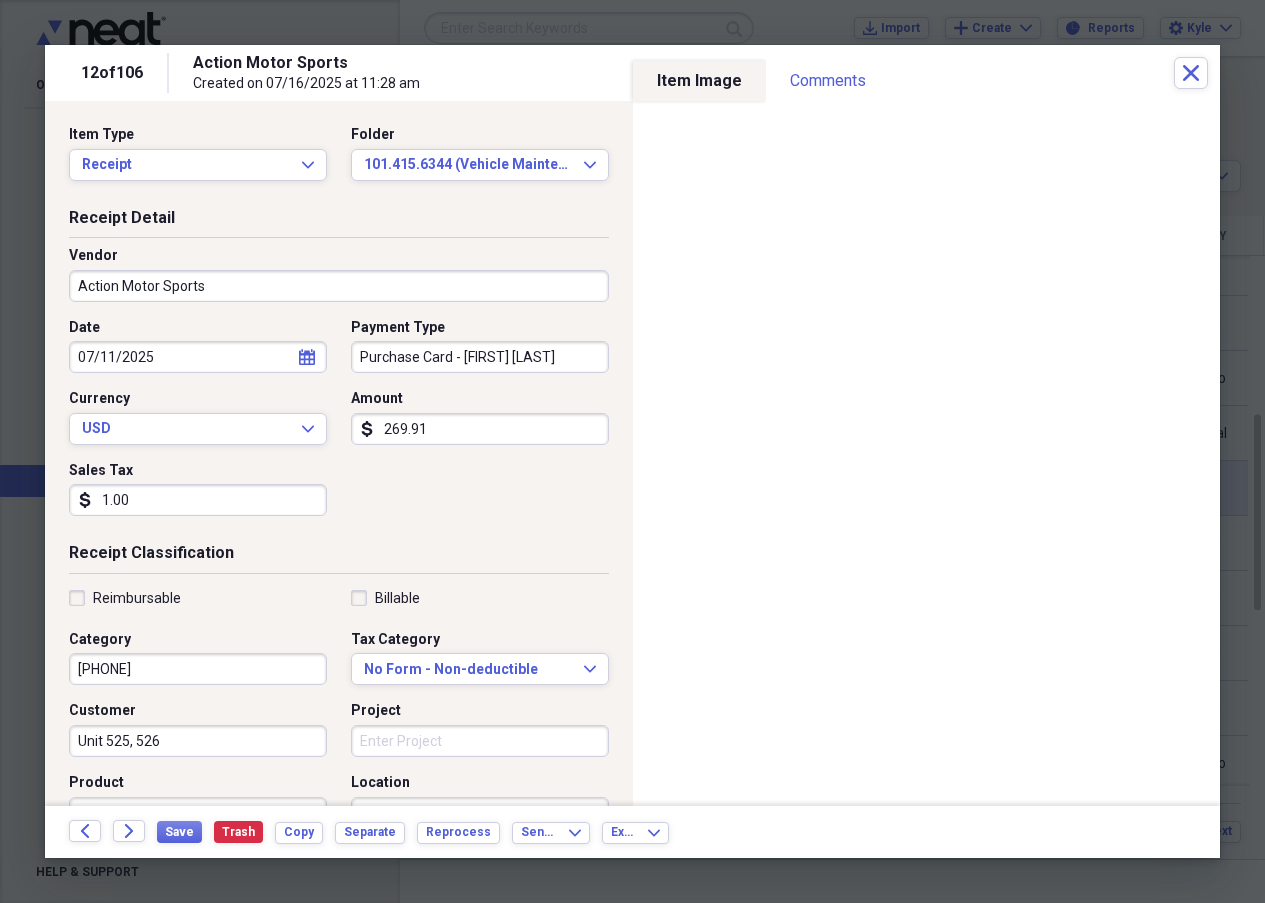 type on "Unit 525, 526" 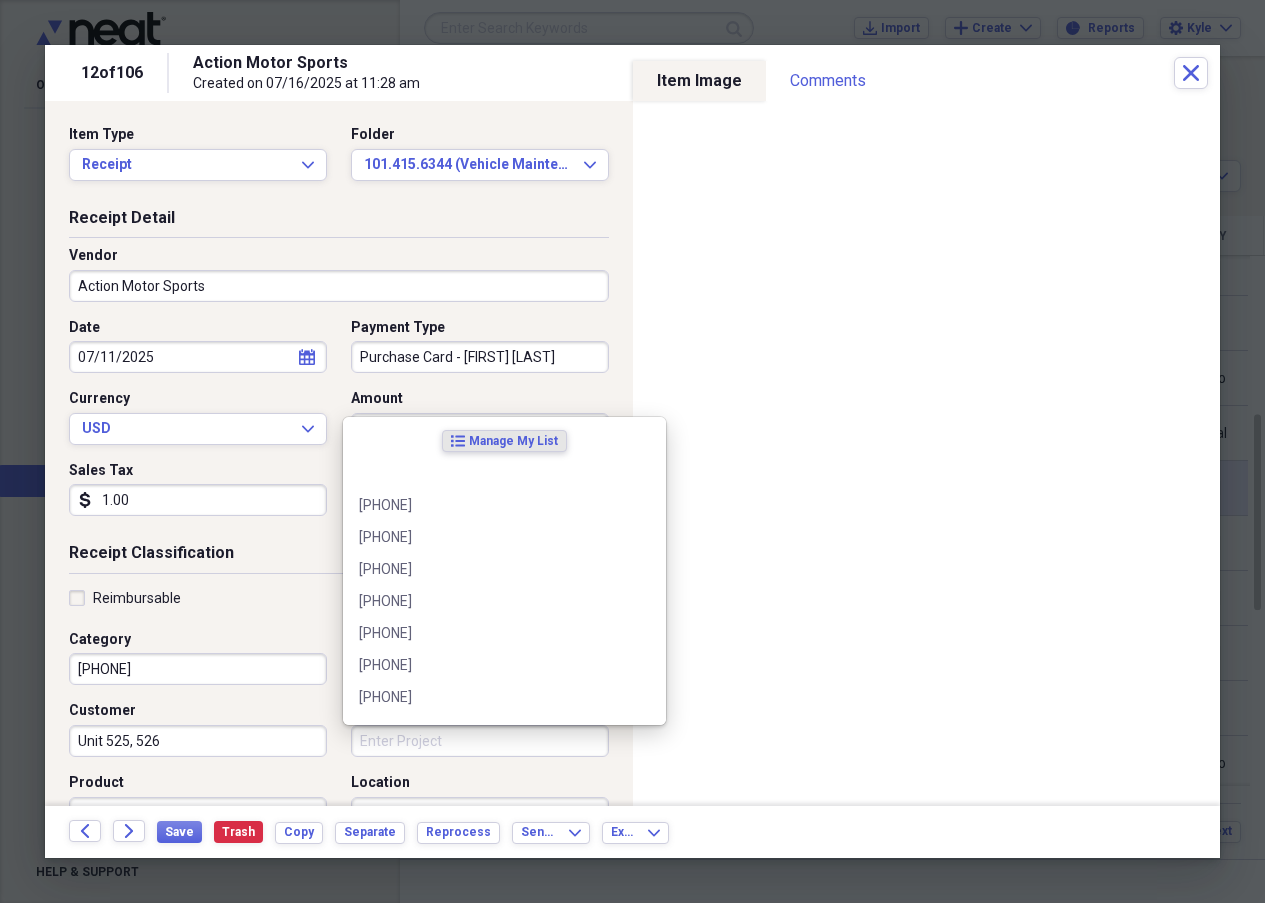 click on "Project" at bounding box center [480, 741] 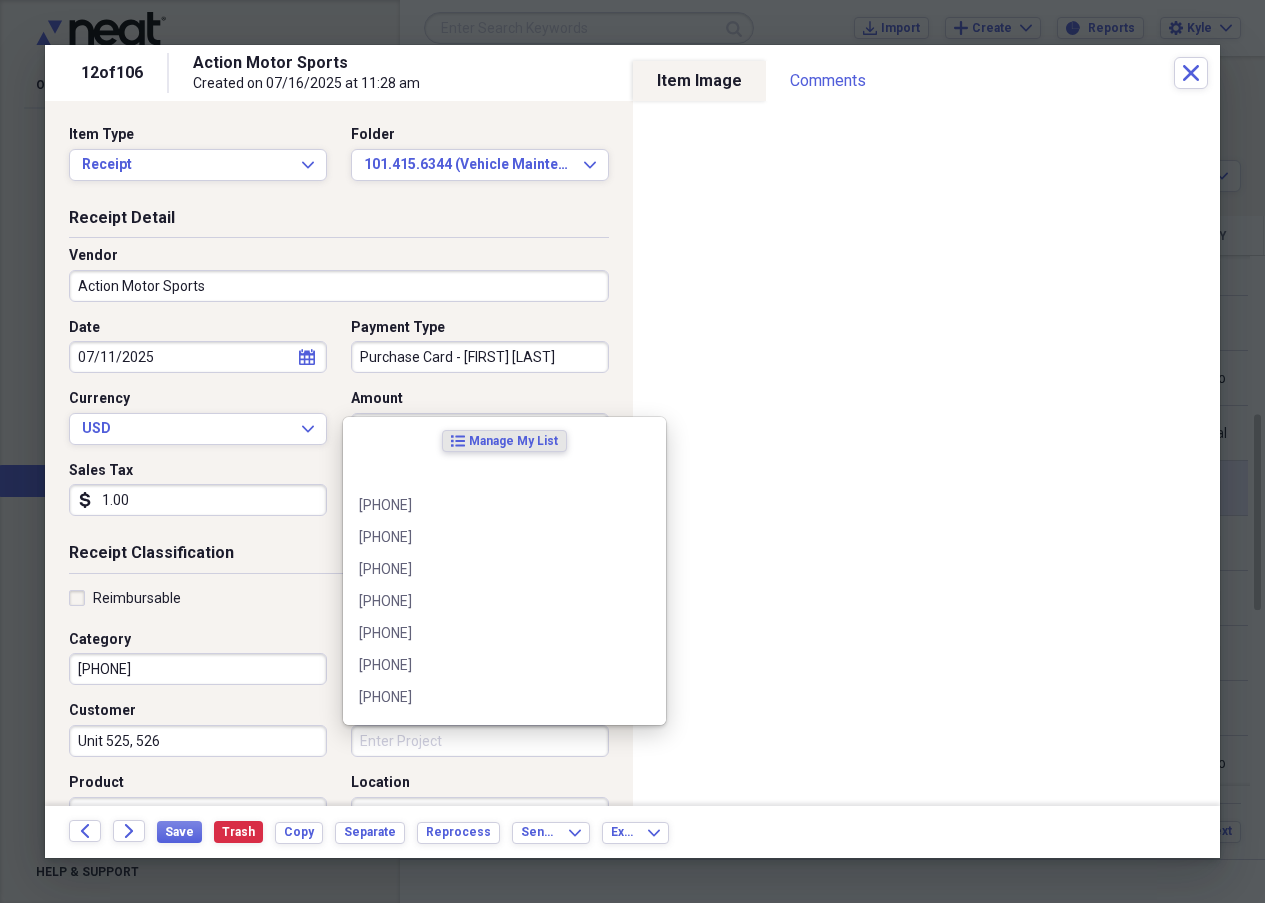 click on "Receipt Detail Vendor Action Motor Sports Date 07/11/2025 calendar Calendar Payment Type Purchase Card - K.Kirchmeier Currency USD Expand Amount dollar-sign 269.91 Sales Tax dollar-sign 1.00" at bounding box center [339, 375] 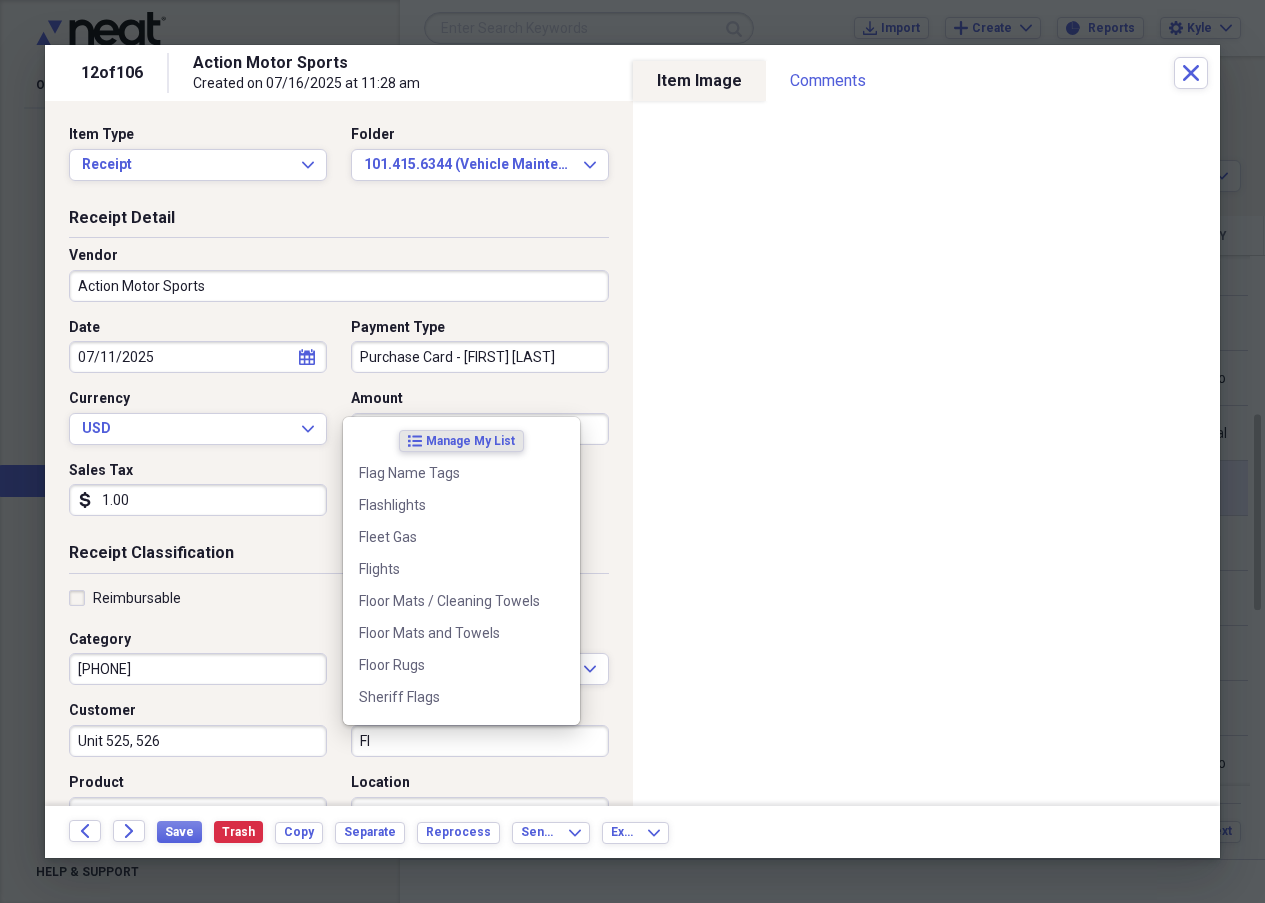 type on "F" 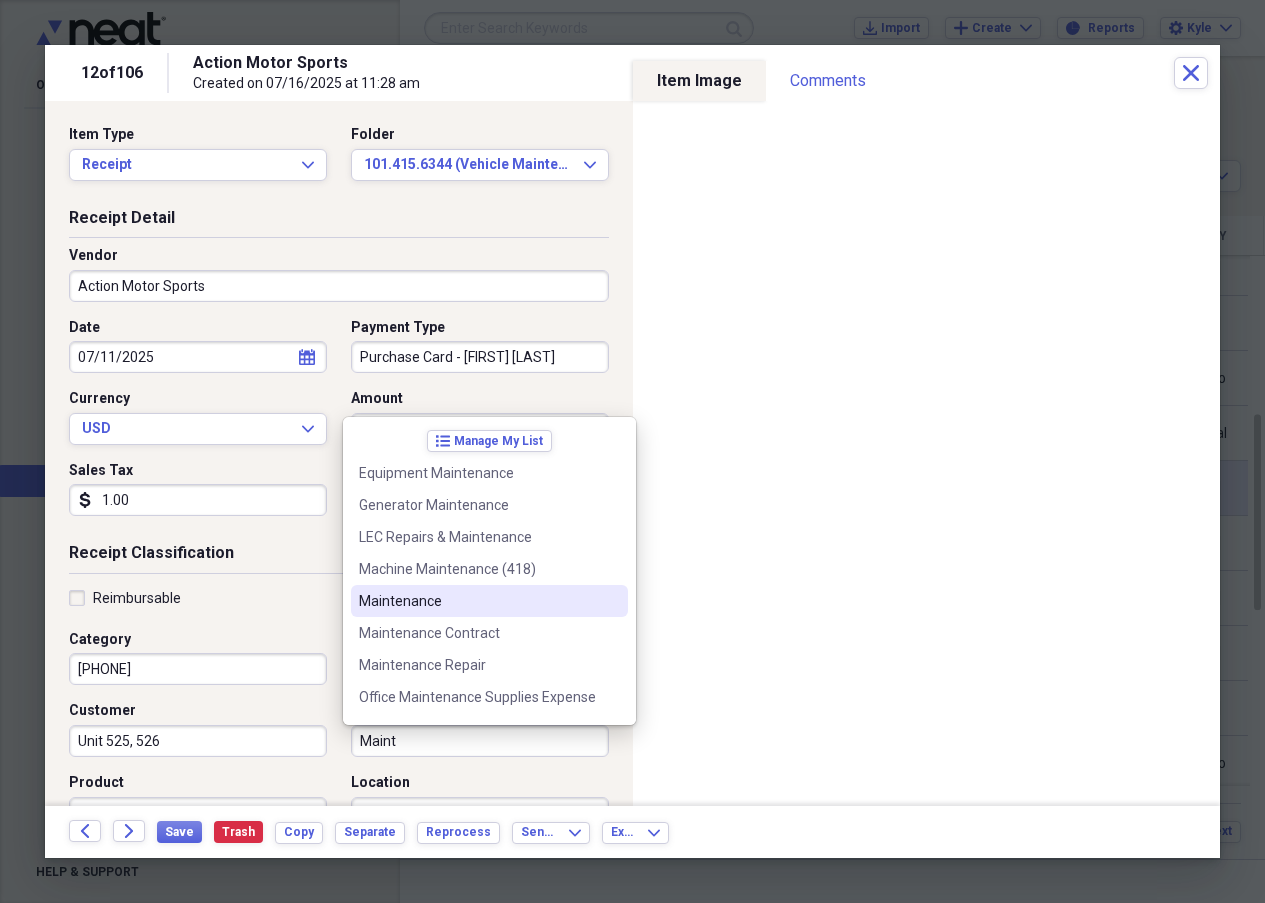 click on "Maintenance" at bounding box center (477, 601) 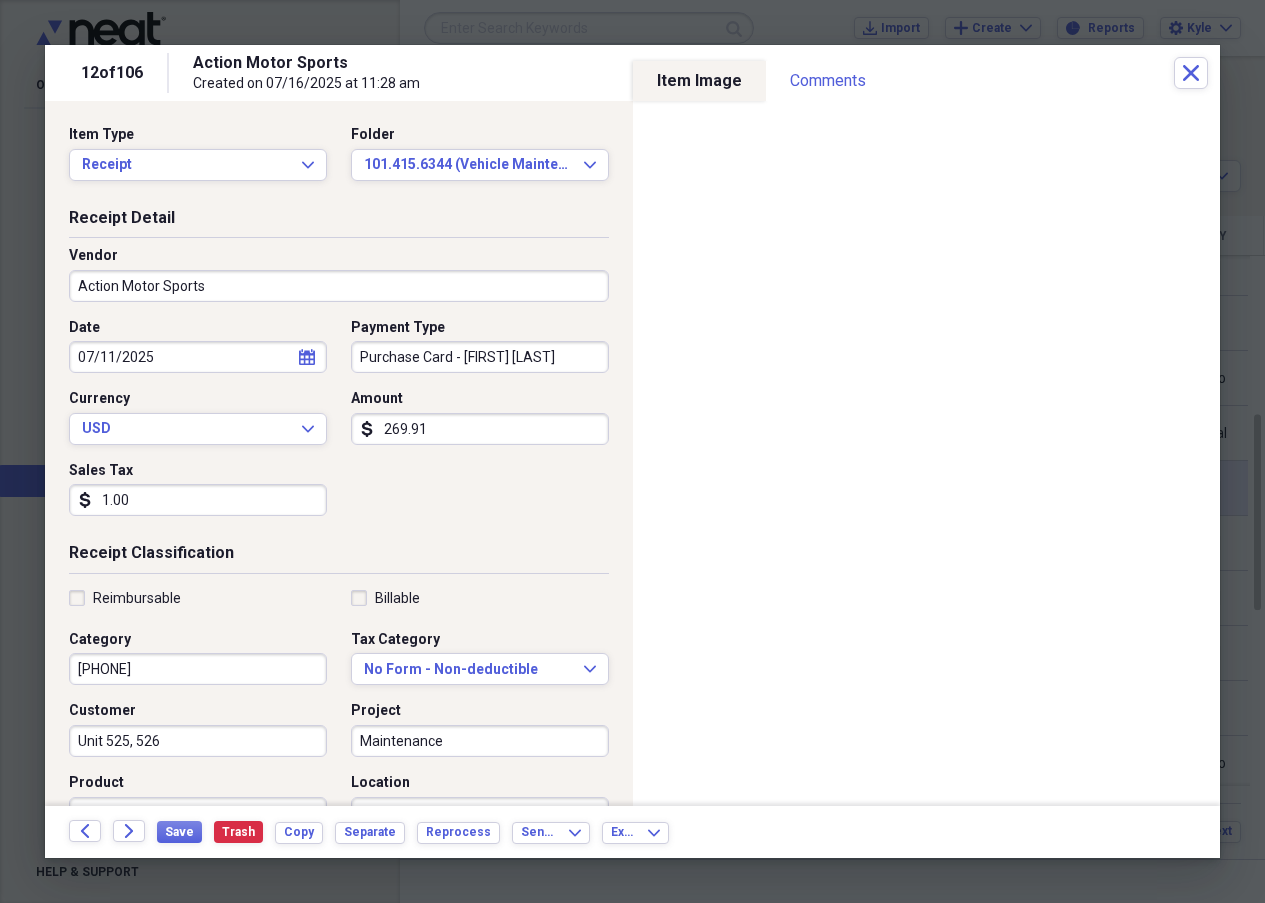 click on "Maintenance" at bounding box center (480, 741) 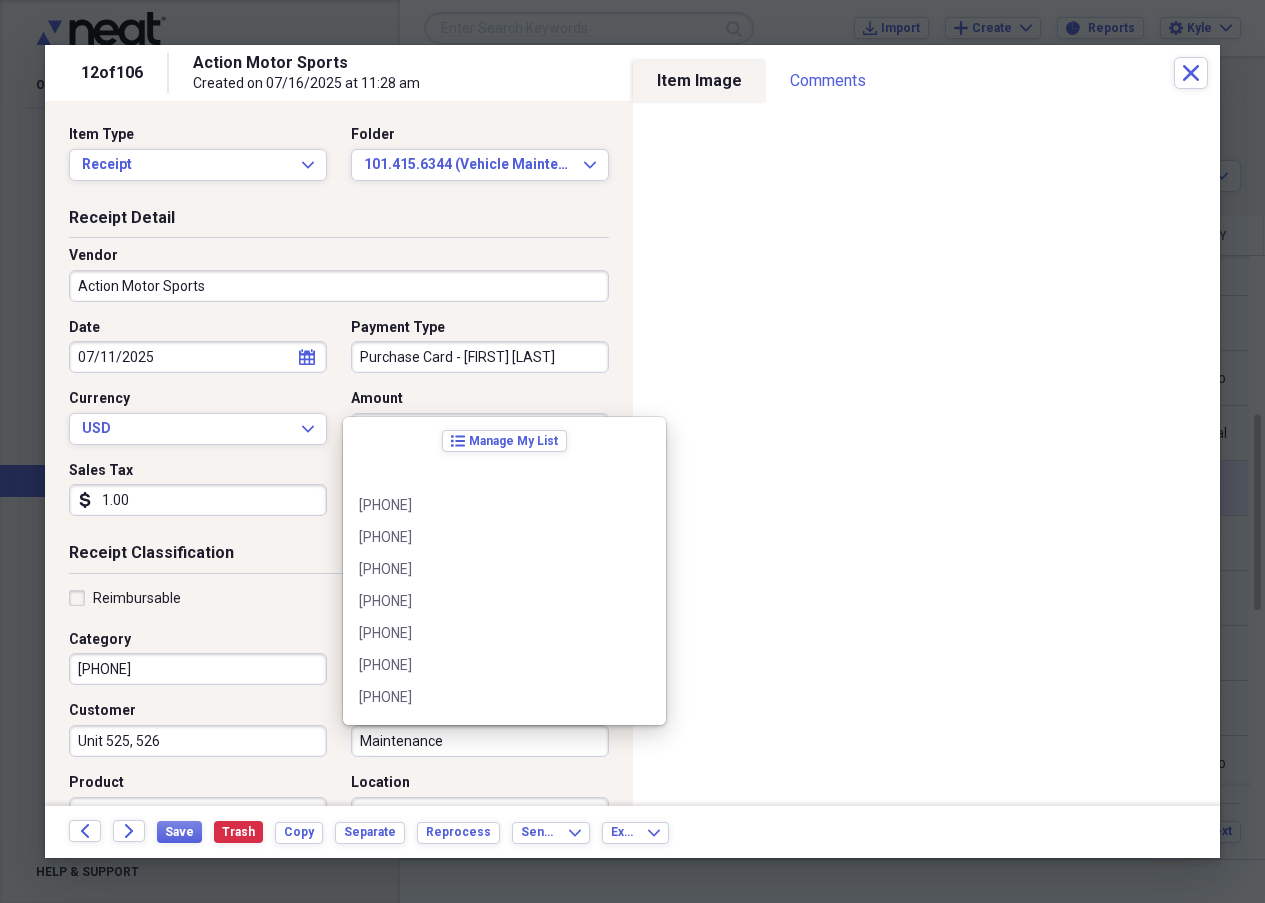 scroll, scrollTop: 11964, scrollLeft: 0, axis: vertical 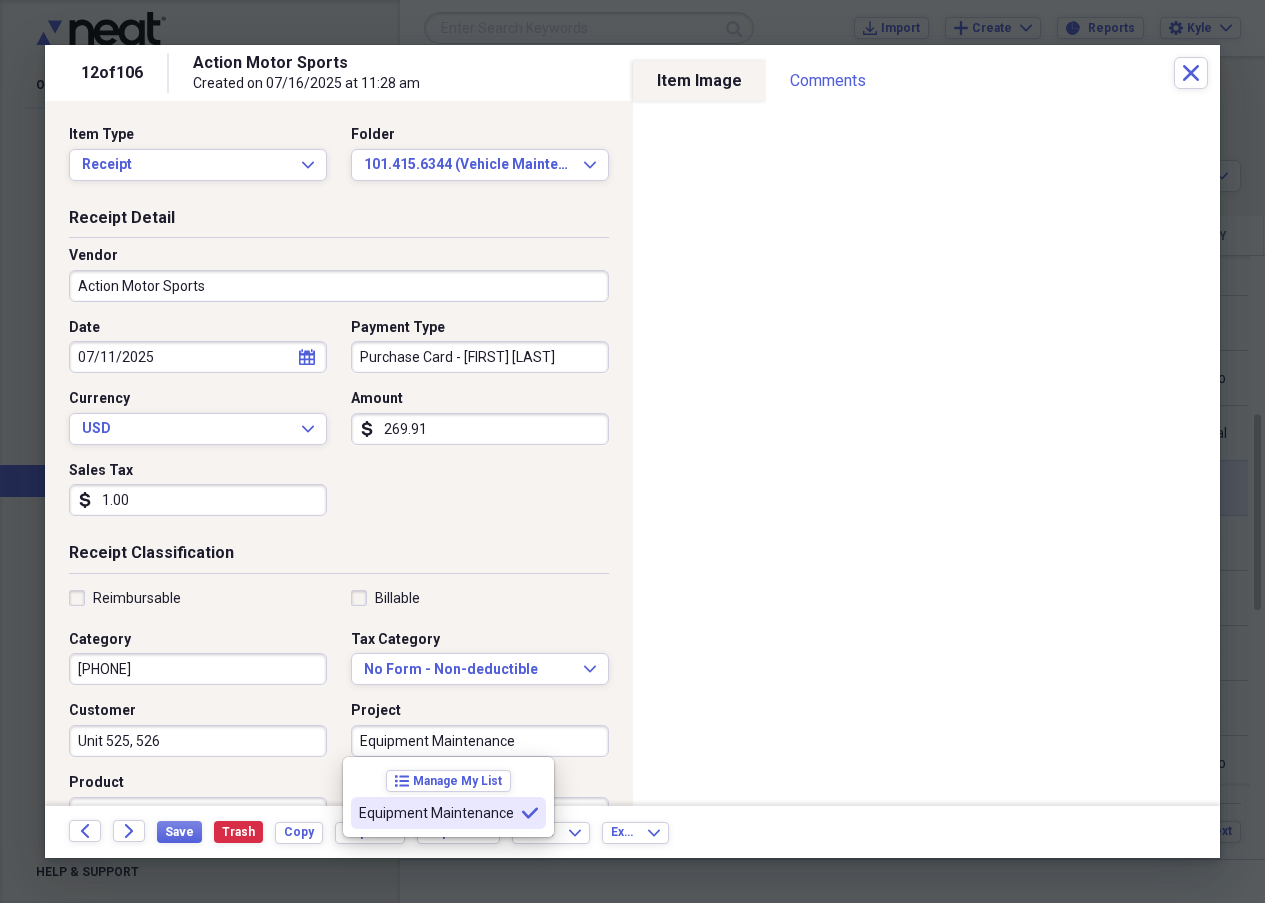 type on "Equipment Maintenance" 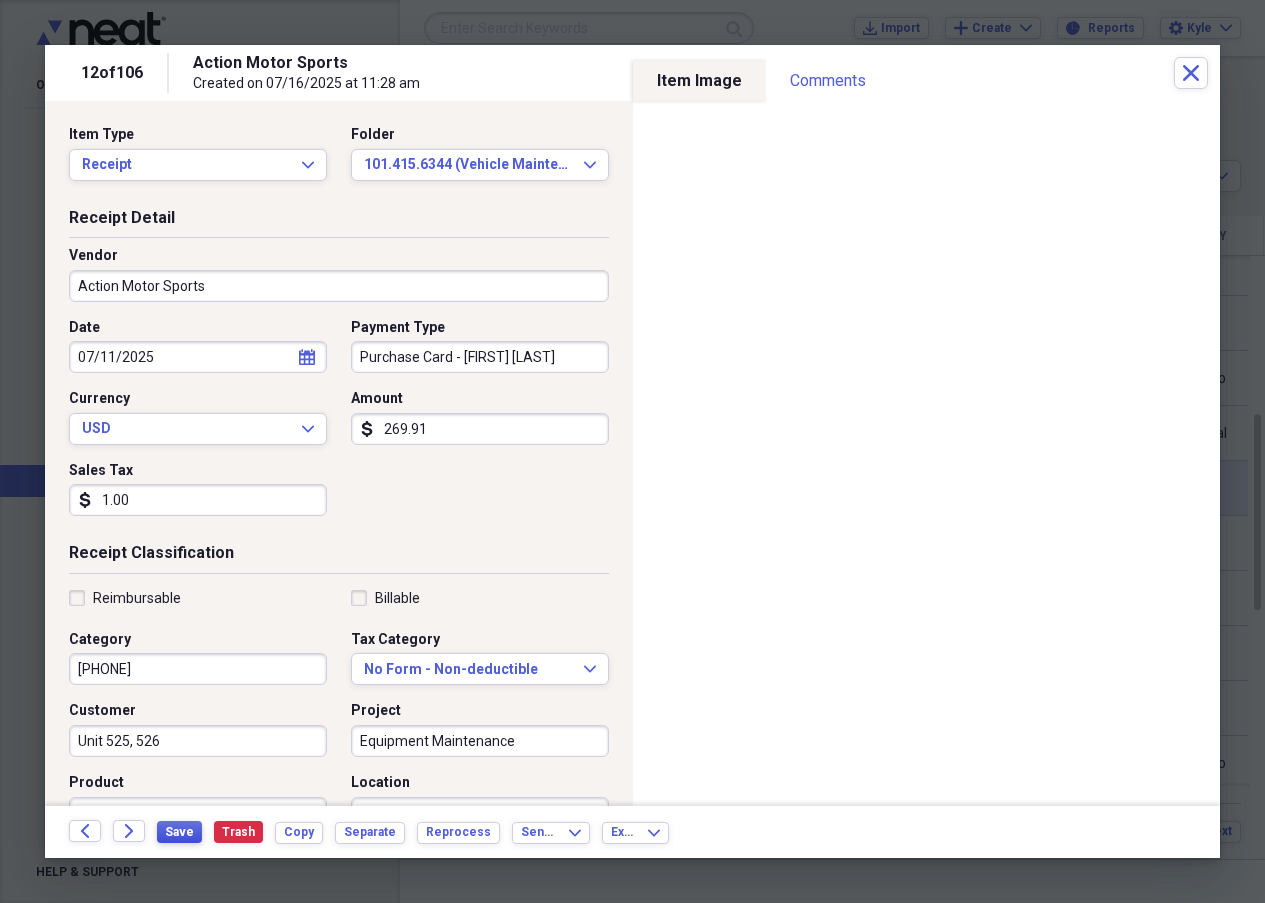 drag, startPoint x: 175, startPoint y: 830, endPoint x: 137, endPoint y: 521, distance: 311.3278 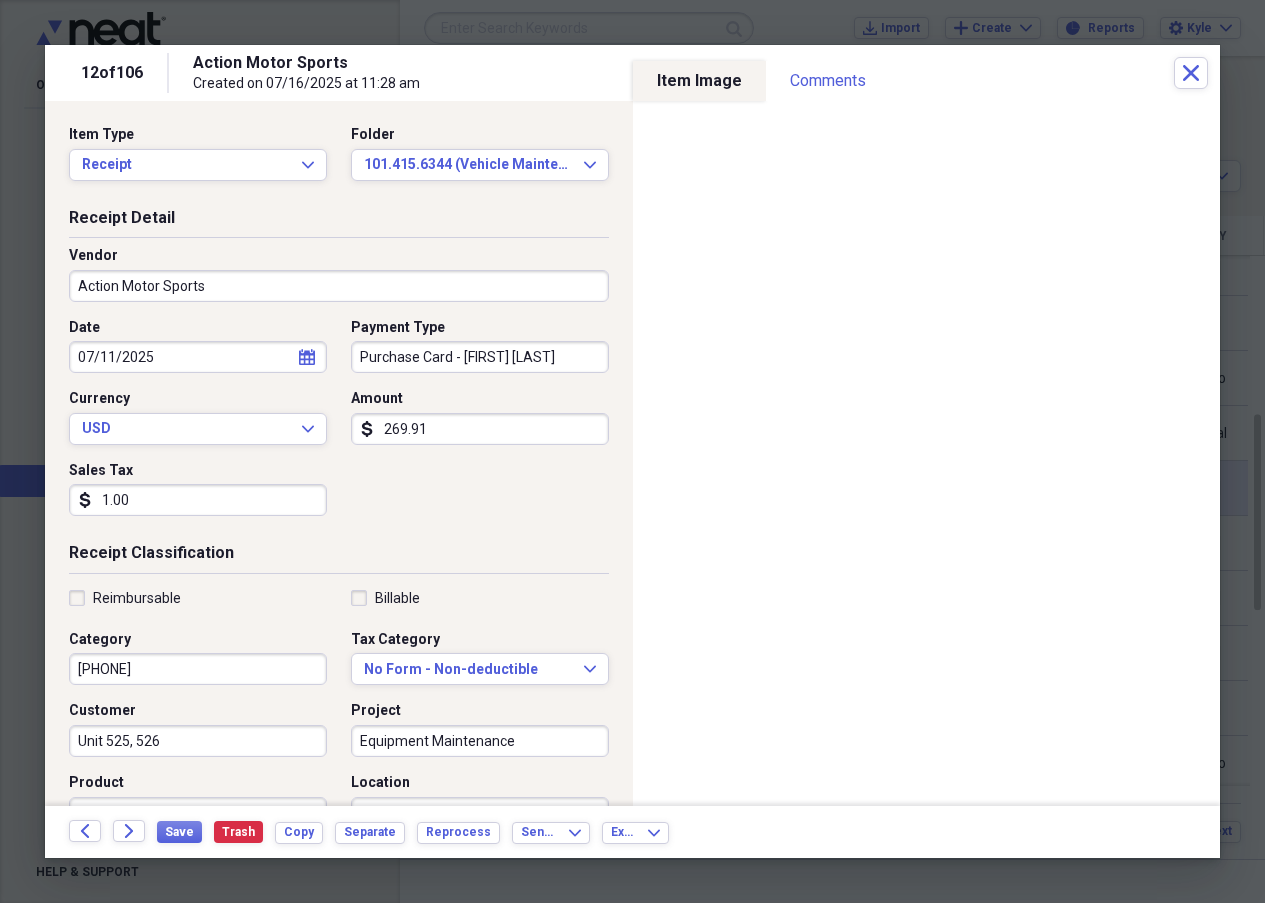 drag, startPoint x: 136, startPoint y: 499, endPoint x: 41, endPoint y: 489, distance: 95.524864 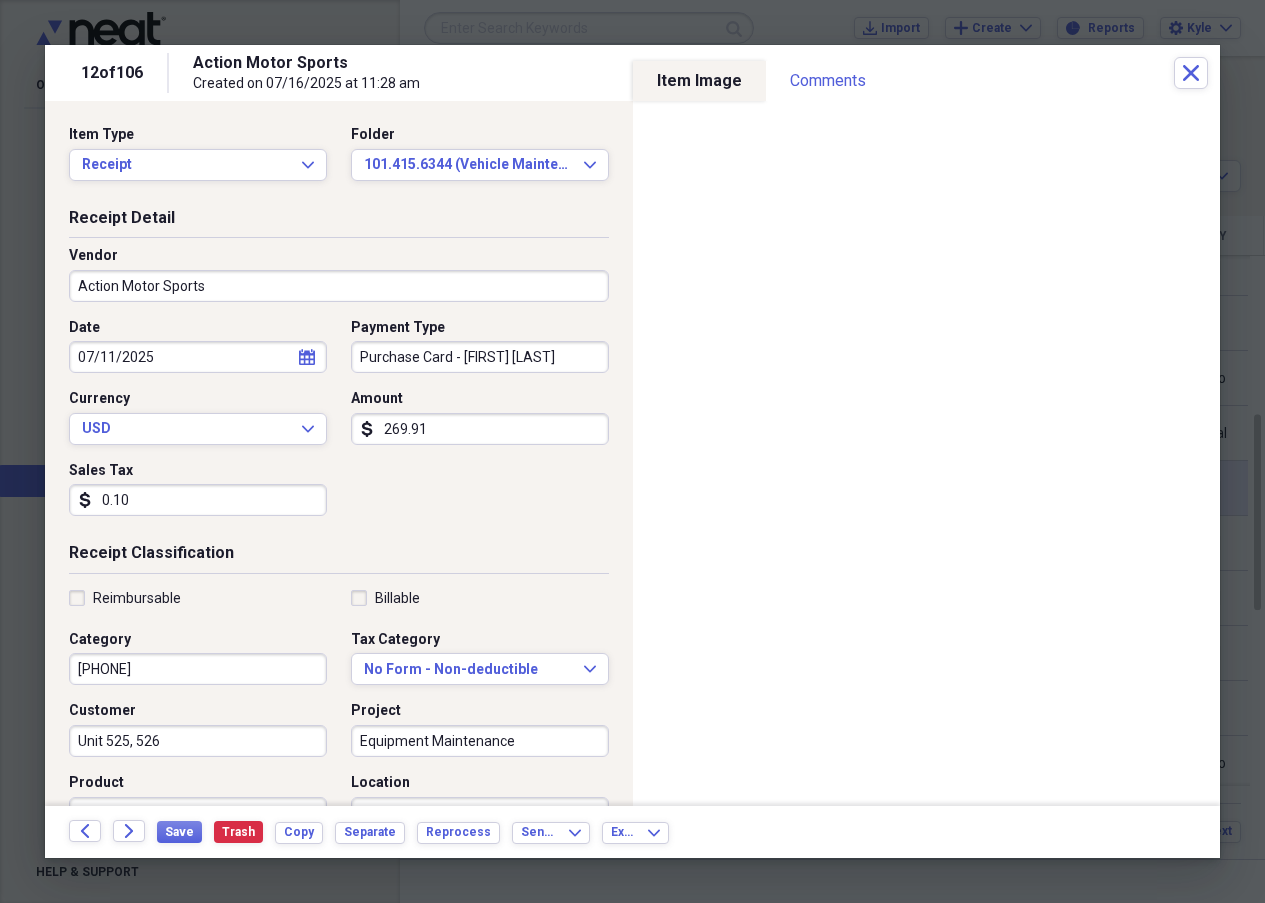 type on "0.01" 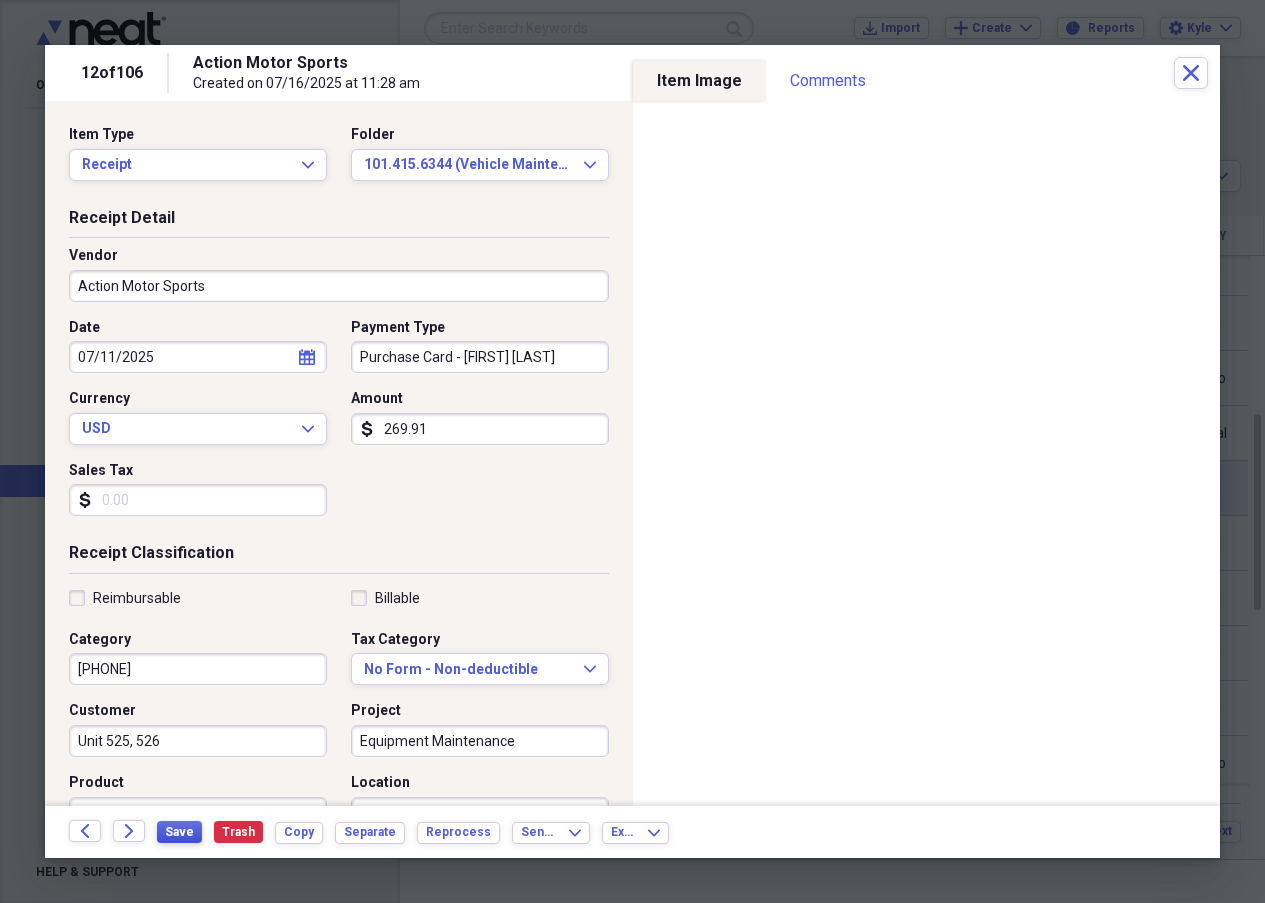 type 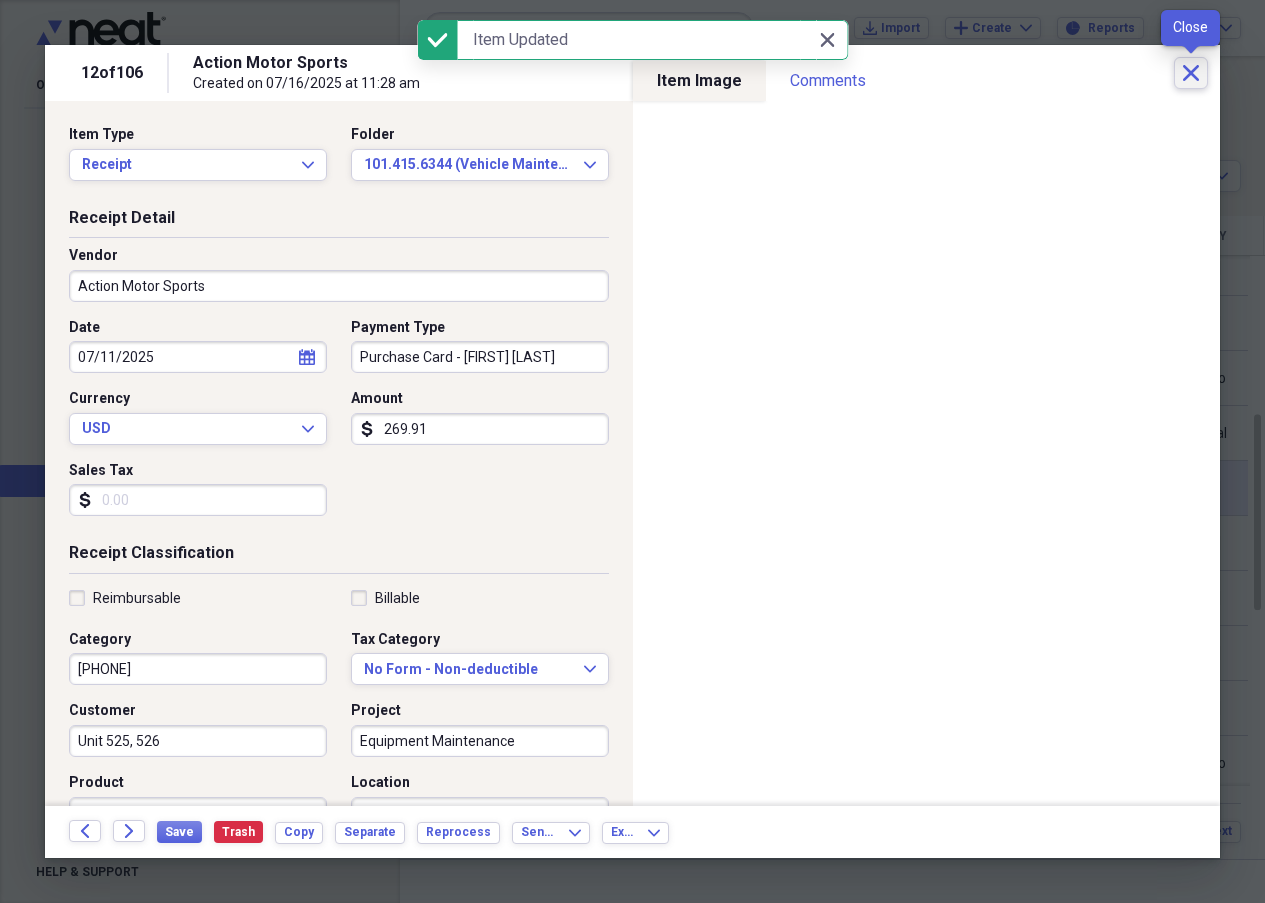 click 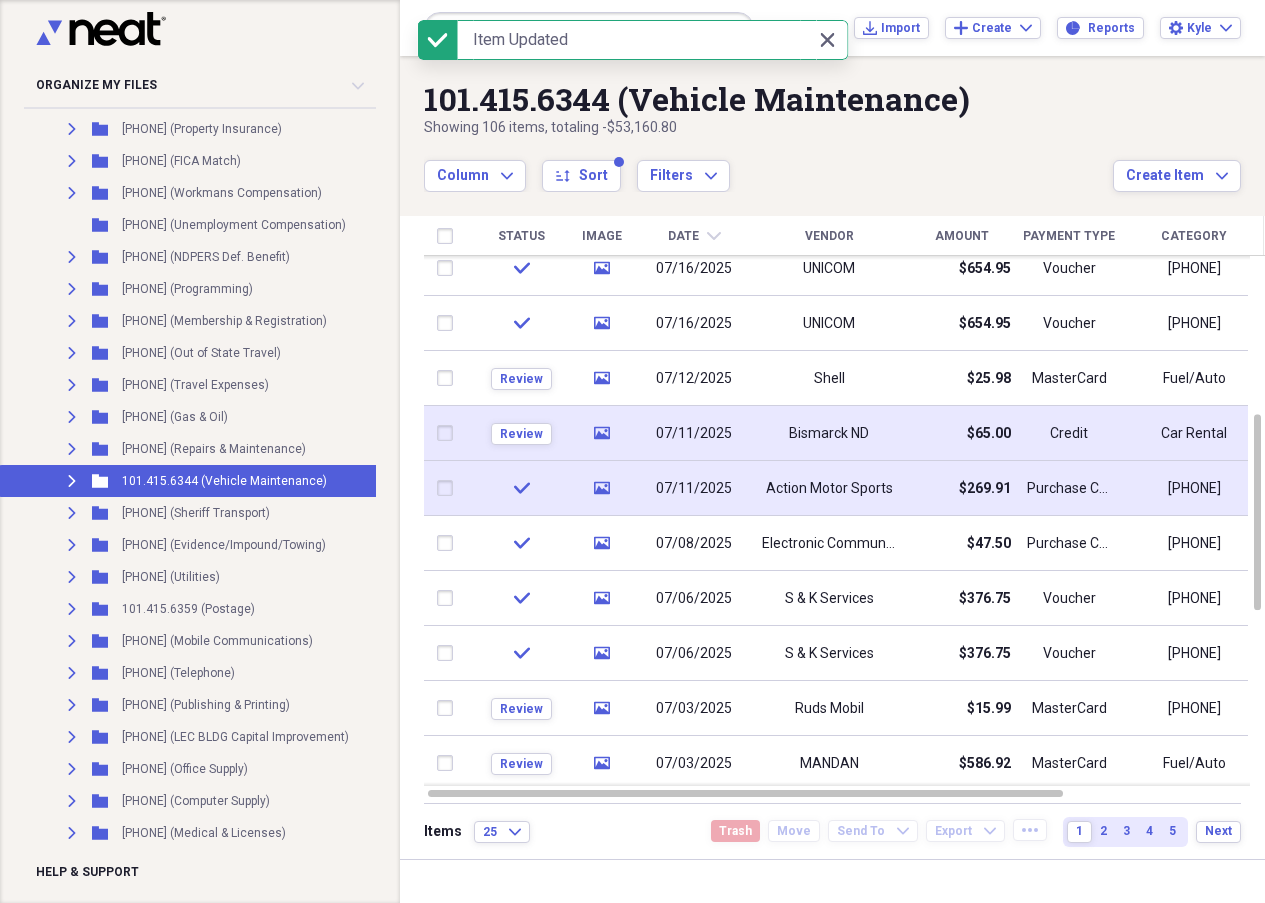 click on "Bismarck ND" at bounding box center (829, 434) 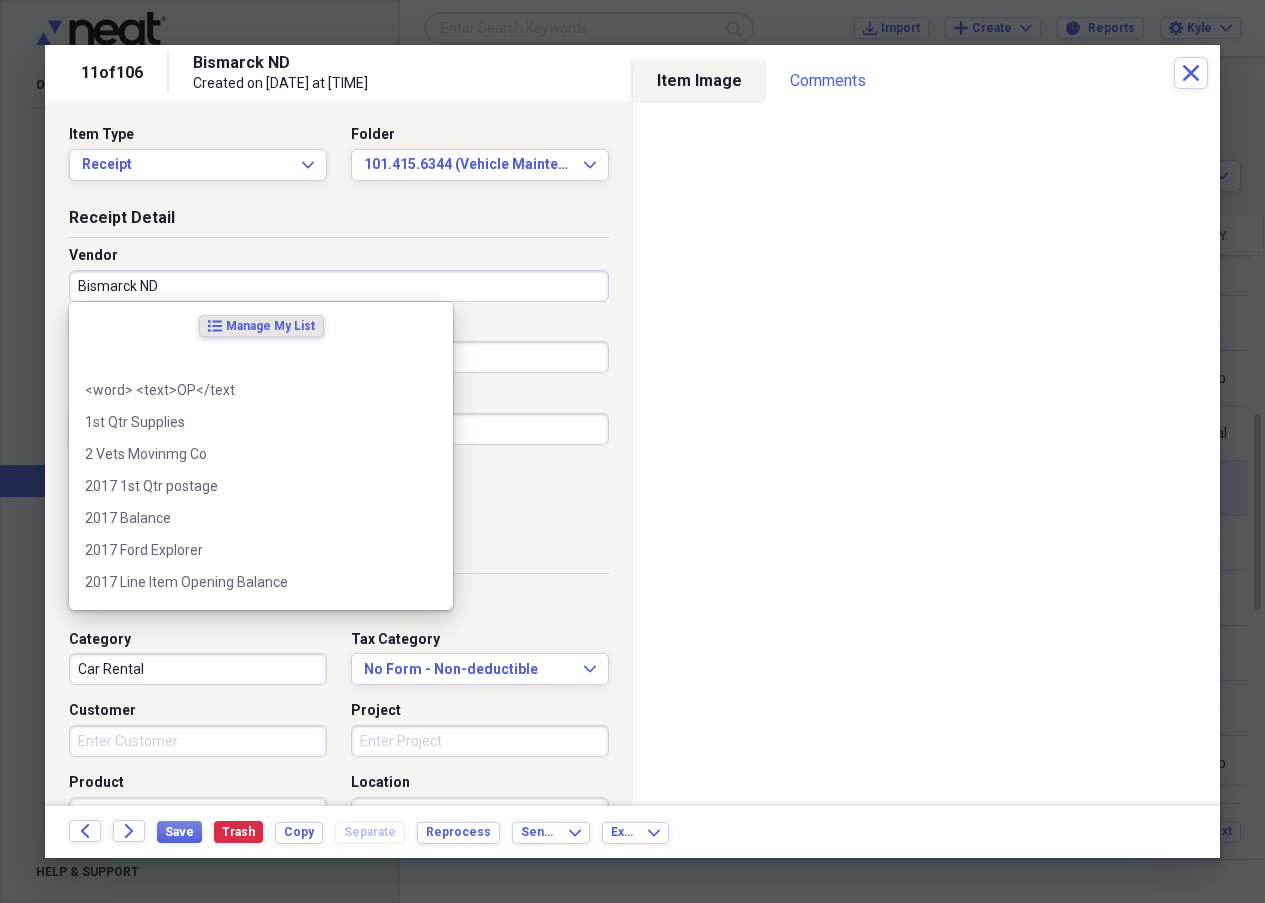 click on "Bismarck ND" at bounding box center [339, 286] 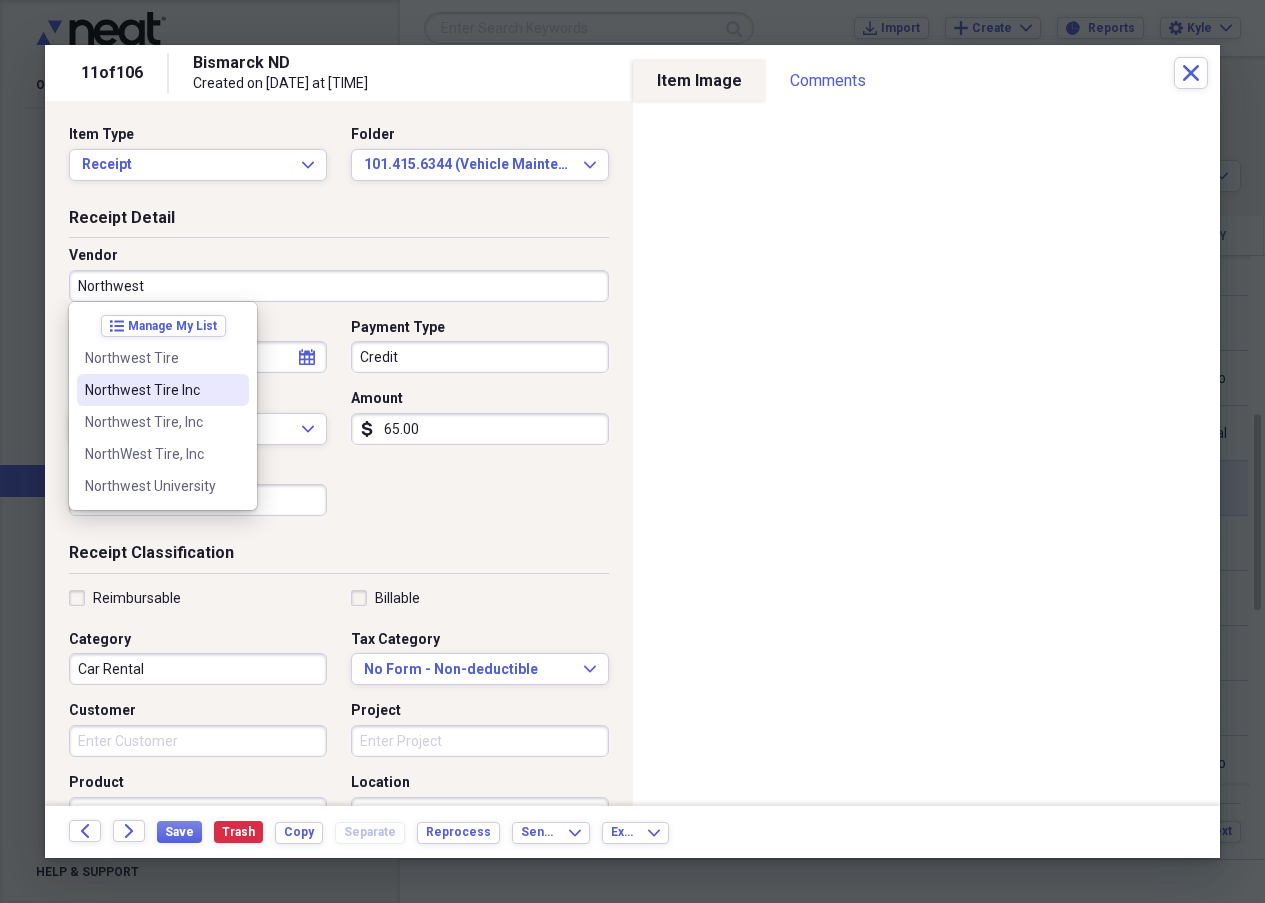 click on "Northwest Tire Inc" at bounding box center (151, 390) 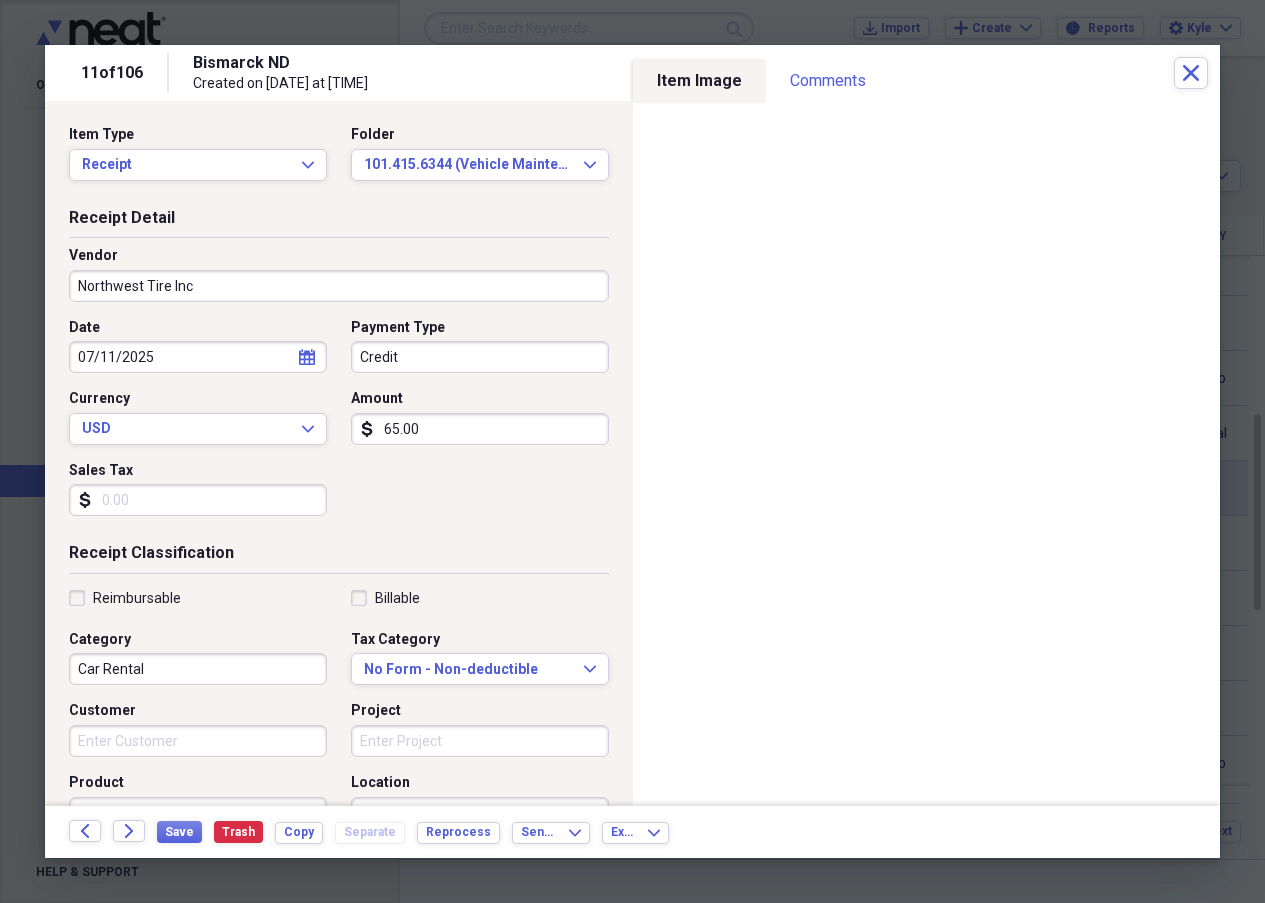 type on "101.415.6342" 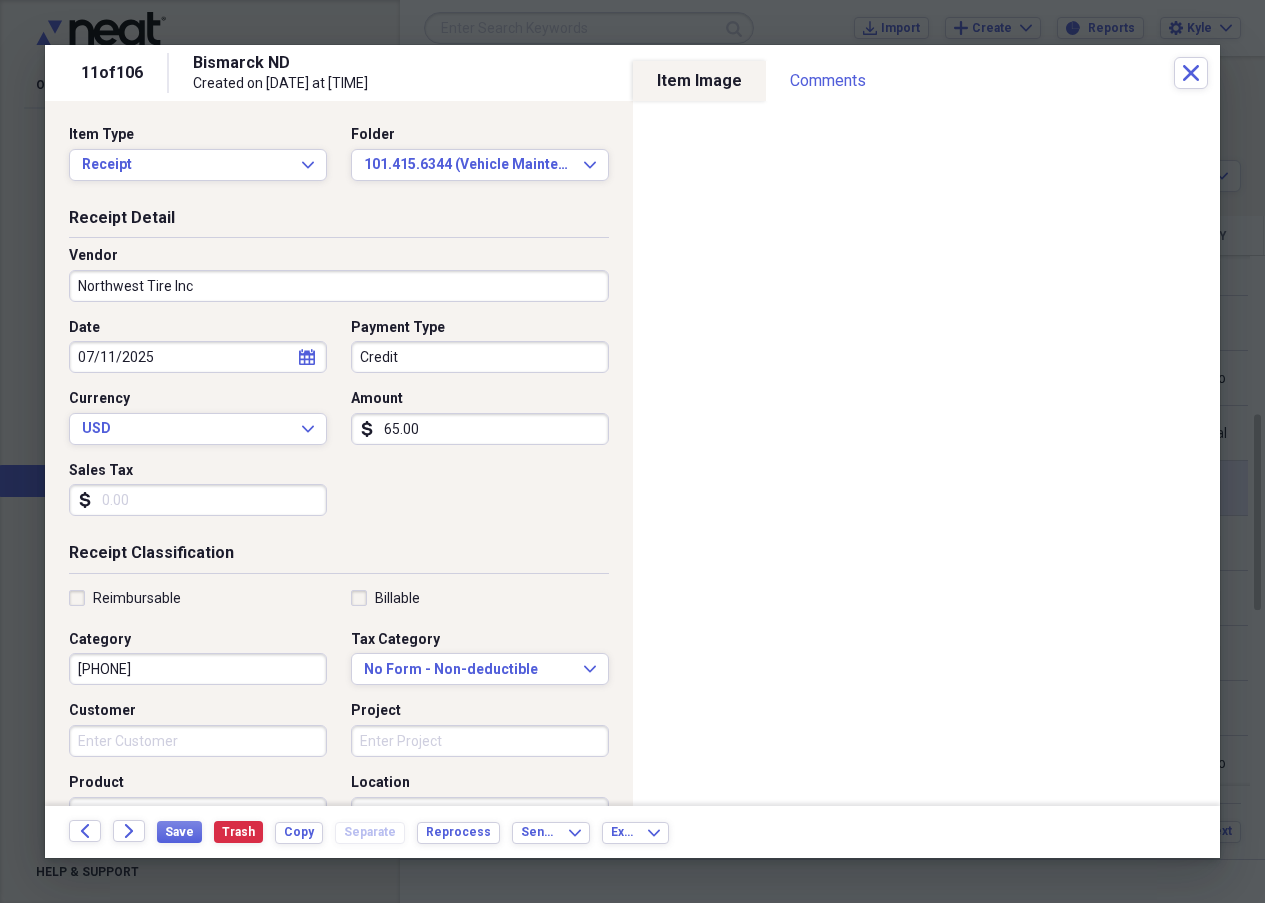 click on "Credit" at bounding box center (480, 357) 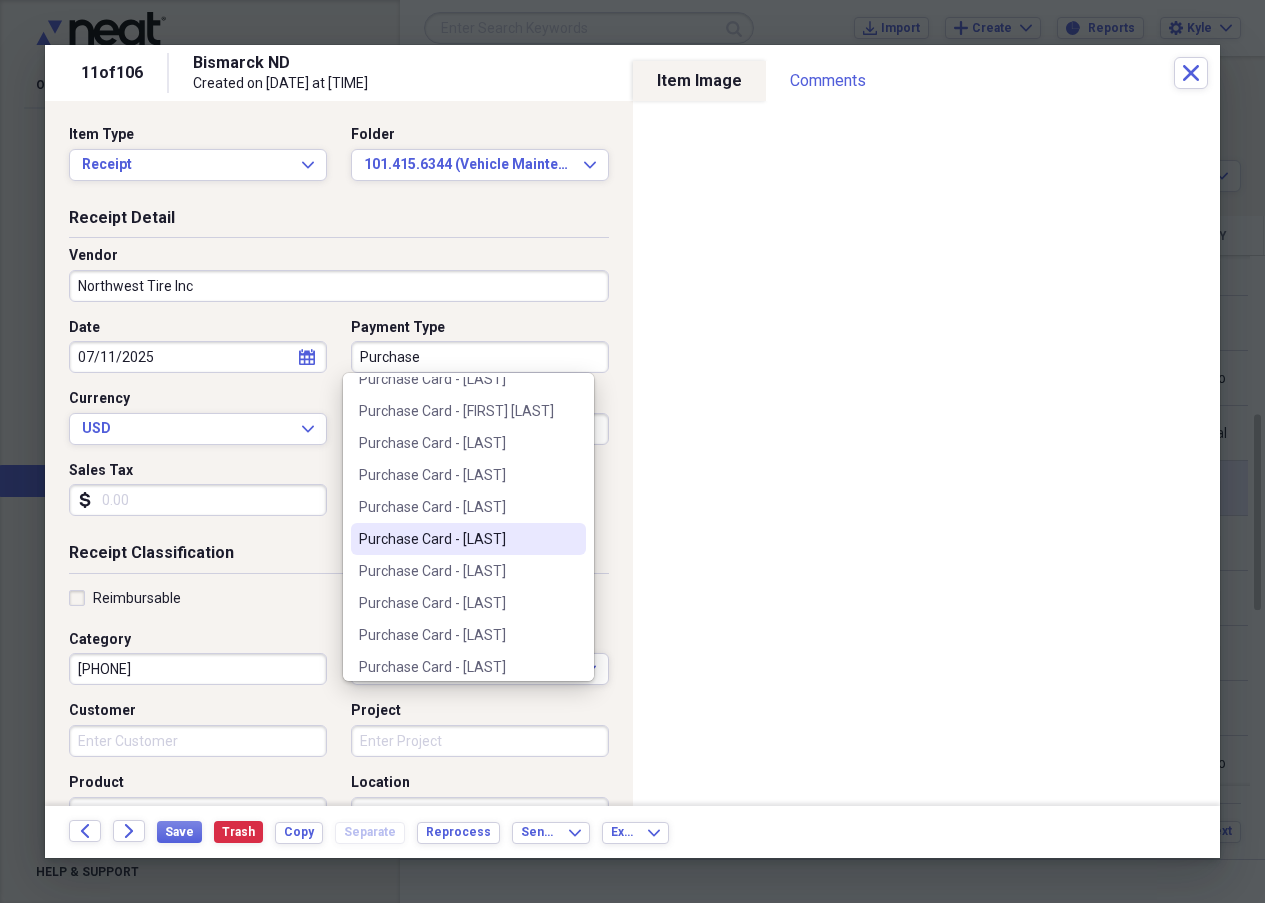 scroll, scrollTop: 500, scrollLeft: 0, axis: vertical 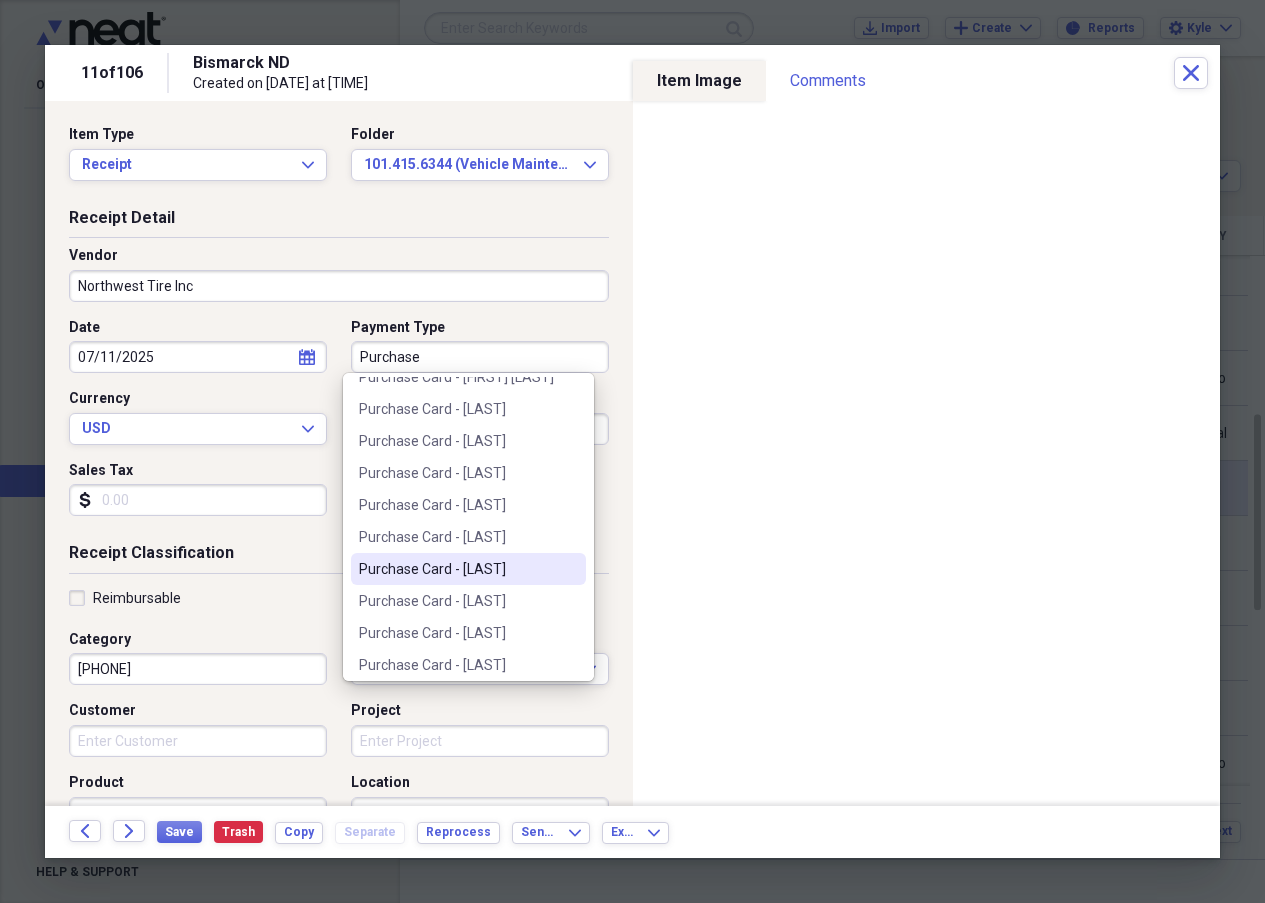 click on "Purchase Card - [LAST]" at bounding box center [456, 569] 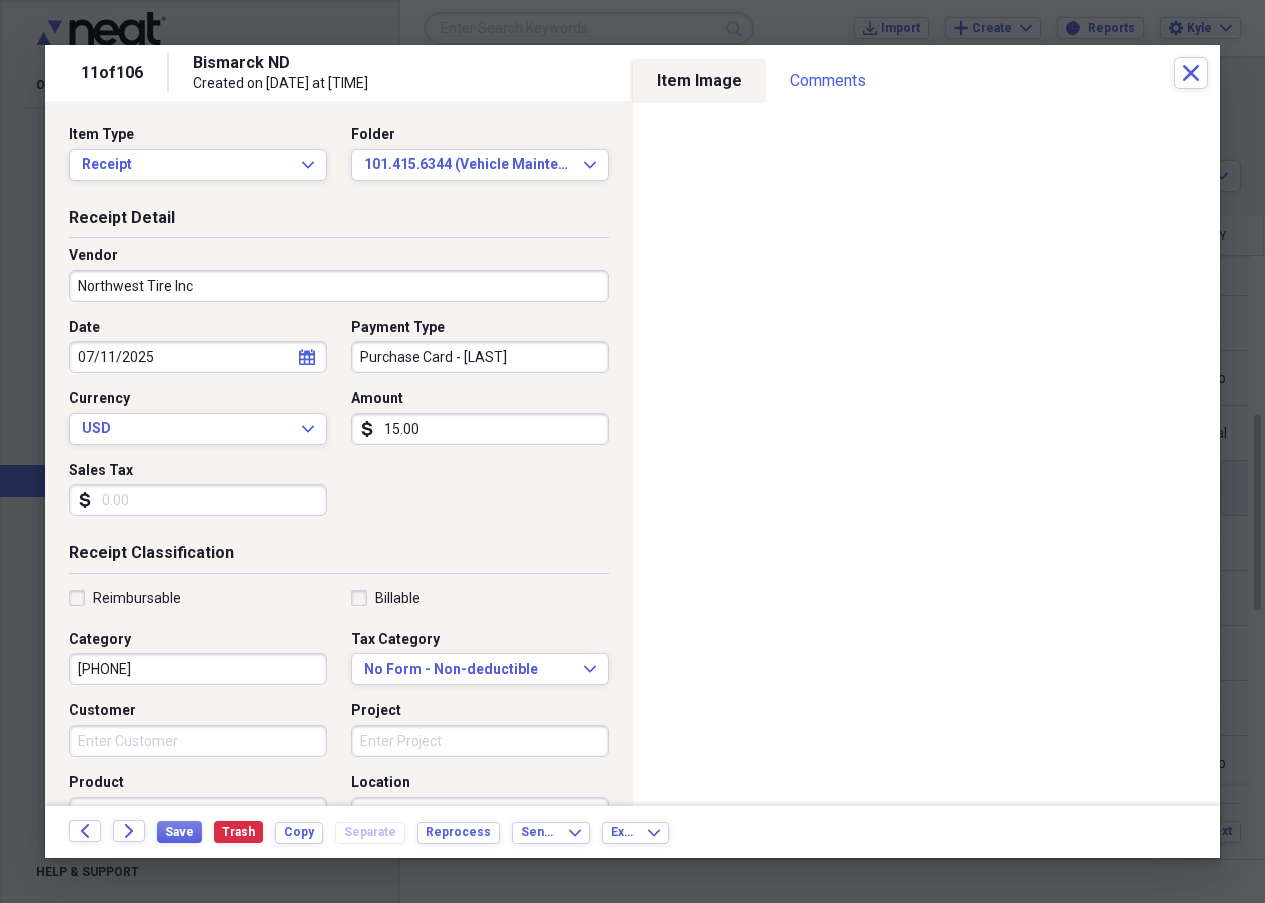 type on "15.00" 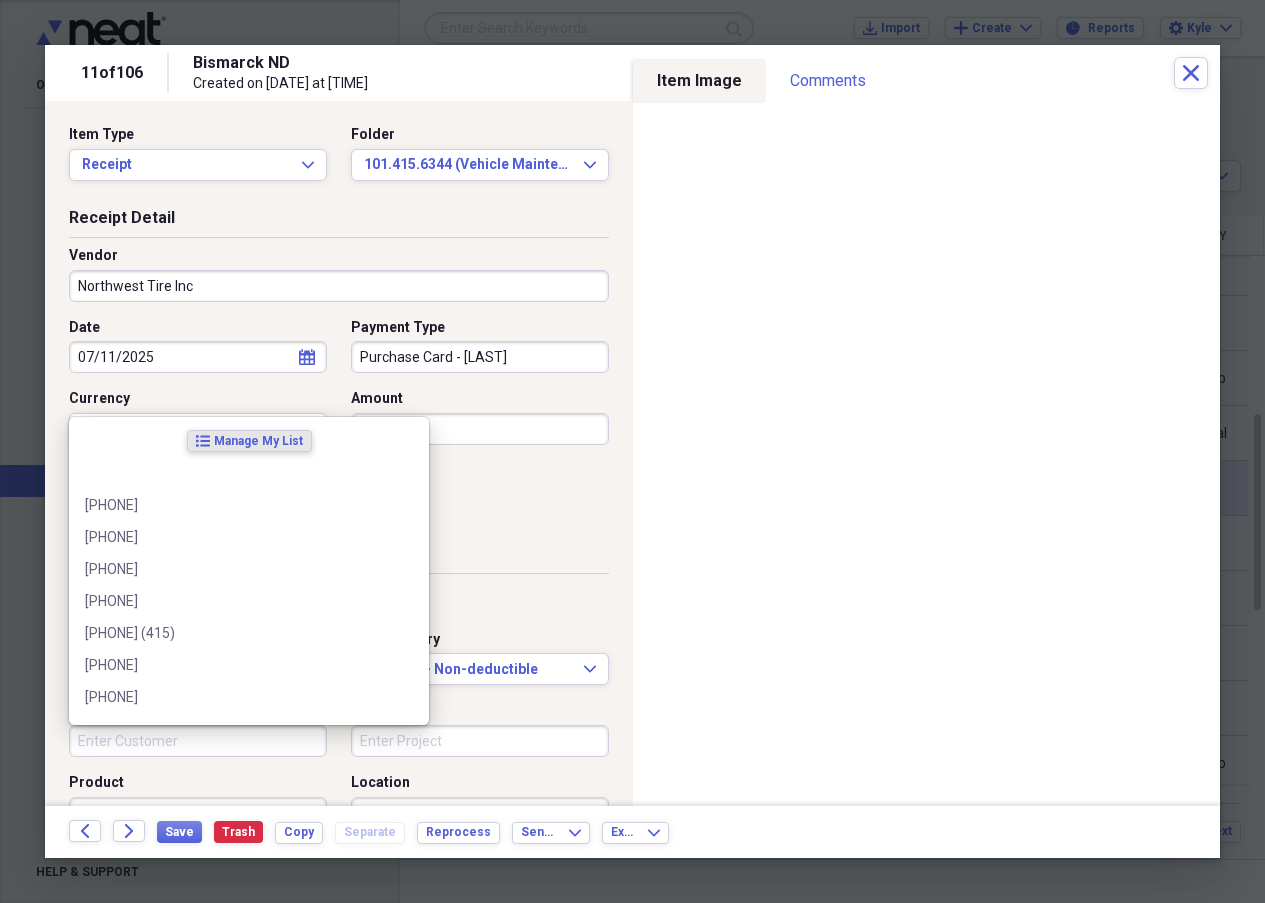click on "Customer" at bounding box center [198, 741] 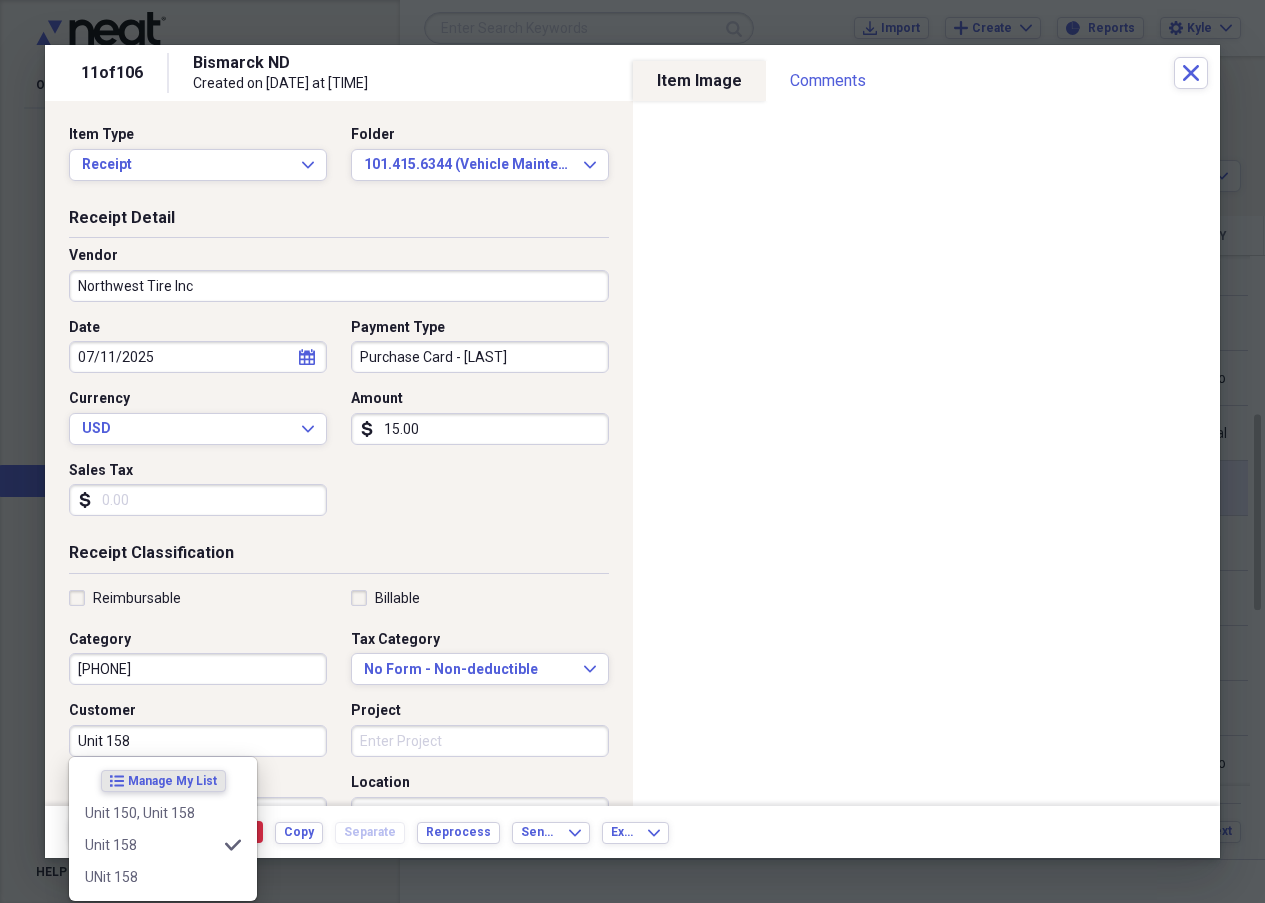 type on "Unit 158" 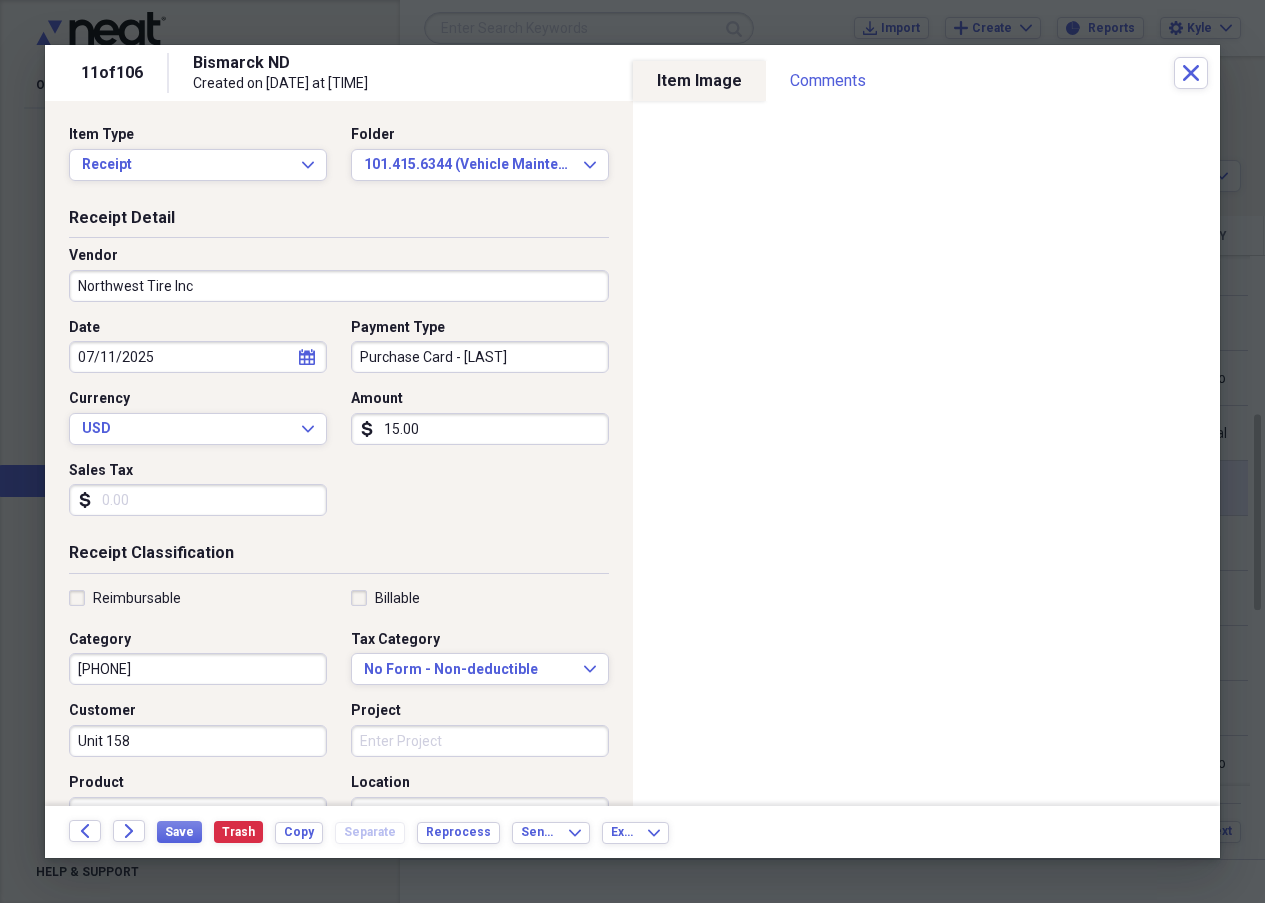 click on "Date 07/11/2025 calendar Calendar Payment Type Purchase Card - Moll Currency USD Expand Amount dollar-sign 15.00 Sales Tax dollar-sign" at bounding box center (339, 425) 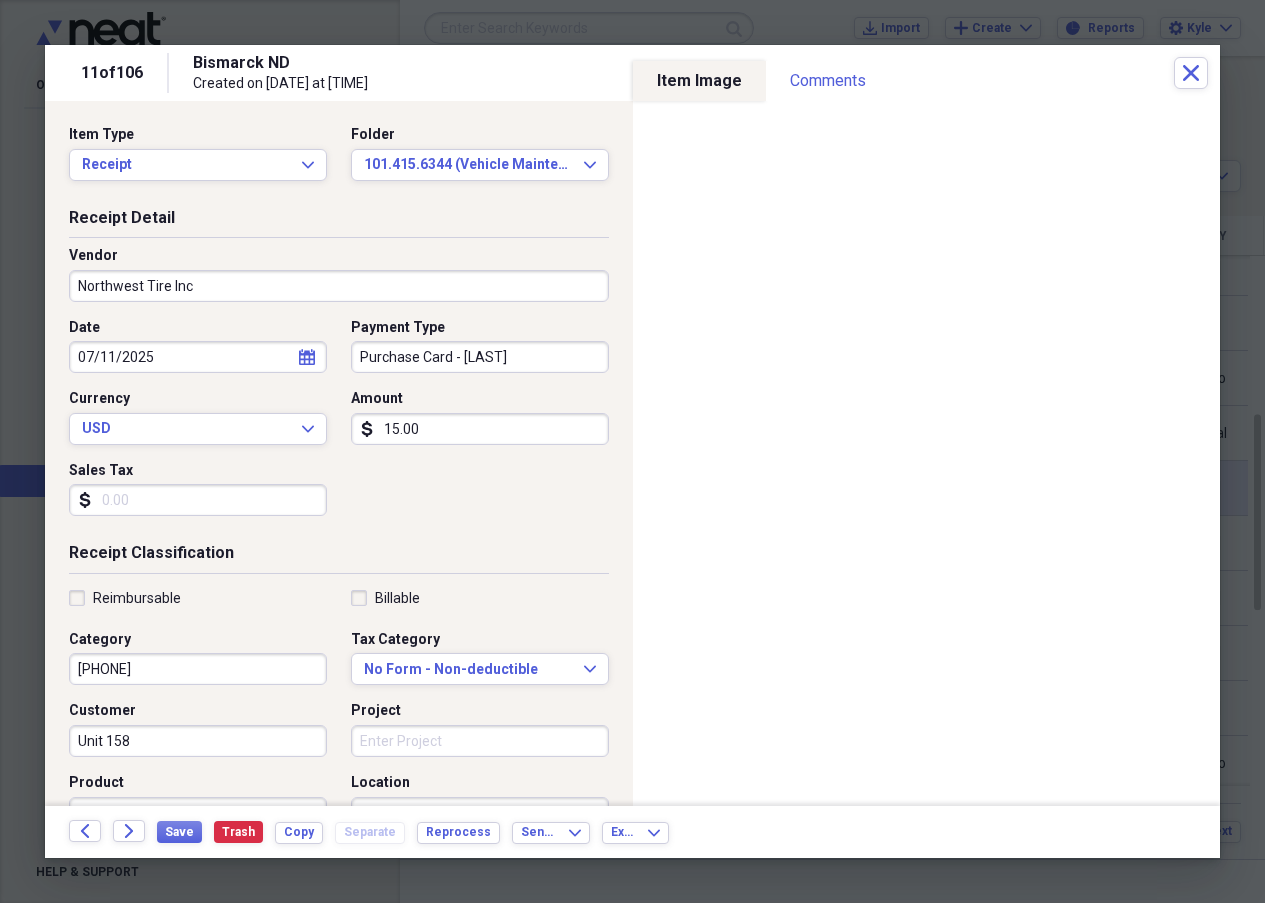 click on "Project" at bounding box center (474, 729) 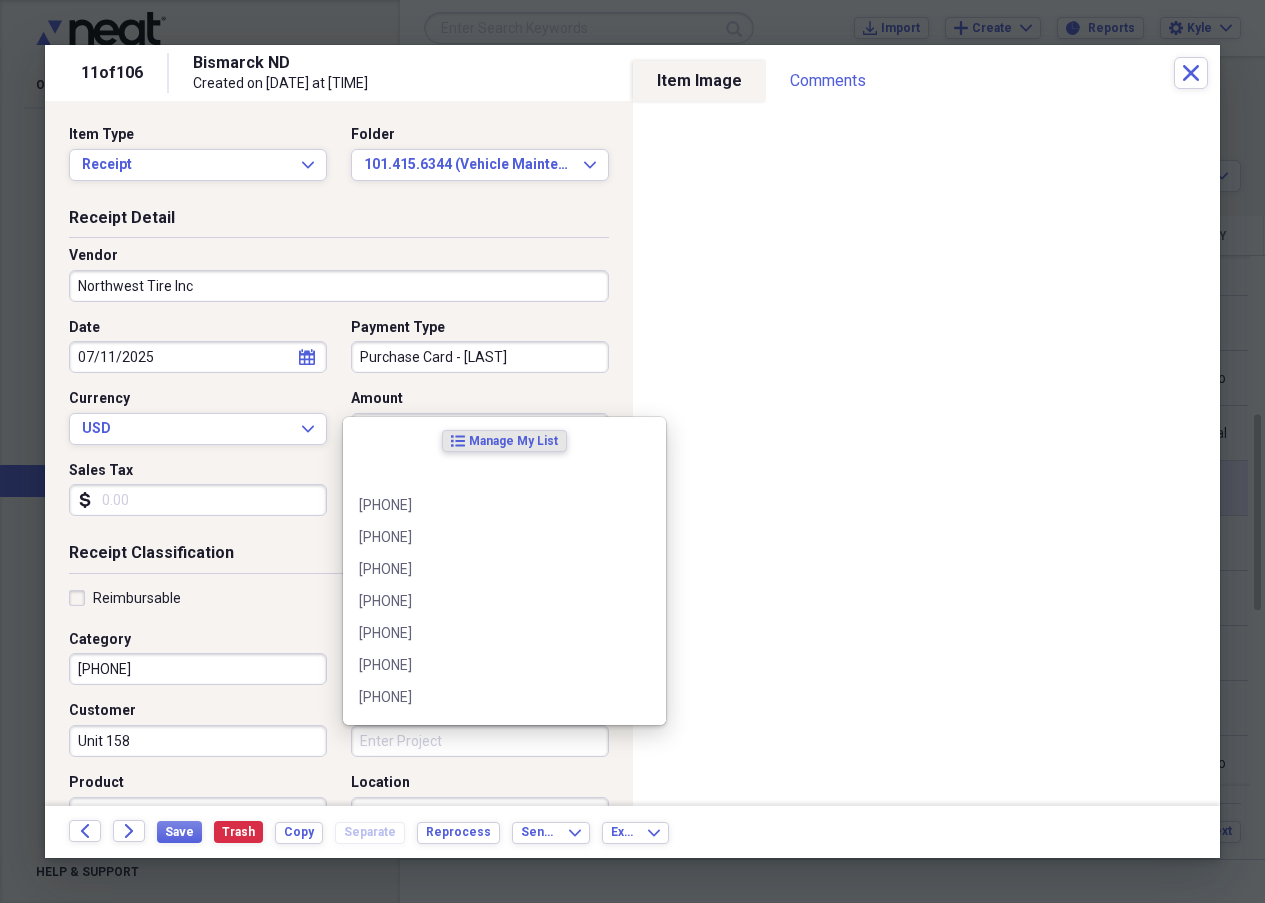 click on "Project" at bounding box center [480, 741] 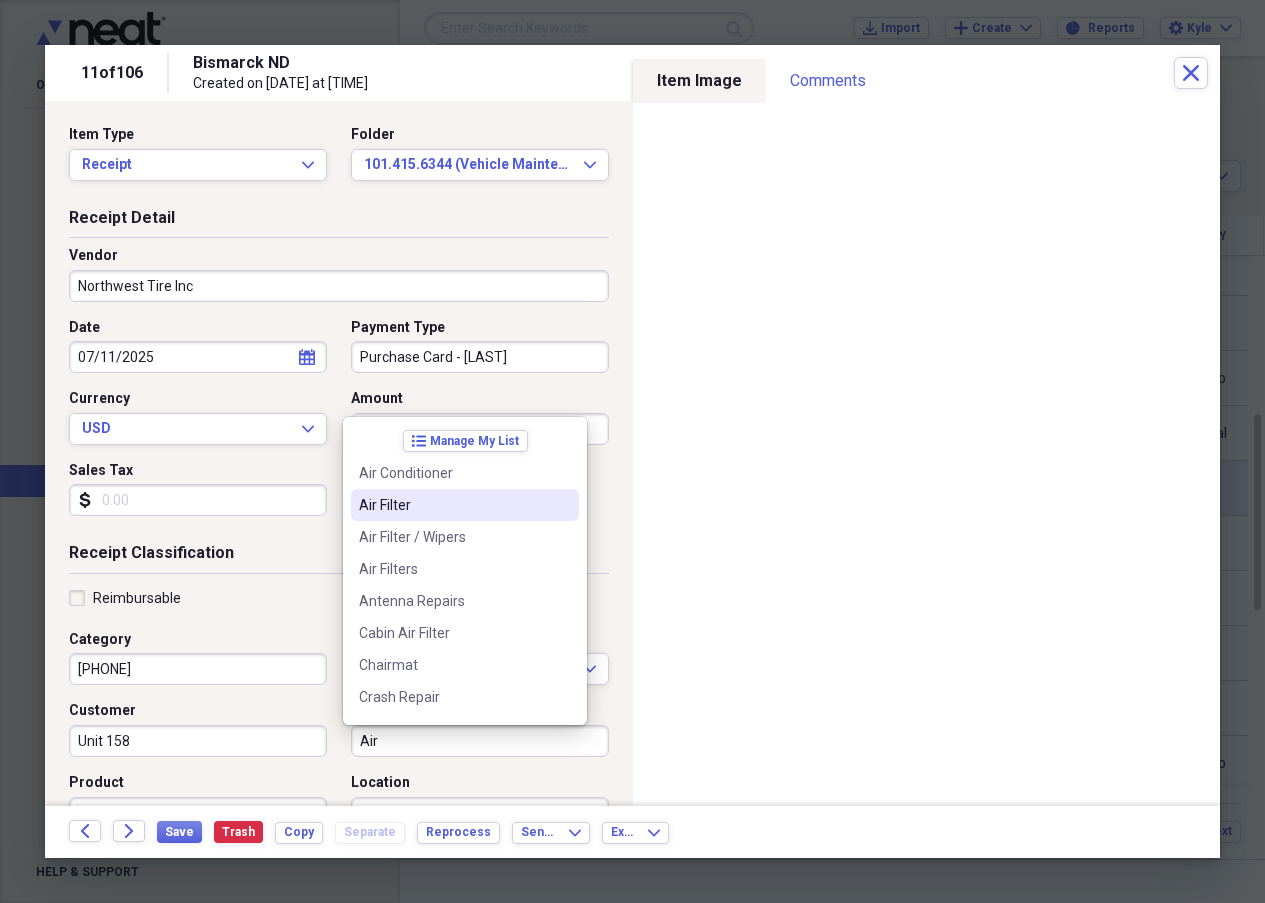 drag, startPoint x: 393, startPoint y: 506, endPoint x: 389, endPoint y: 520, distance: 14.56022 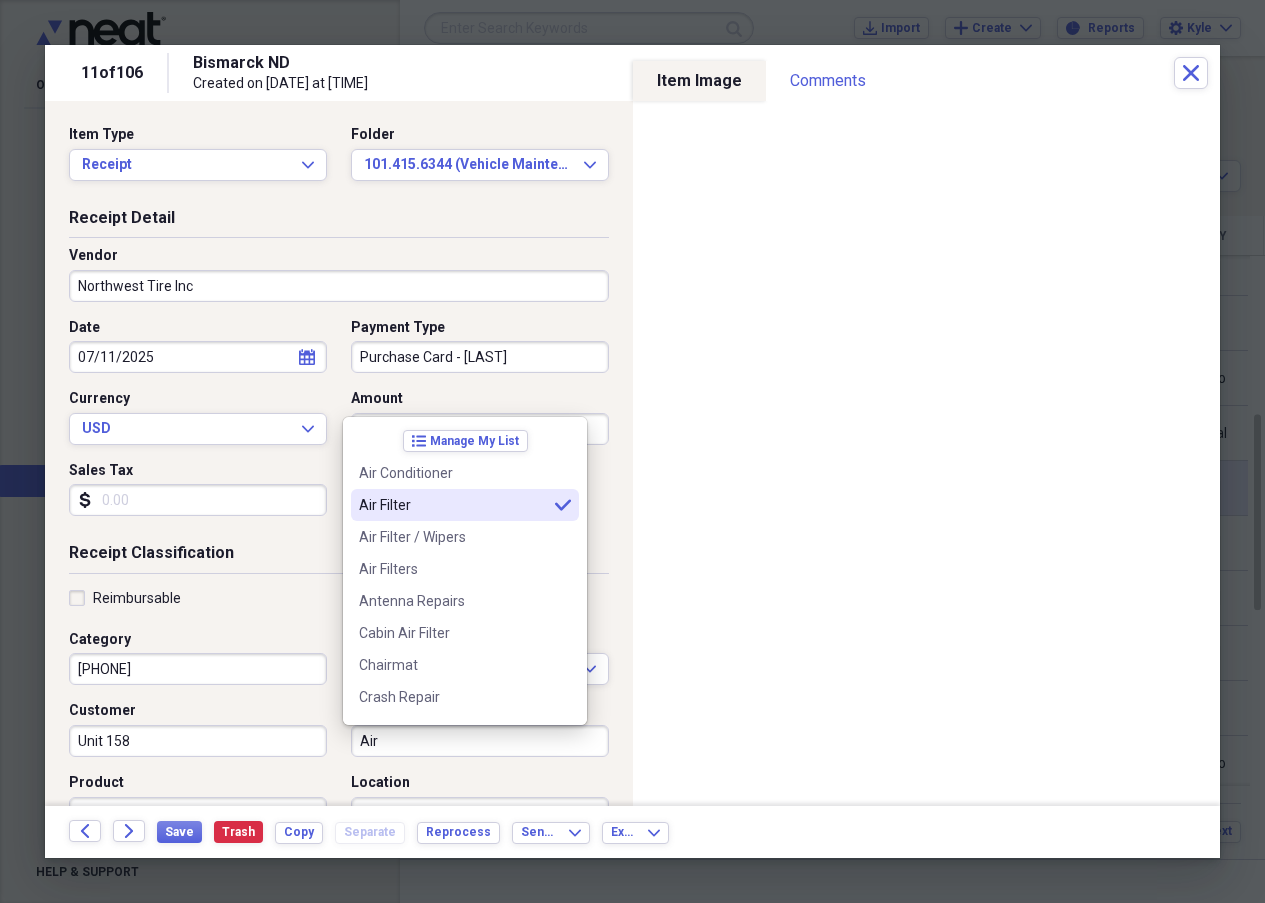 type on "Air Filter" 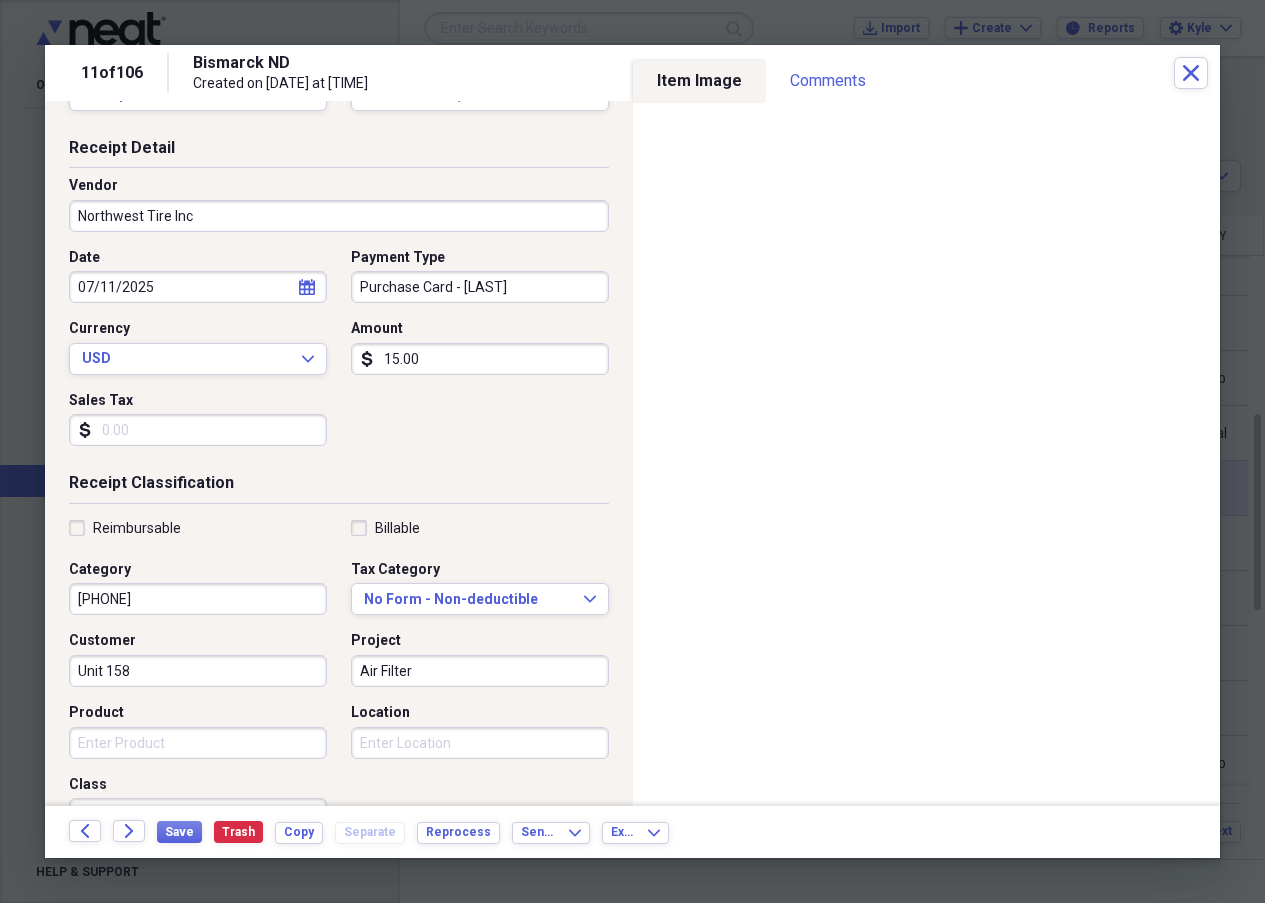 scroll, scrollTop: 100, scrollLeft: 0, axis: vertical 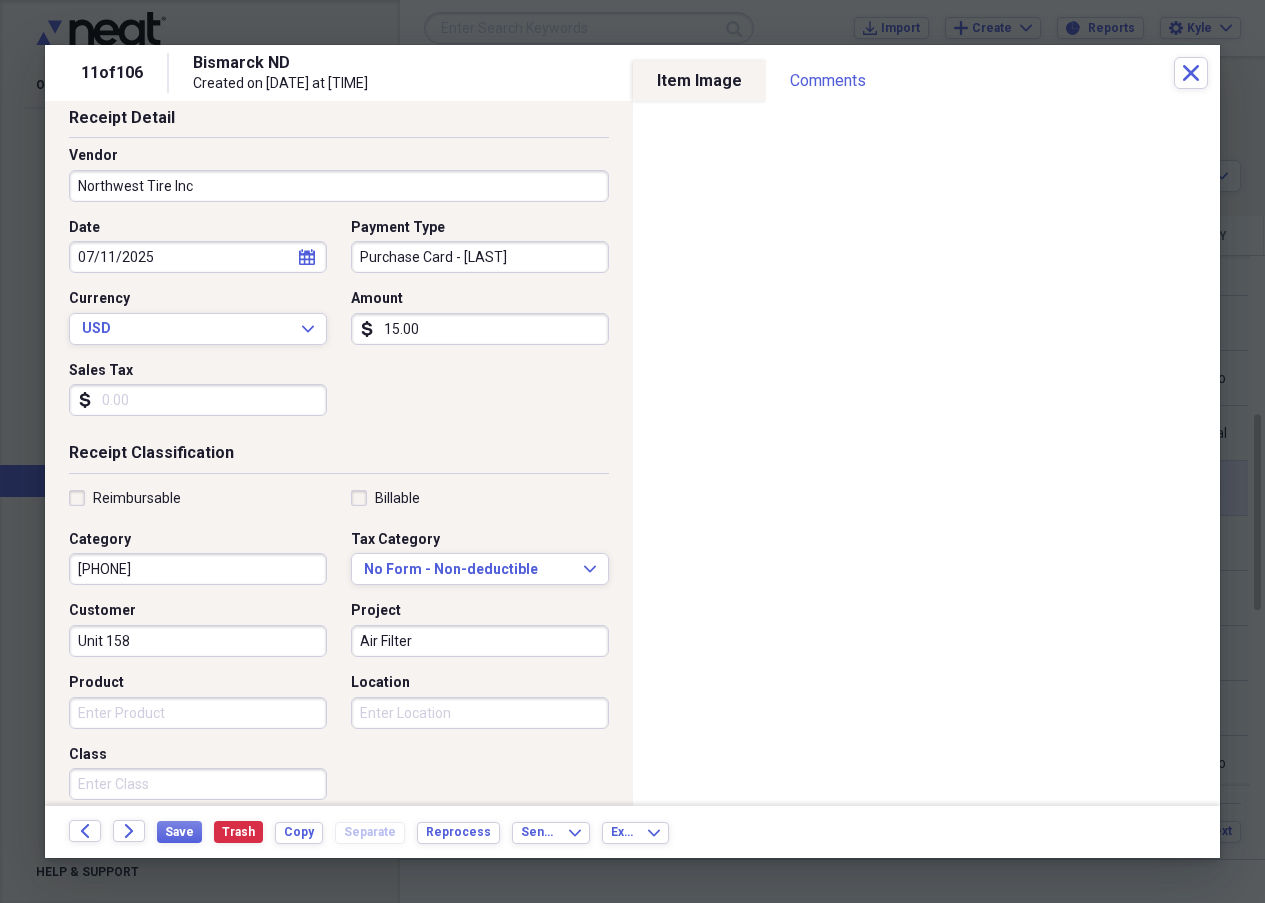 click on "Product" at bounding box center [198, 713] 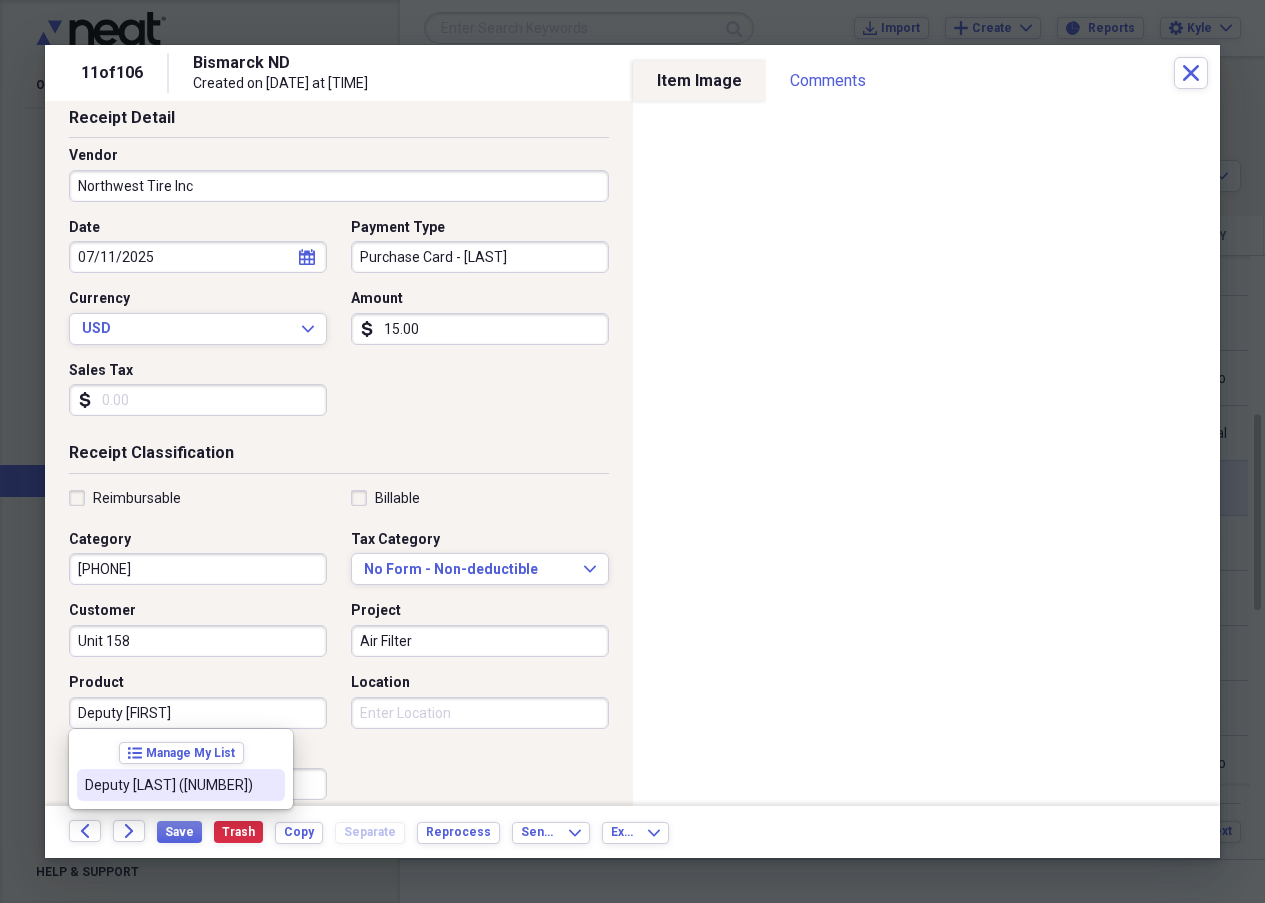 click on "Deputy Alexander Wehrung (4987)" at bounding box center (169, 785) 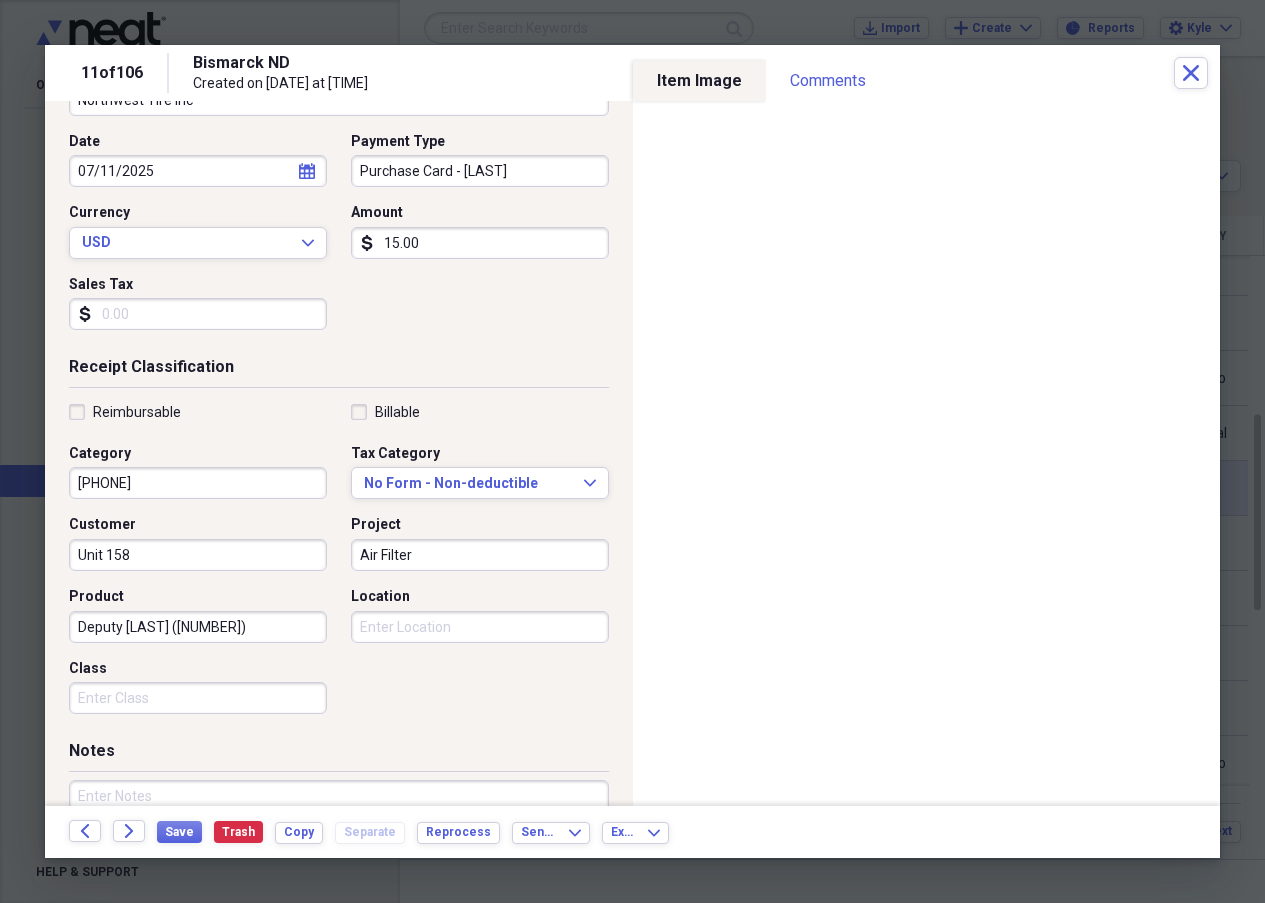 scroll, scrollTop: 300, scrollLeft: 0, axis: vertical 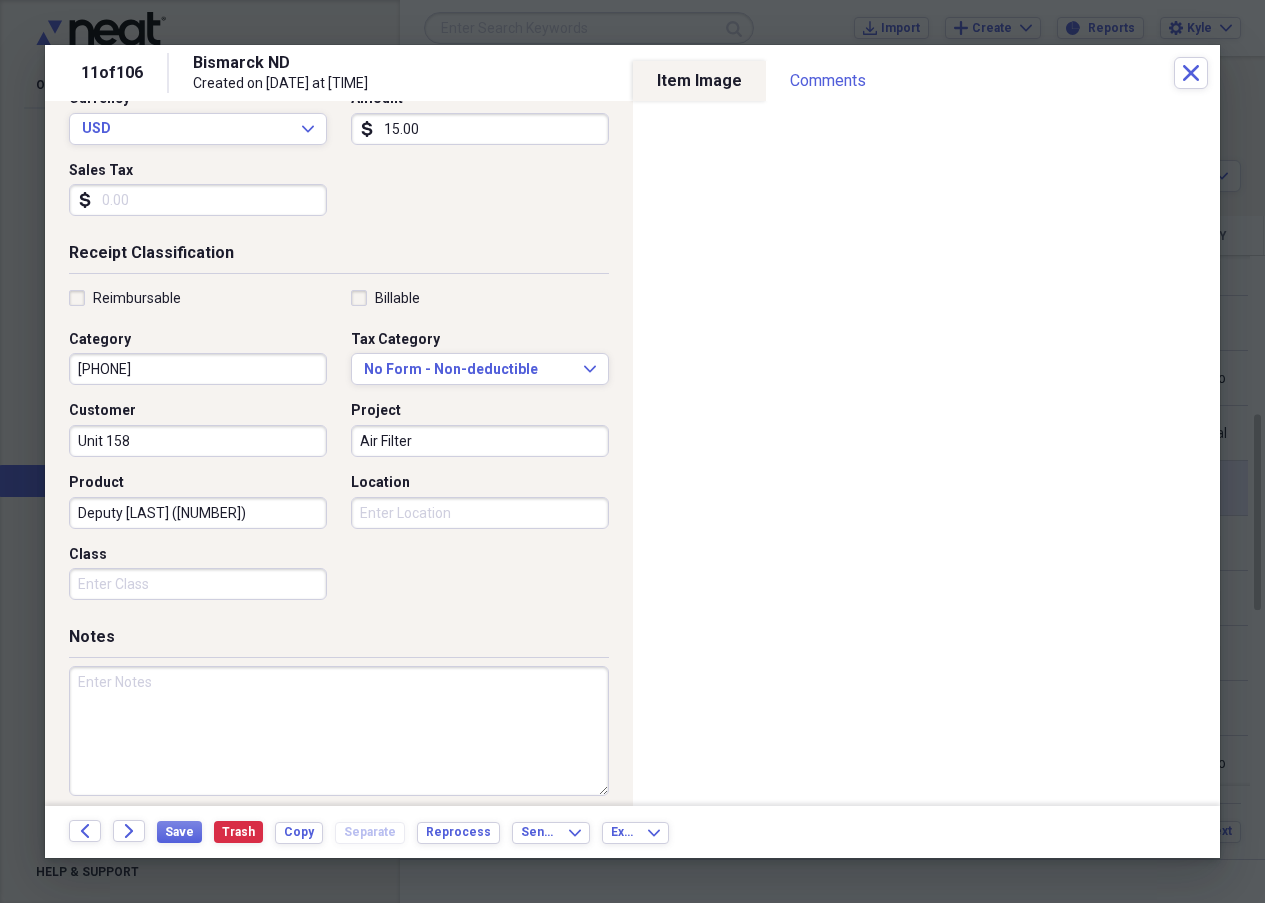 click at bounding box center (339, 731) 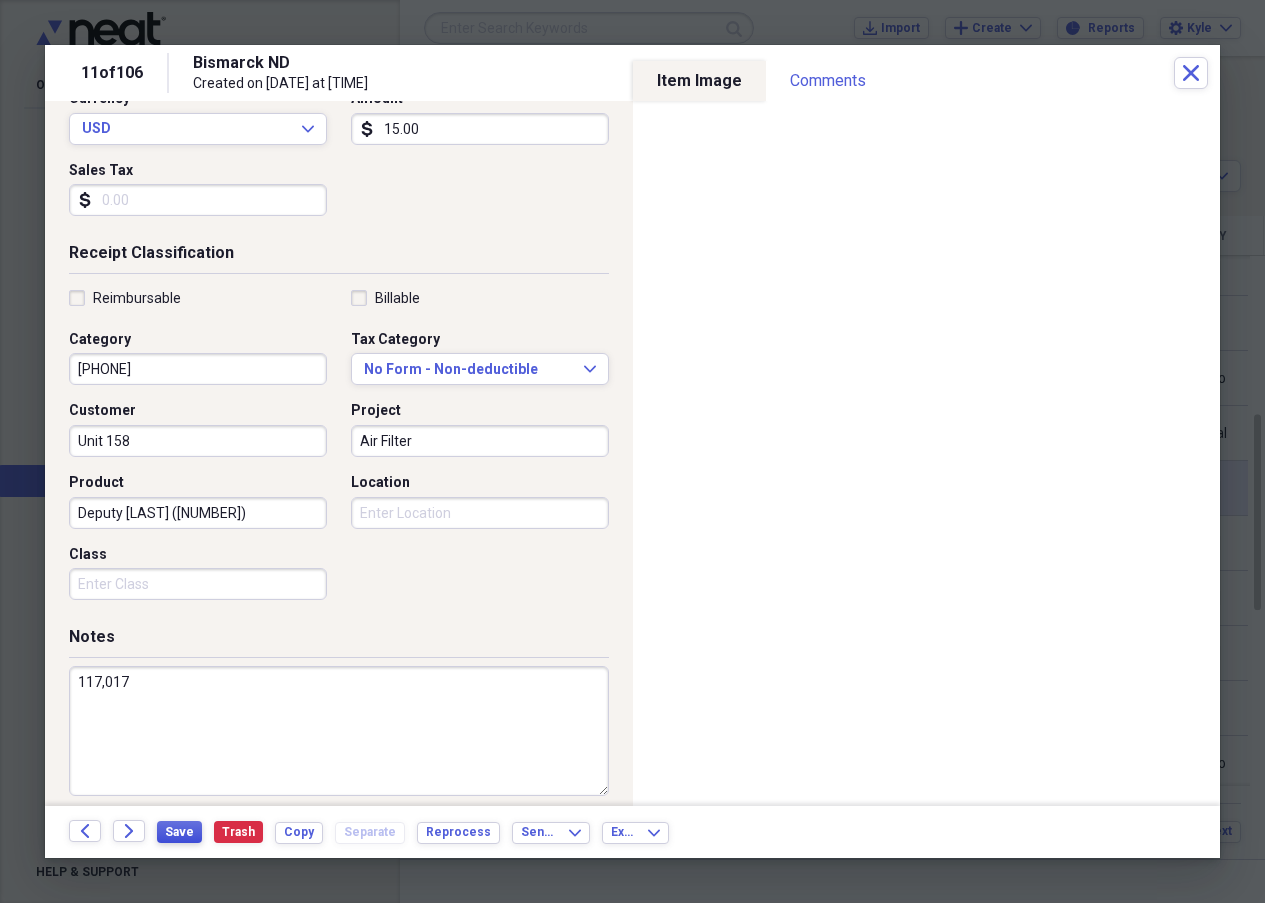 type on "117,017" 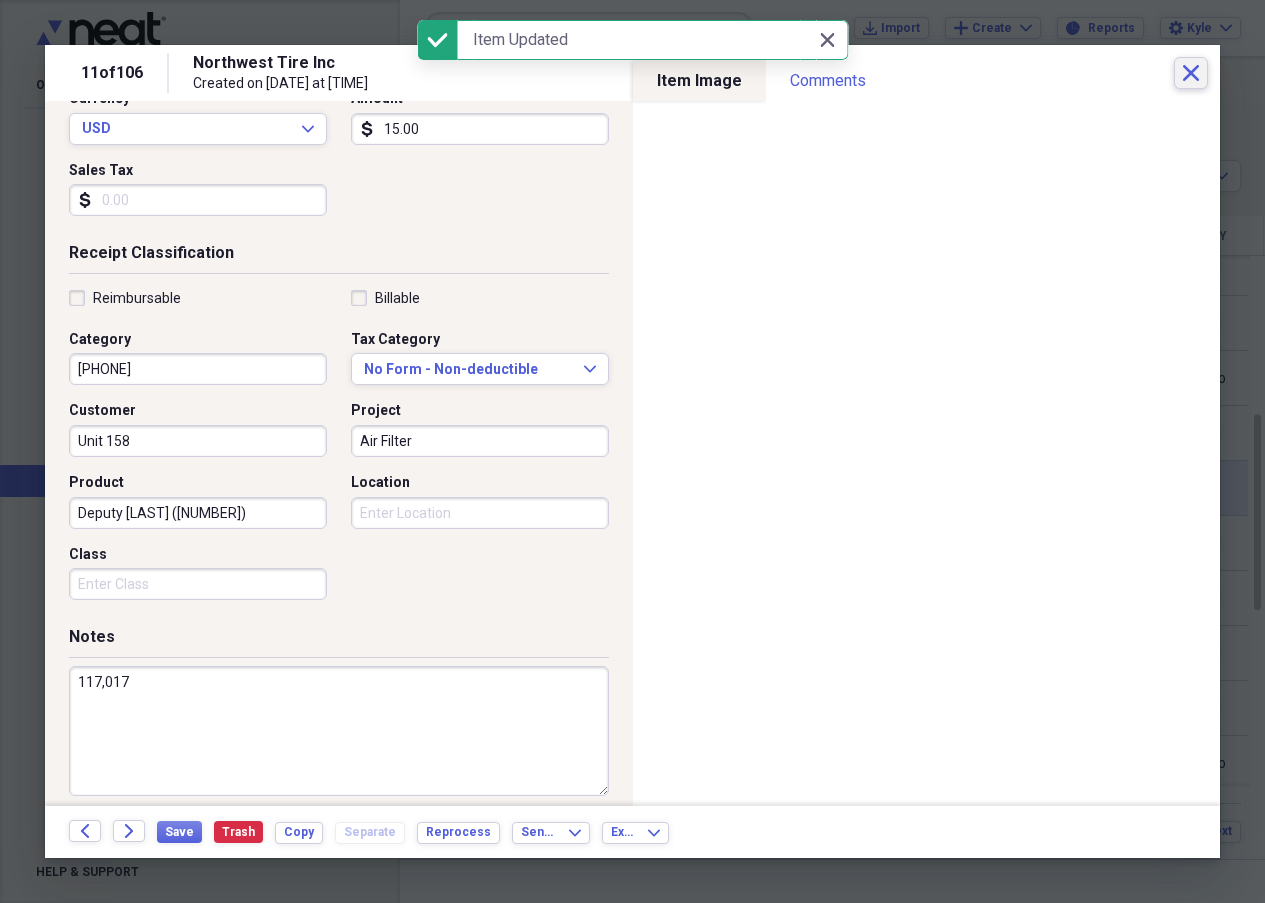 click on "Close" at bounding box center [1191, 73] 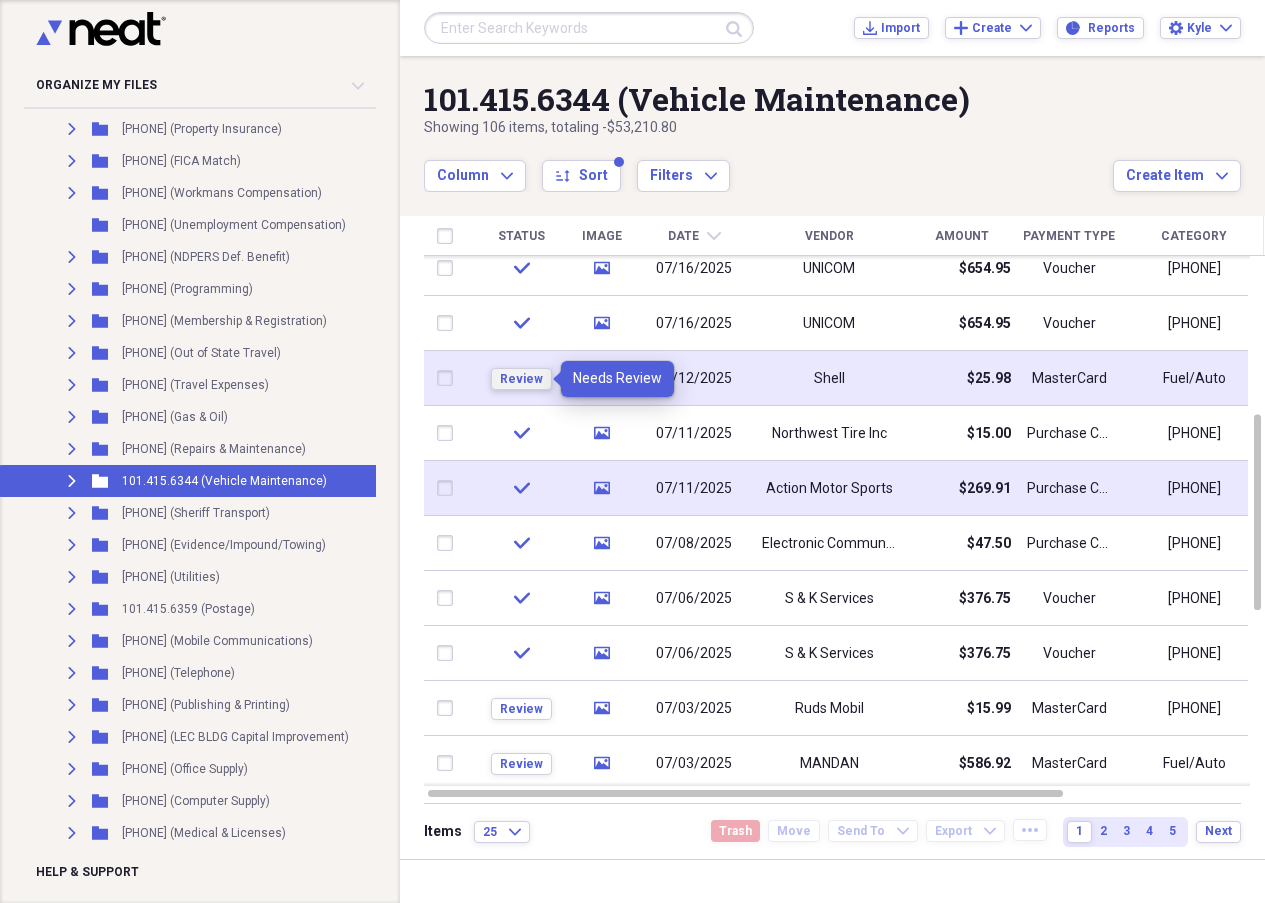 click on "Review" at bounding box center (521, 379) 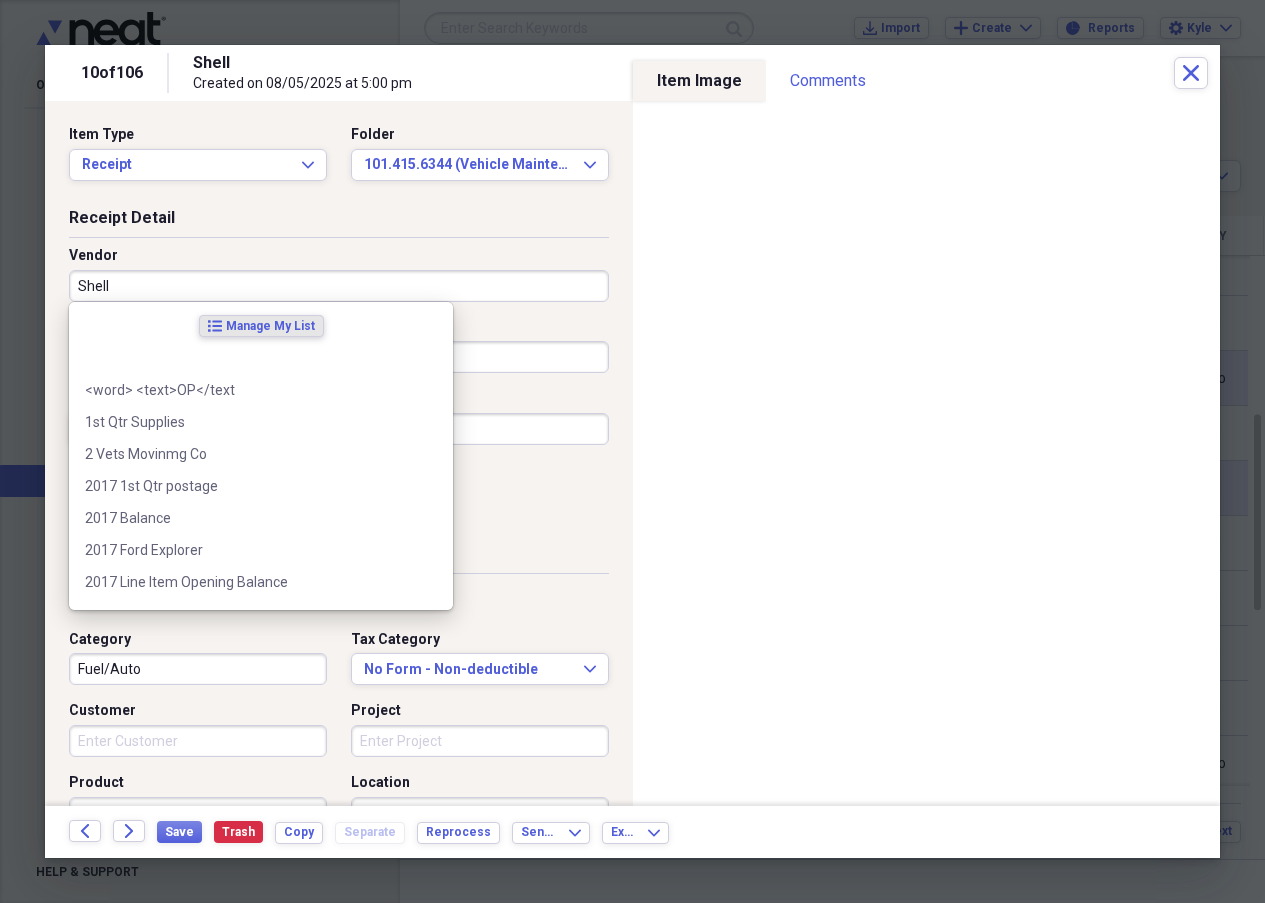 click on "Shell" at bounding box center [339, 286] 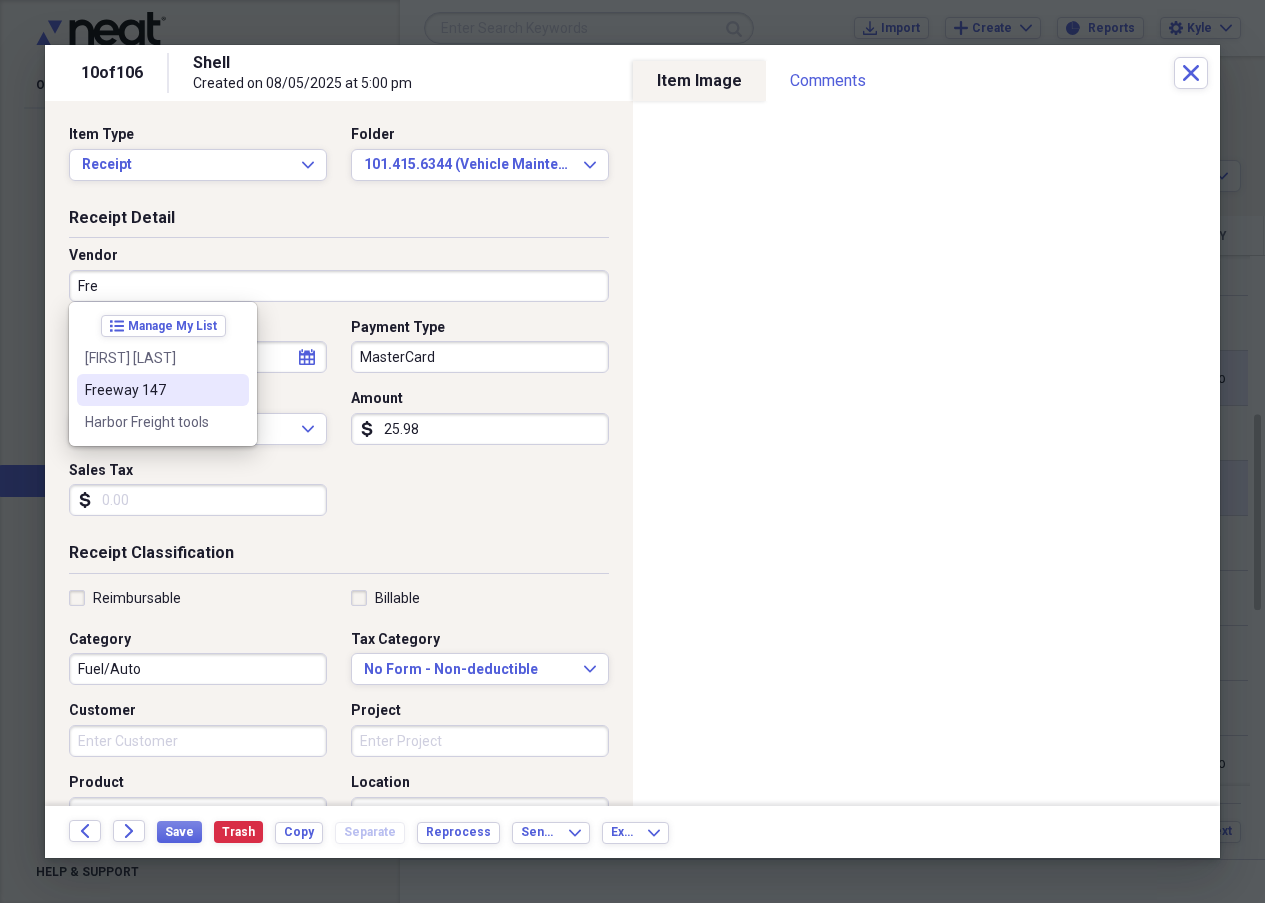 click on "Freeway 147" at bounding box center (151, 390) 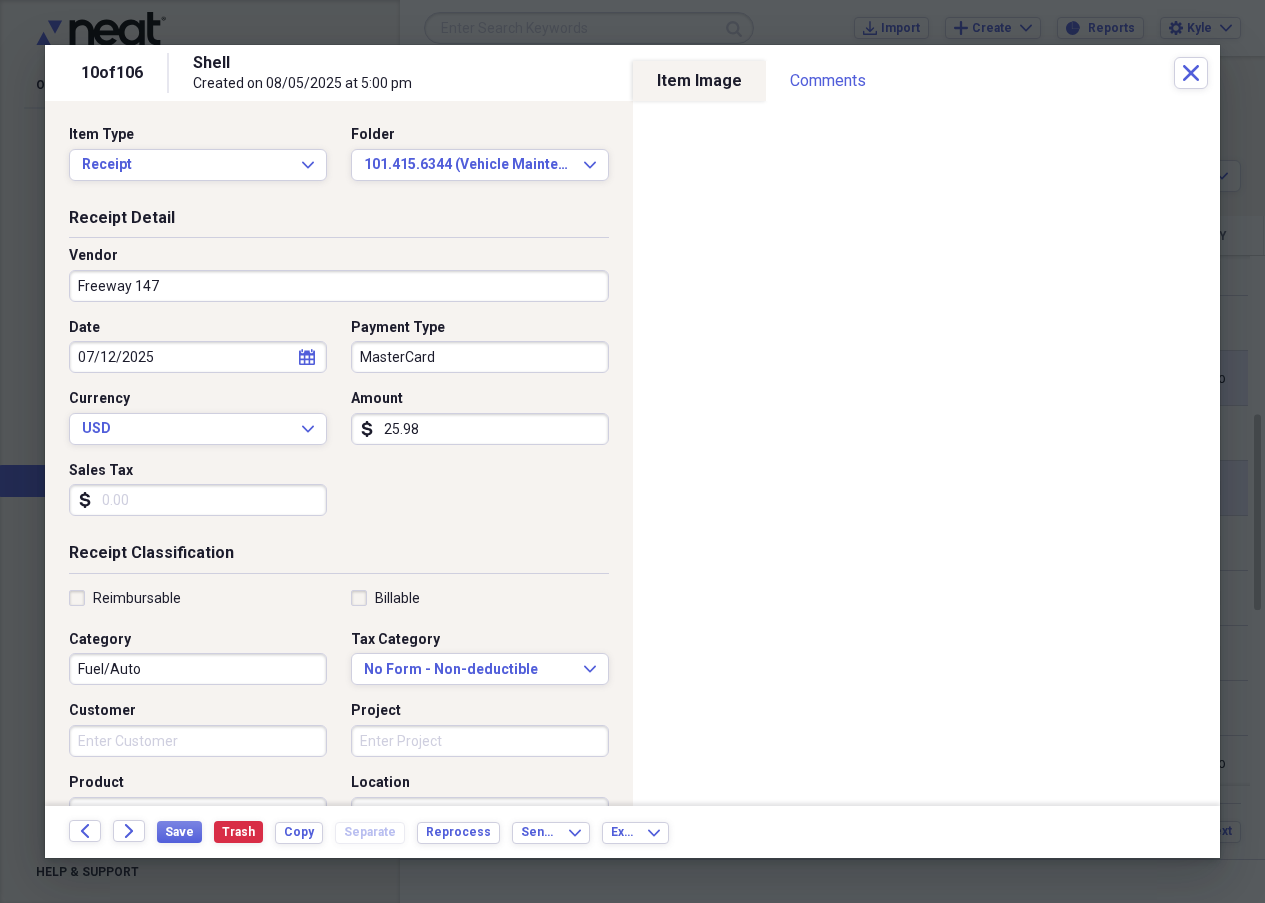 type on "101.415.6342" 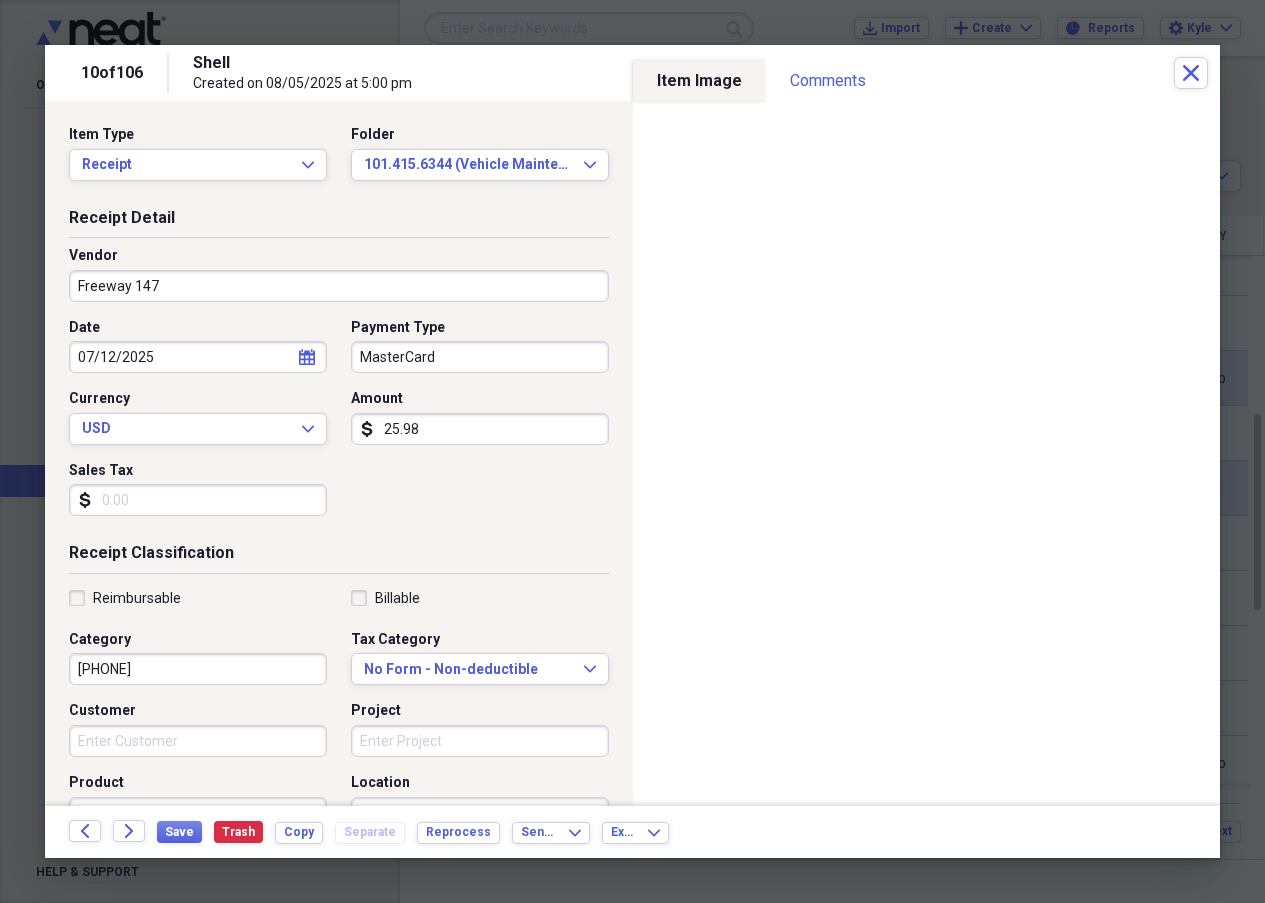 click on "MasterCard" at bounding box center [480, 357] 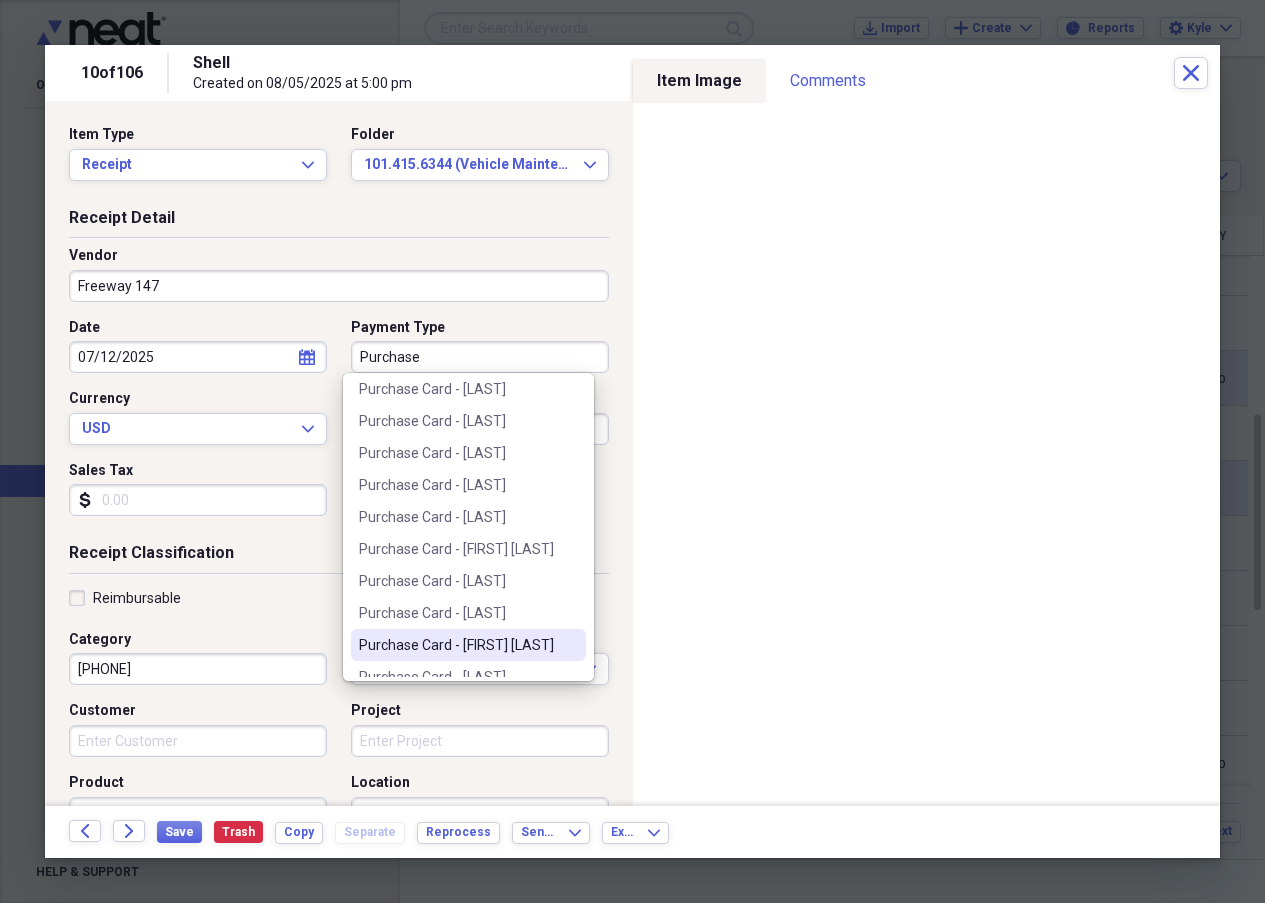 scroll, scrollTop: 200, scrollLeft: 0, axis: vertical 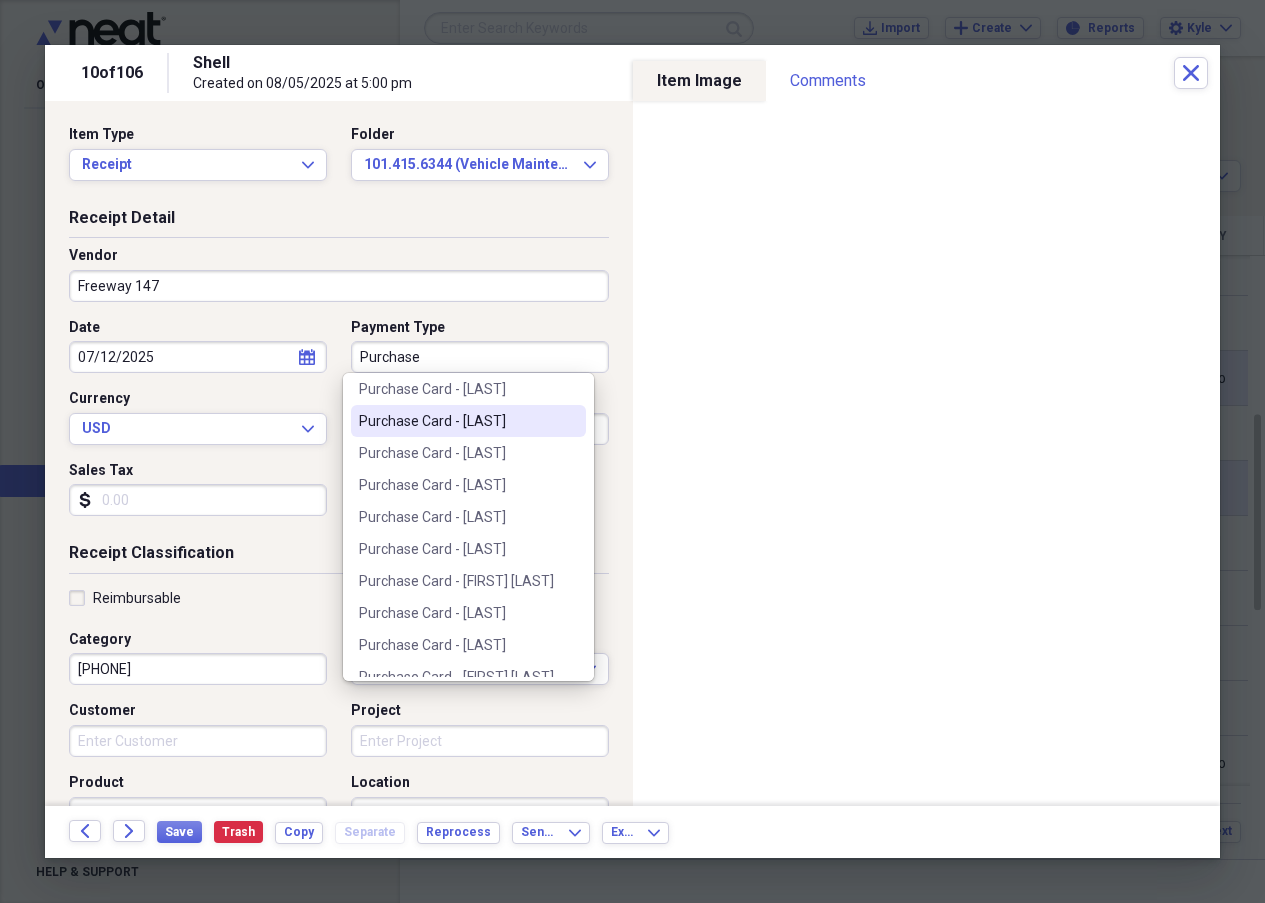 click on "Purchase Card - [LAST]" at bounding box center [456, 421] 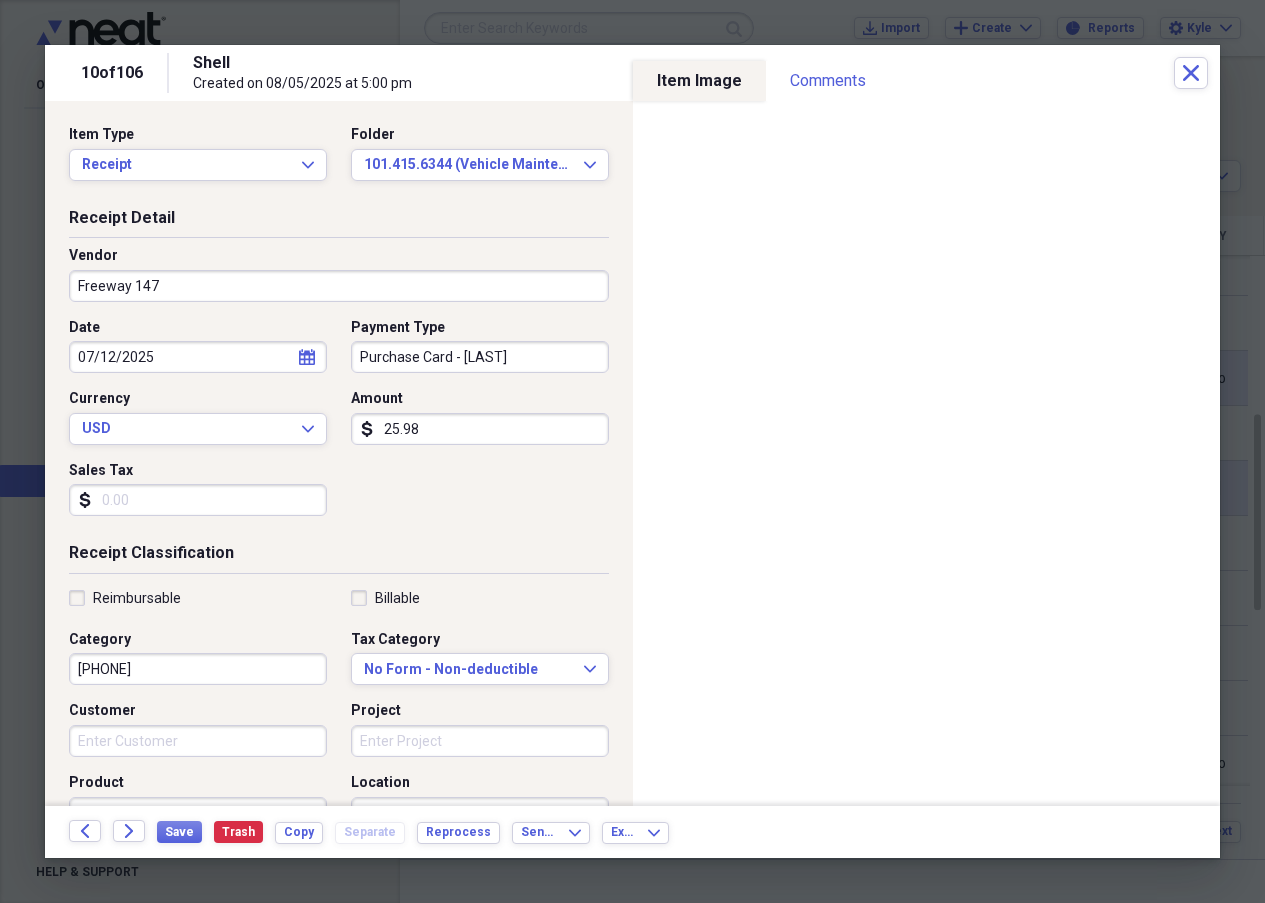 click on "Customer" at bounding box center (198, 741) 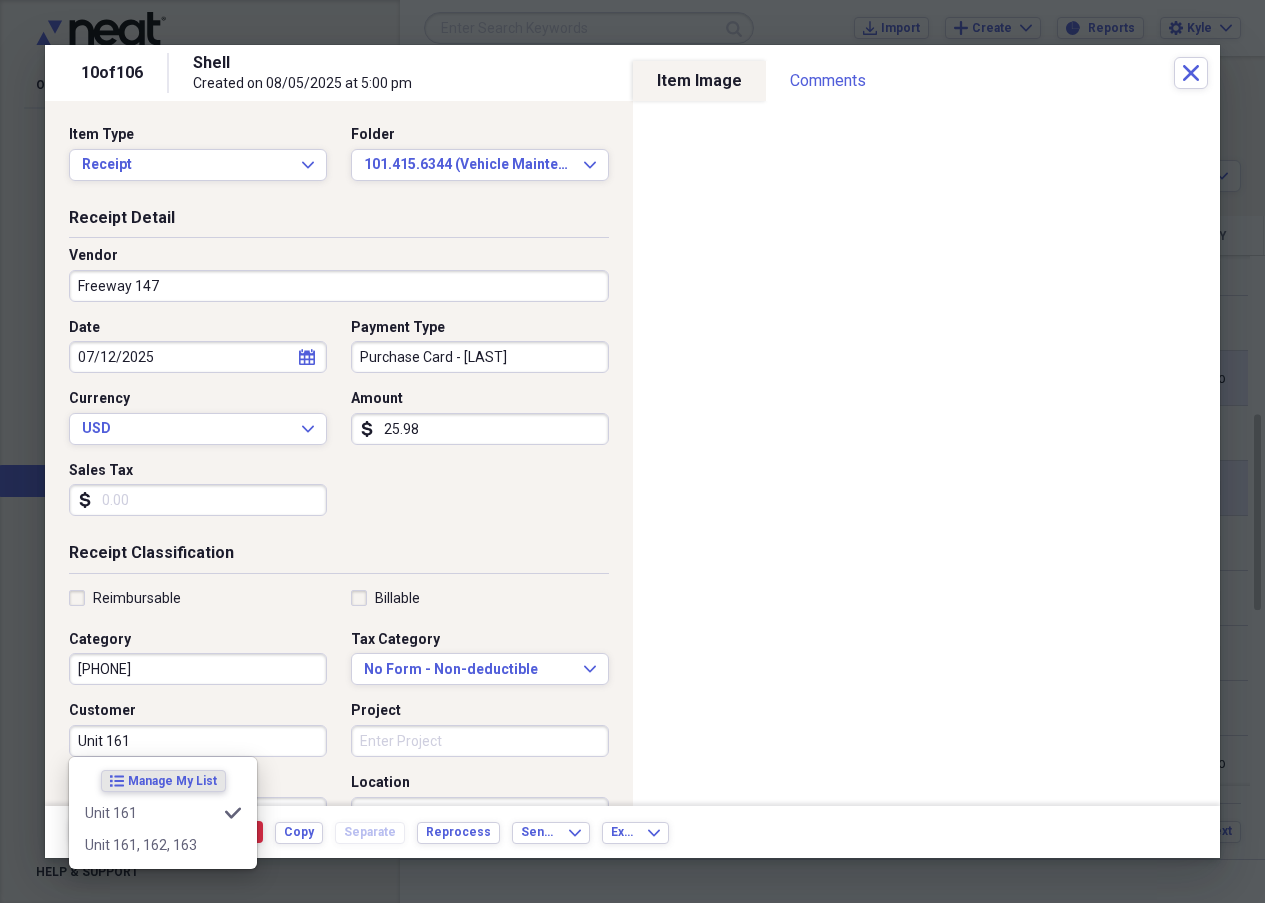 type on "Unit 161" 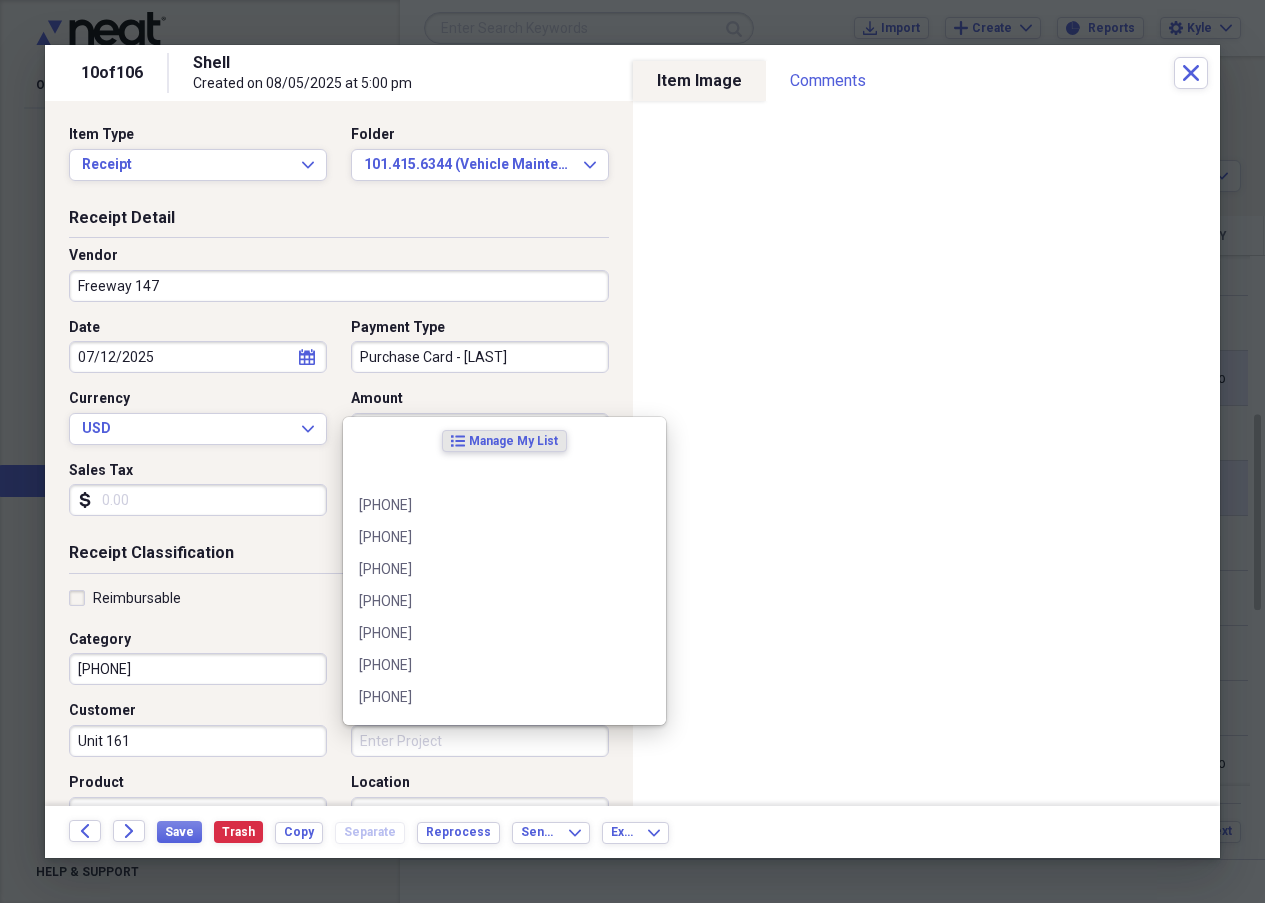 click on "Project" at bounding box center [480, 741] 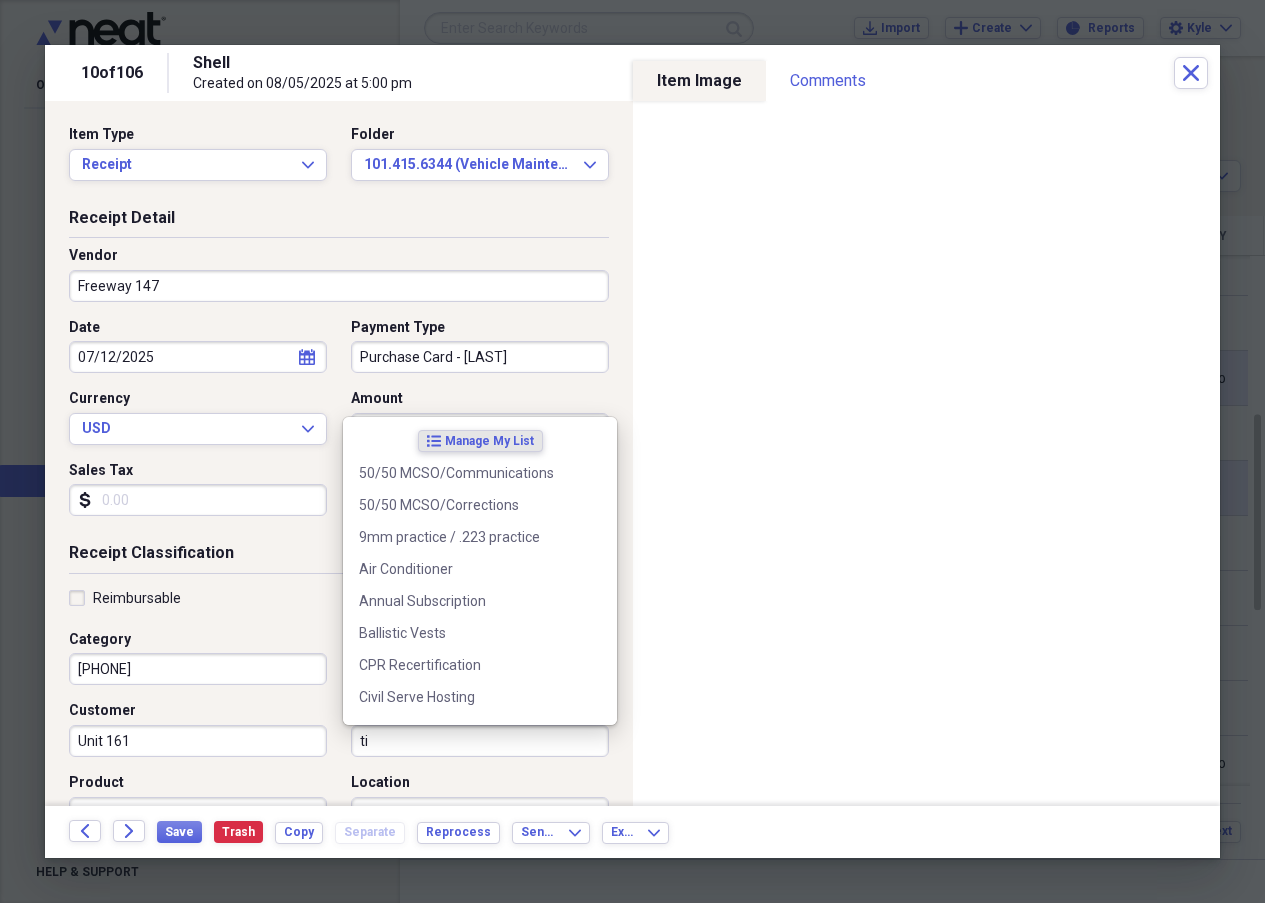 type on "i" 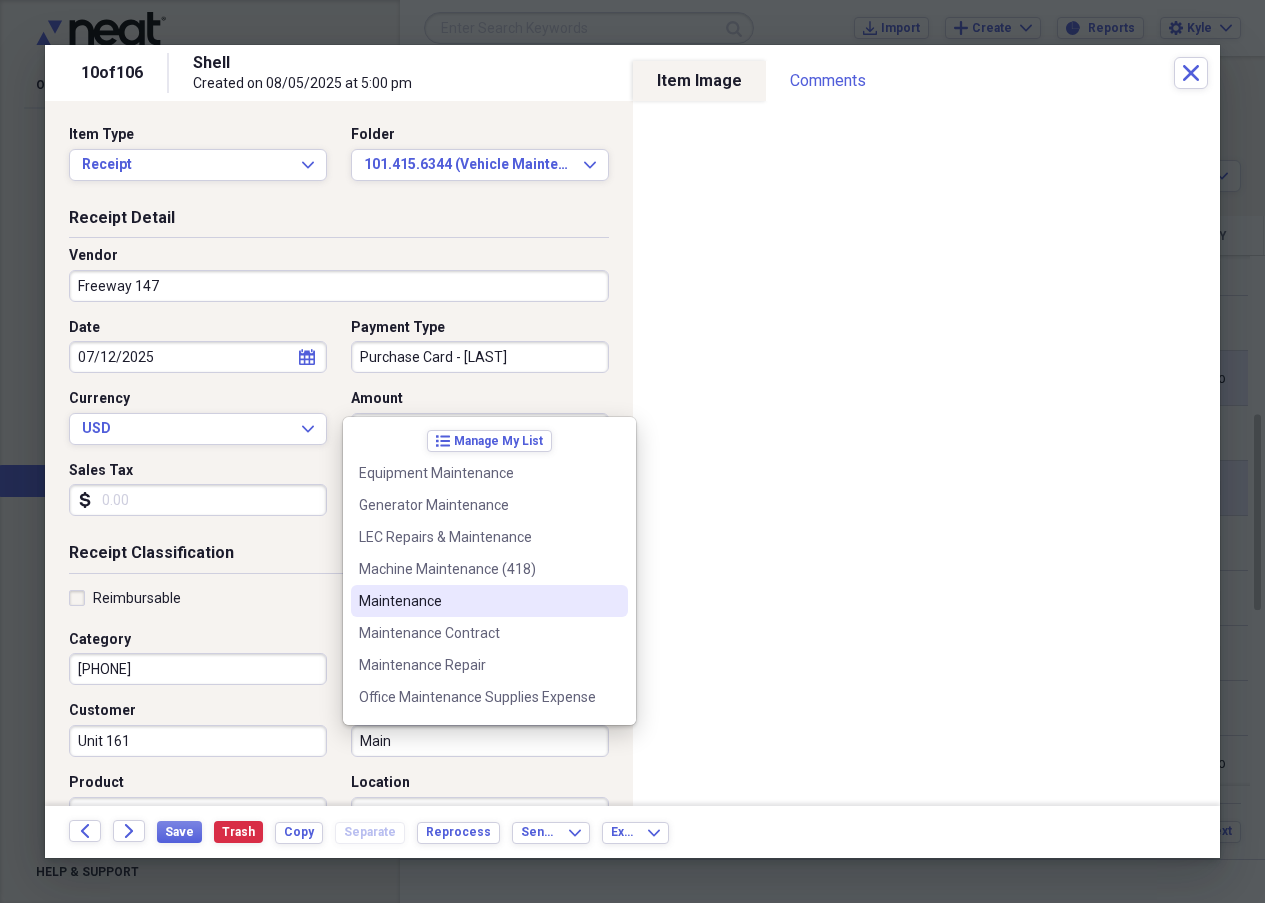 click on "Maintenance" at bounding box center (477, 601) 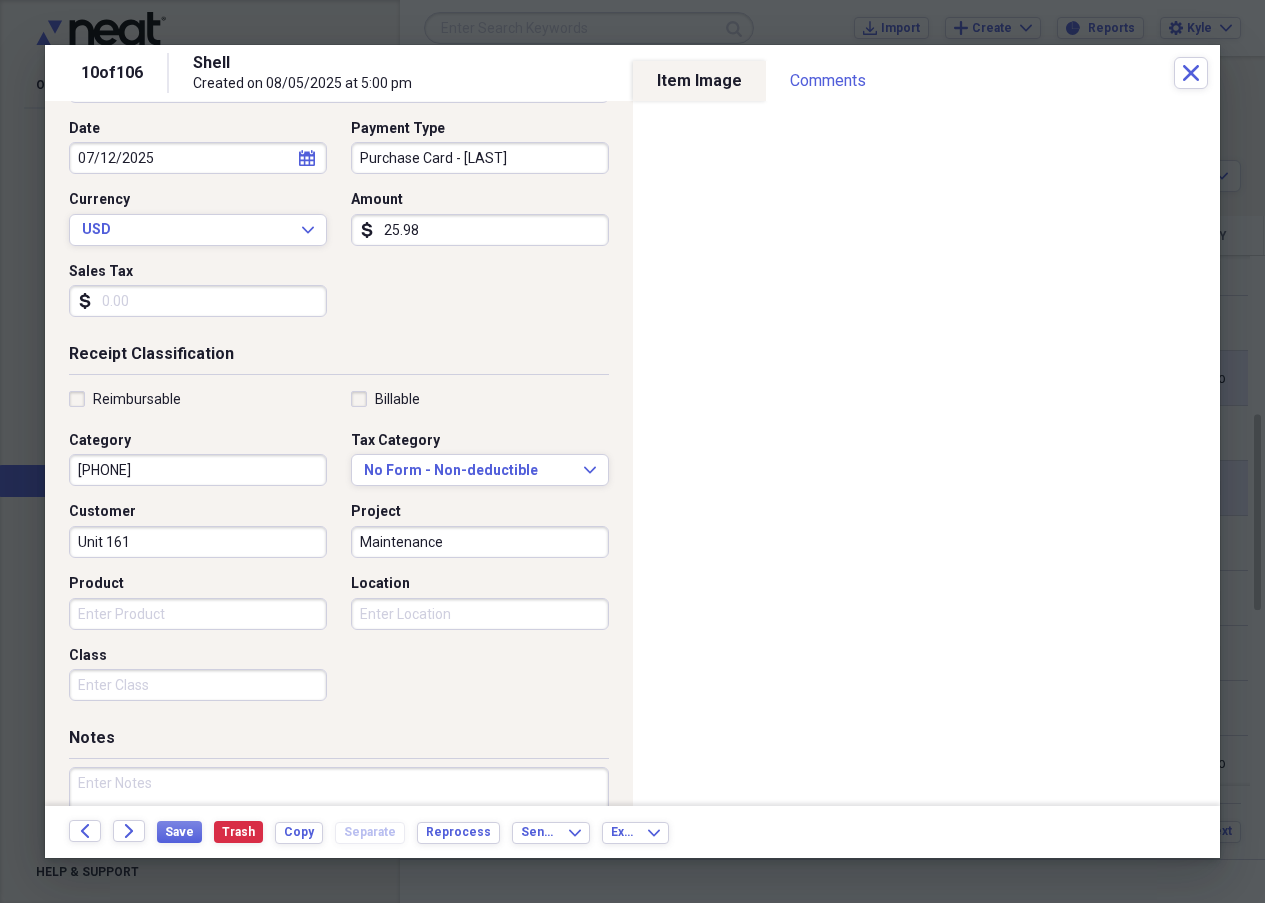 scroll, scrollTop: 200, scrollLeft: 0, axis: vertical 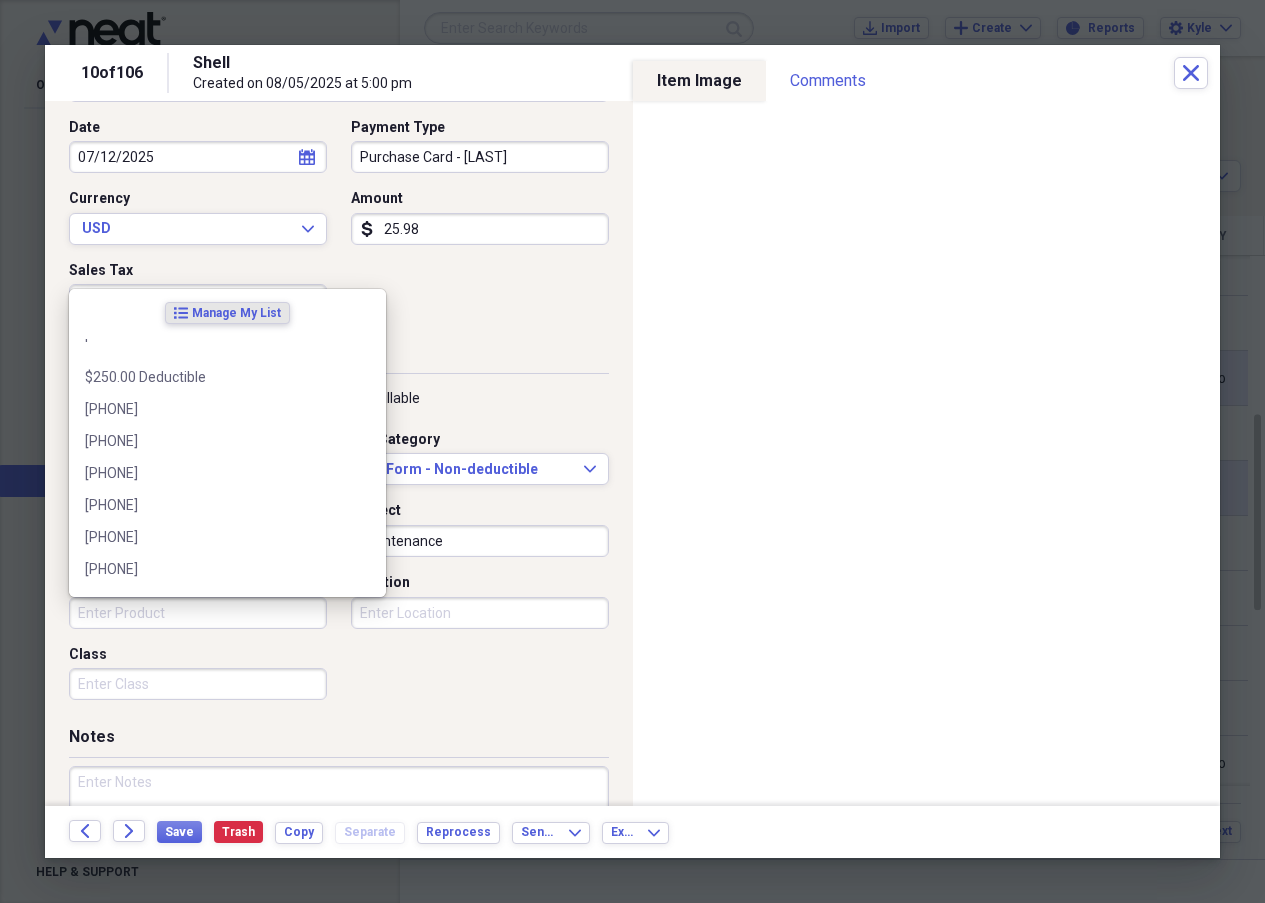 click on "Product" at bounding box center [198, 613] 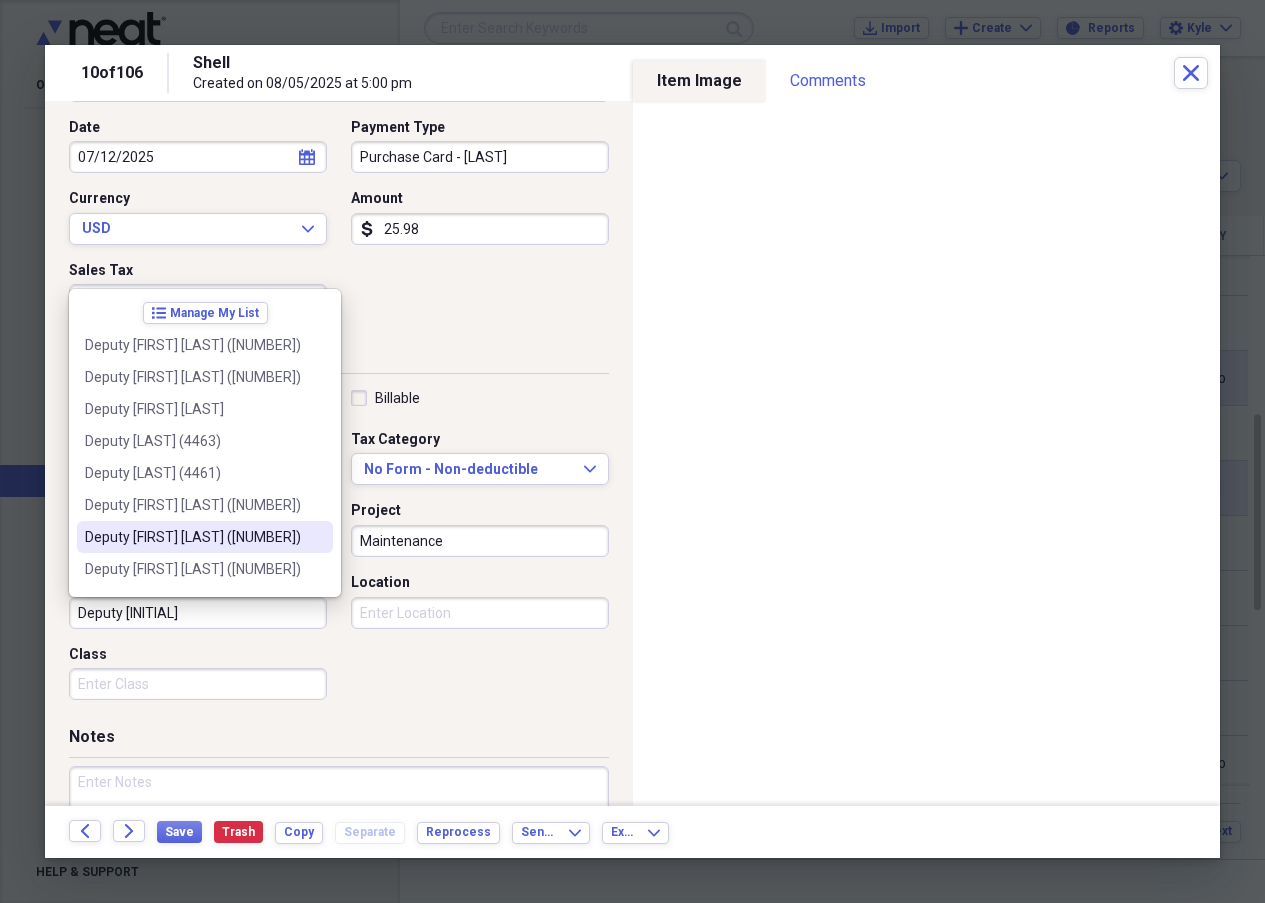 click on "Deputy Josh Gartner (4975)" at bounding box center [193, 537] 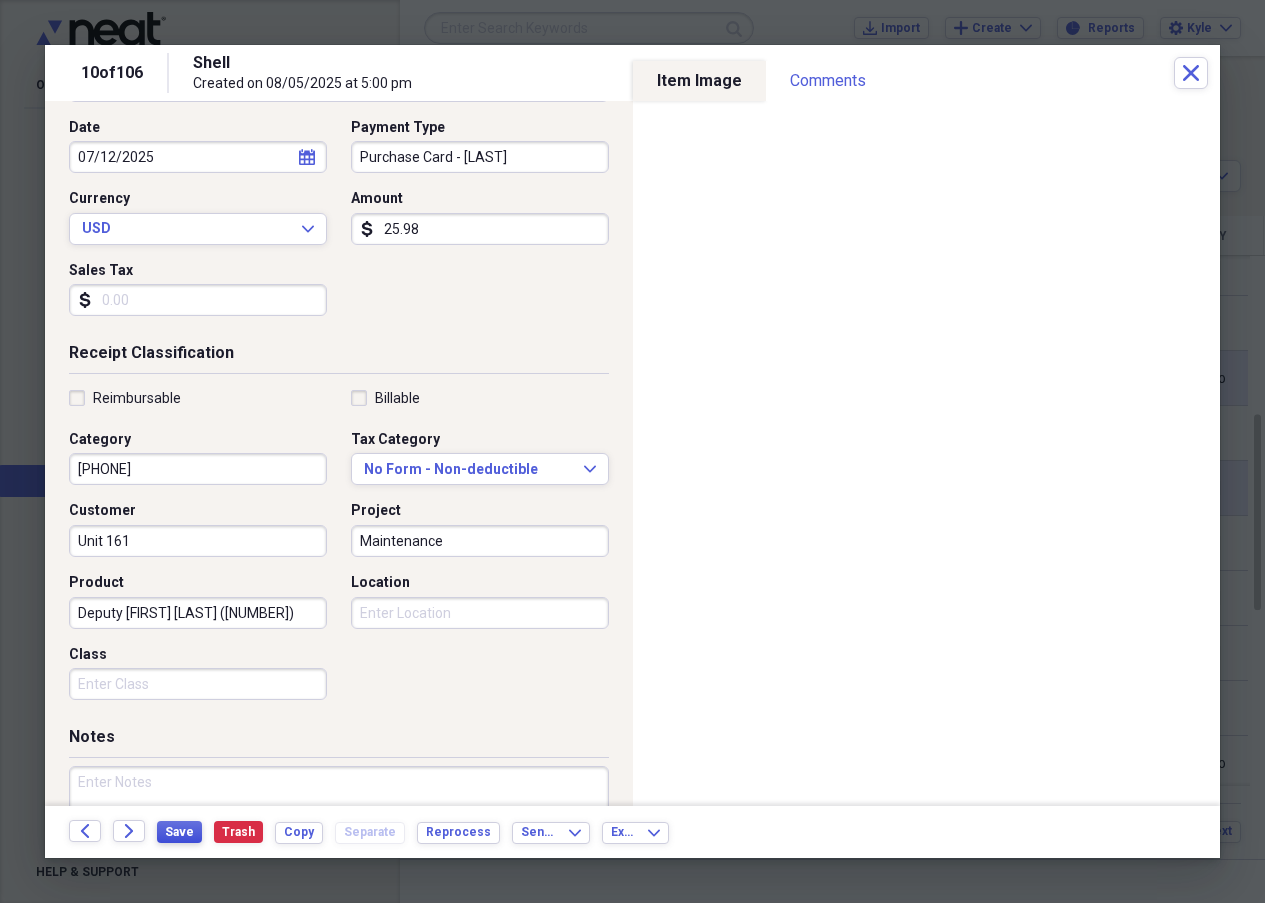 click on "Save" at bounding box center [179, 832] 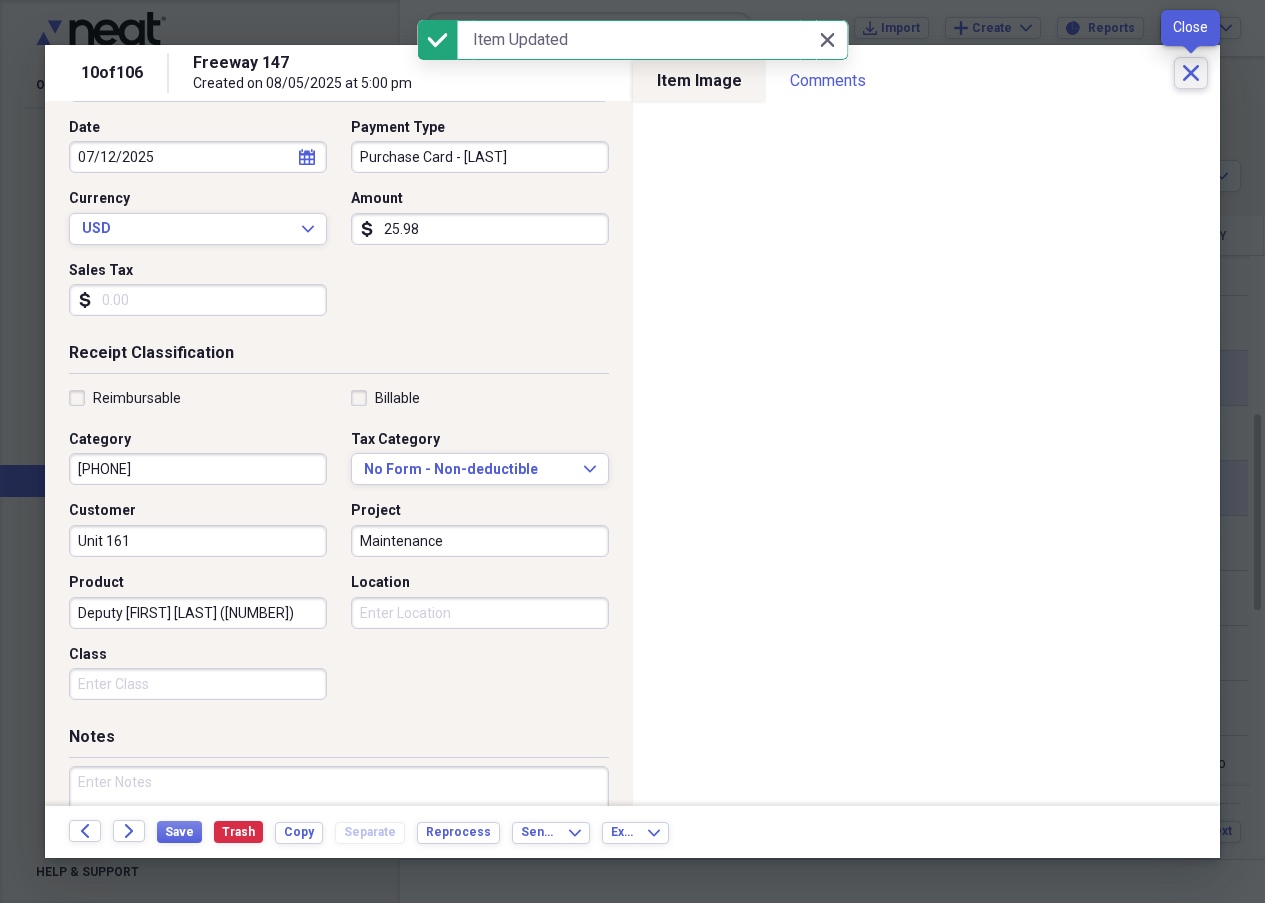 click on "Close" at bounding box center [1191, 73] 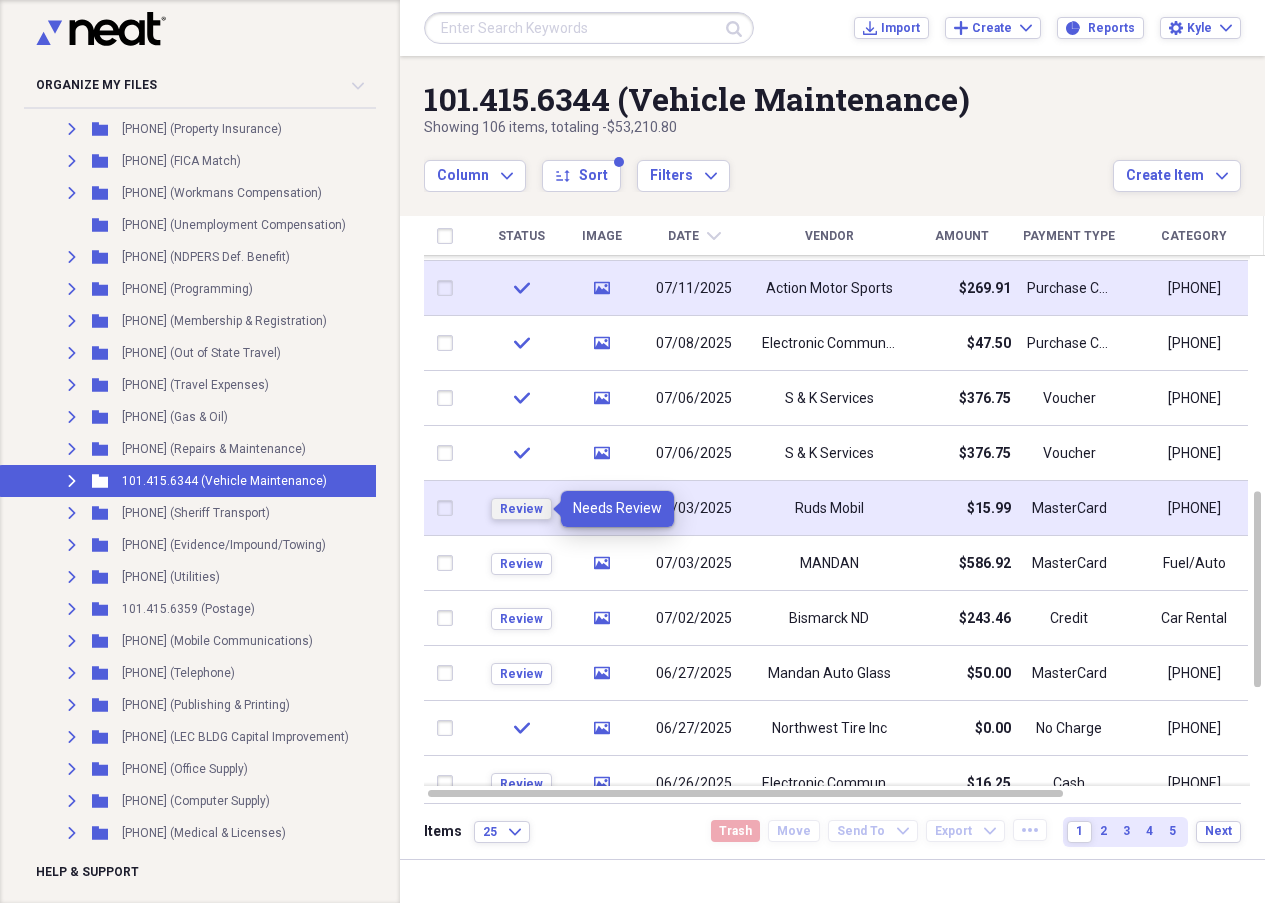click on "Review" at bounding box center (521, 509) 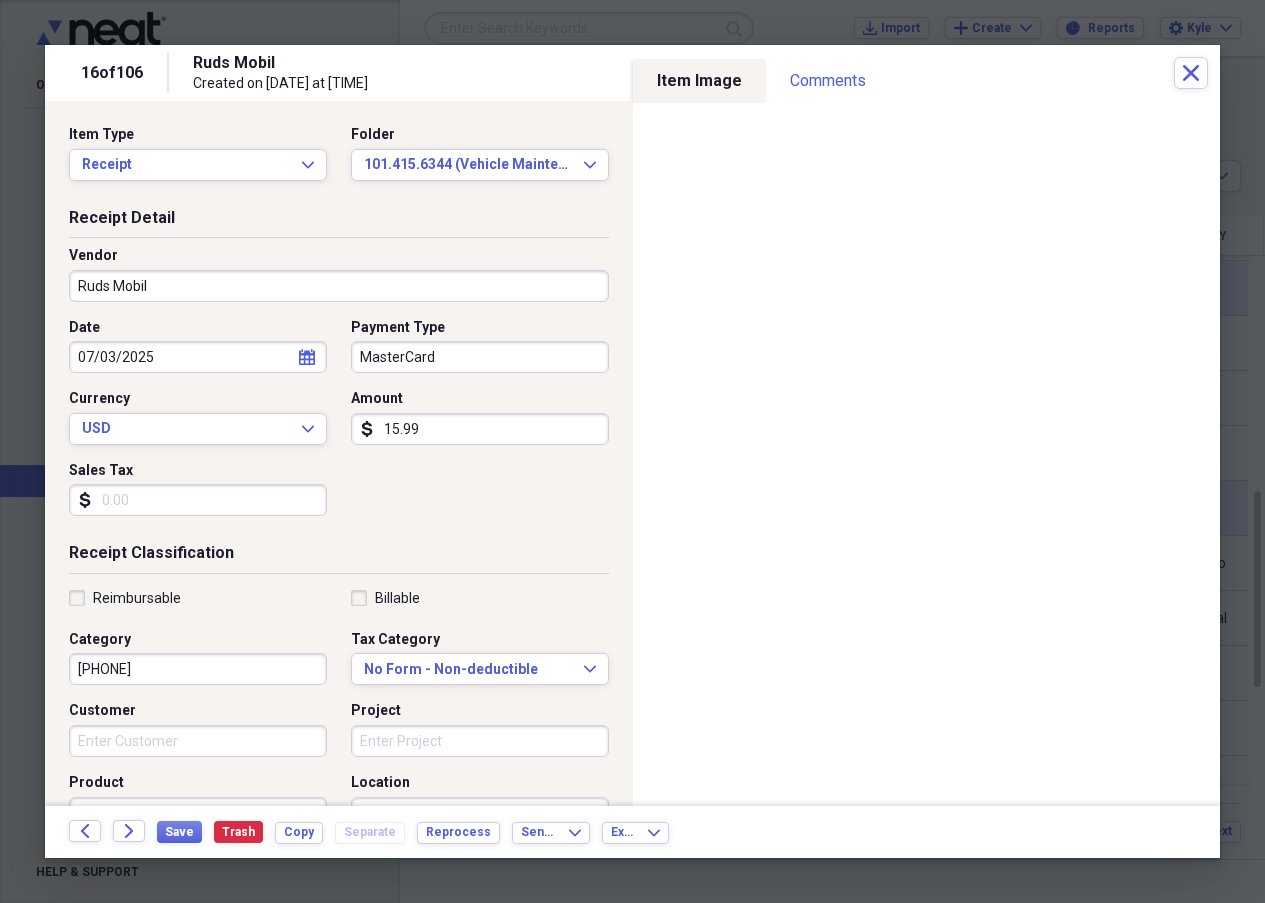 click on "MasterCard" at bounding box center [480, 357] 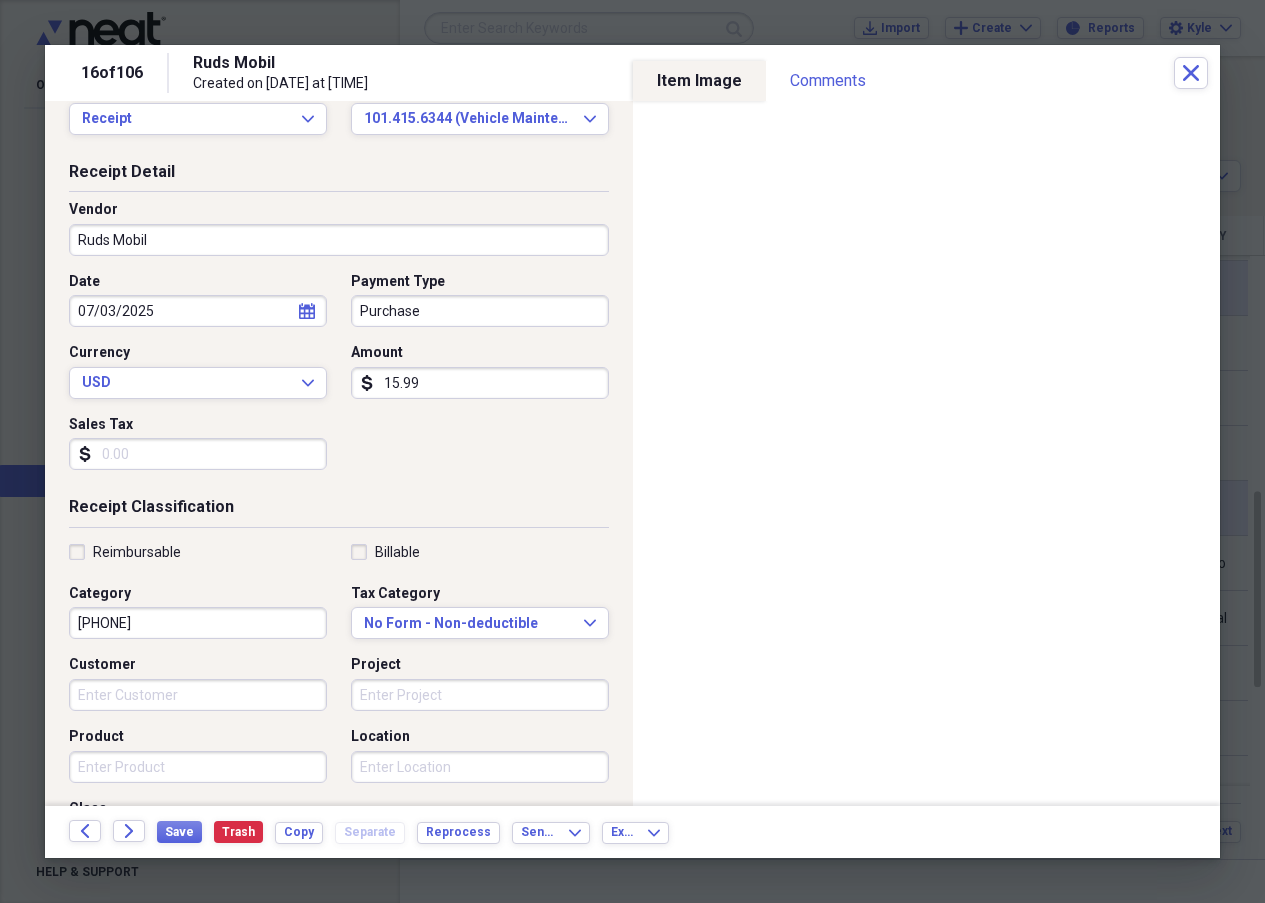 scroll, scrollTop: 0, scrollLeft: 0, axis: both 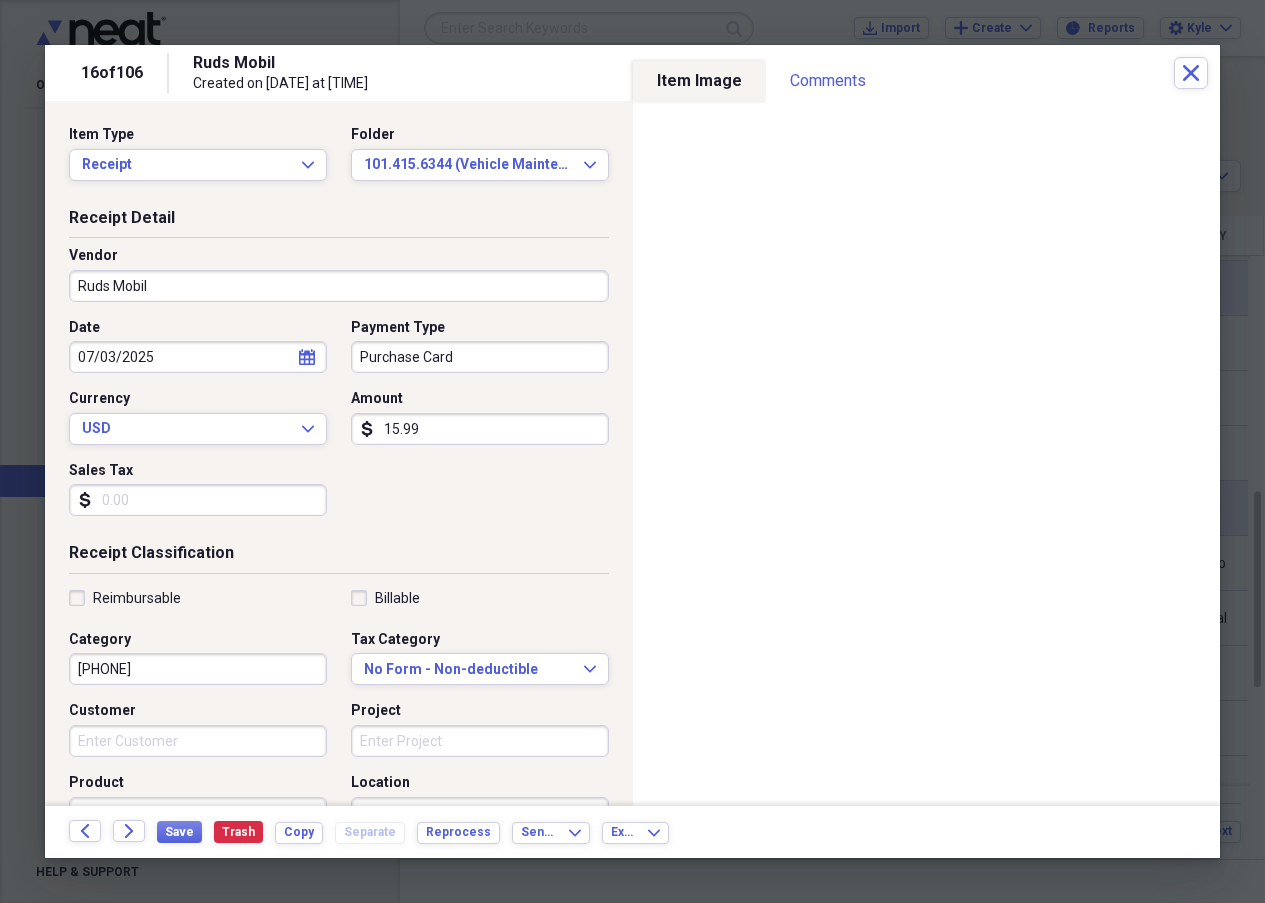 click on "Purchase Card" at bounding box center [480, 357] 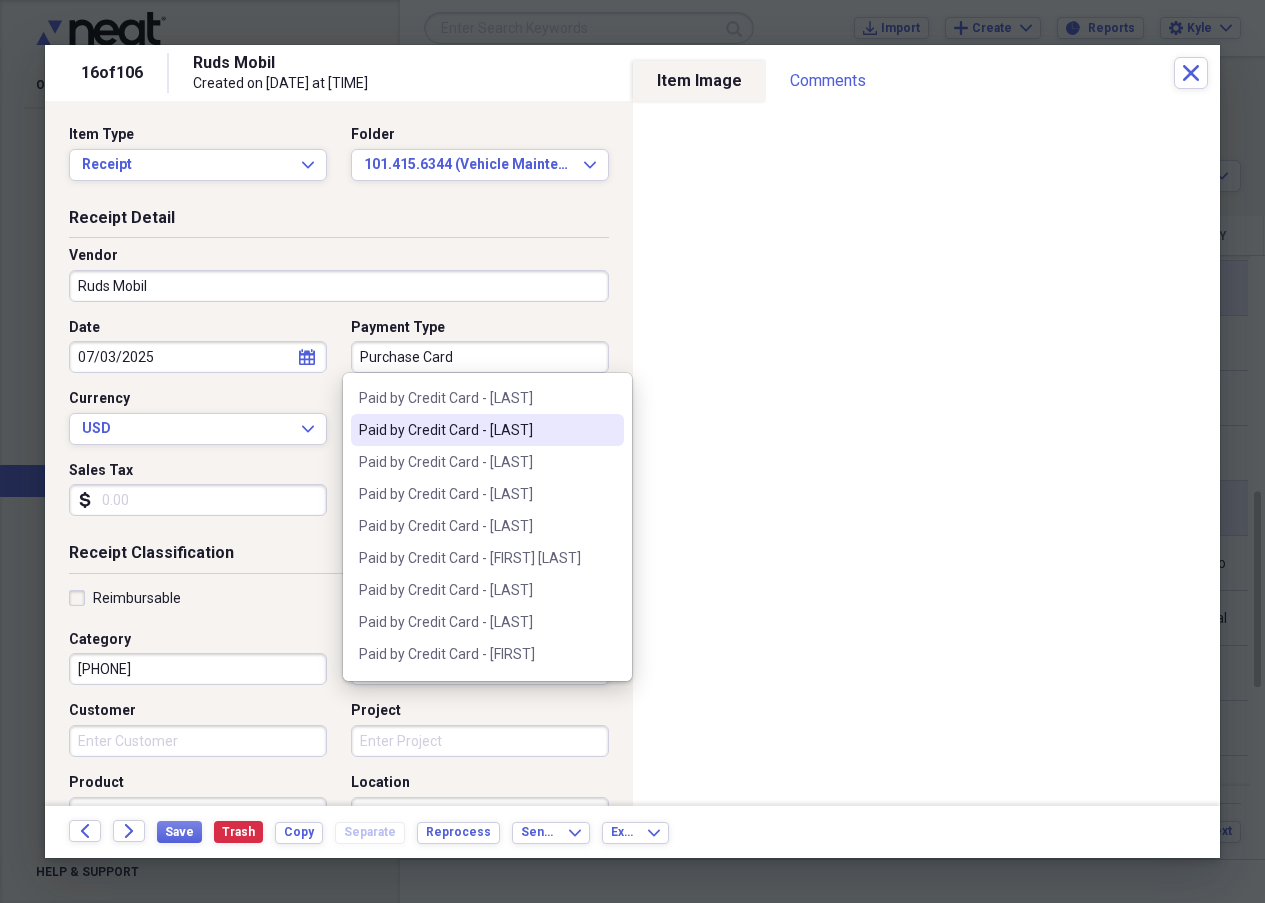 scroll, scrollTop: 2400, scrollLeft: 0, axis: vertical 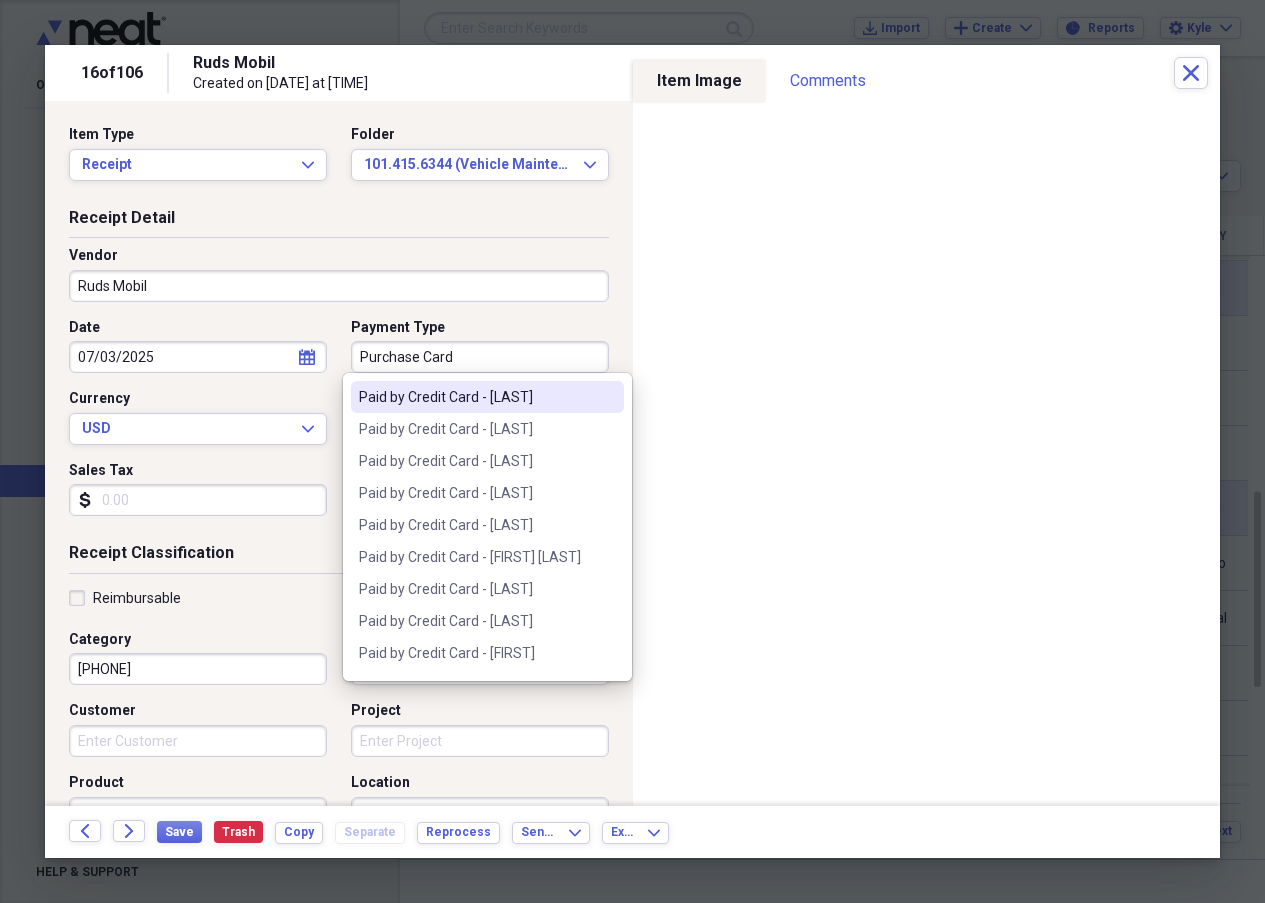 click on "Paid by Credit Card - [LAST]" at bounding box center (475, 397) 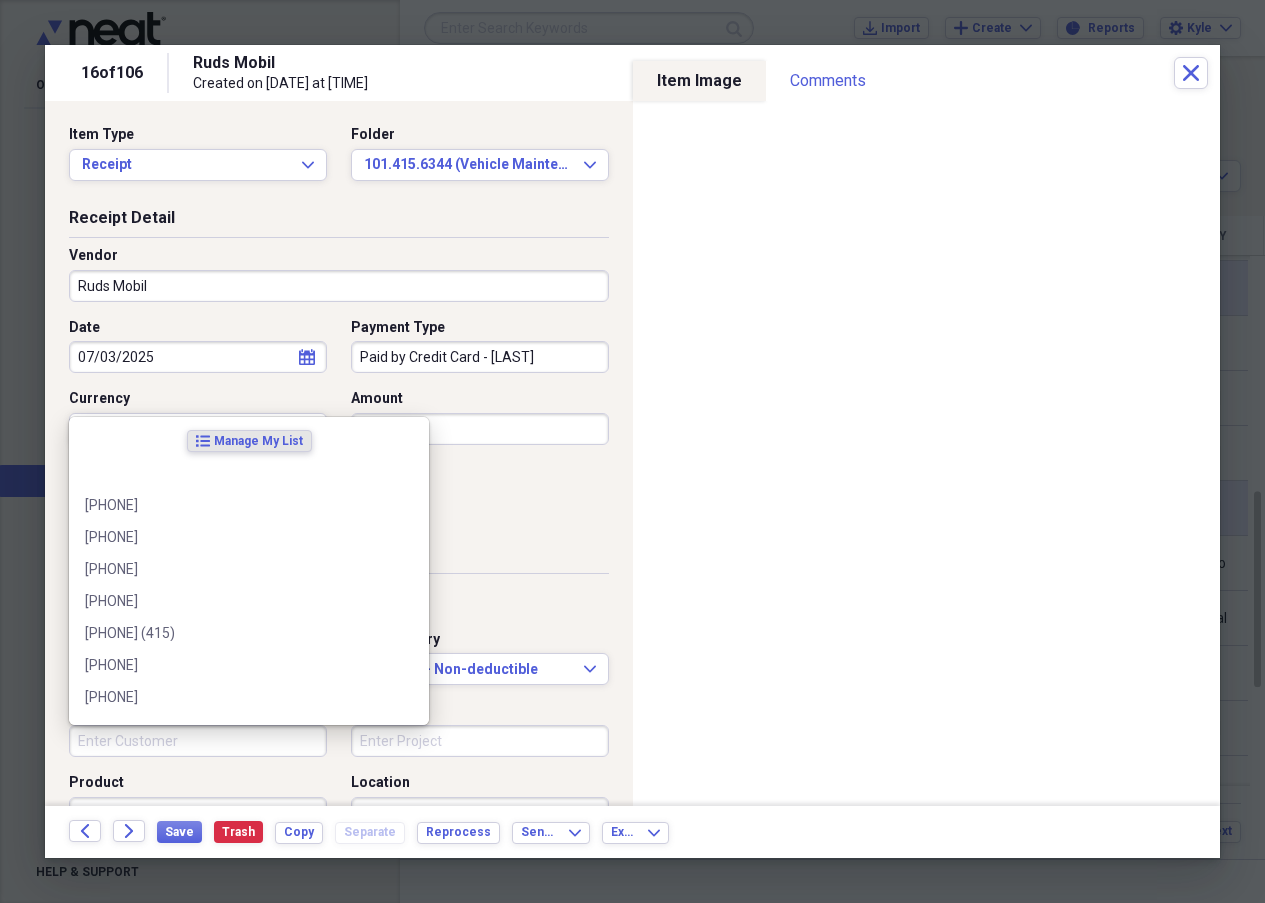 click on "Customer" at bounding box center [198, 741] 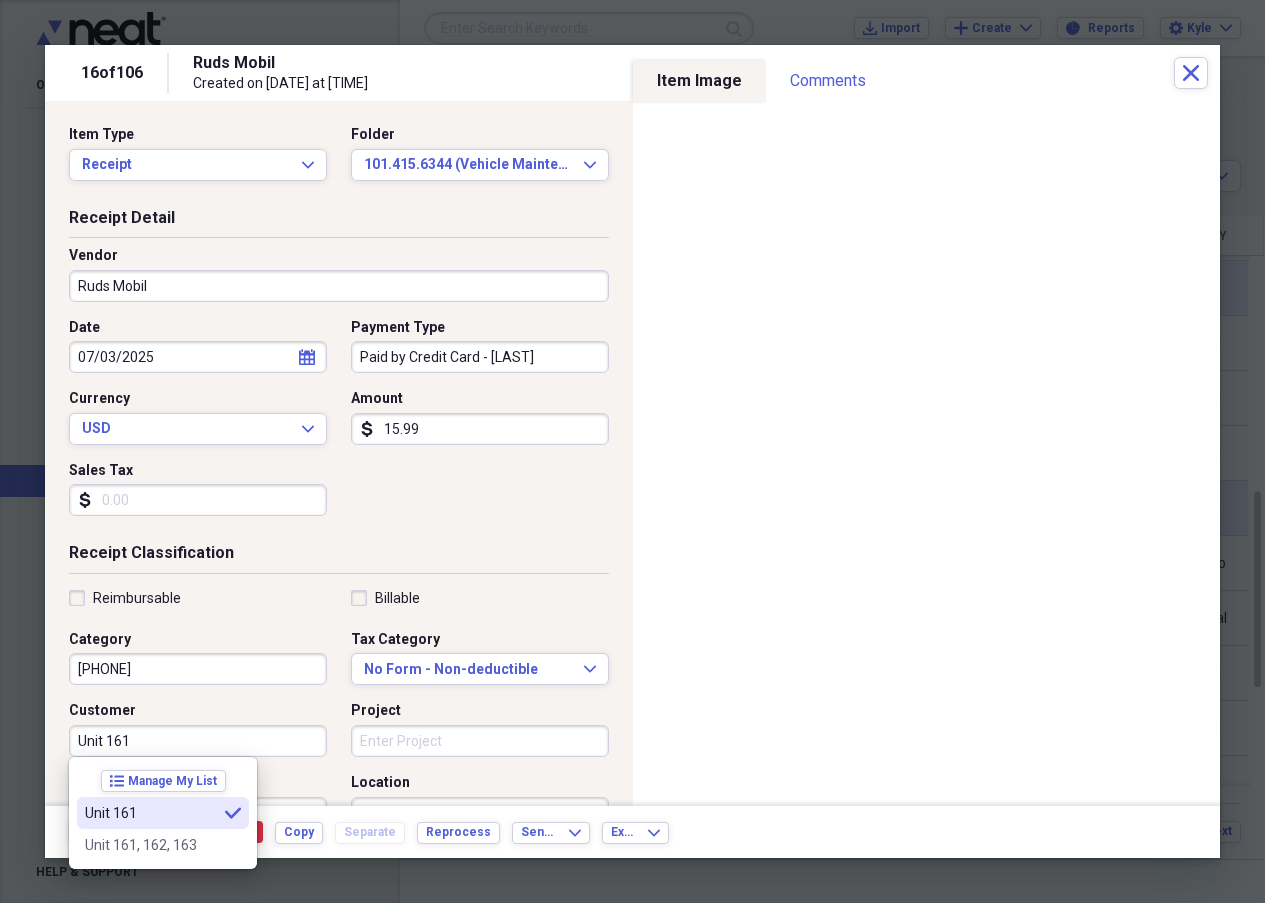type on "Unit 161" 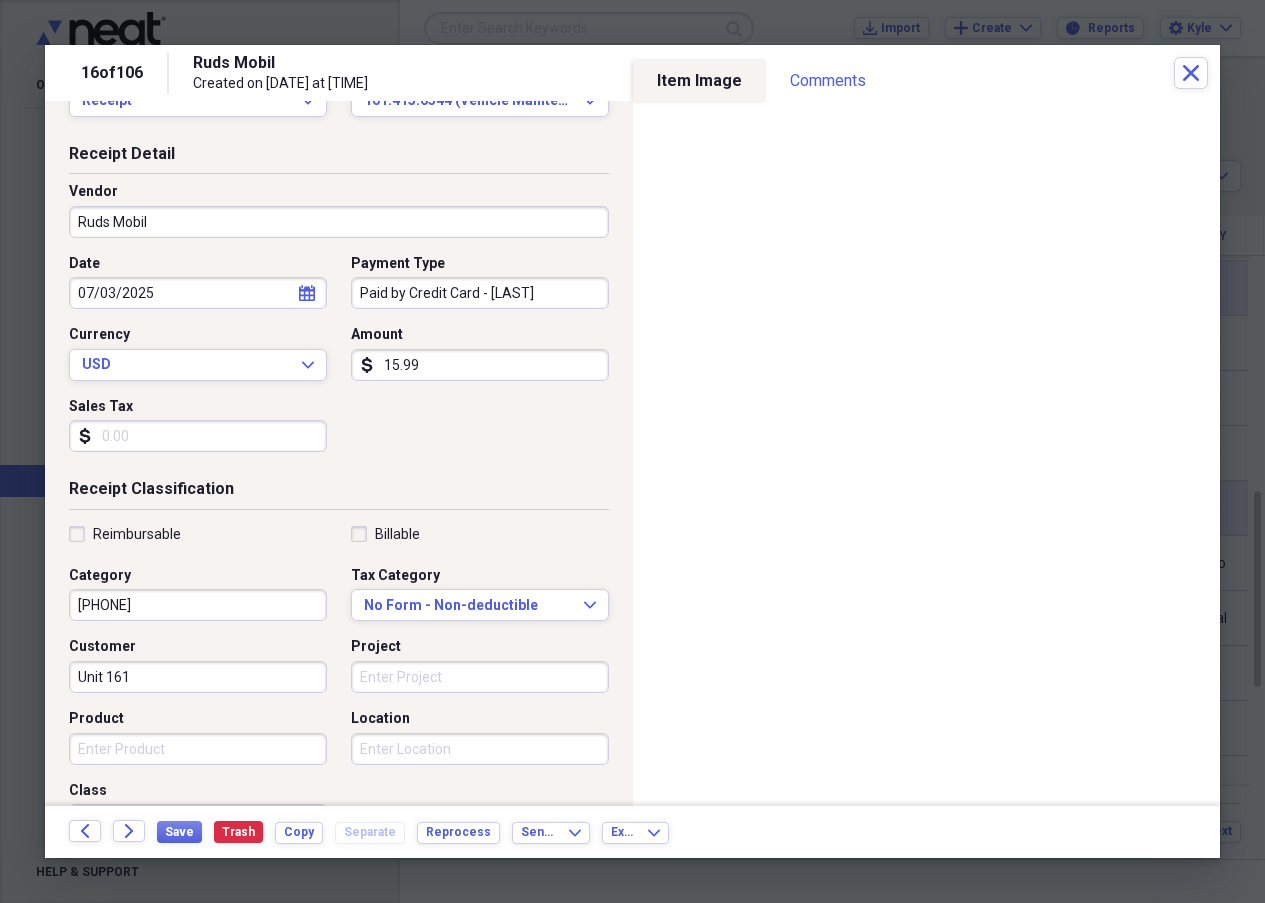 scroll, scrollTop: 100, scrollLeft: 0, axis: vertical 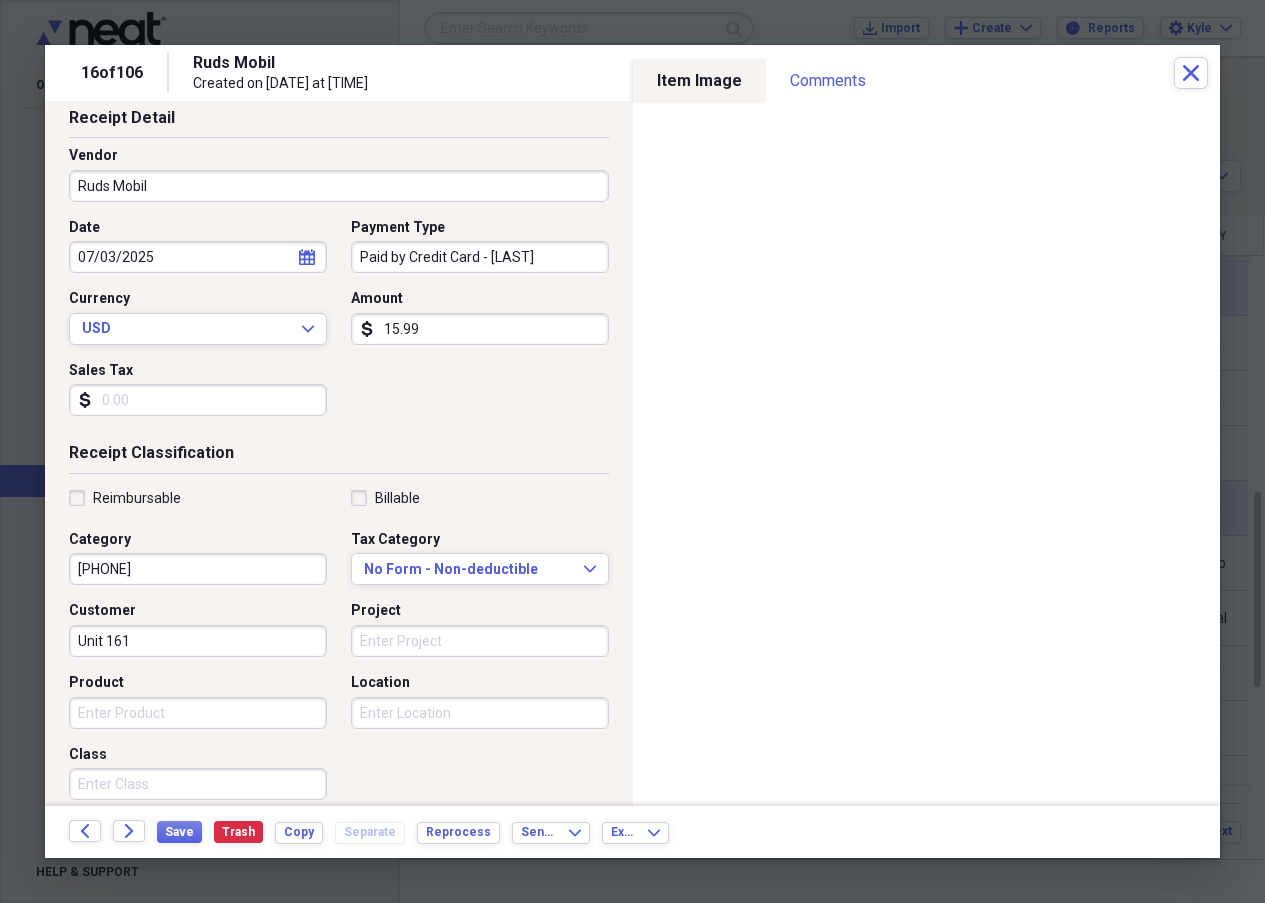 click on "Product" at bounding box center [198, 713] 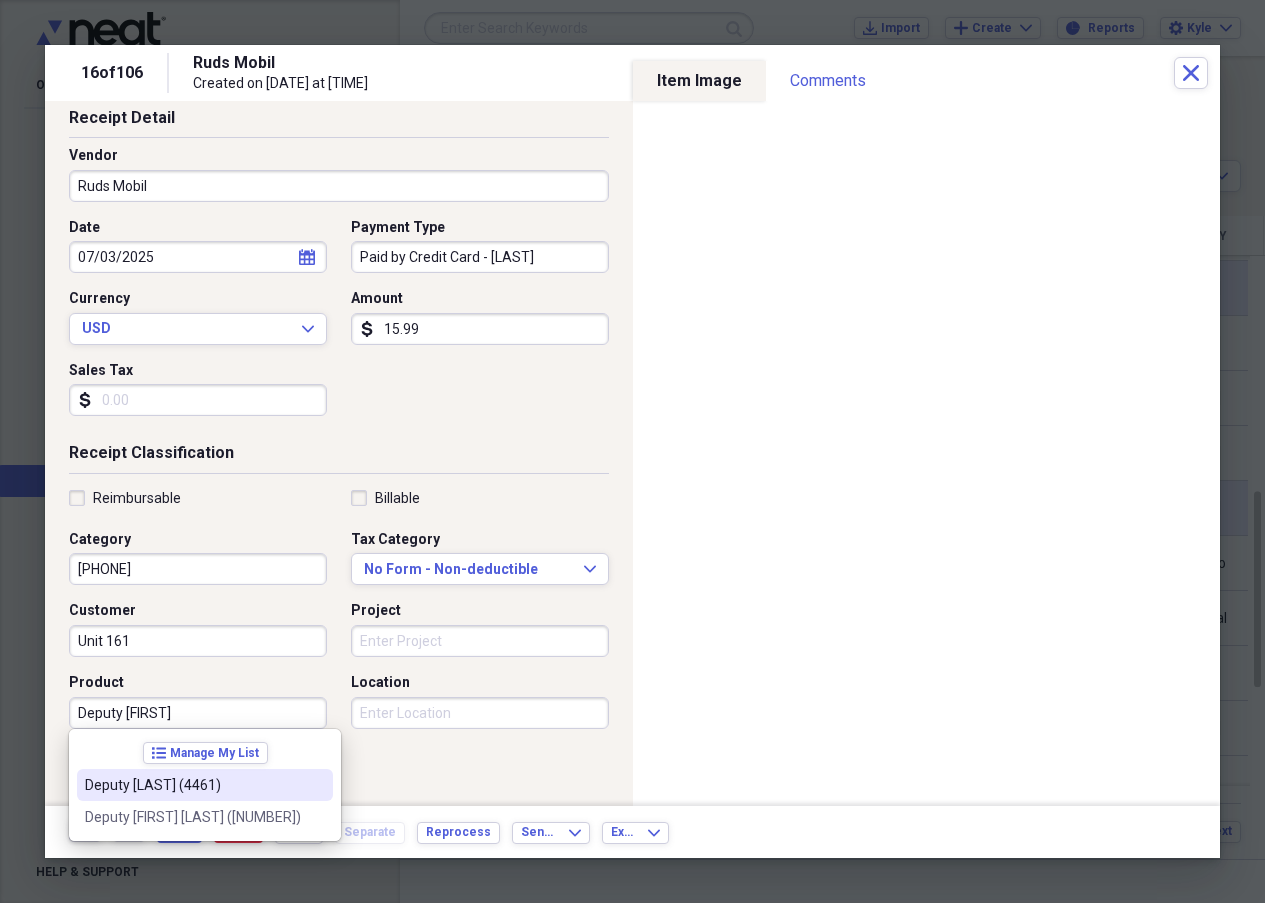 click on "Deputy [FIRST] [LAST] ([NUMBER])" at bounding box center [193, 785] 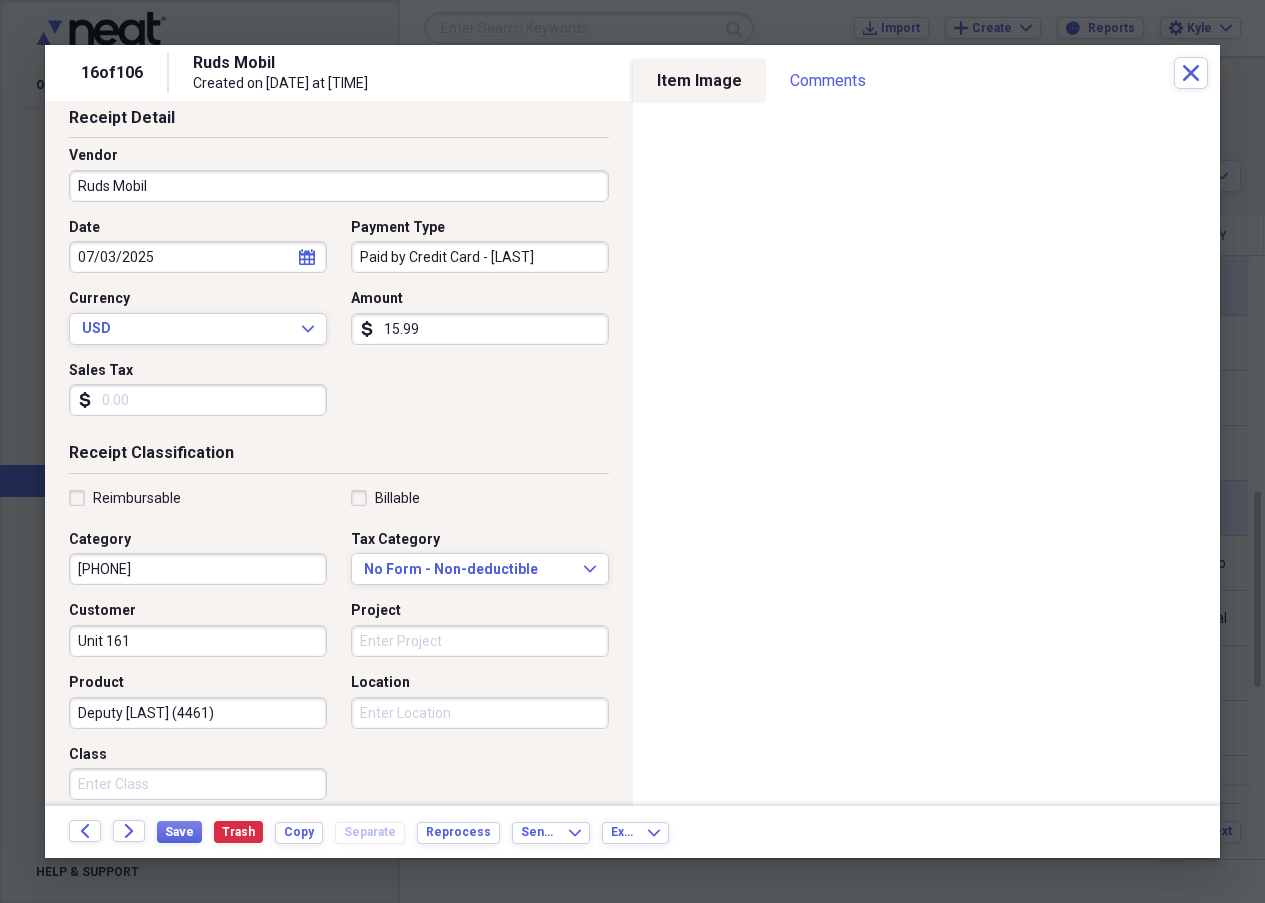click on "Project" at bounding box center (480, 641) 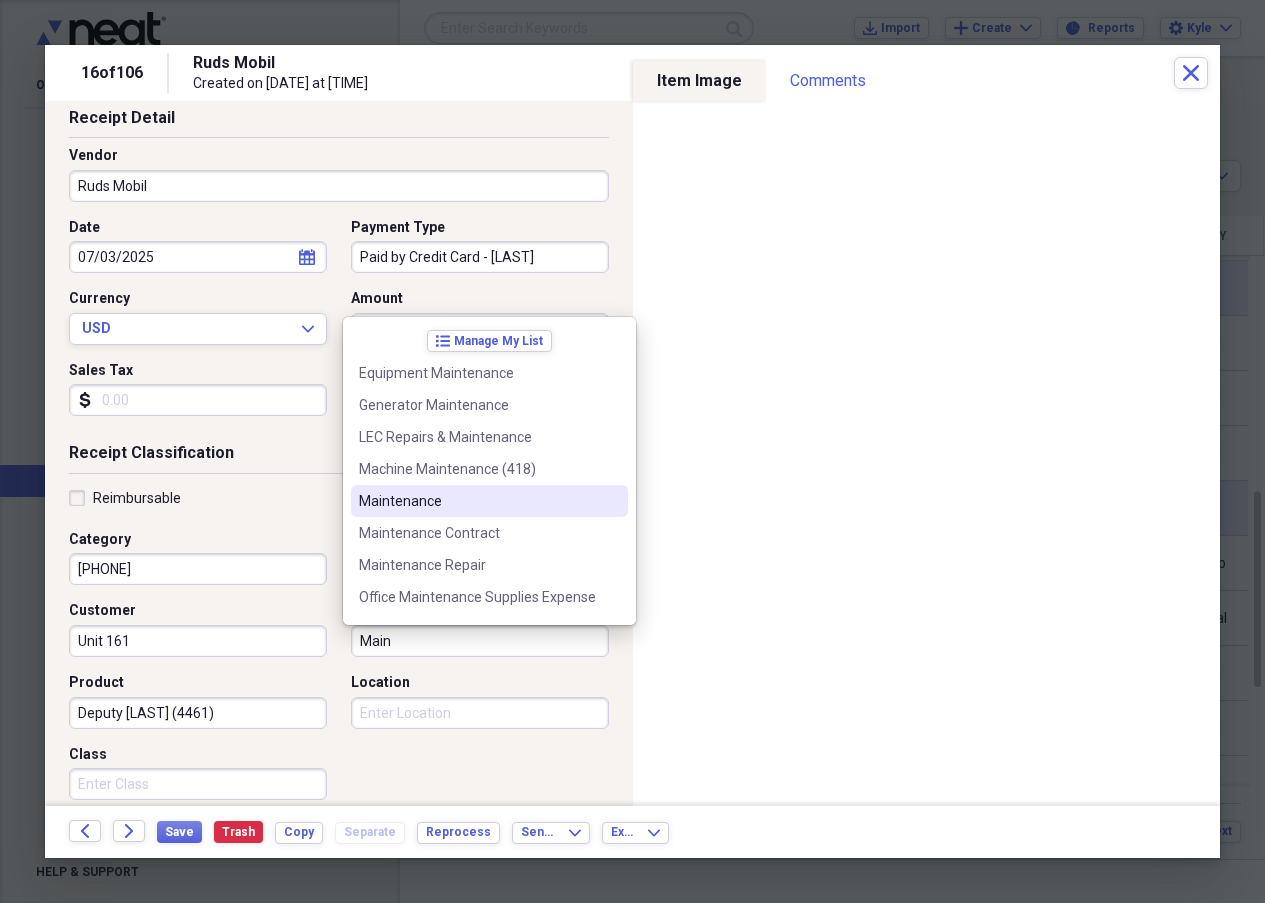 click on "Maintenance" at bounding box center (489, 501) 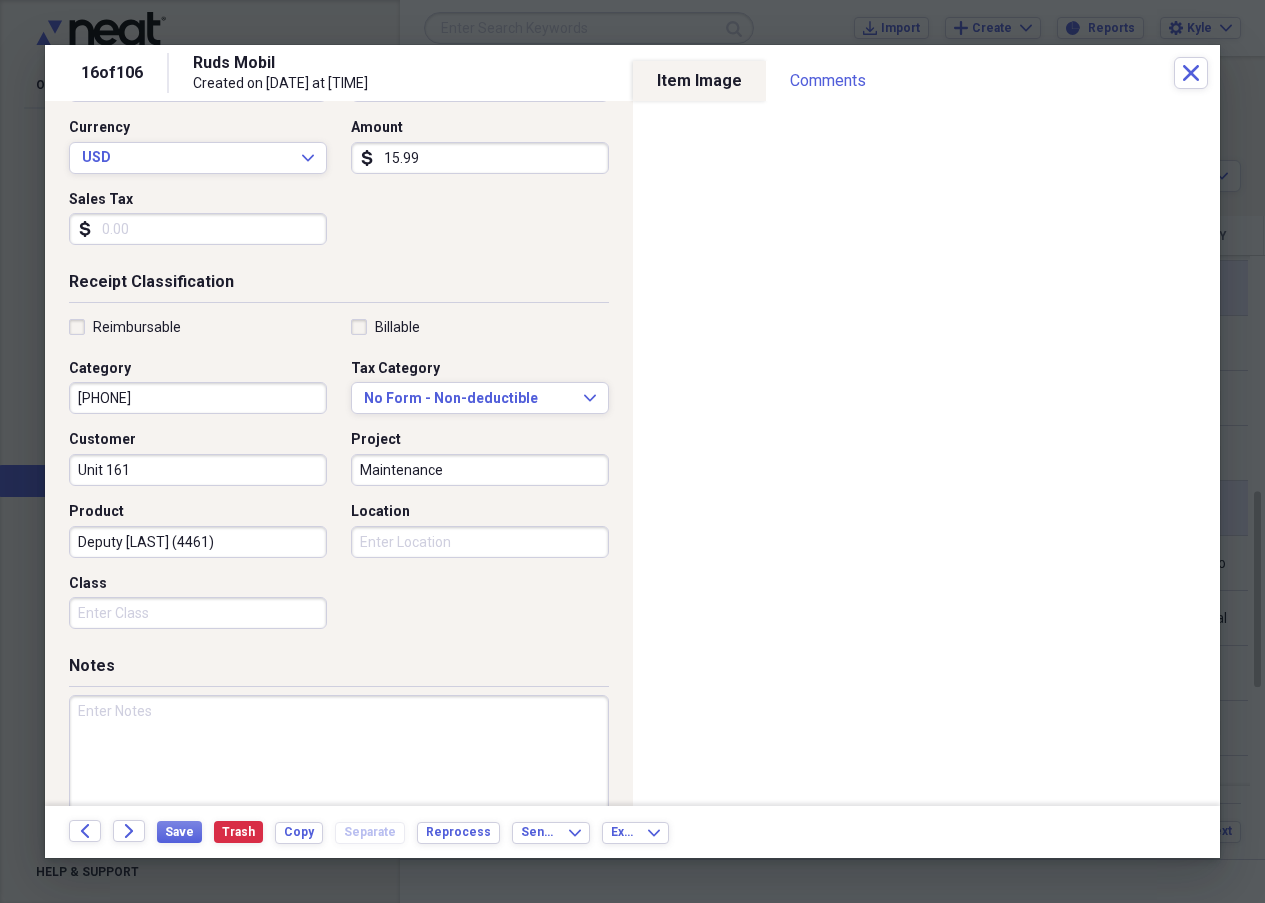 scroll, scrollTop: 300, scrollLeft: 0, axis: vertical 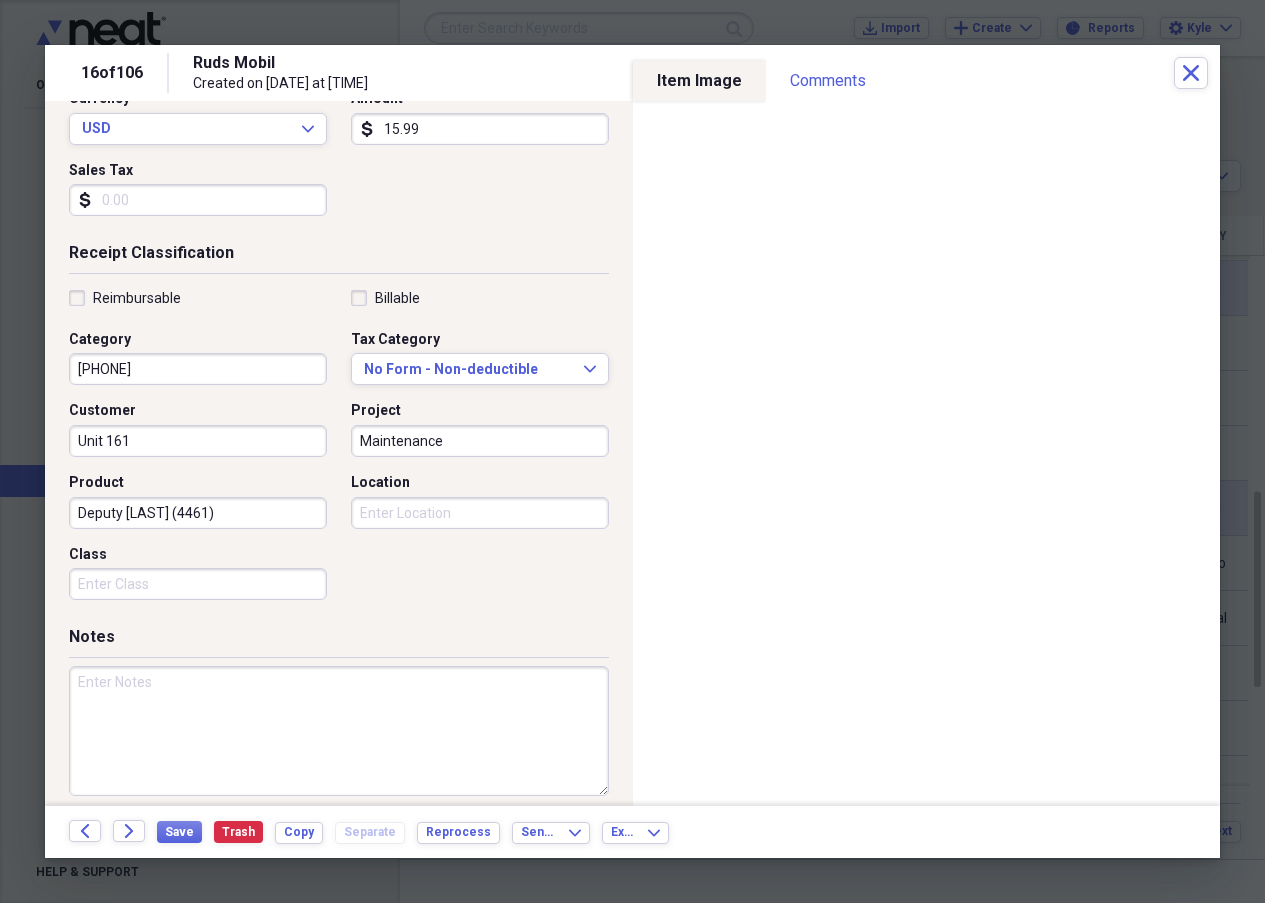 click at bounding box center (339, 731) 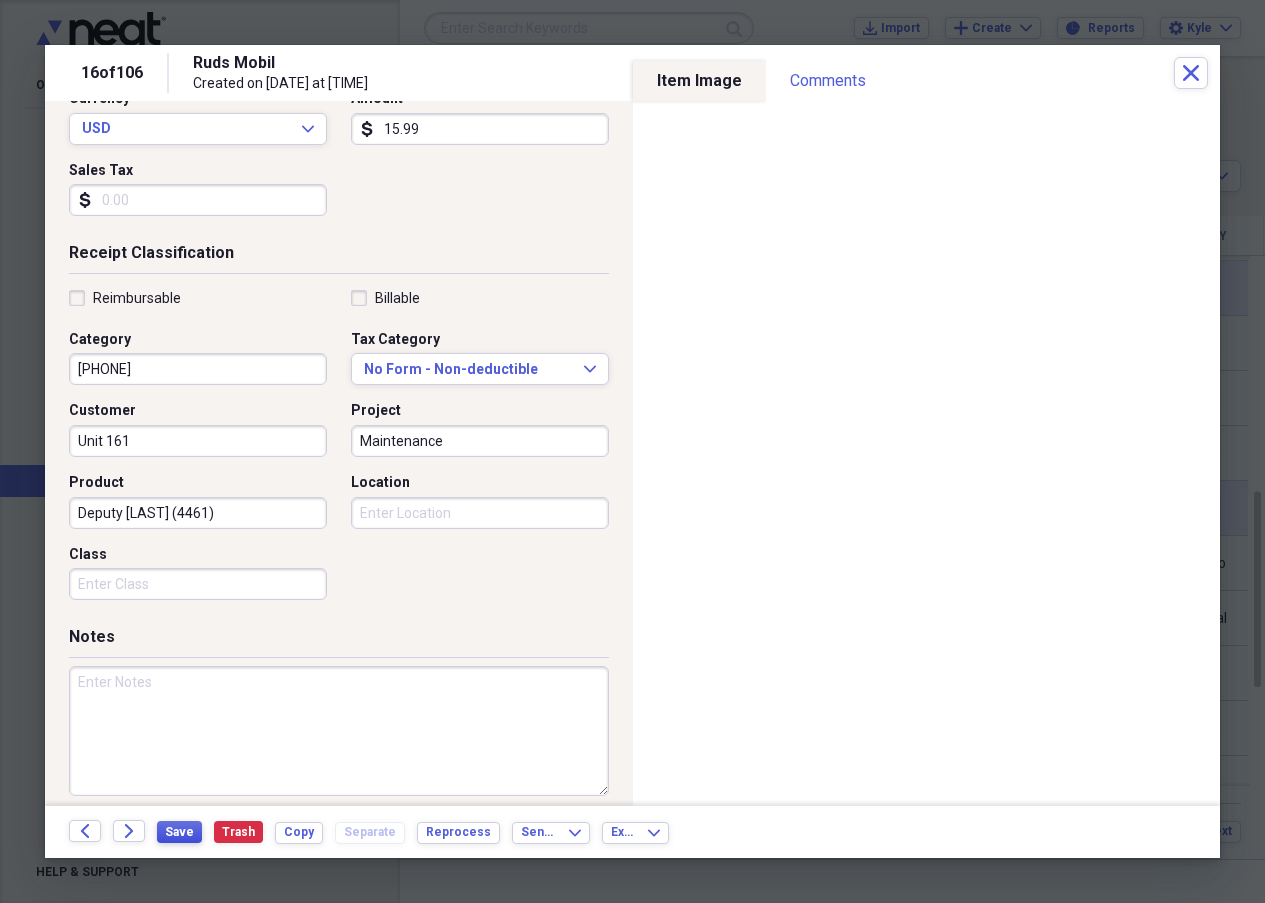 click on "Save" at bounding box center [179, 832] 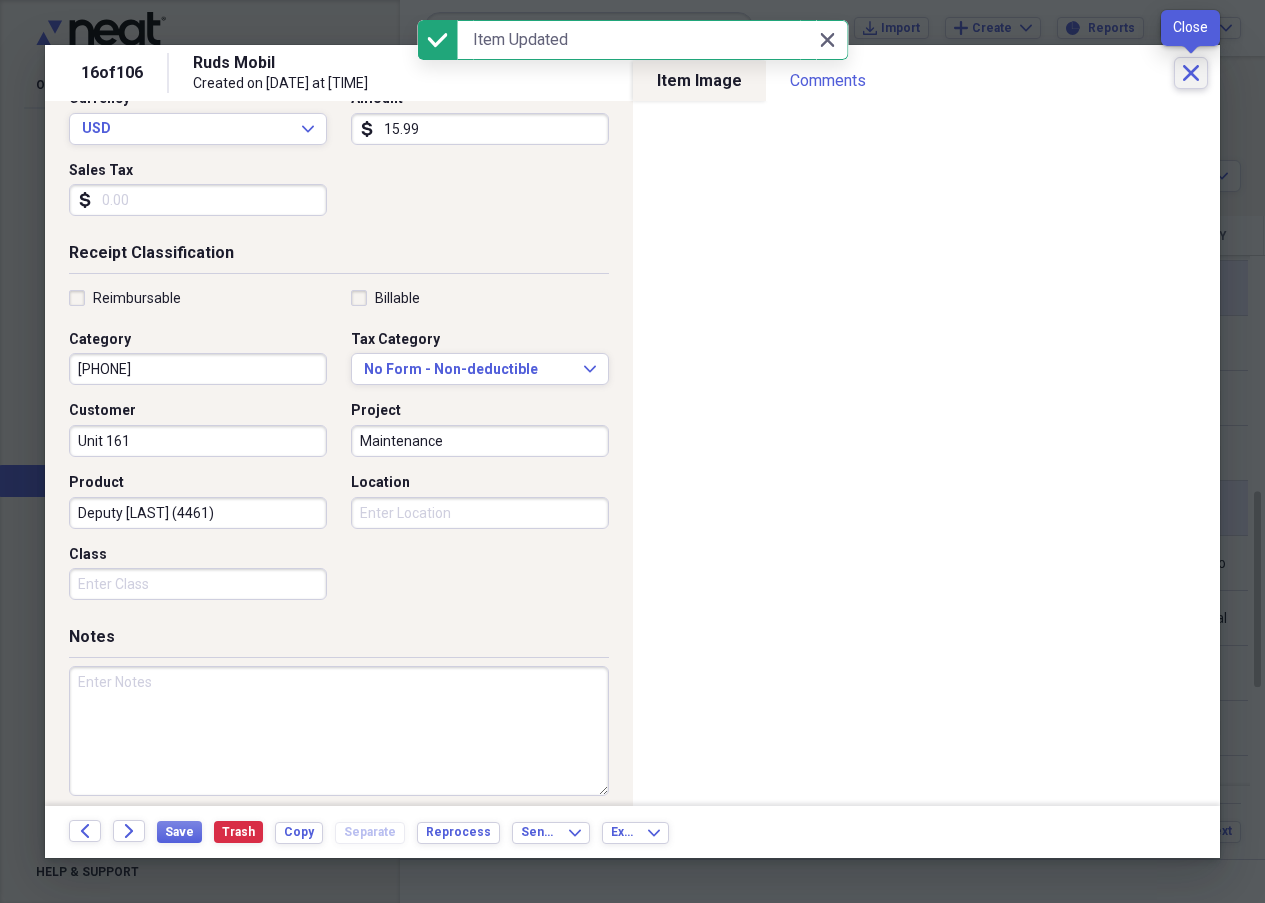 click on "Close" 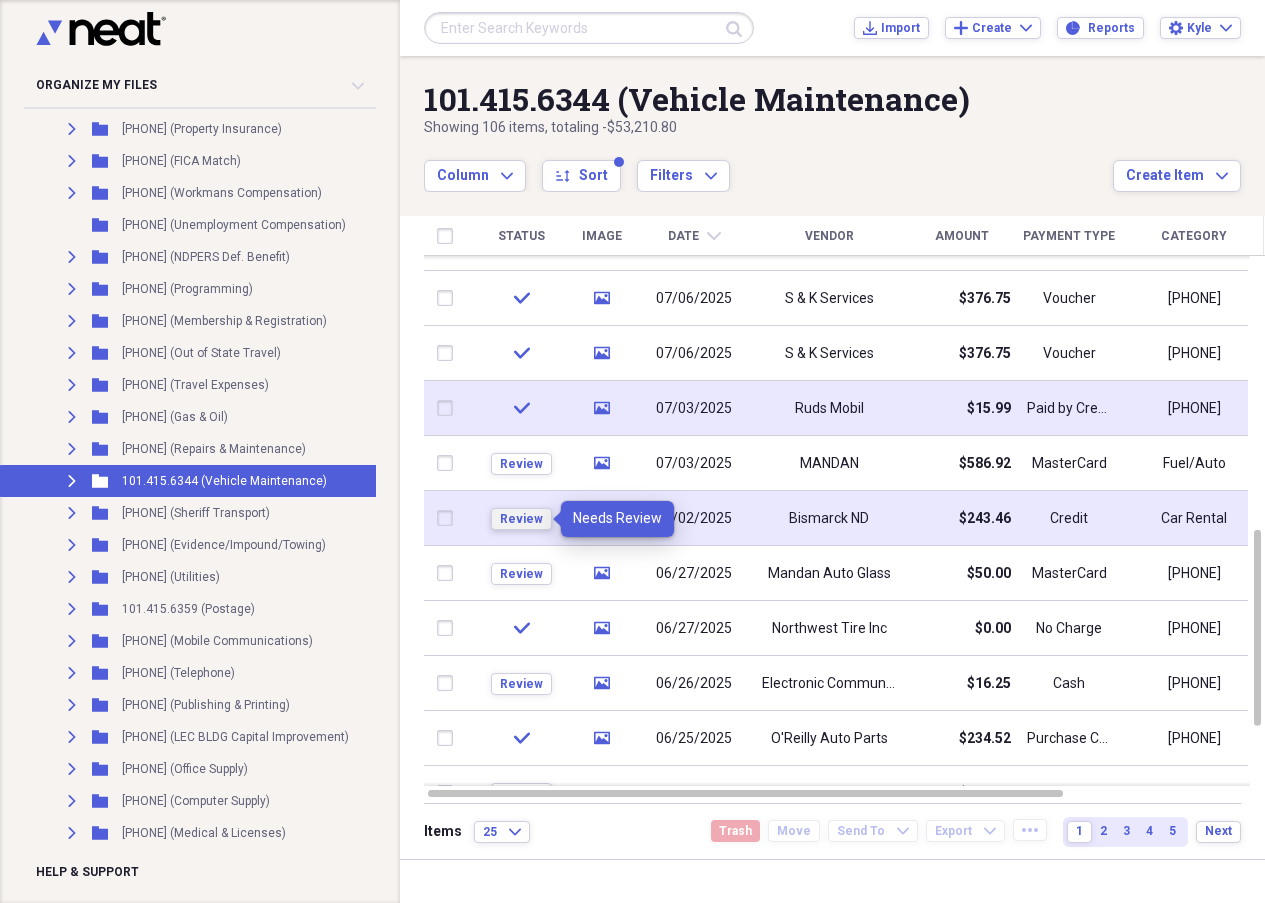 click on "Review" at bounding box center (521, 519) 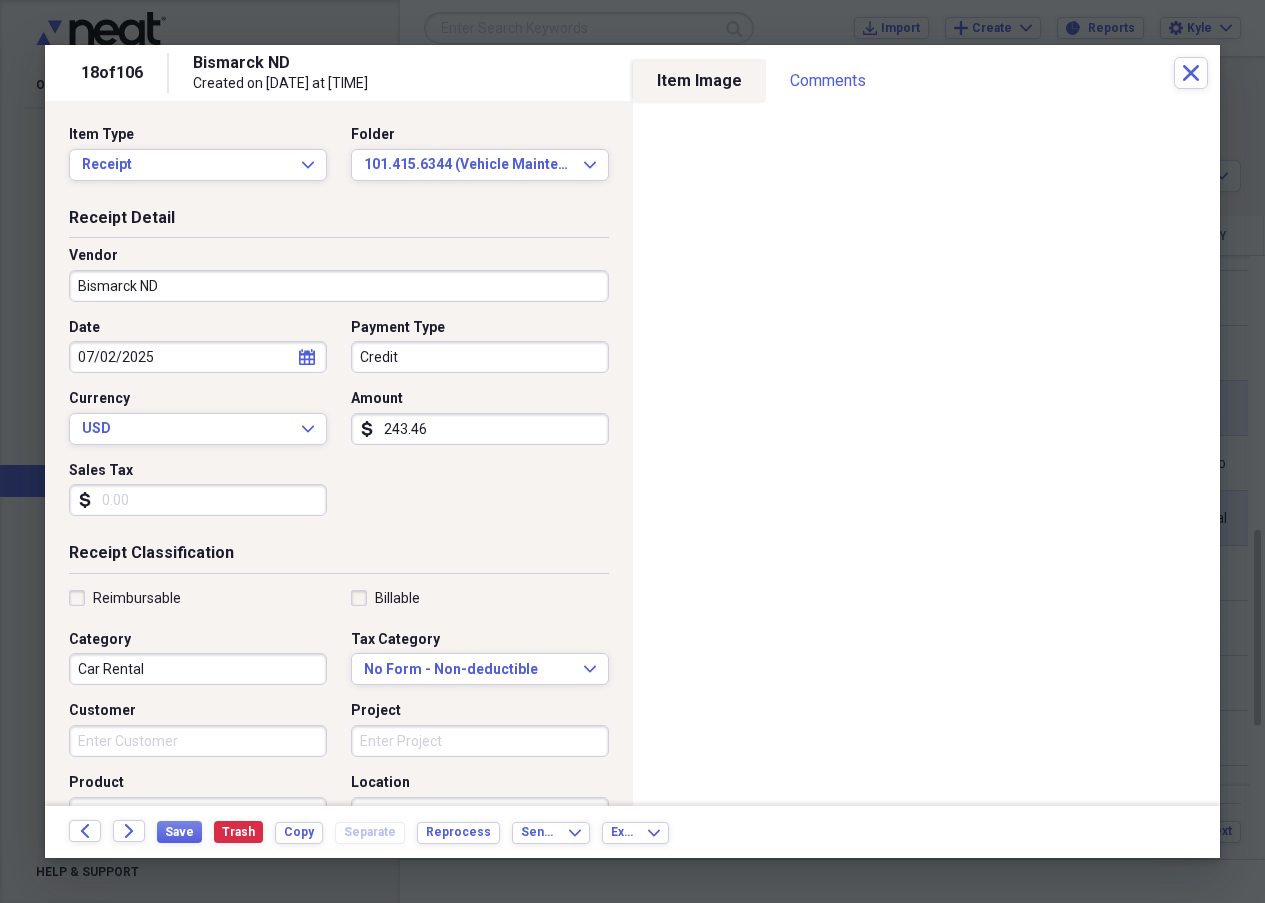 click on "Bismarck ND" at bounding box center (339, 286) 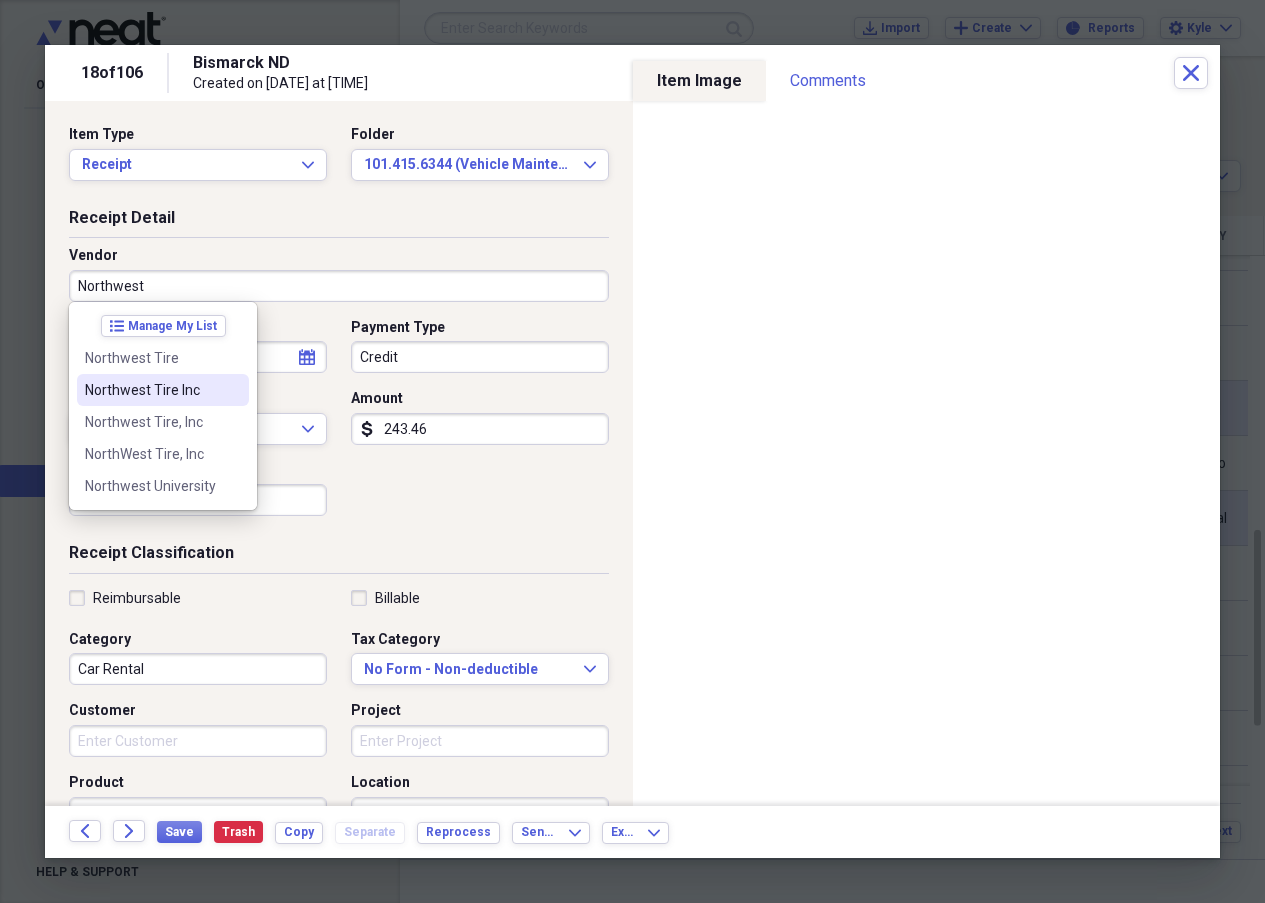 drag, startPoint x: 185, startPoint y: 380, endPoint x: 232, endPoint y: 385, distance: 47.26521 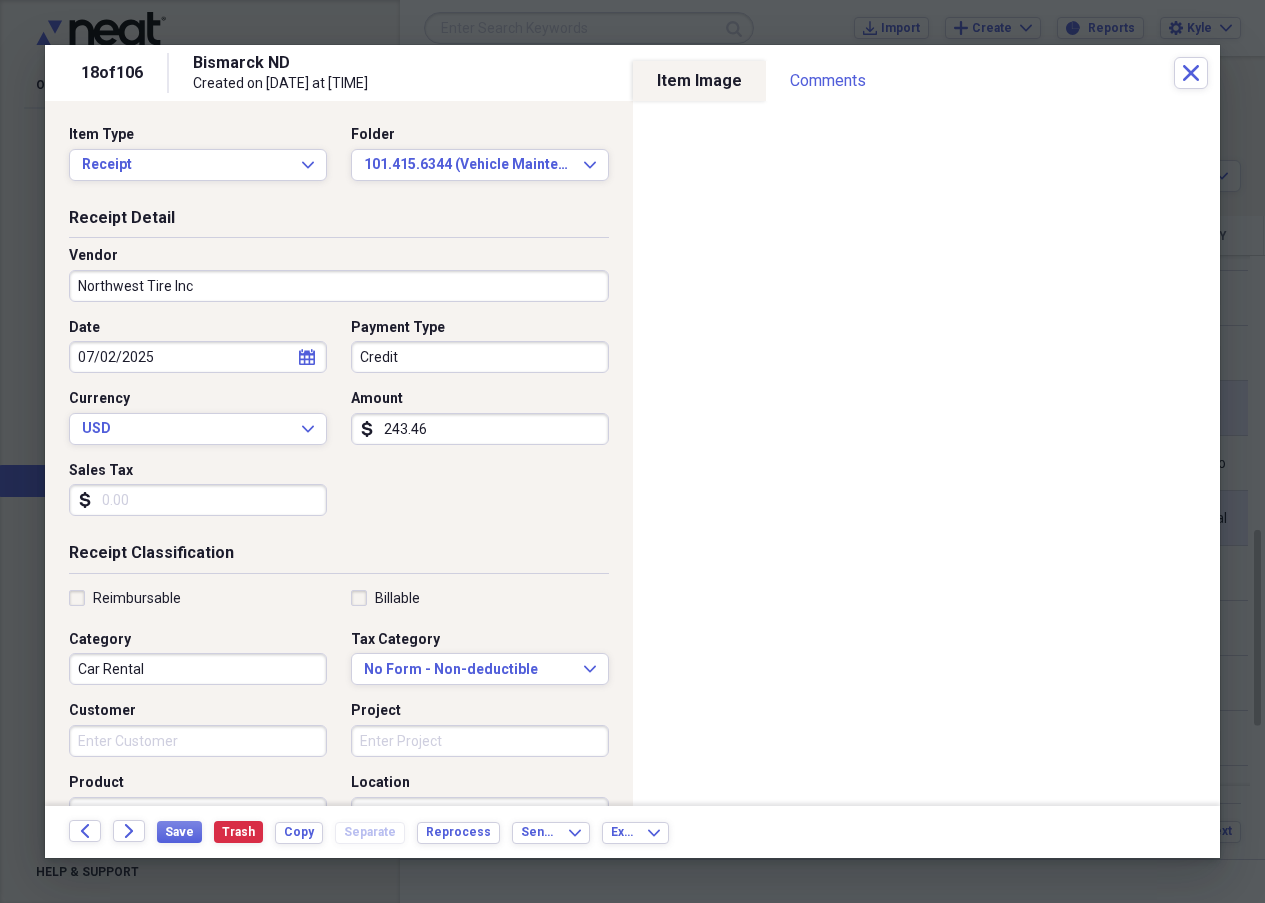 type on "101.415.6342" 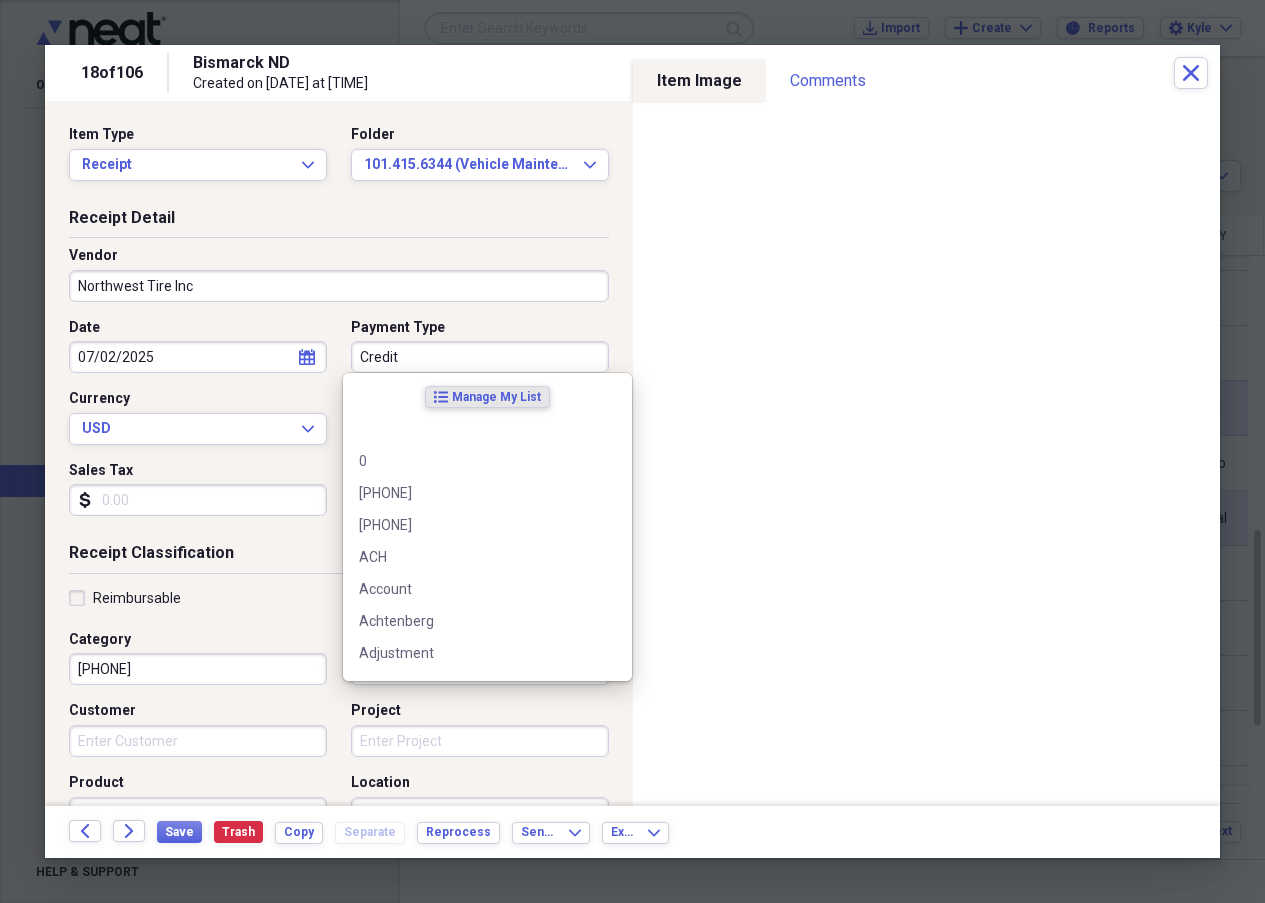 click on "Credit" at bounding box center (480, 357) 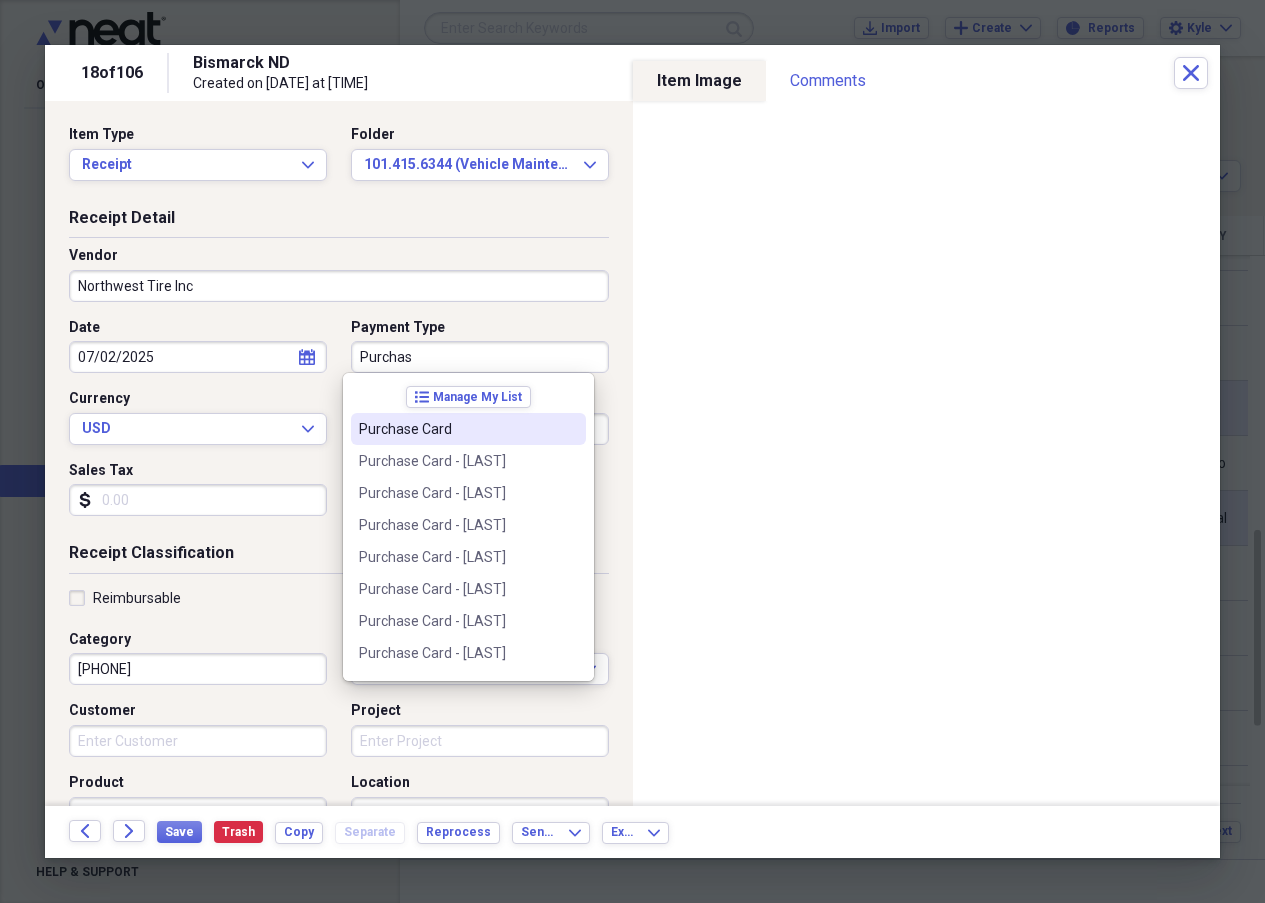 click on "Purchase Card" at bounding box center [468, 429] 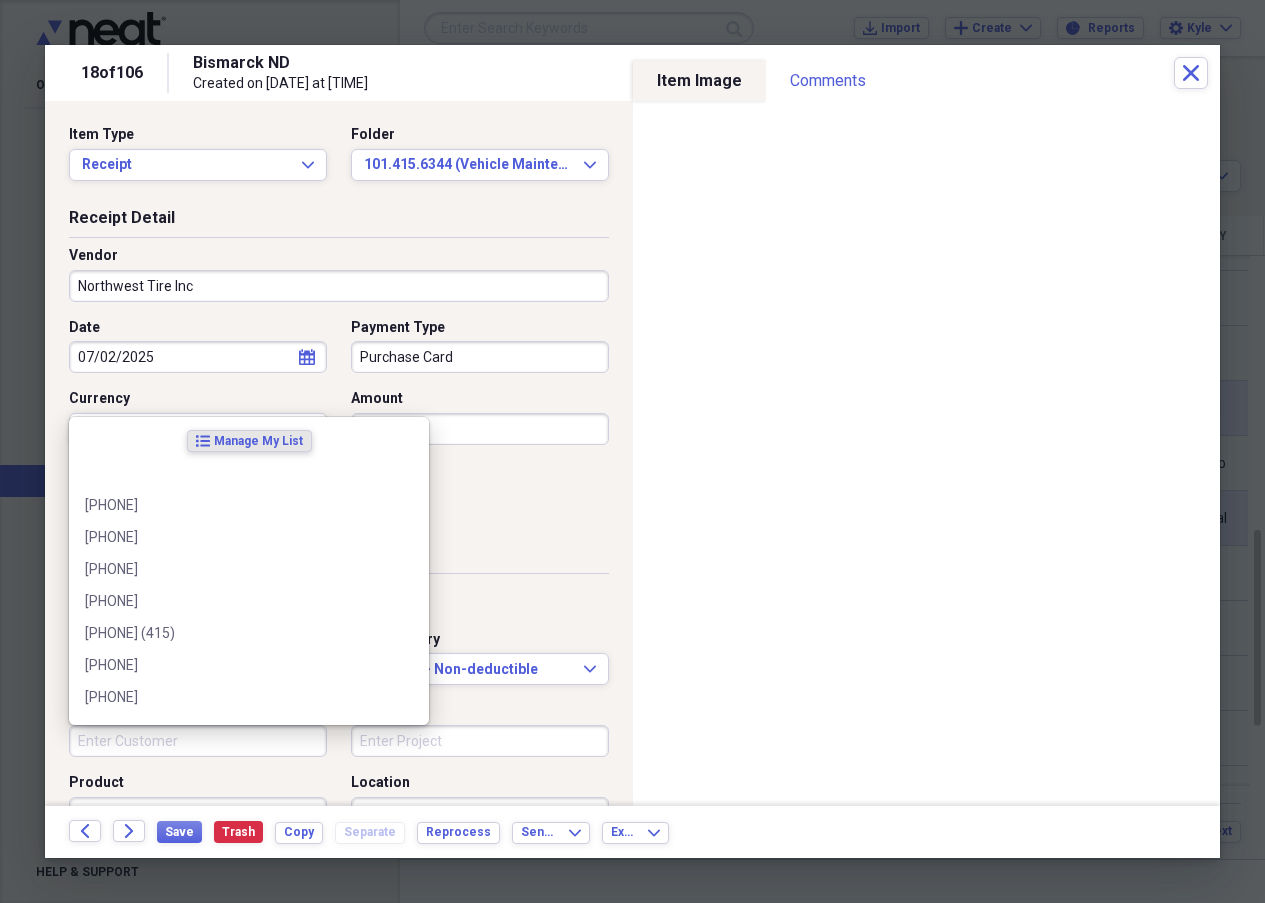 click on "Customer" at bounding box center (198, 741) 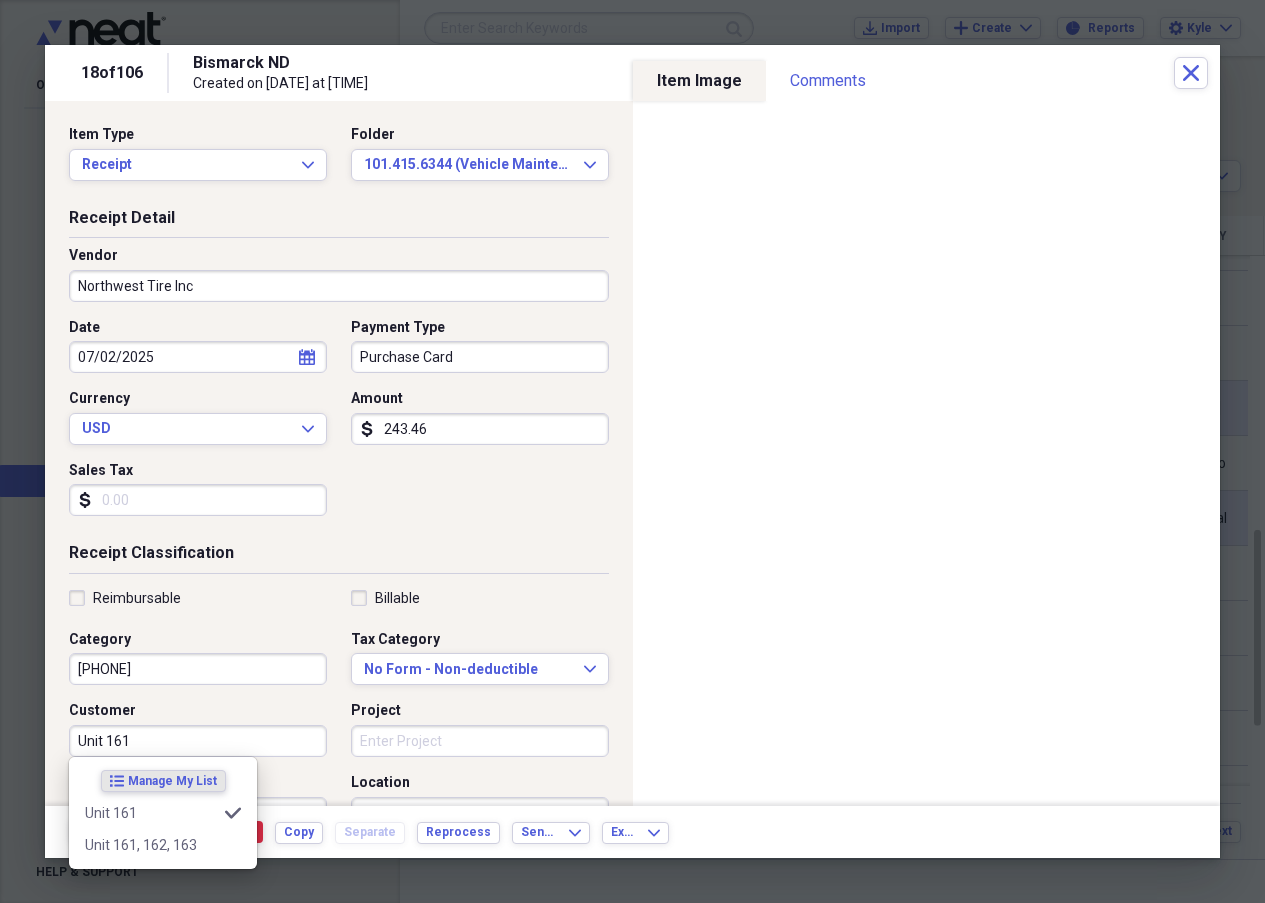 type on "Unit 161" 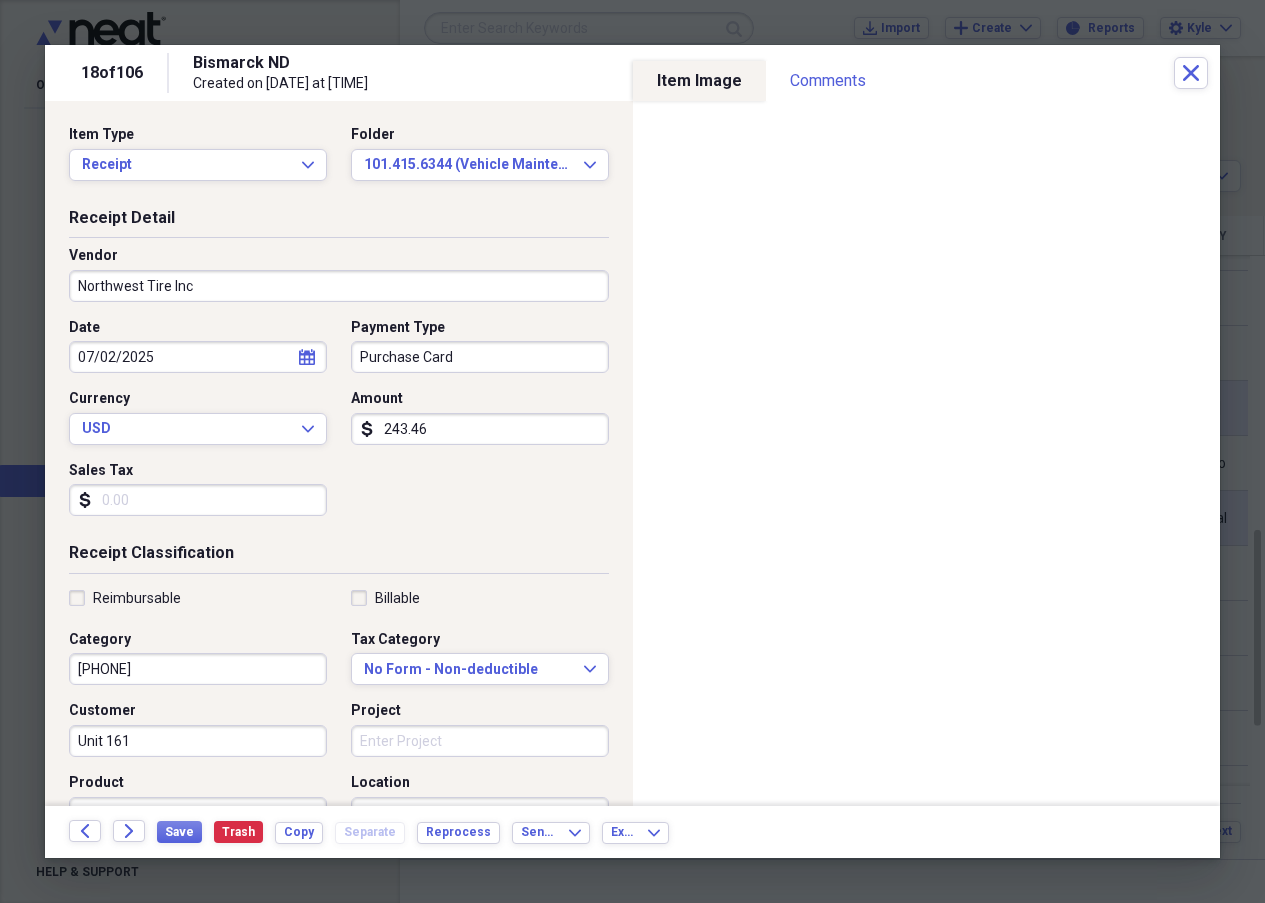 click on "Date 07/02/2025 calendar Calendar Payment Type Purchase Card Currency USD Expand Amount dollar-sign 243.46 Sales Tax dollar-sign" at bounding box center [339, 425] 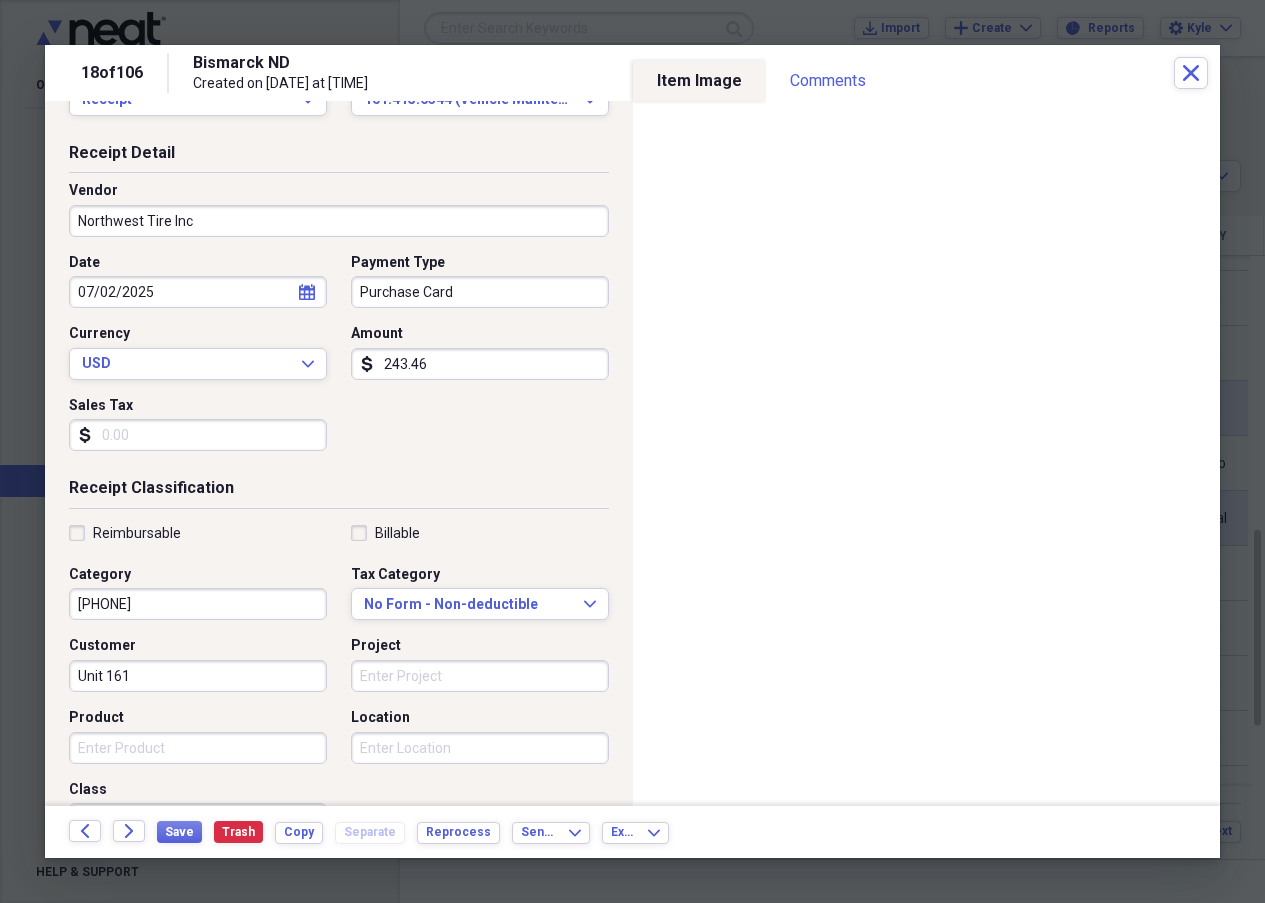 scroll, scrollTop: 100, scrollLeft: 0, axis: vertical 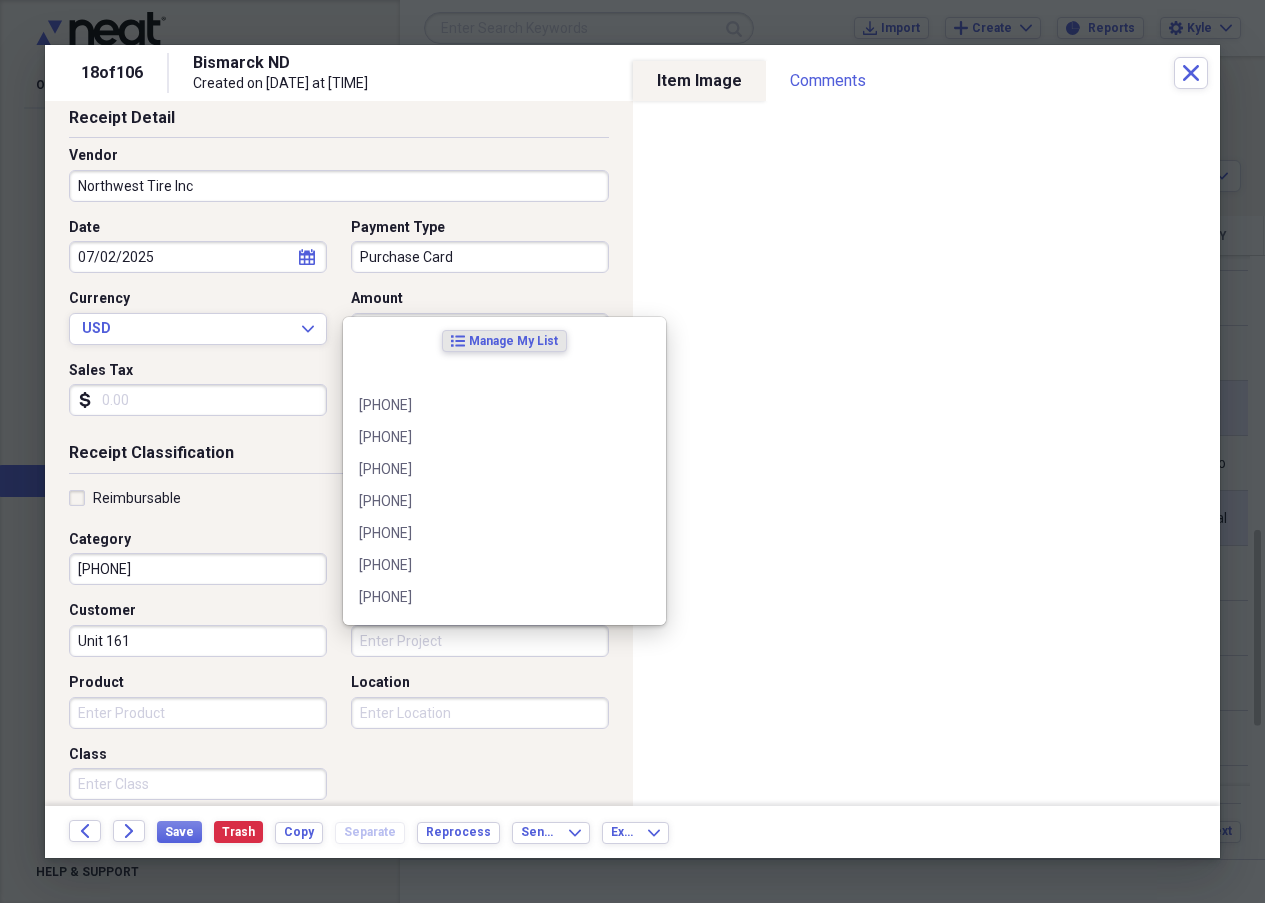 click on "Project" at bounding box center [480, 641] 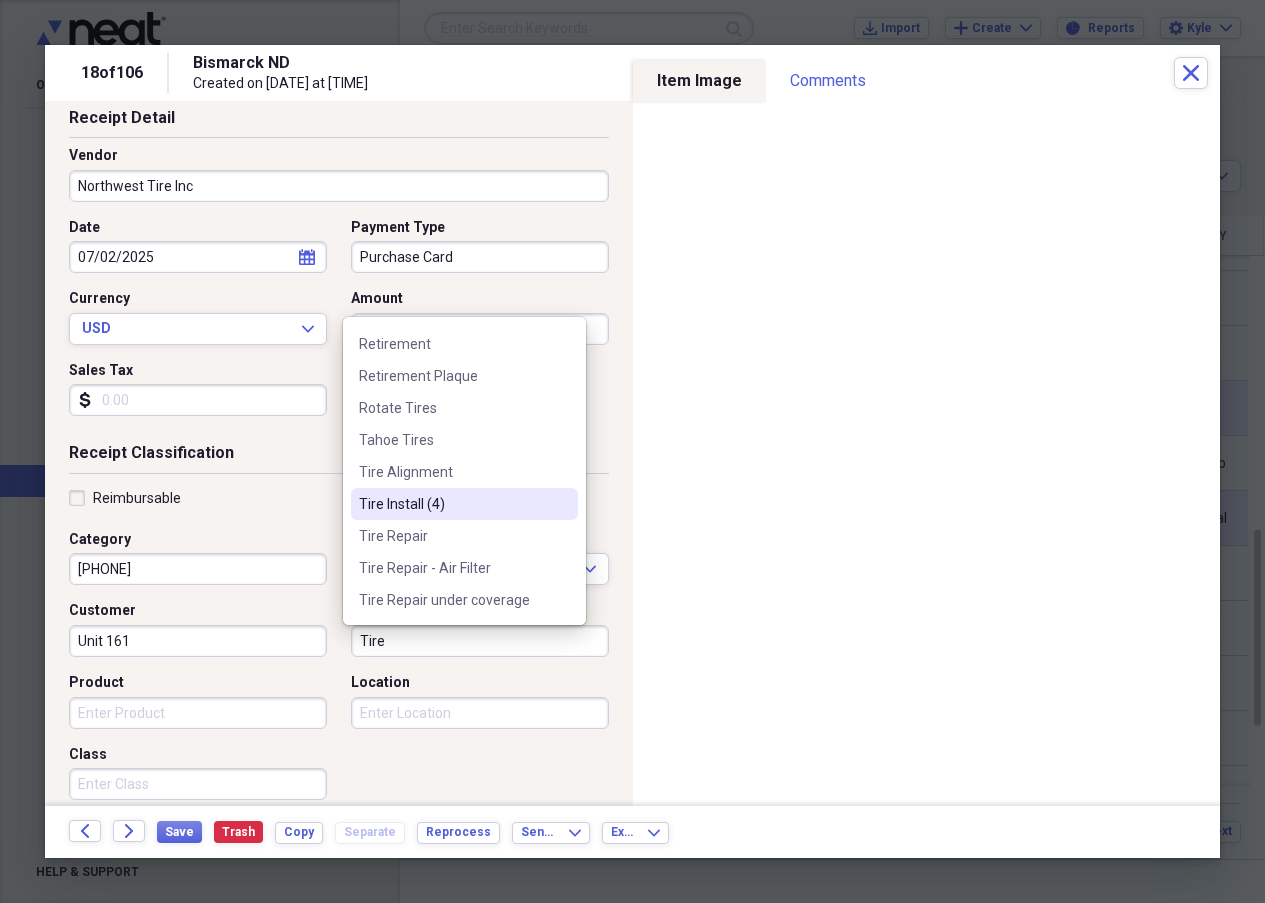 scroll, scrollTop: 200, scrollLeft: 0, axis: vertical 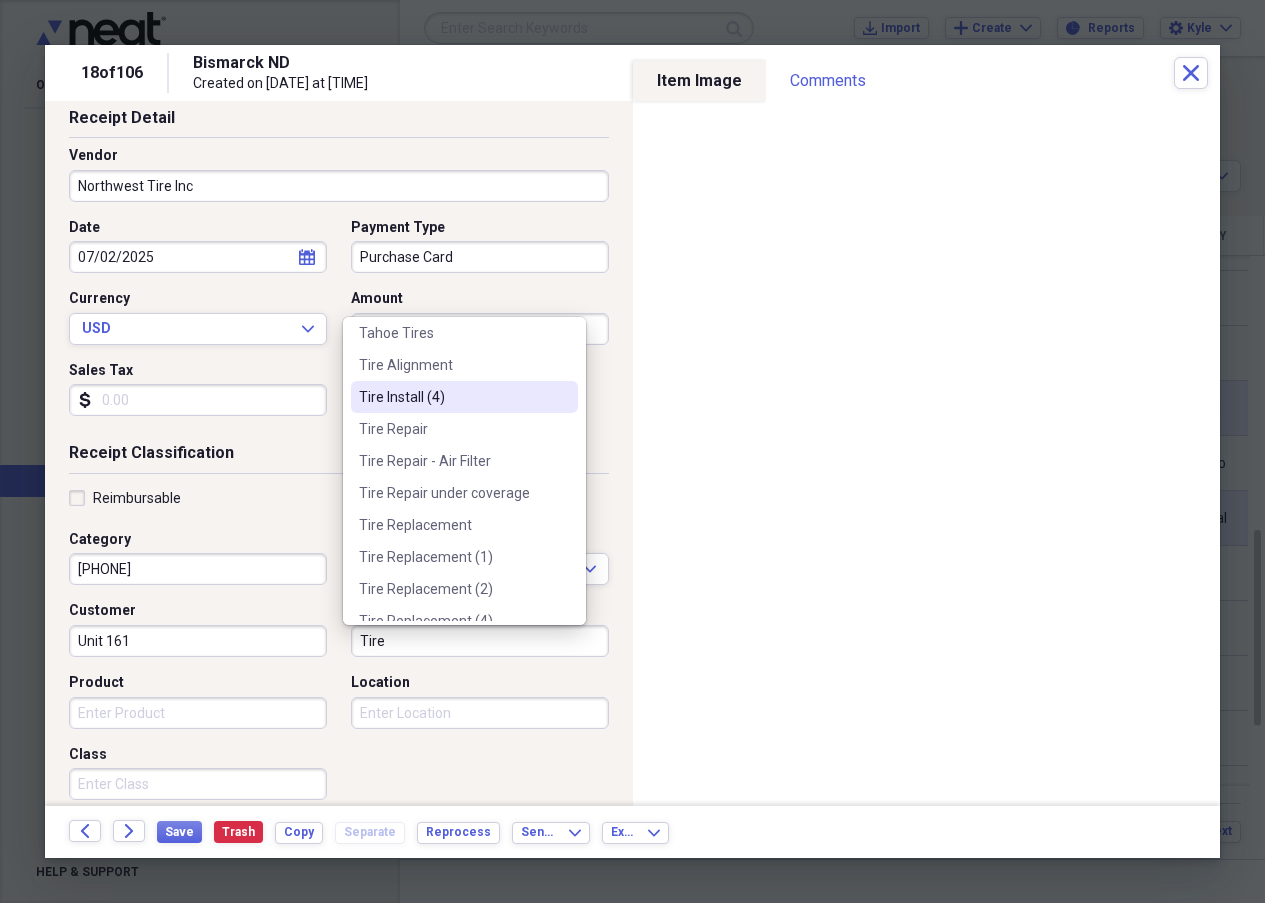 click on "Tire Install (4)" at bounding box center (452, 397) 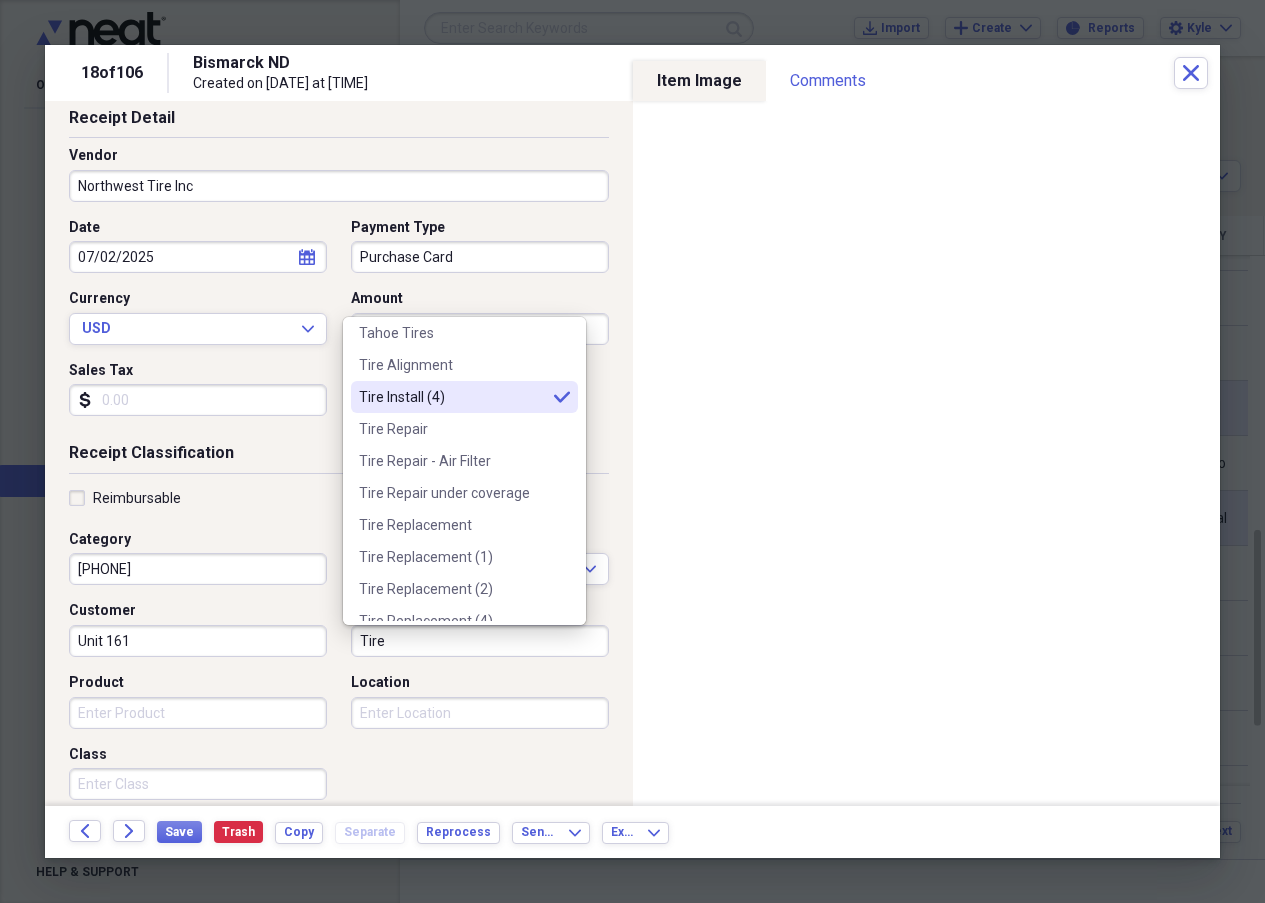 type on "Tire Install (4)" 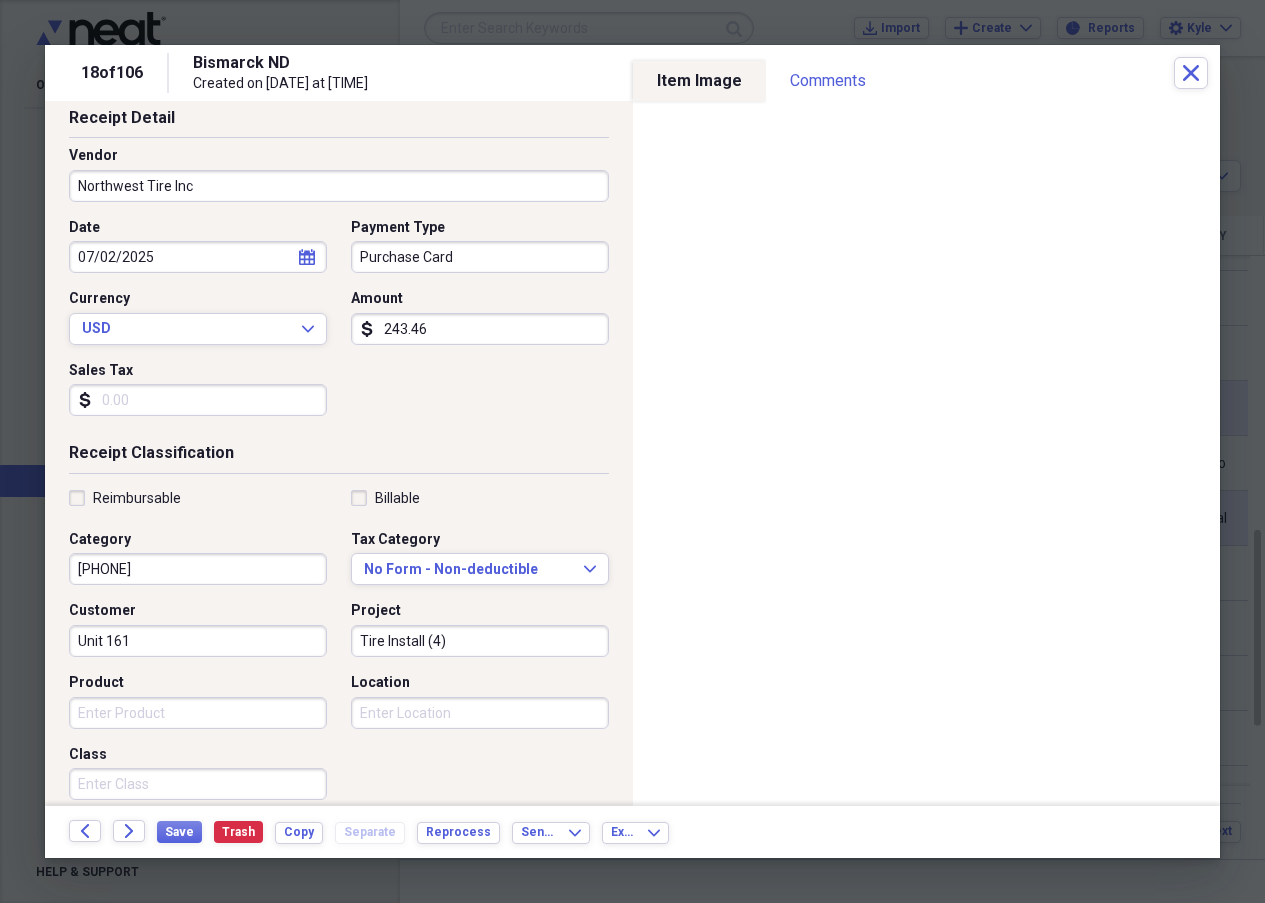 scroll, scrollTop: 300, scrollLeft: 0, axis: vertical 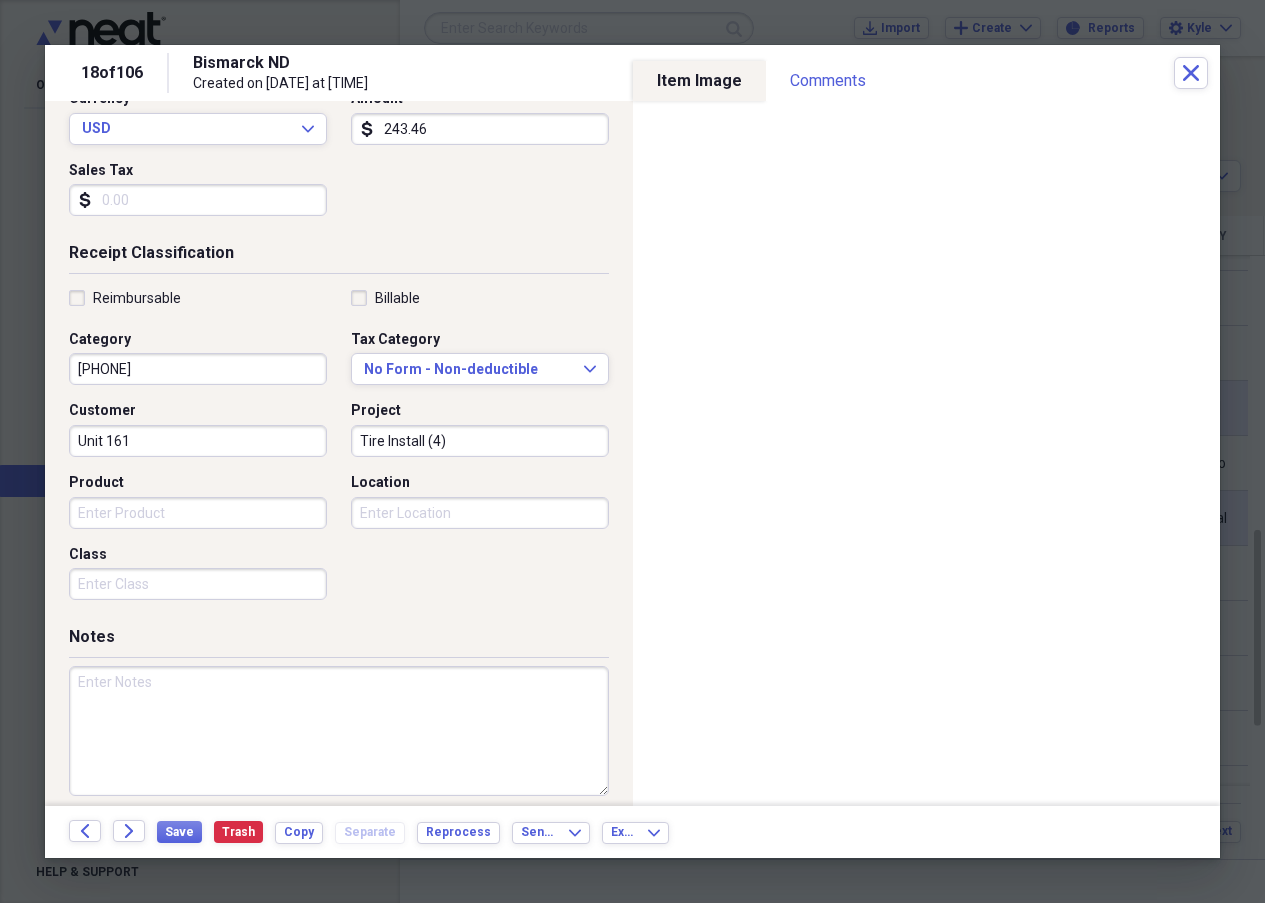 click at bounding box center [339, 731] 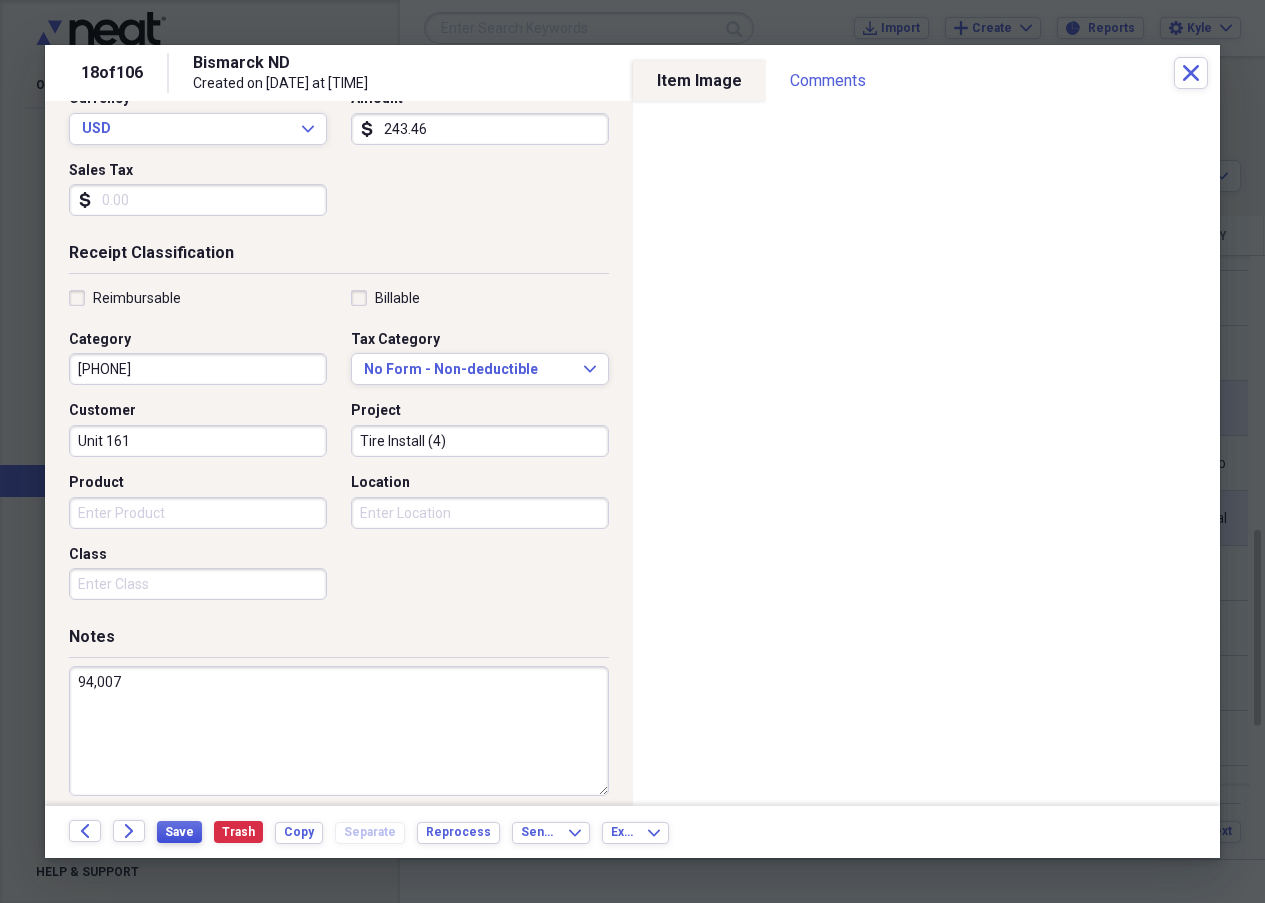 type on "94,007" 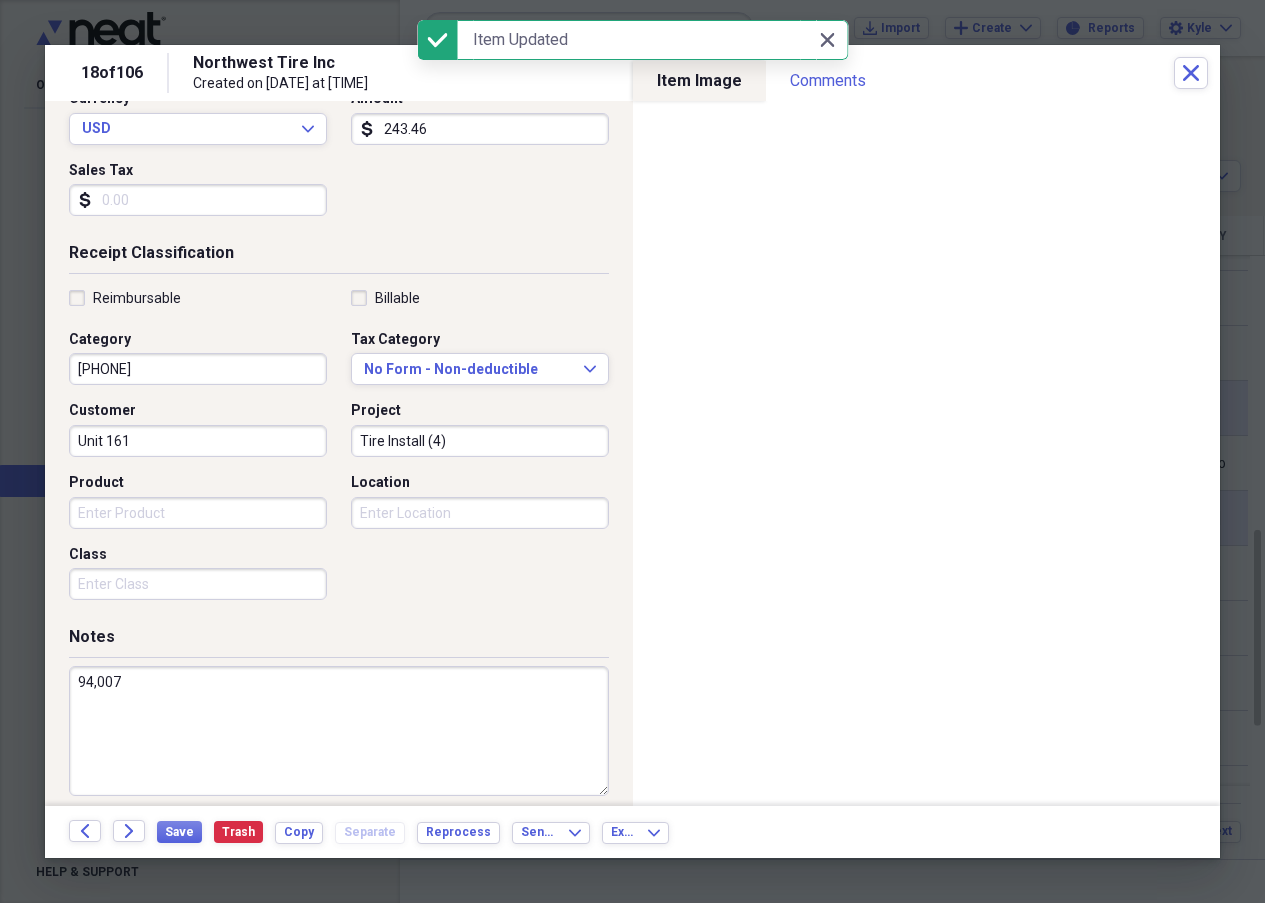 click on "18  of  106 Northwest Tire Inc Created on 07/17/2025 at 4:11 pm Close" at bounding box center [632, 73] 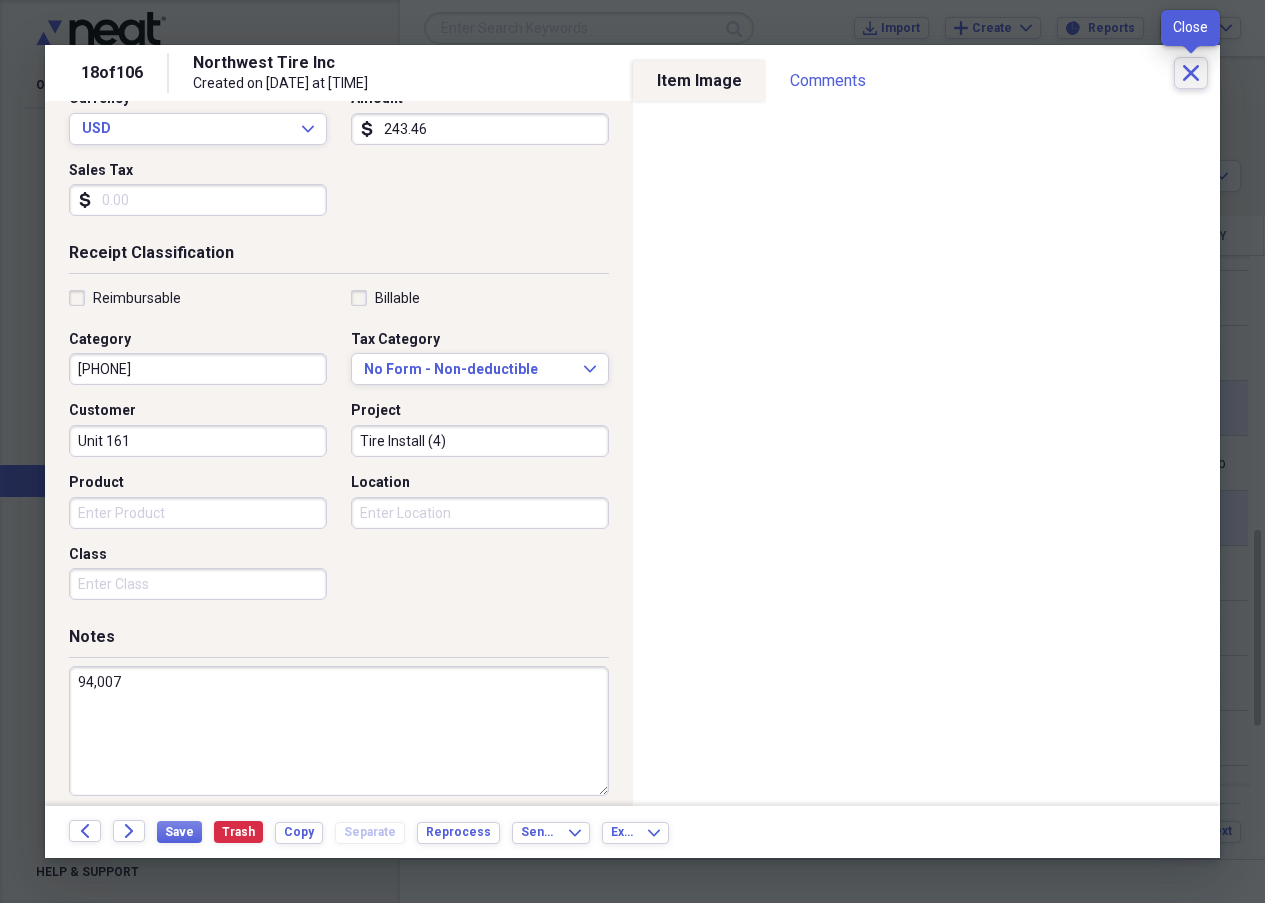 click on "Close" at bounding box center [1191, 73] 